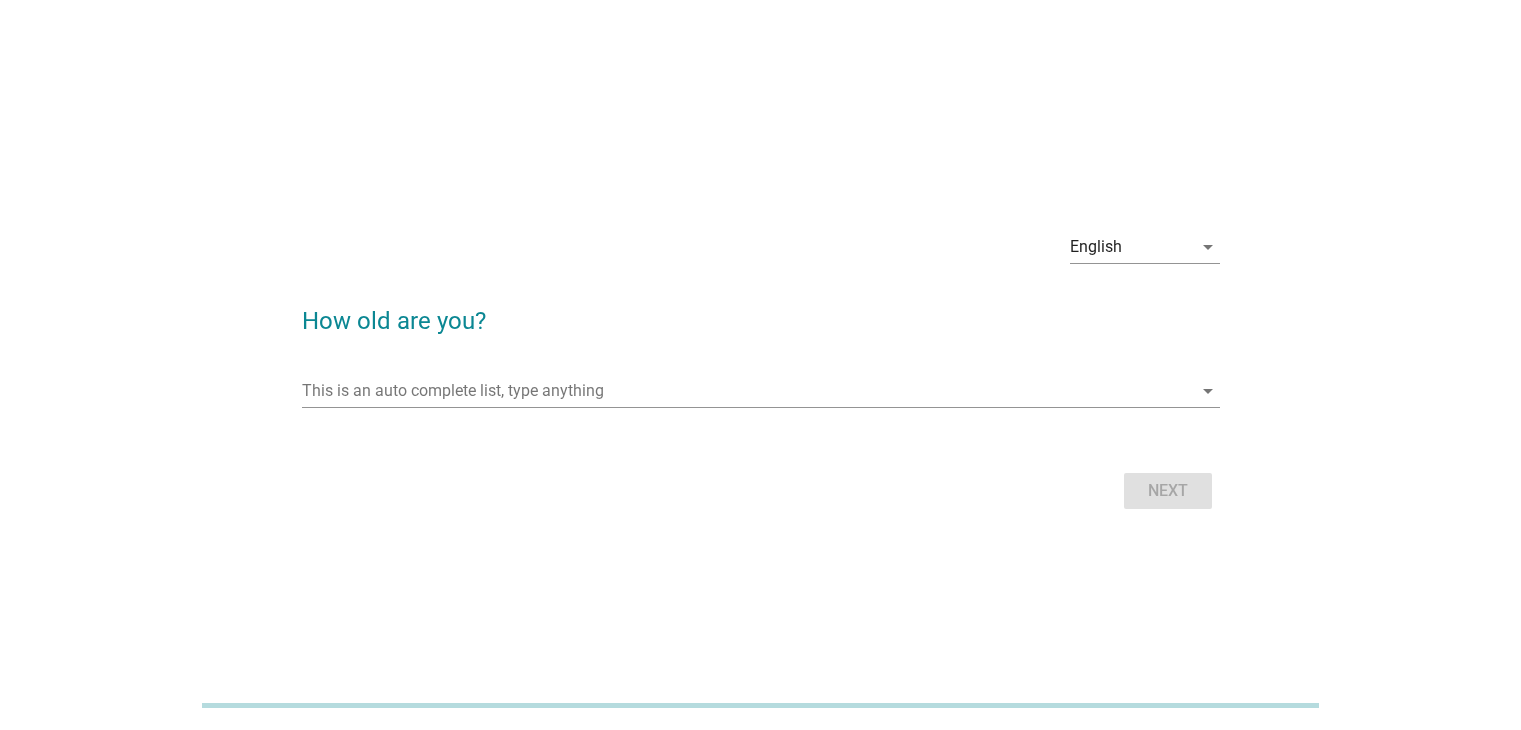 scroll, scrollTop: 0, scrollLeft: 0, axis: both 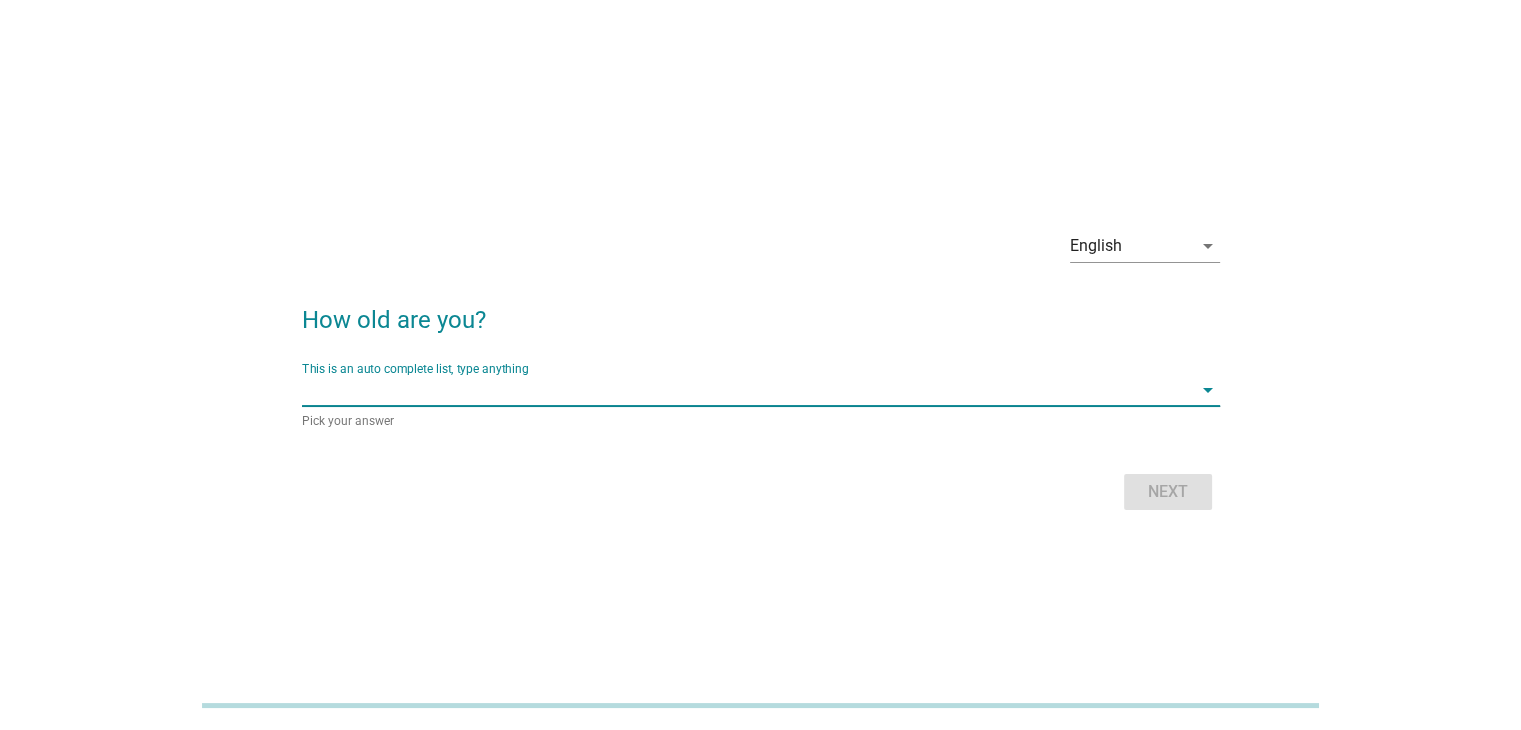 click at bounding box center (747, 390) 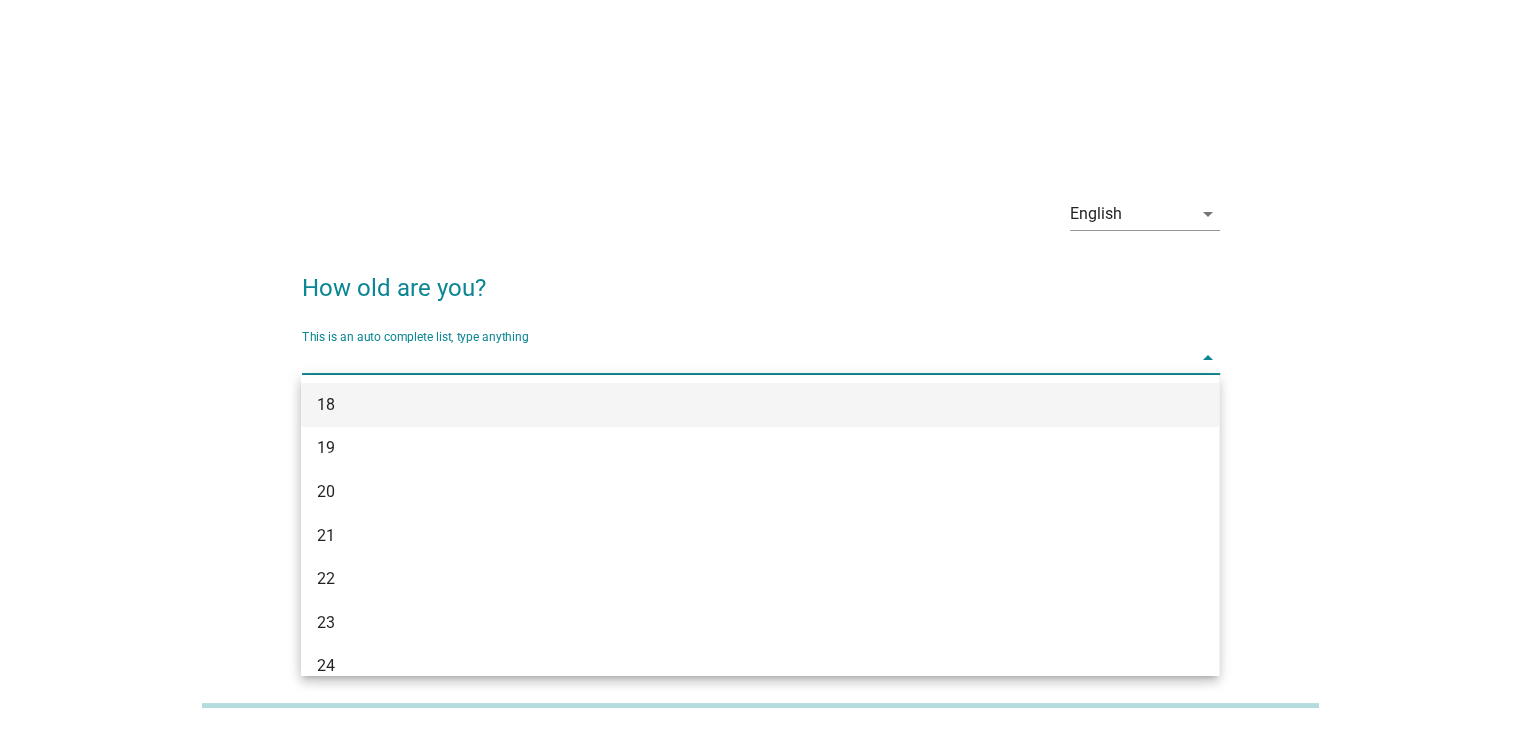 scroll, scrollTop: 48, scrollLeft: 0, axis: vertical 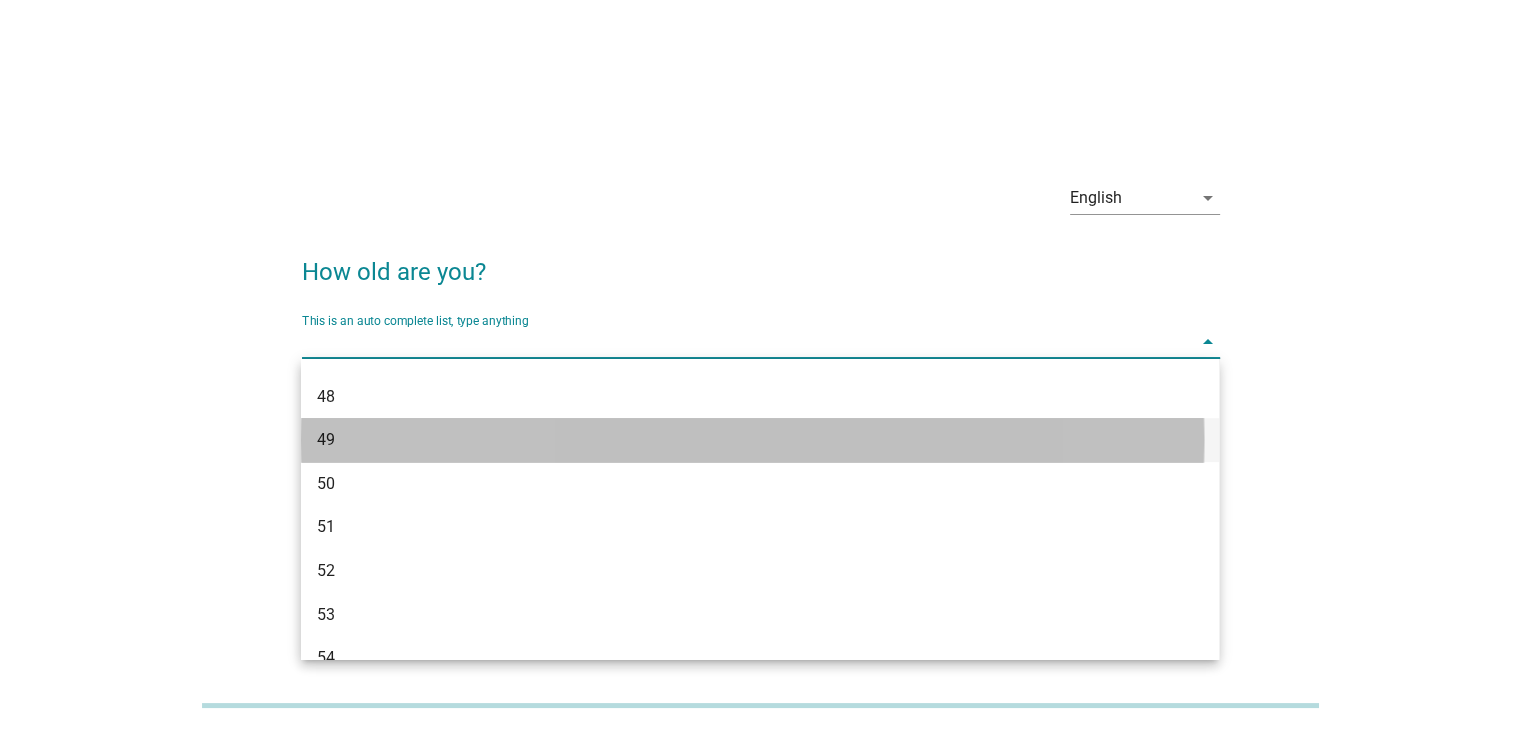 click on "49" at bounding box center [723, 440] 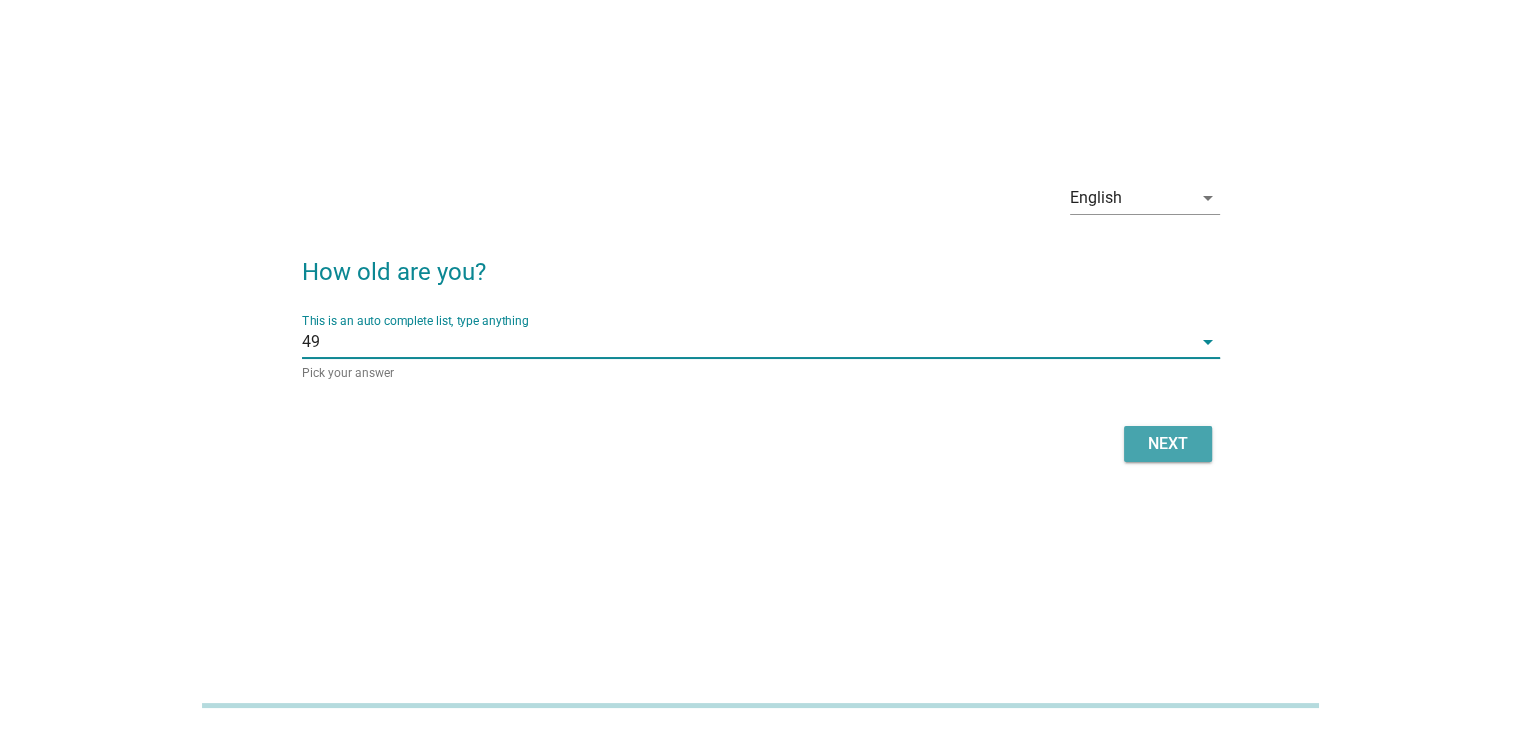 click on "Next" at bounding box center (1168, 444) 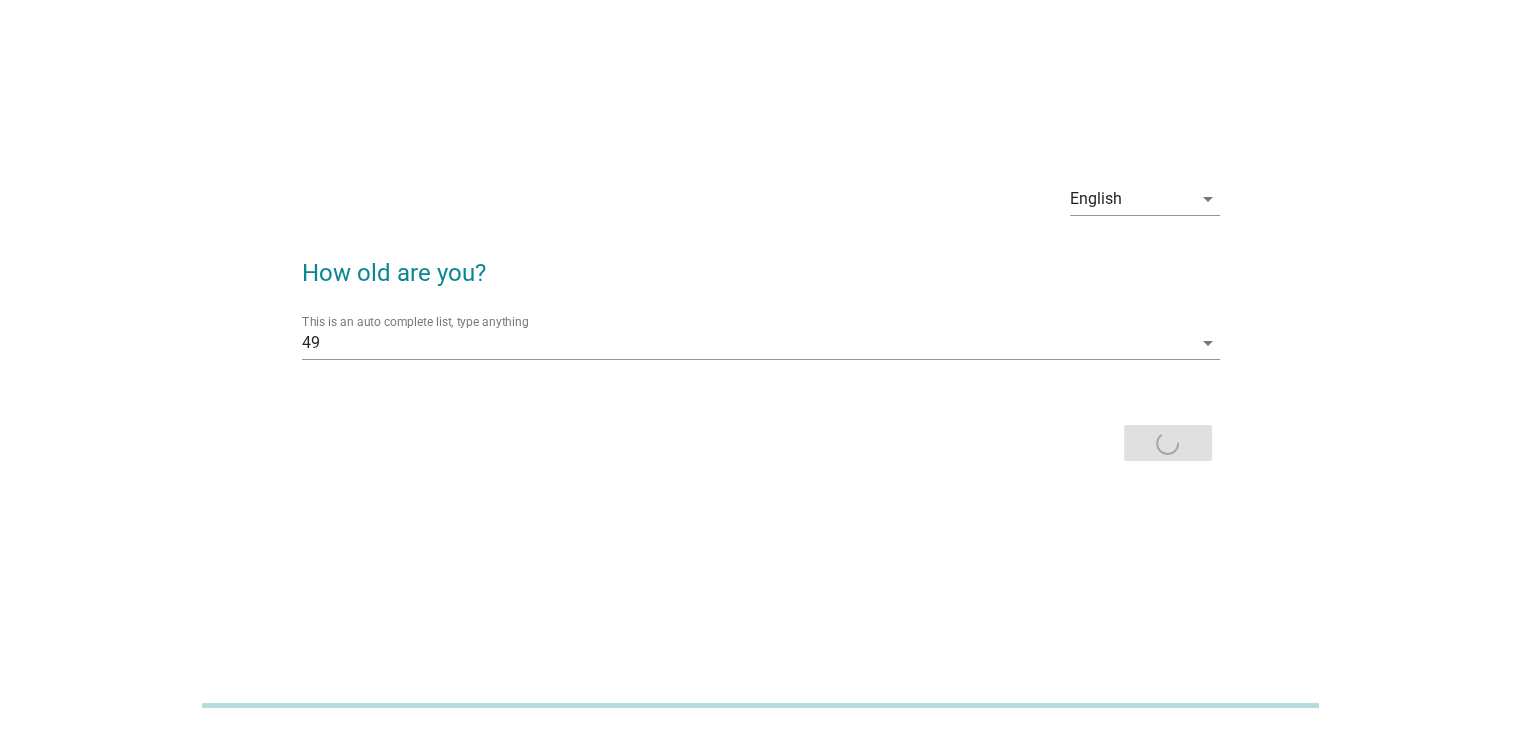 scroll, scrollTop: 0, scrollLeft: 0, axis: both 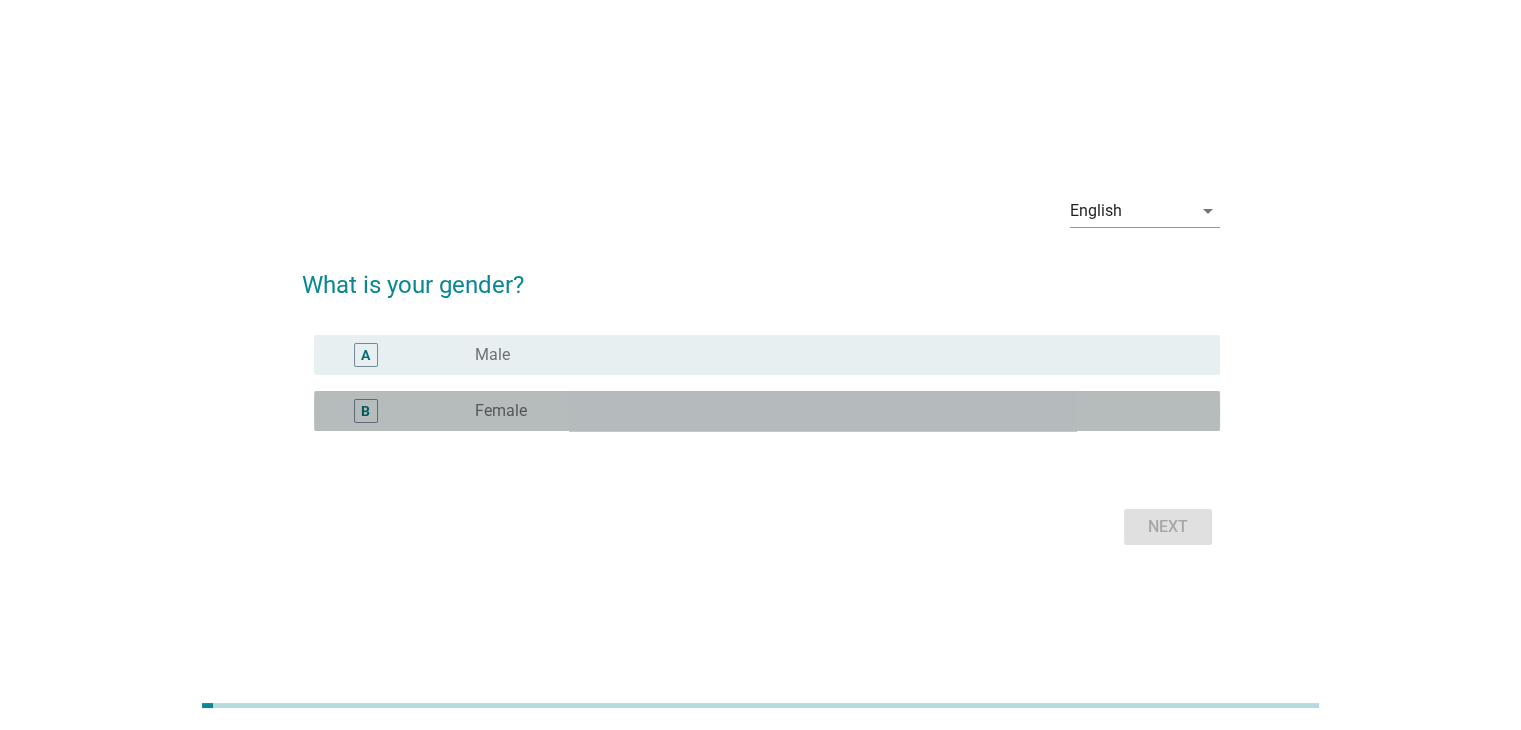 click on "radio_button_unchecked Female" at bounding box center [831, 411] 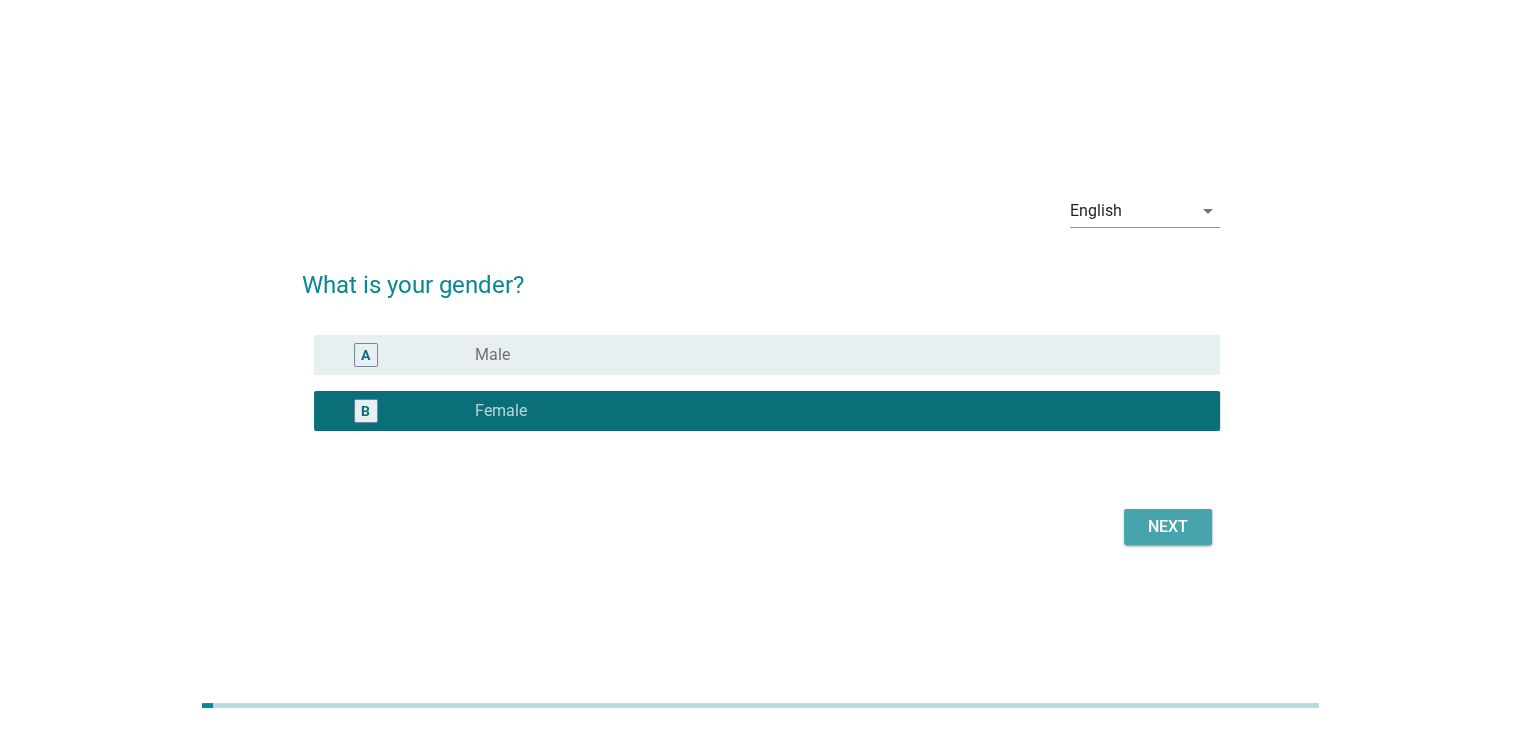 click on "Next" at bounding box center (1168, 527) 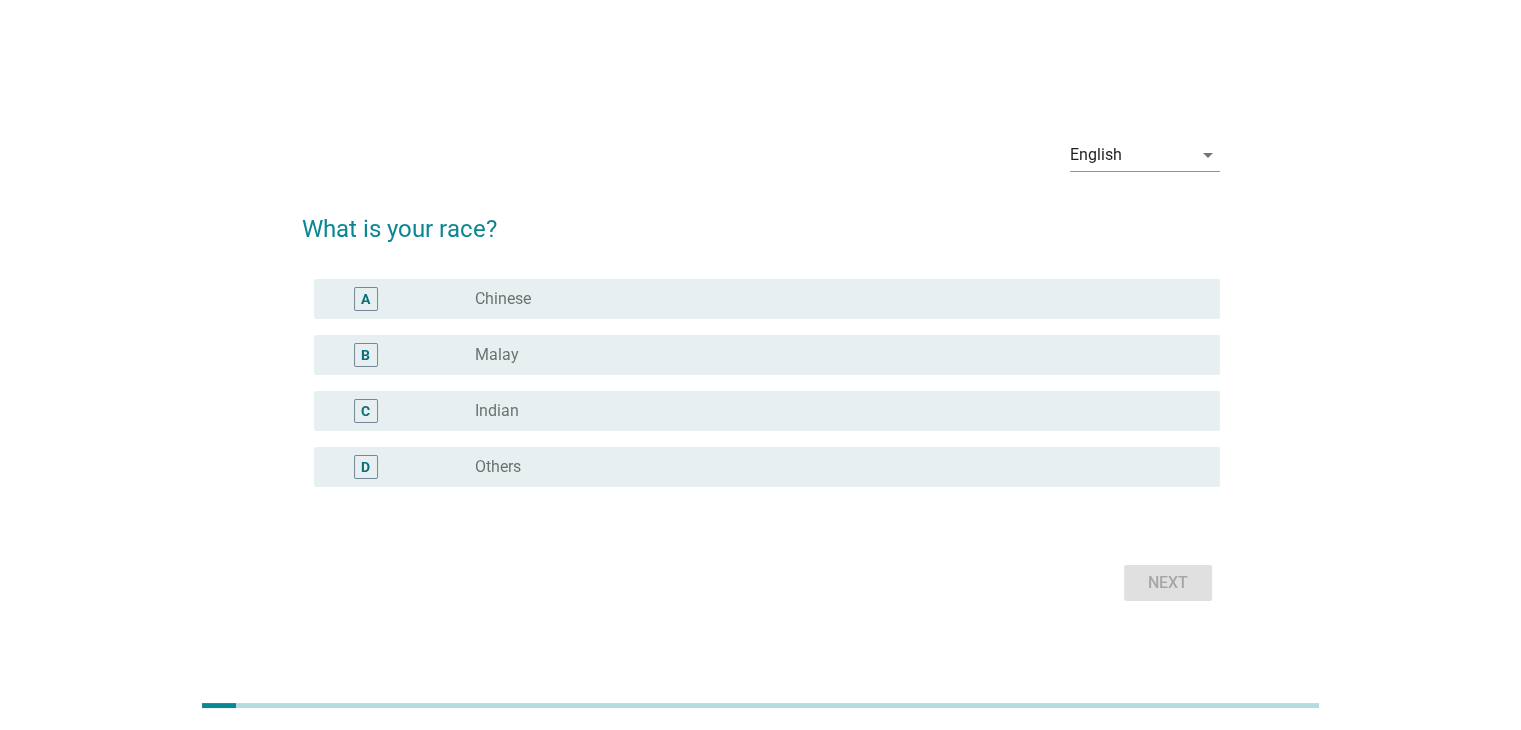 click on "radio_button_unchecked Chinese" at bounding box center (831, 299) 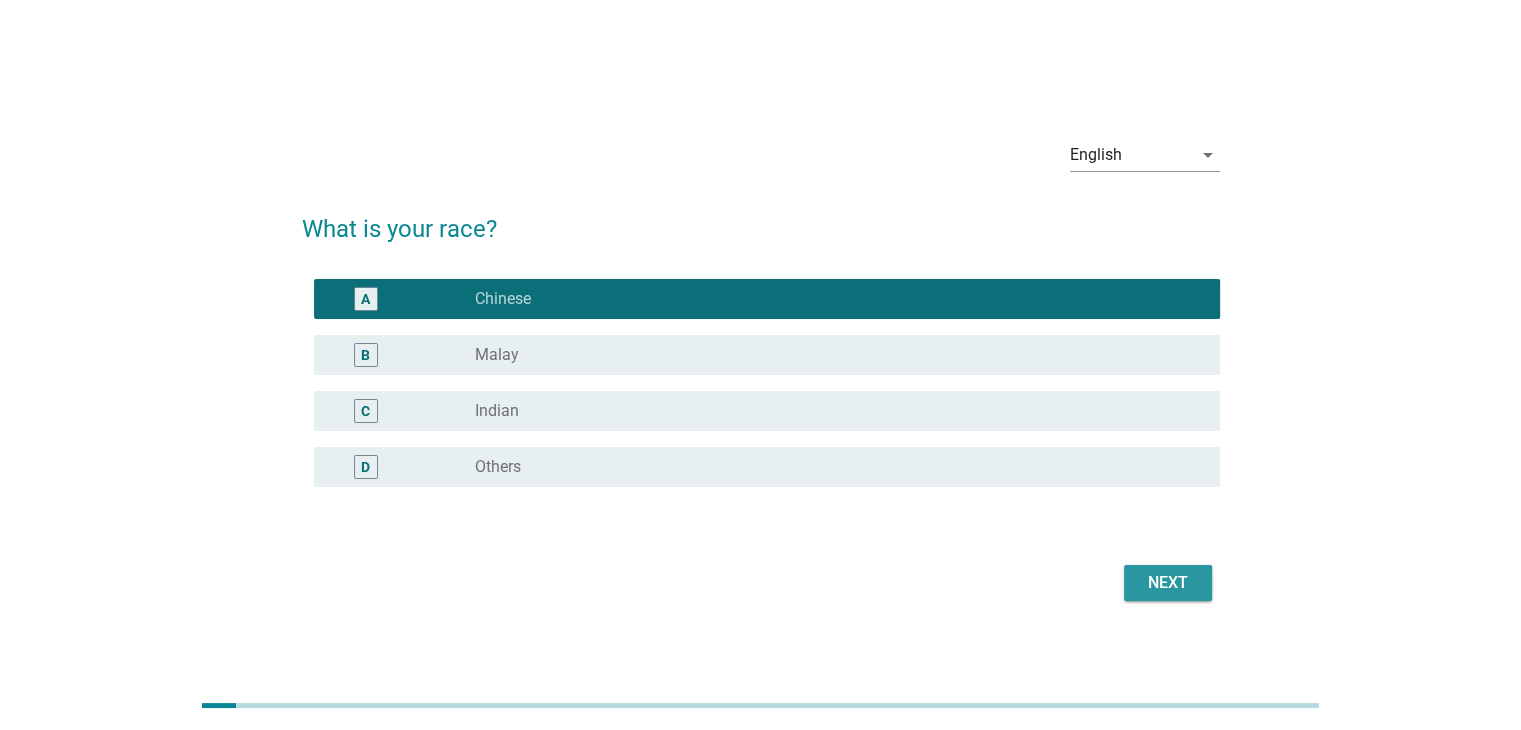 click on "Next" at bounding box center (1168, 583) 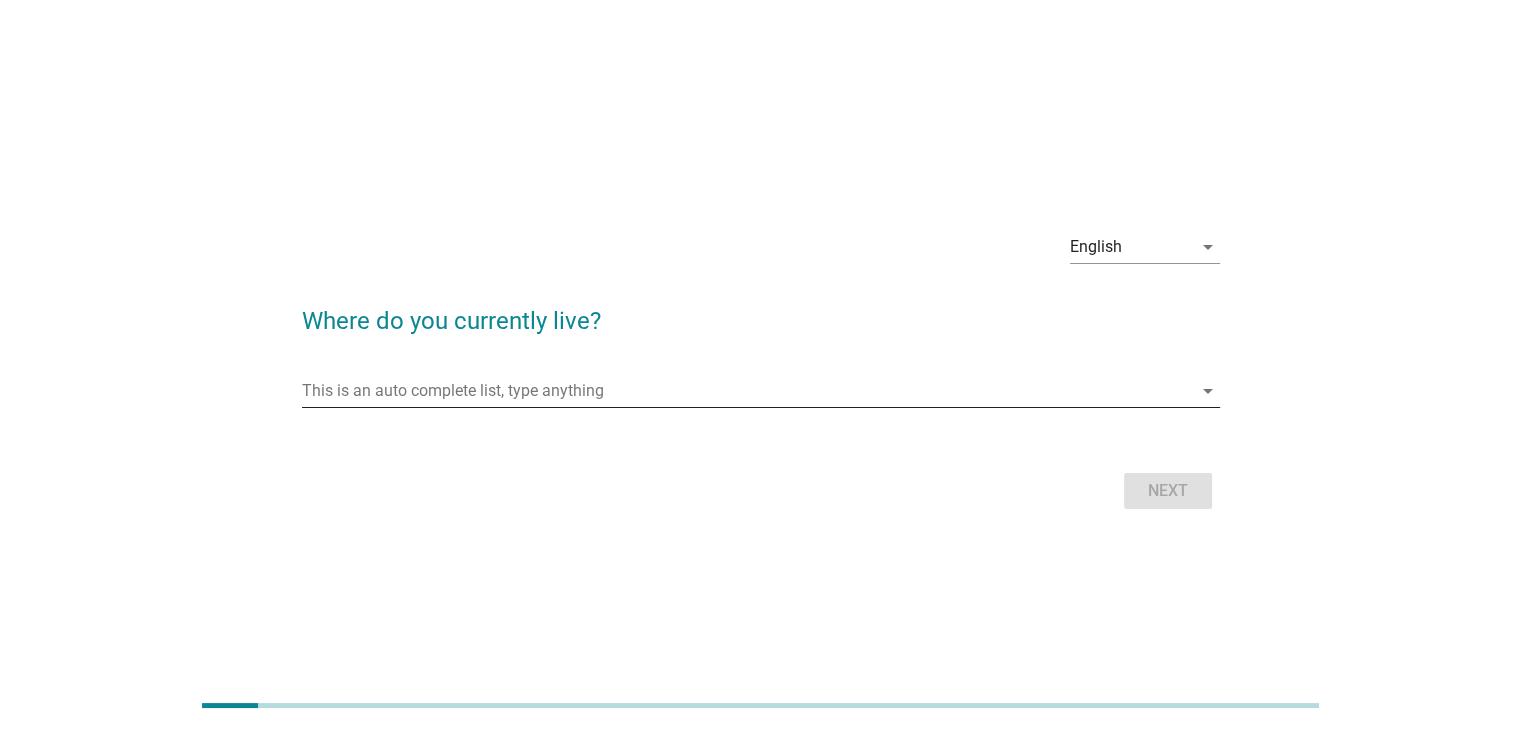click at bounding box center [747, 391] 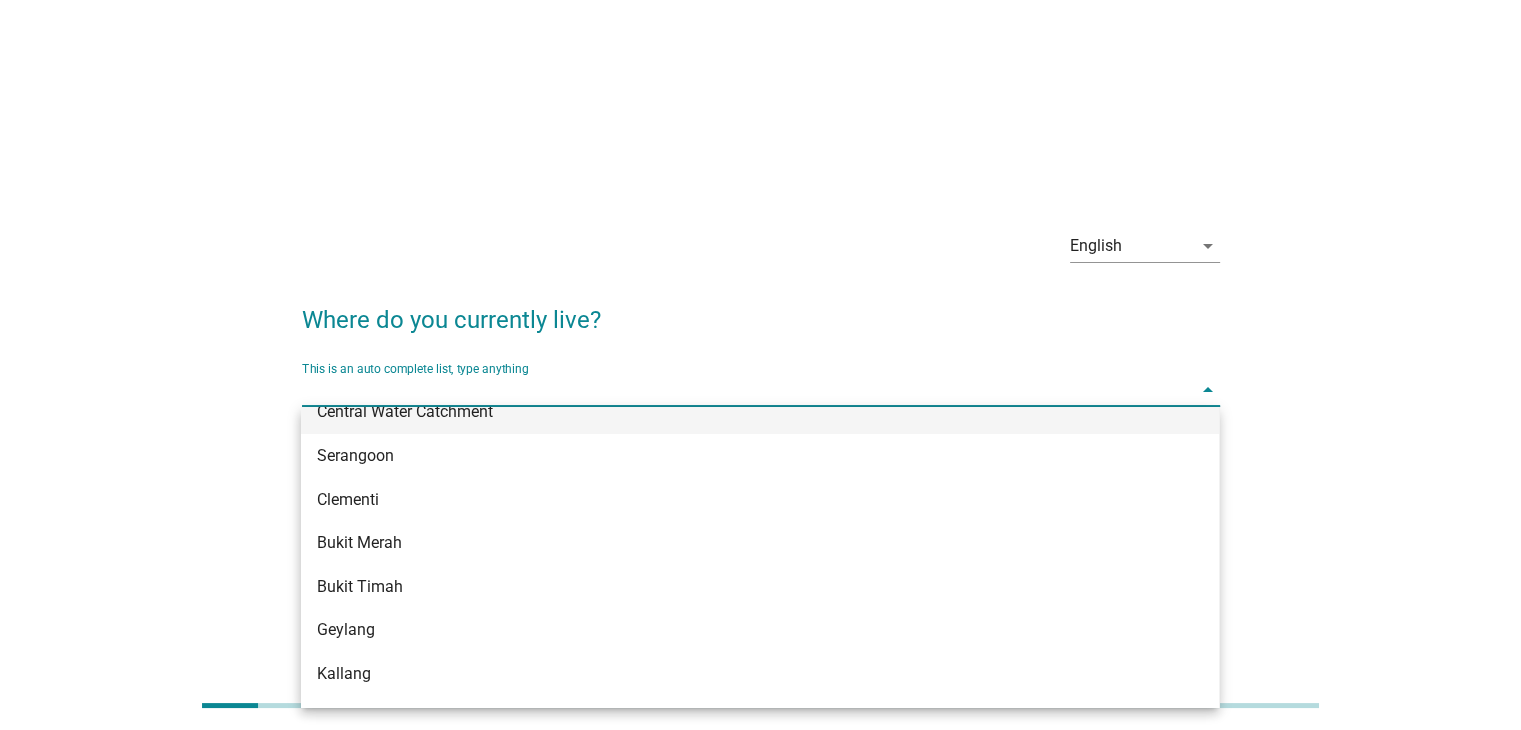 scroll, scrollTop: 100, scrollLeft: 0, axis: vertical 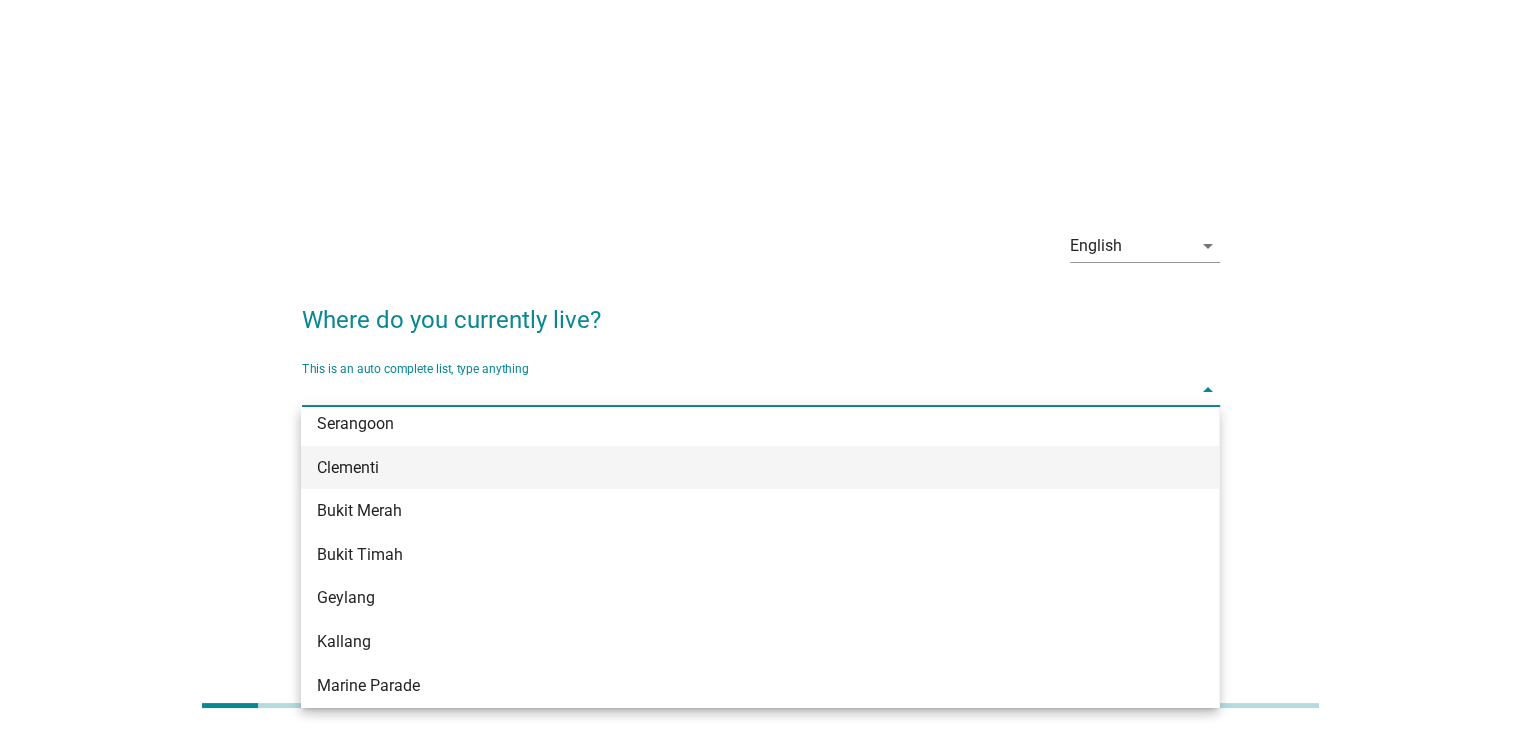 click on "Clementi" at bounding box center (723, 468) 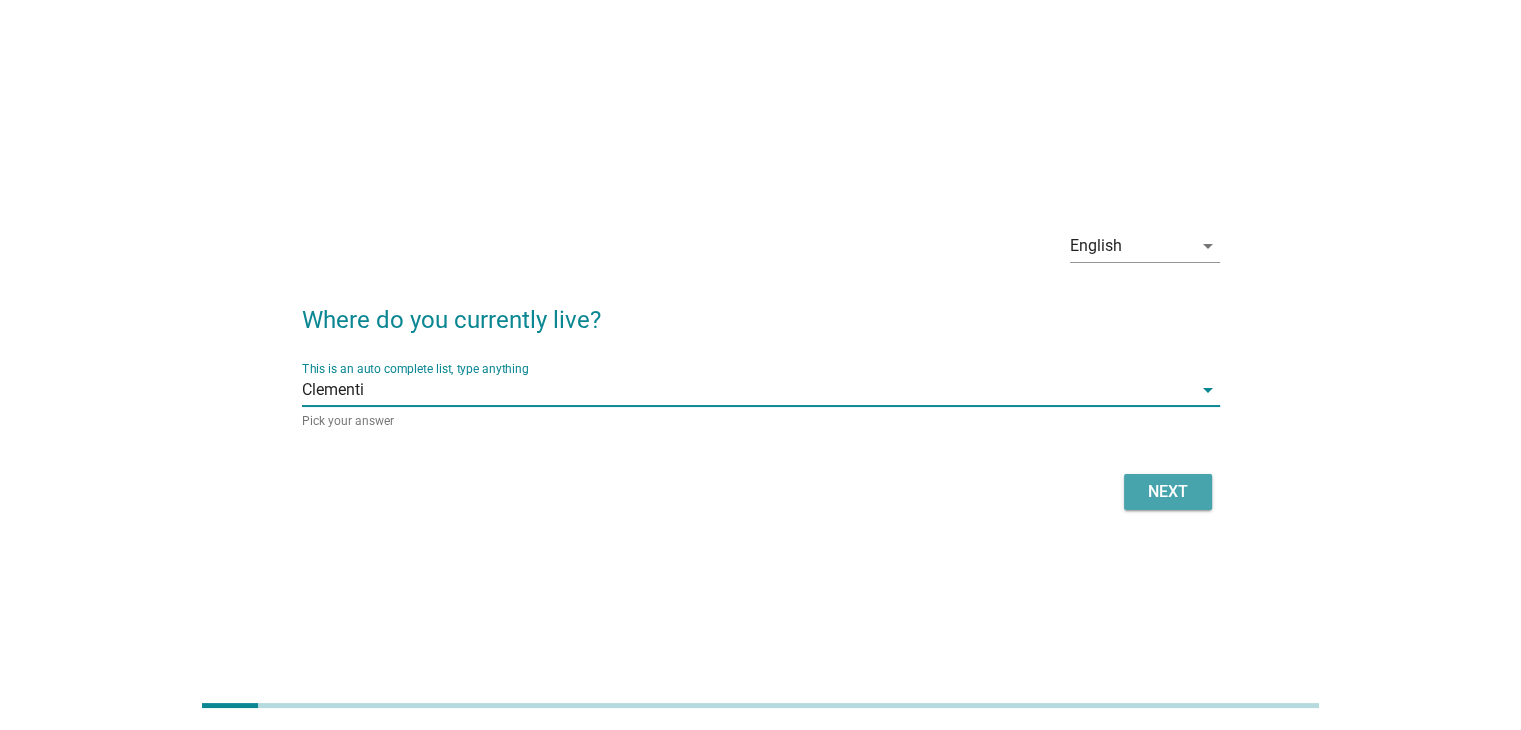 click on "Next" at bounding box center [1168, 492] 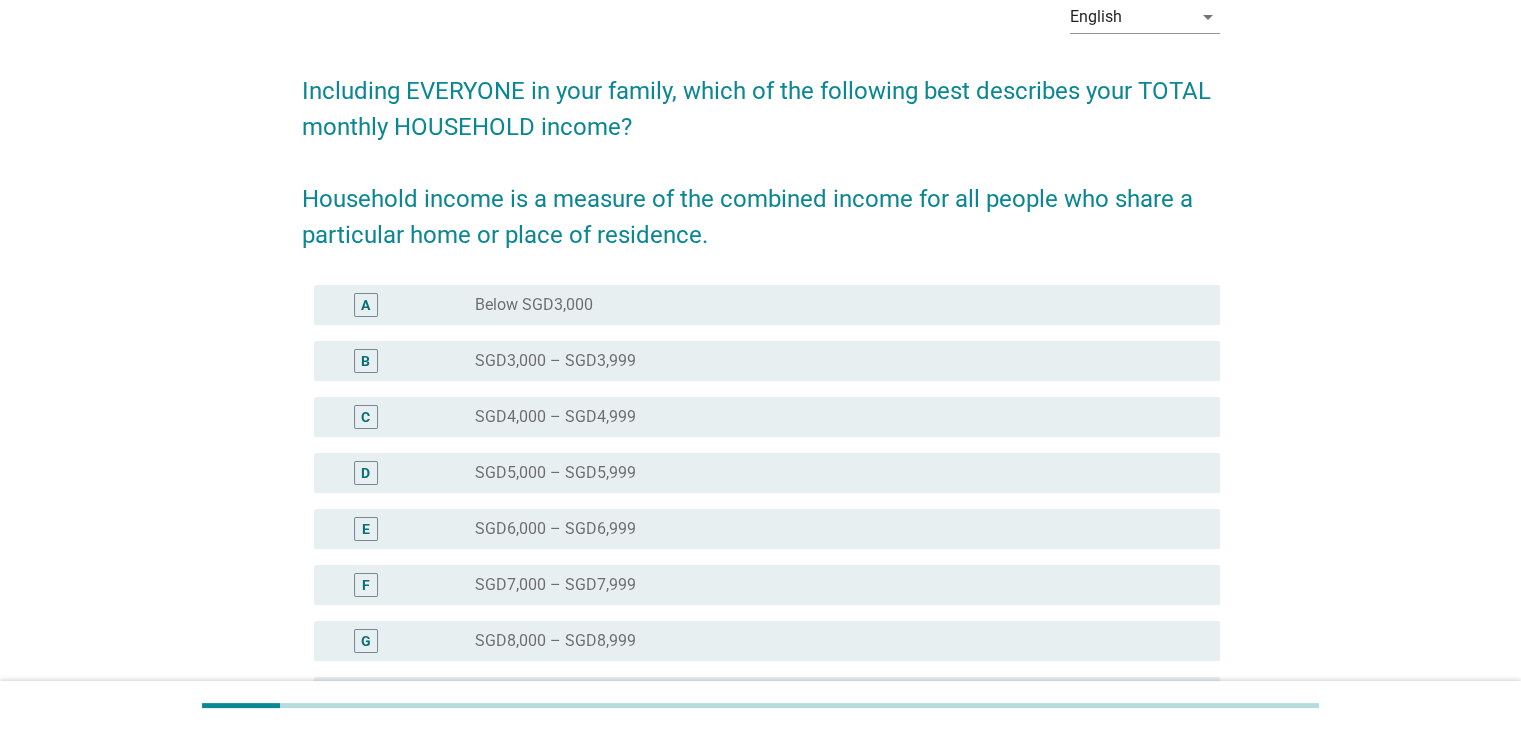 scroll, scrollTop: 300, scrollLeft: 0, axis: vertical 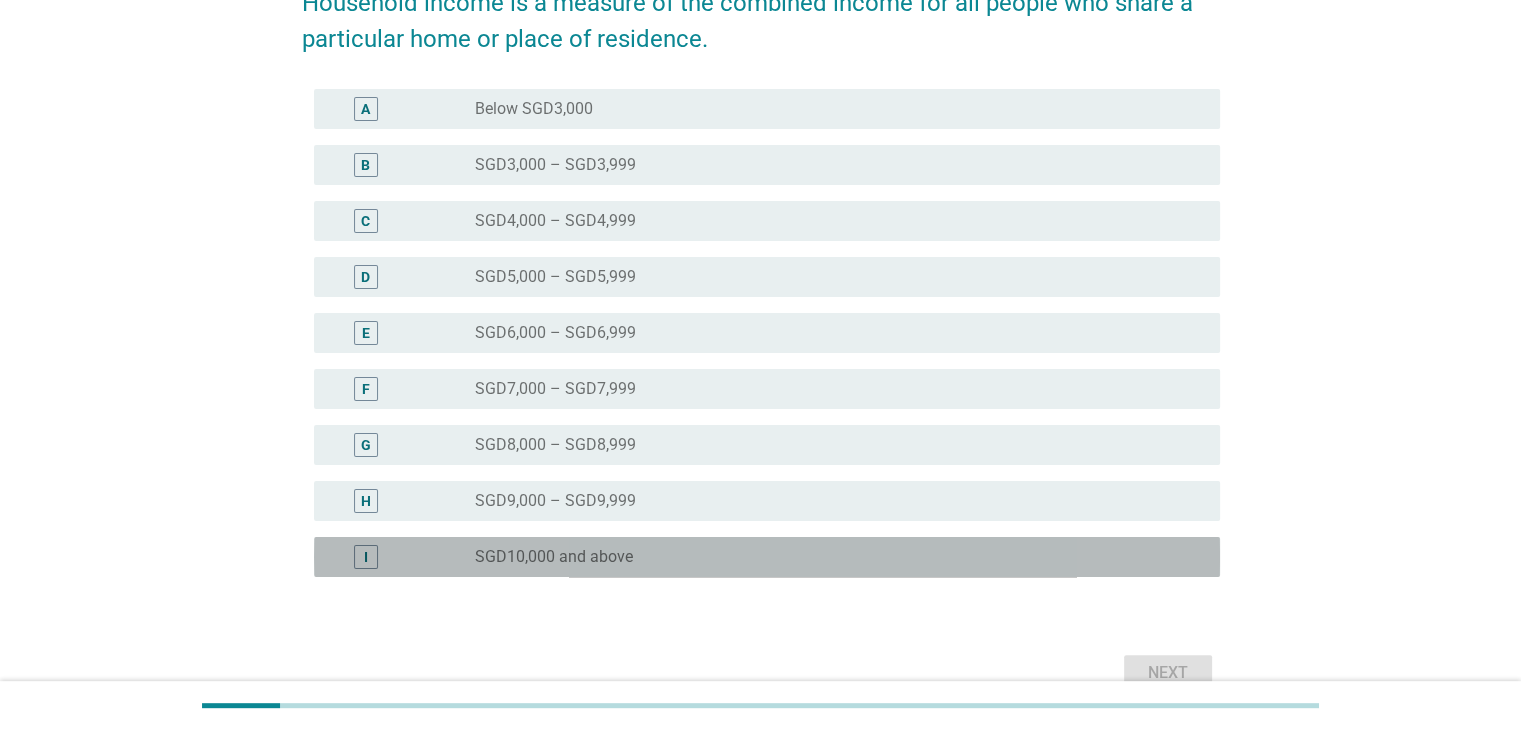 click on "radio_button_unchecked SGD10,000 and above" at bounding box center (831, 557) 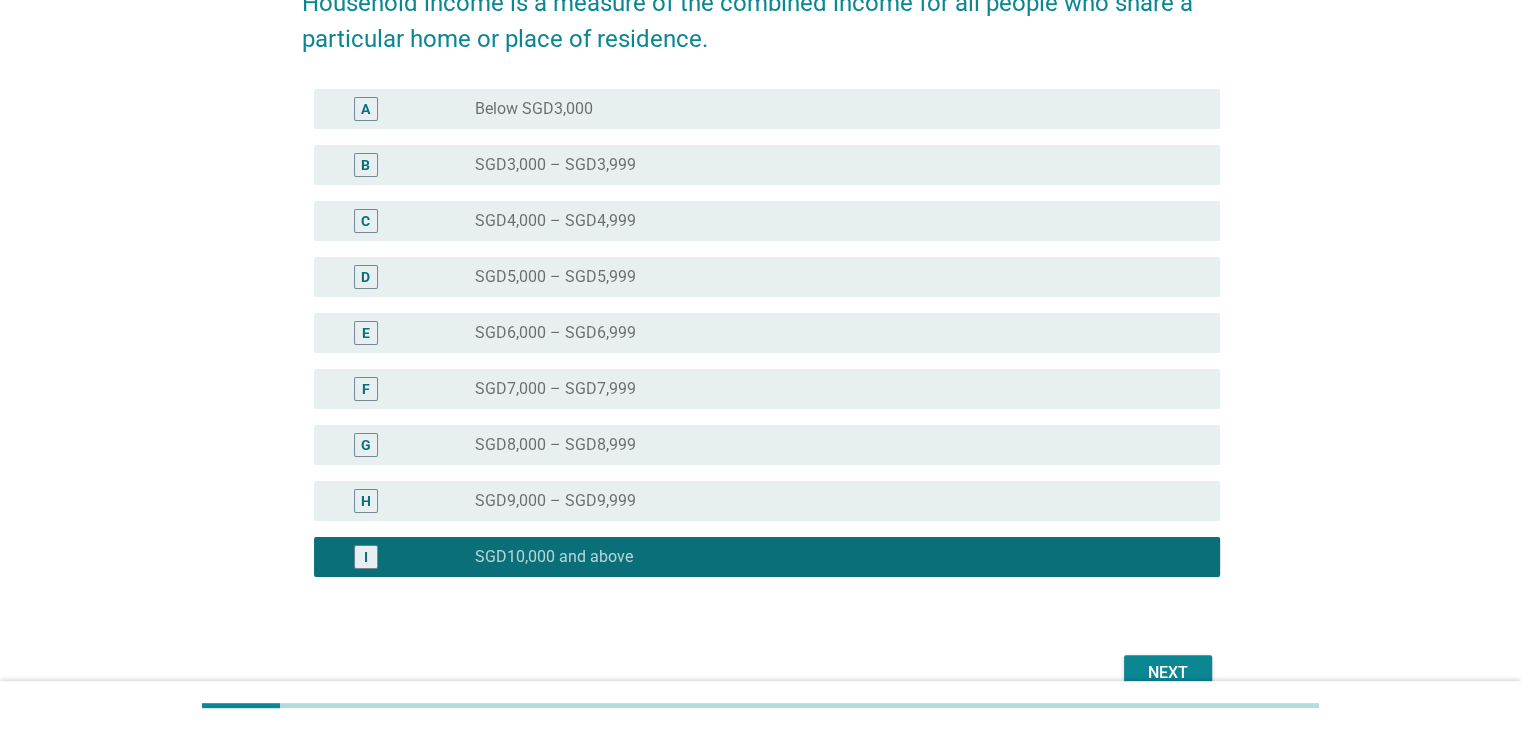 click on "Next" at bounding box center [1168, 673] 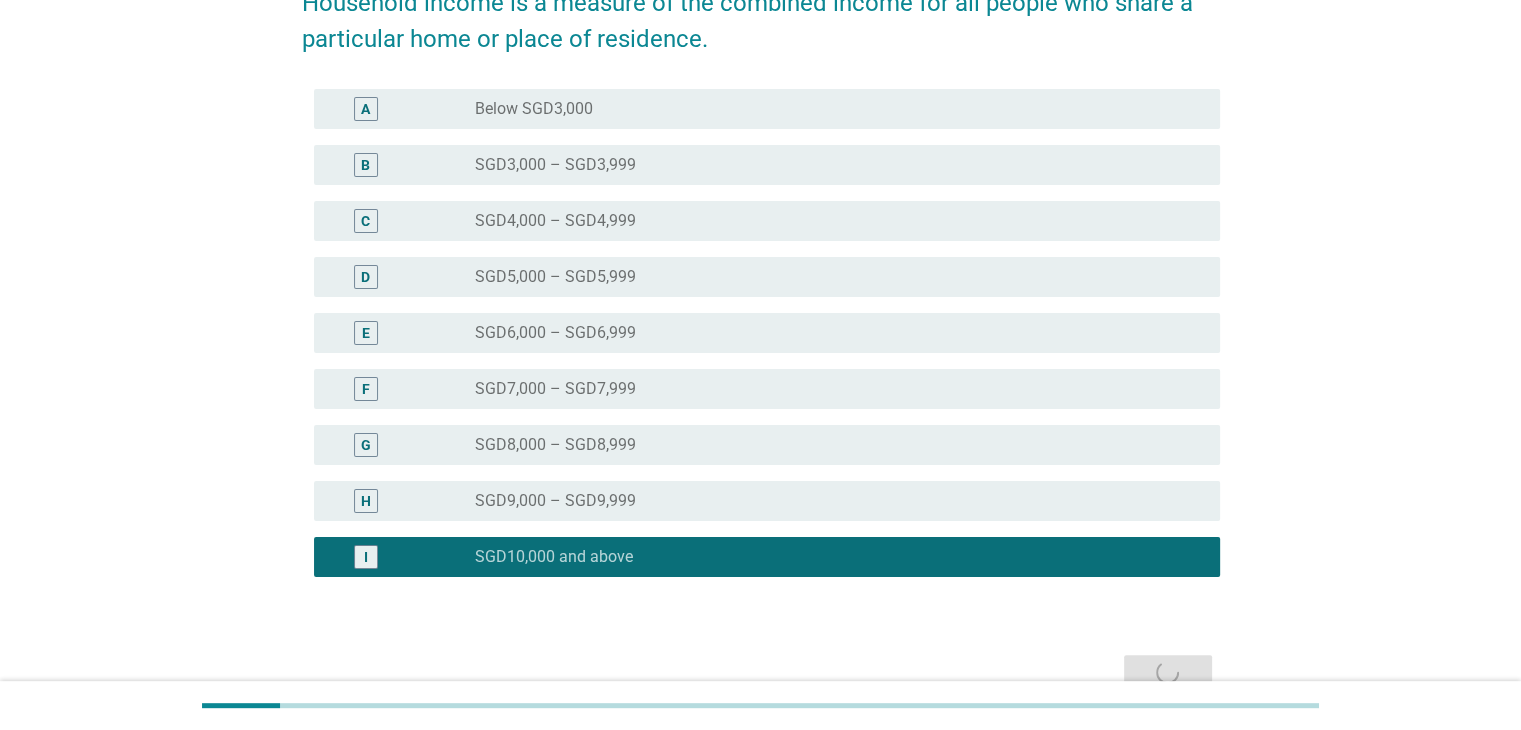 scroll, scrollTop: 0, scrollLeft: 0, axis: both 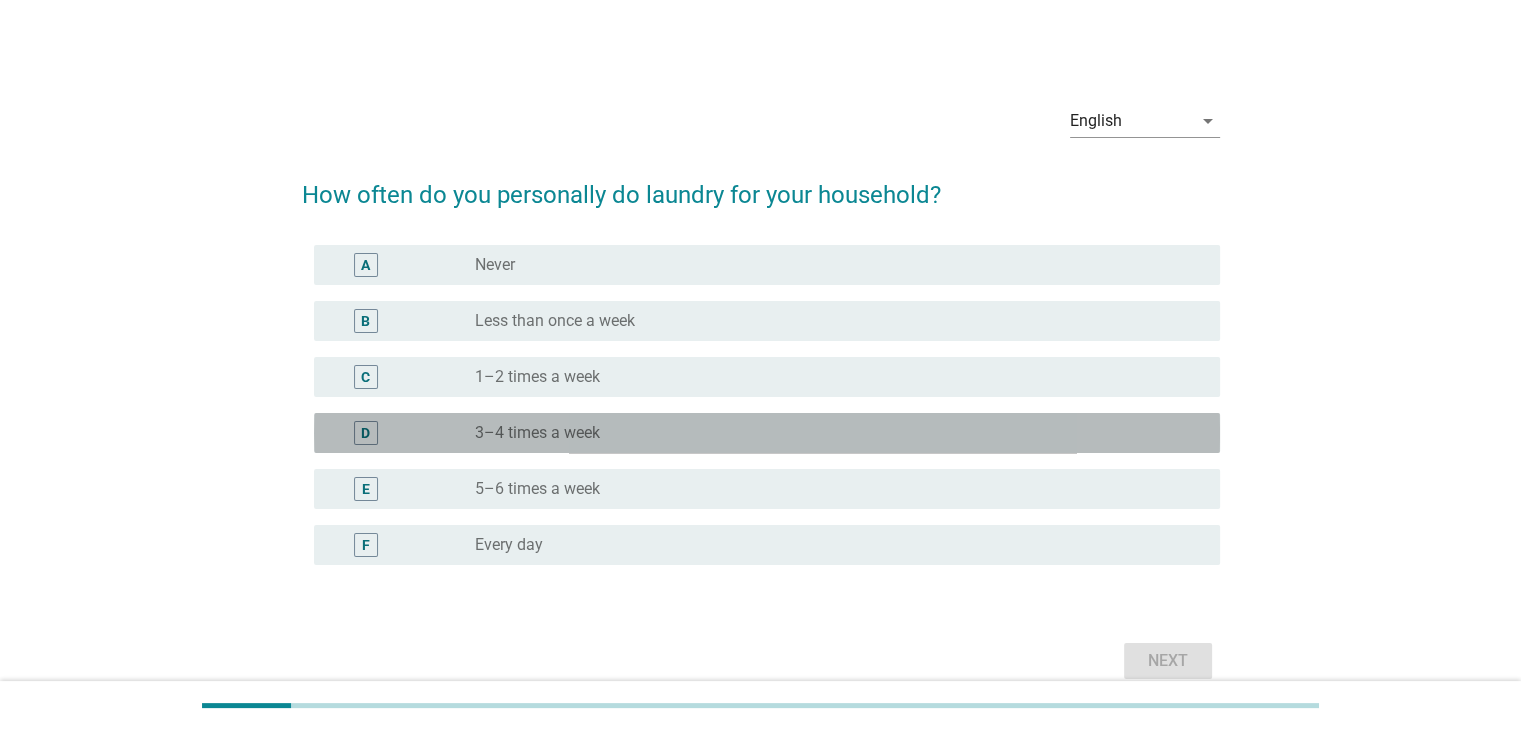 click on "radio_button_unchecked 3–4 times a week" at bounding box center [831, 433] 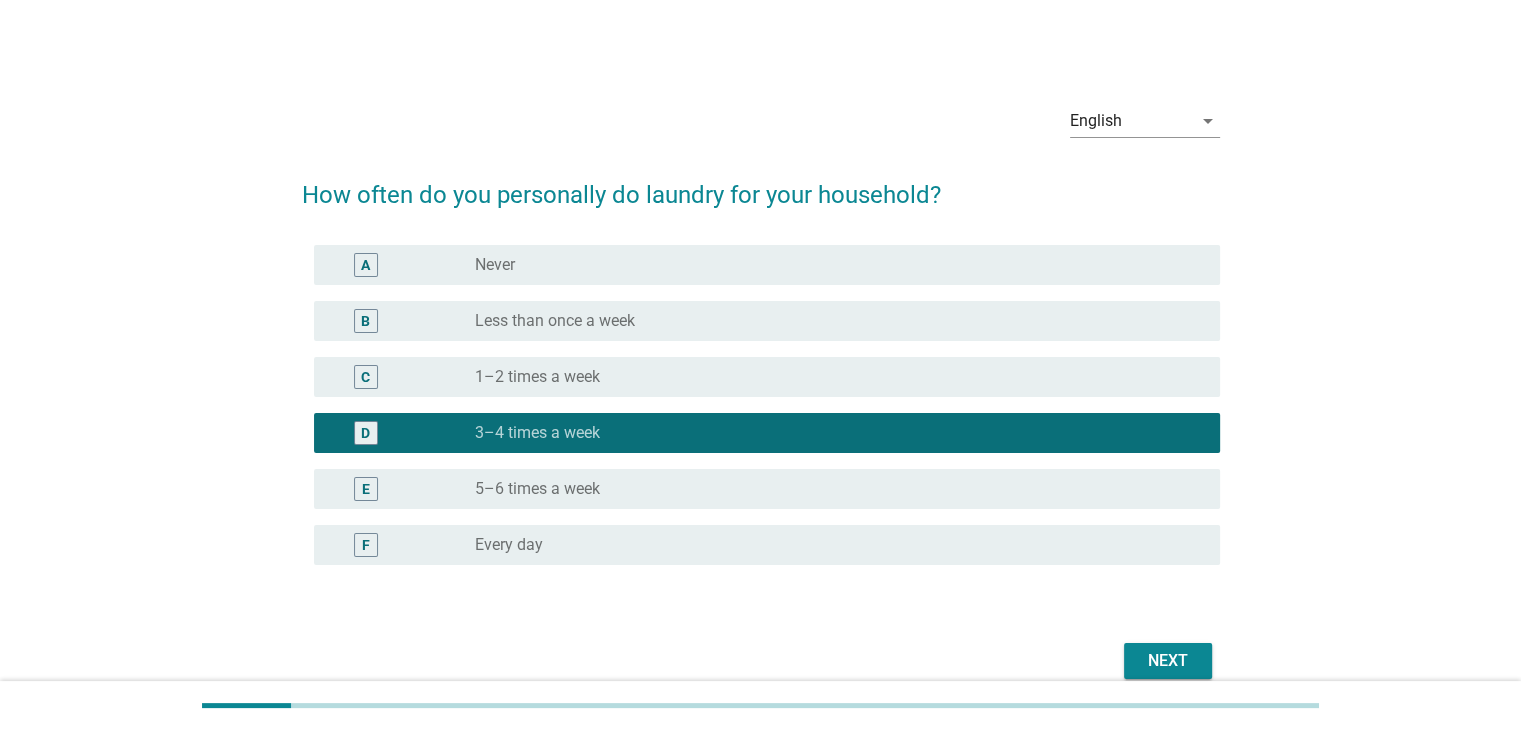 click on "Next" at bounding box center (1168, 661) 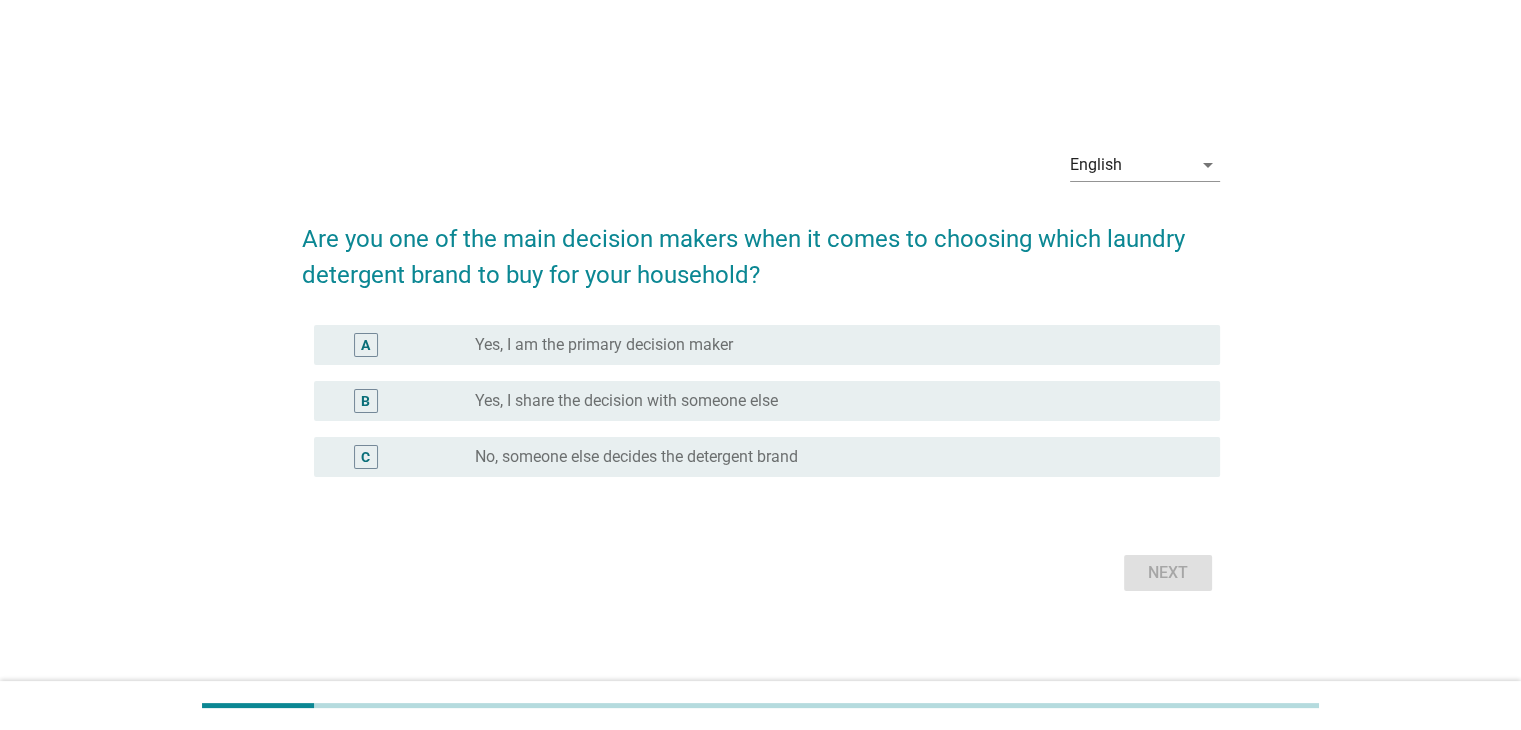 click on "radio_button_unchecked Yes, I am the primary decision maker" at bounding box center (831, 345) 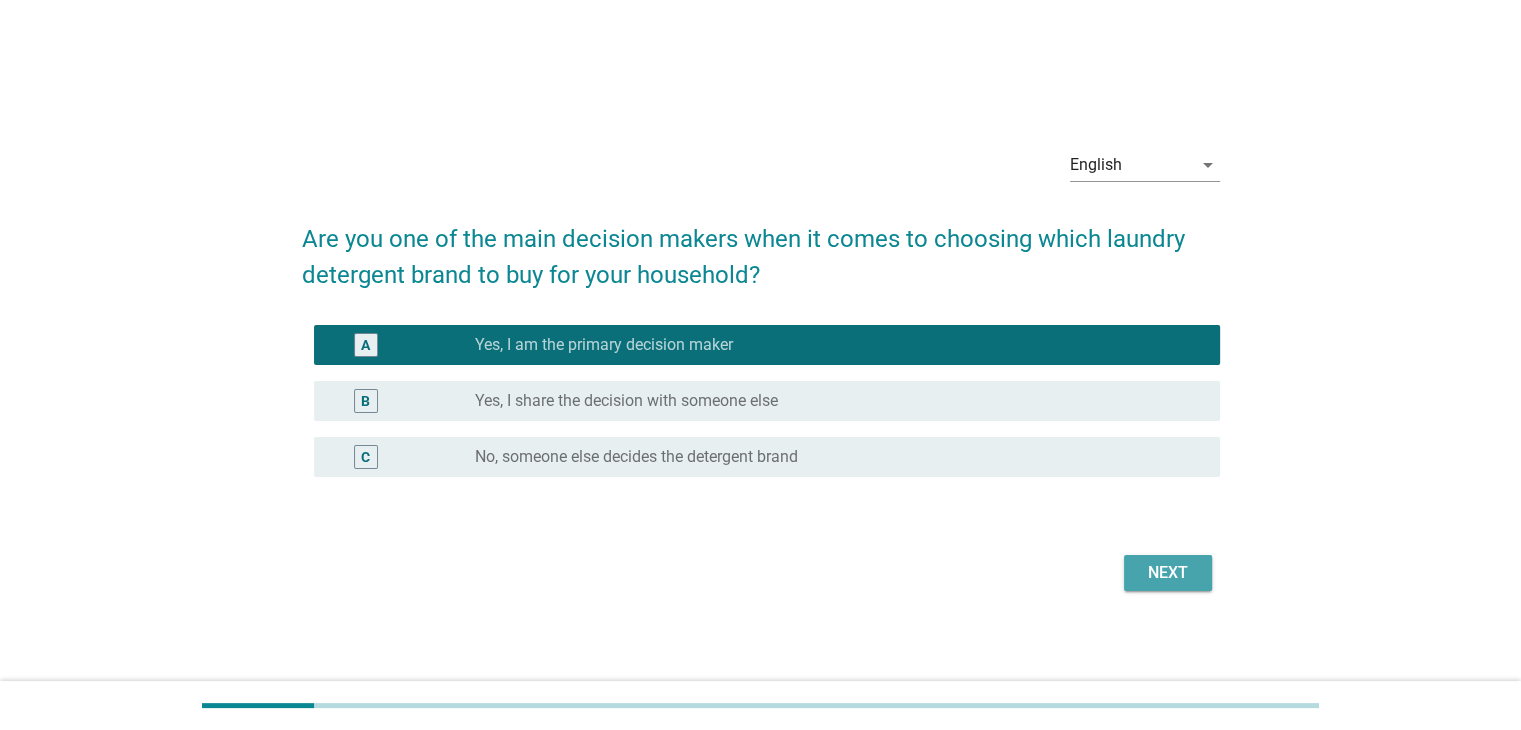 click on "Next" at bounding box center (1168, 573) 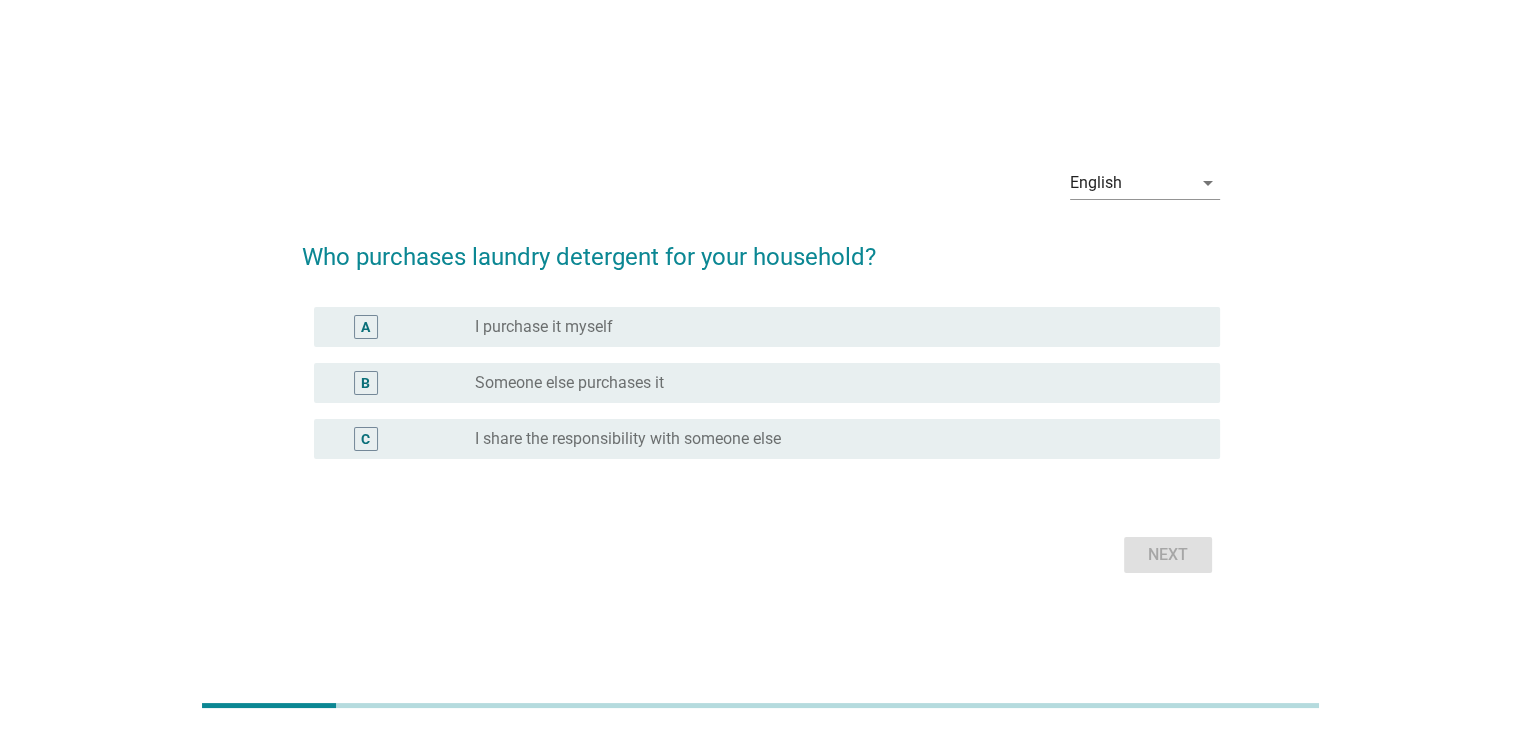 click on "radio_button_unchecked I purchase it myself" at bounding box center (831, 327) 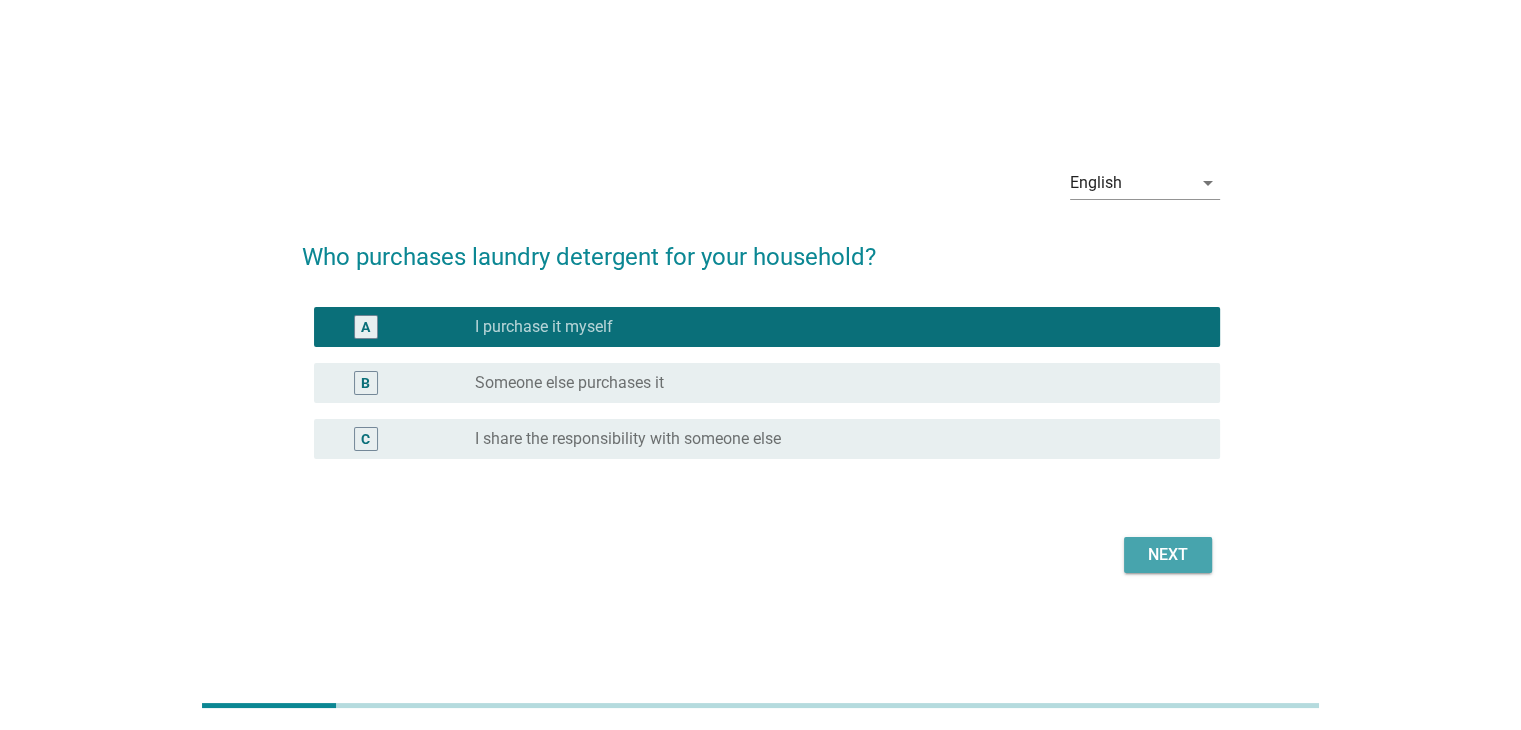 click on "Next" at bounding box center [1168, 555] 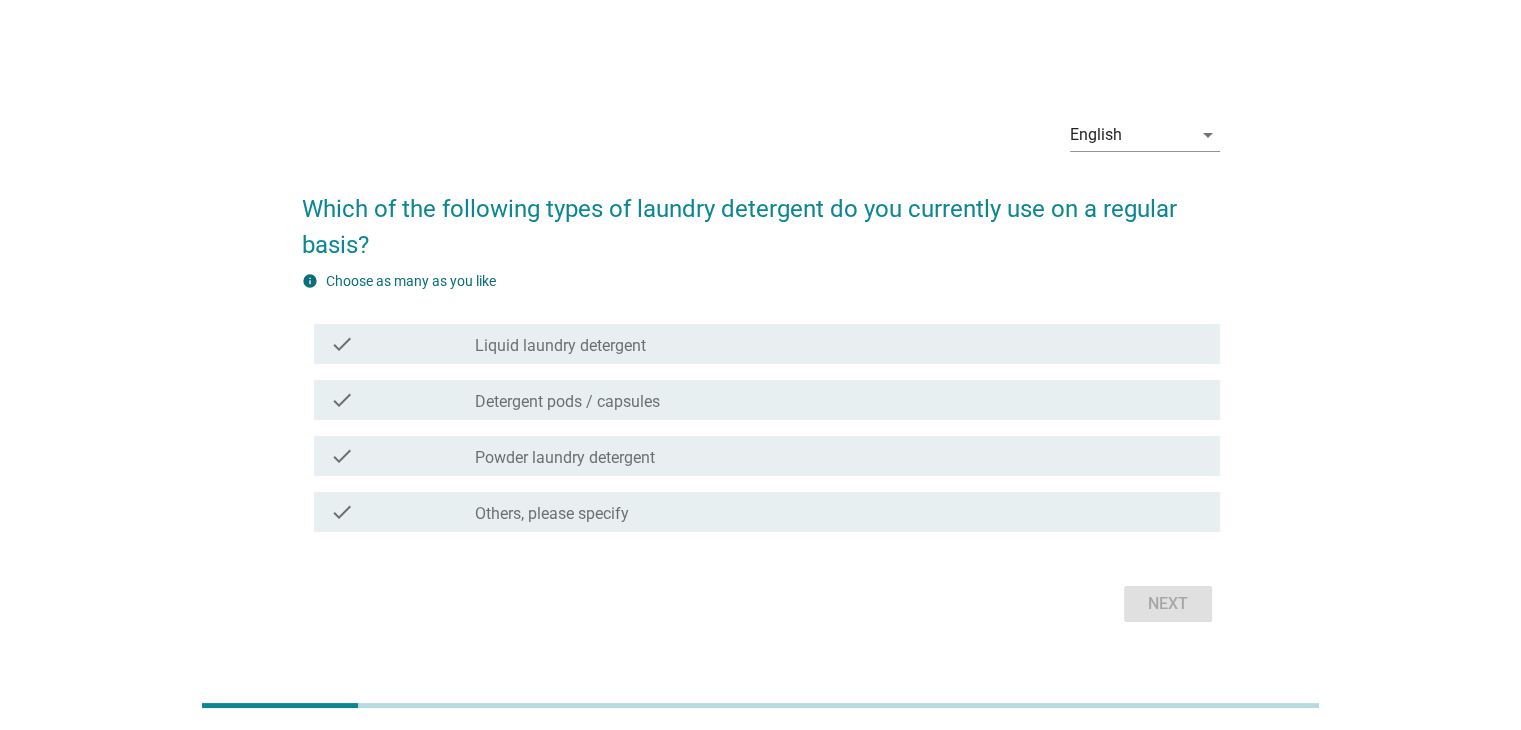 click on "check_box_outline_blank Liquid laundry detergent" at bounding box center (839, 344) 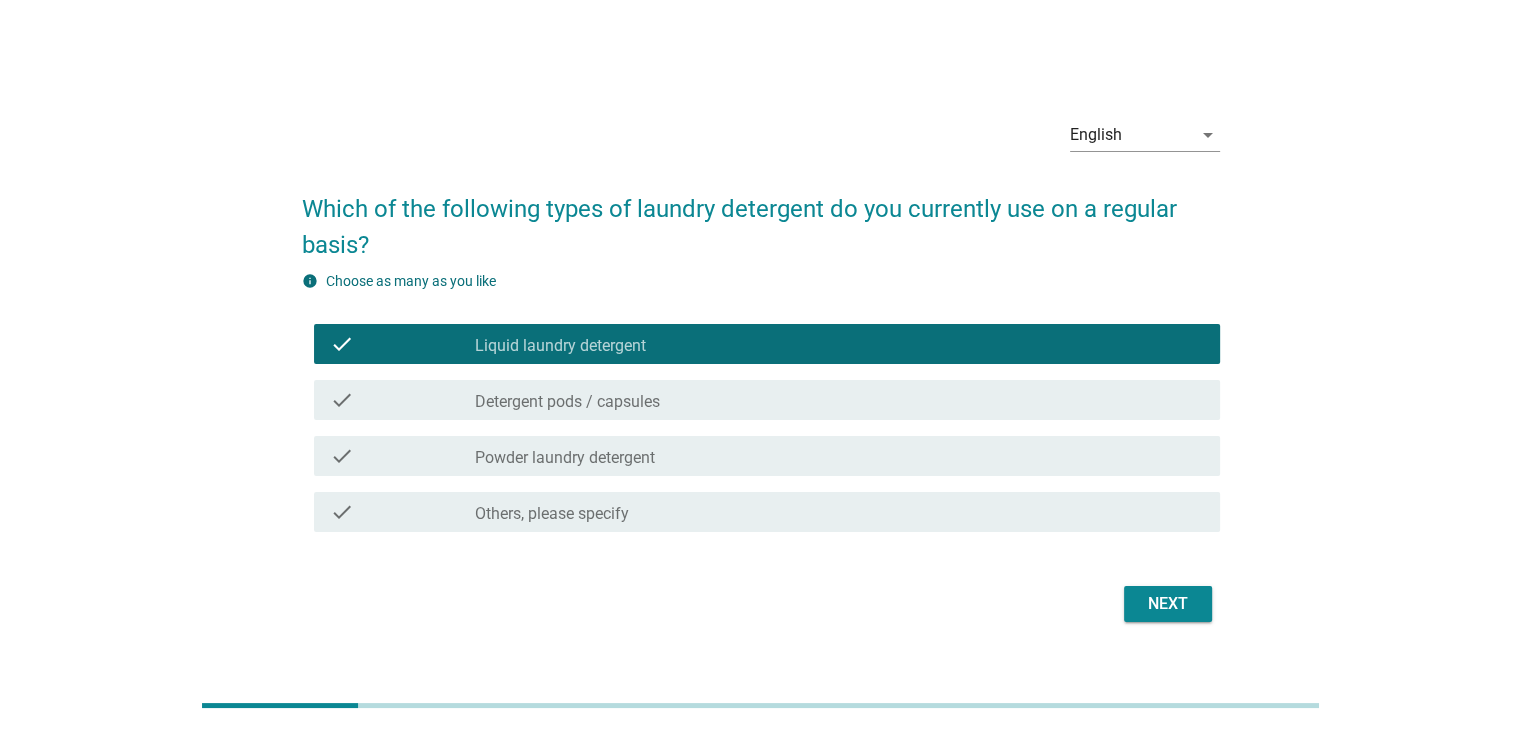 click on "check     check_box_outline_blank Powder laundry detergent" at bounding box center (767, 456) 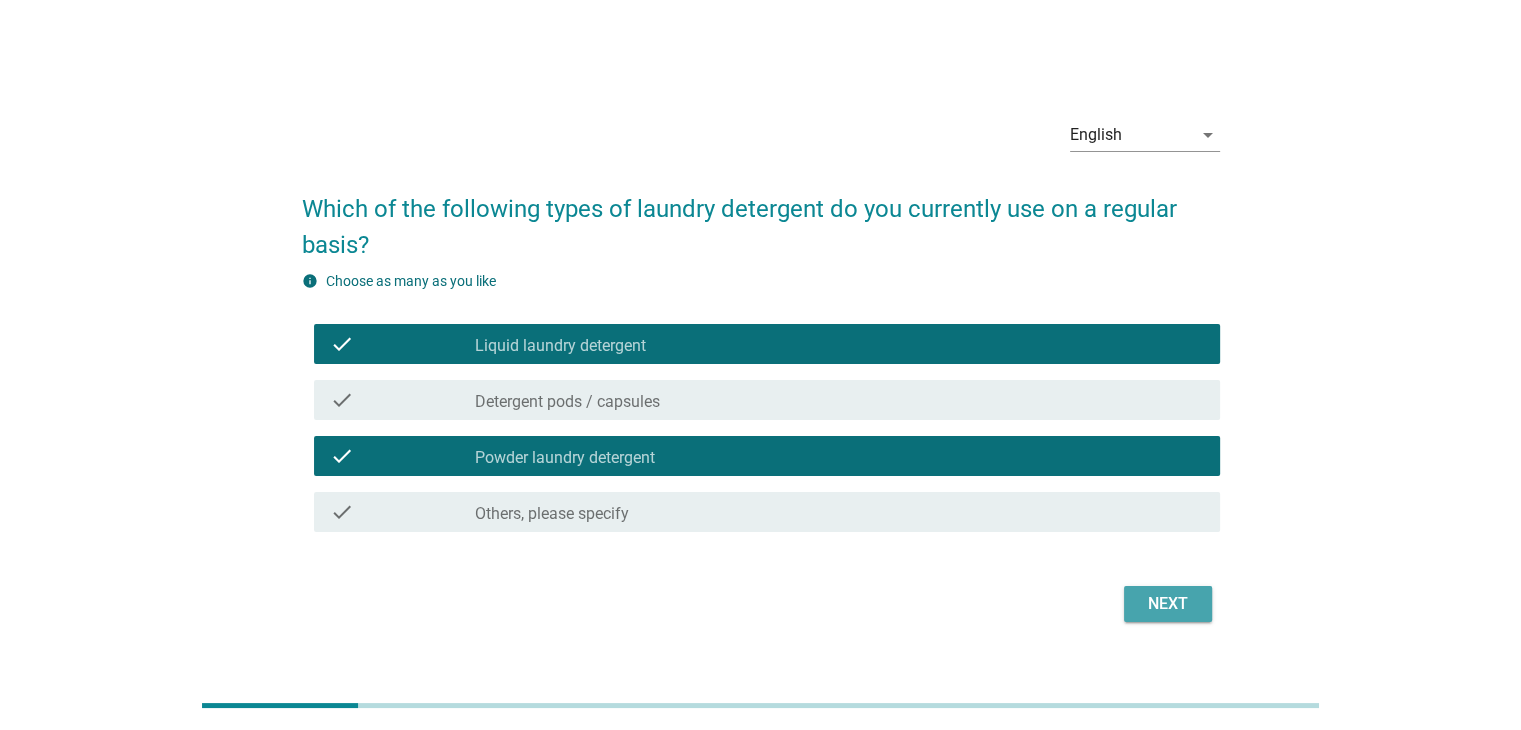 click on "Next" at bounding box center (1168, 604) 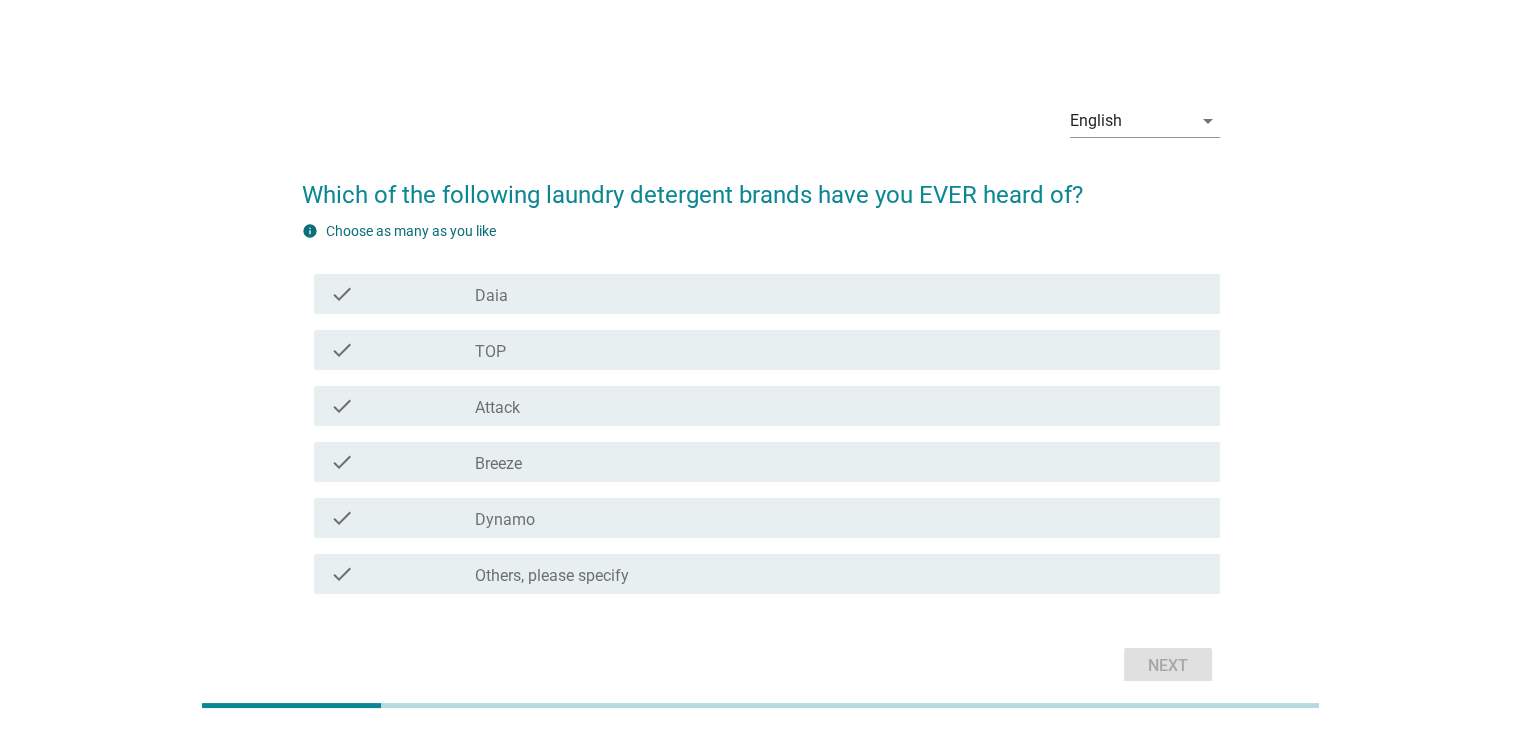 click on "check_box_outline_blank TOP" at bounding box center (839, 350) 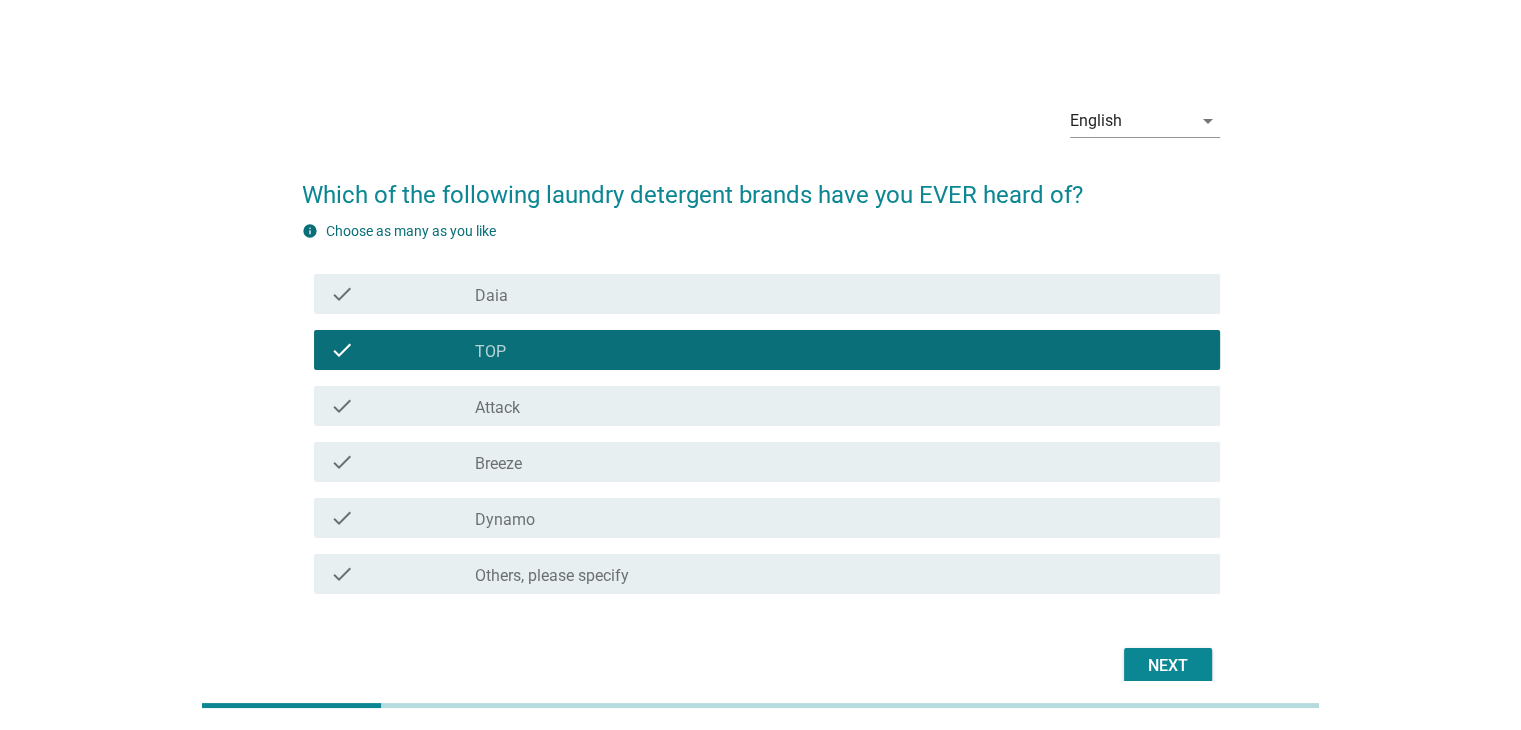 click on "check_box_outline_blank Attack" at bounding box center [839, 406] 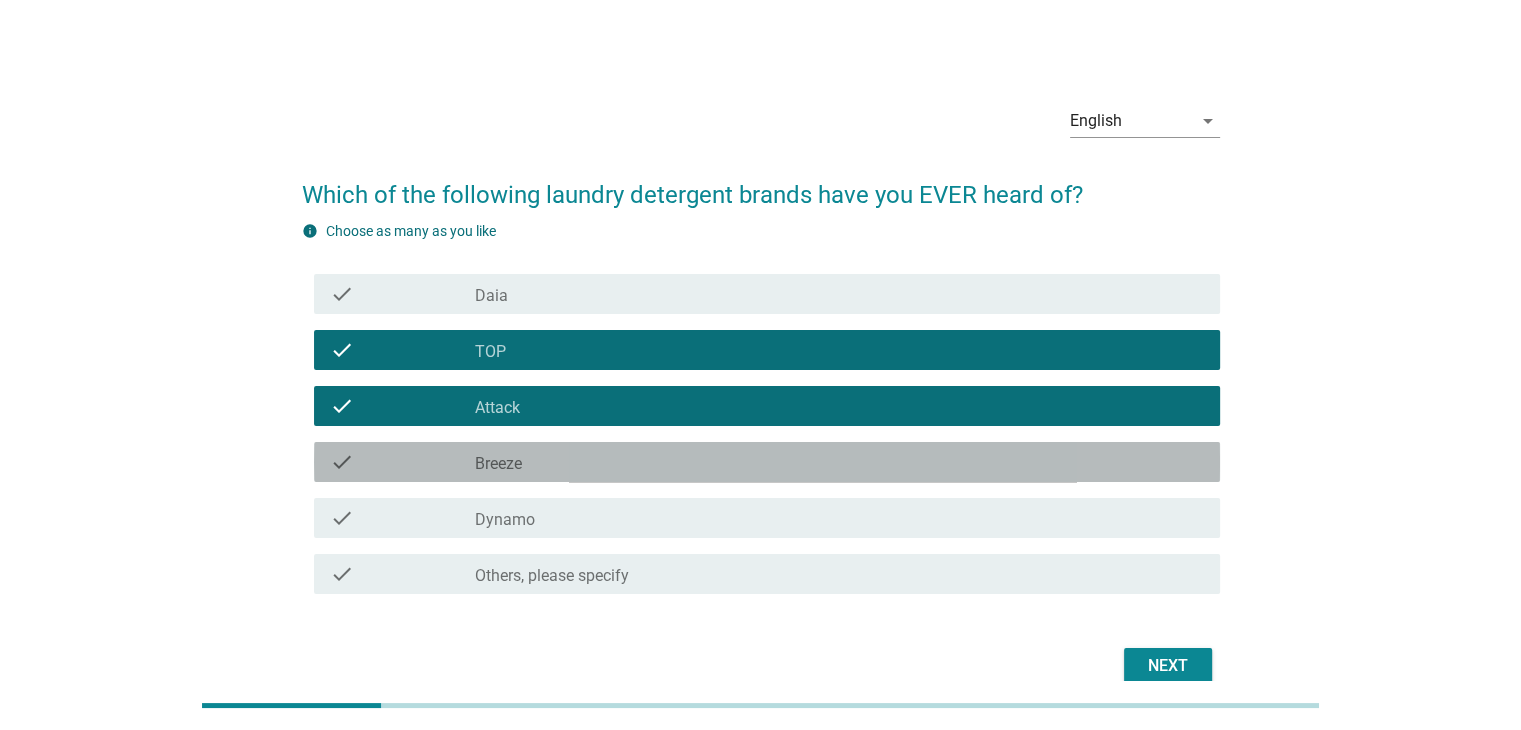 click on "check_box_outline_blank Breeze" at bounding box center (839, 462) 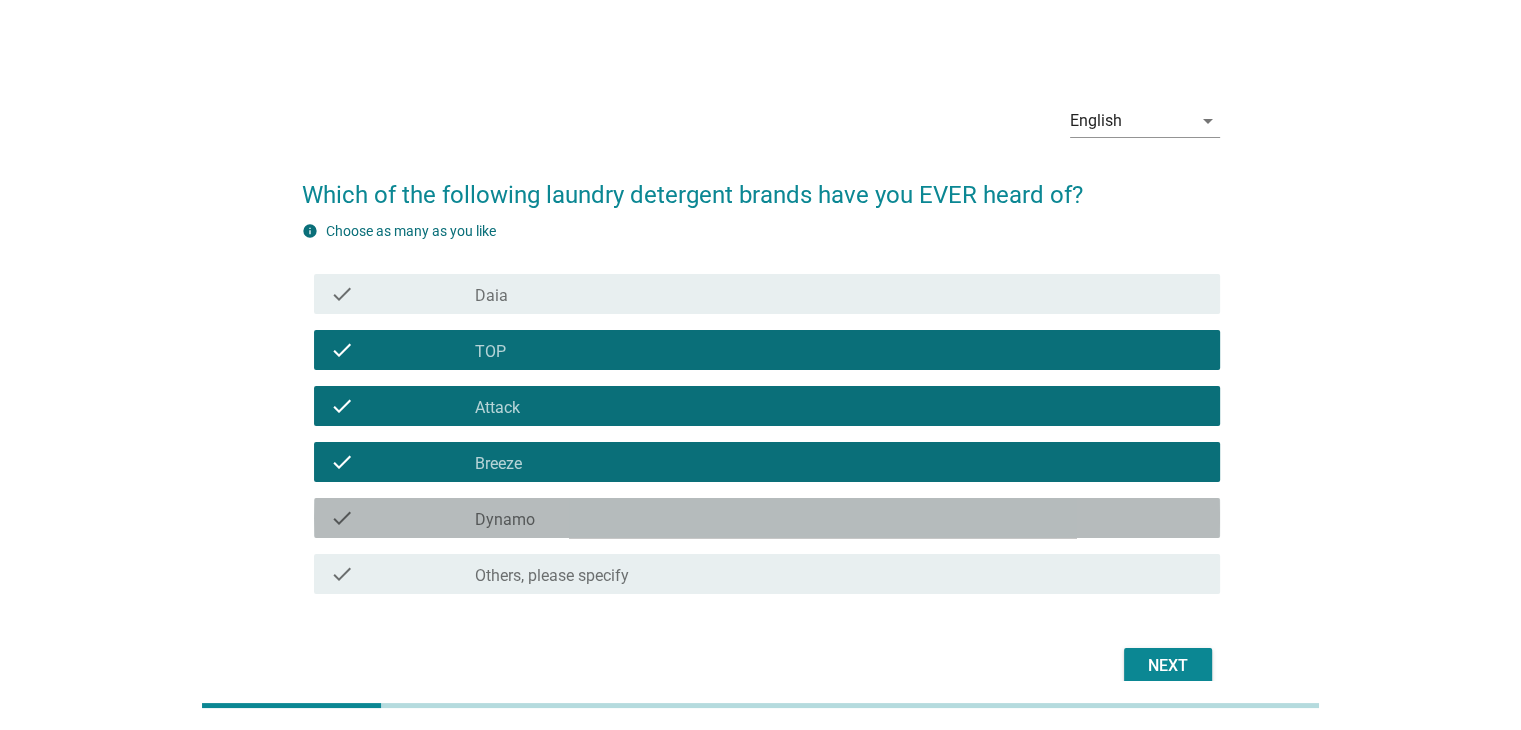 click on "check_box_outline_blank Dynamo" at bounding box center (839, 518) 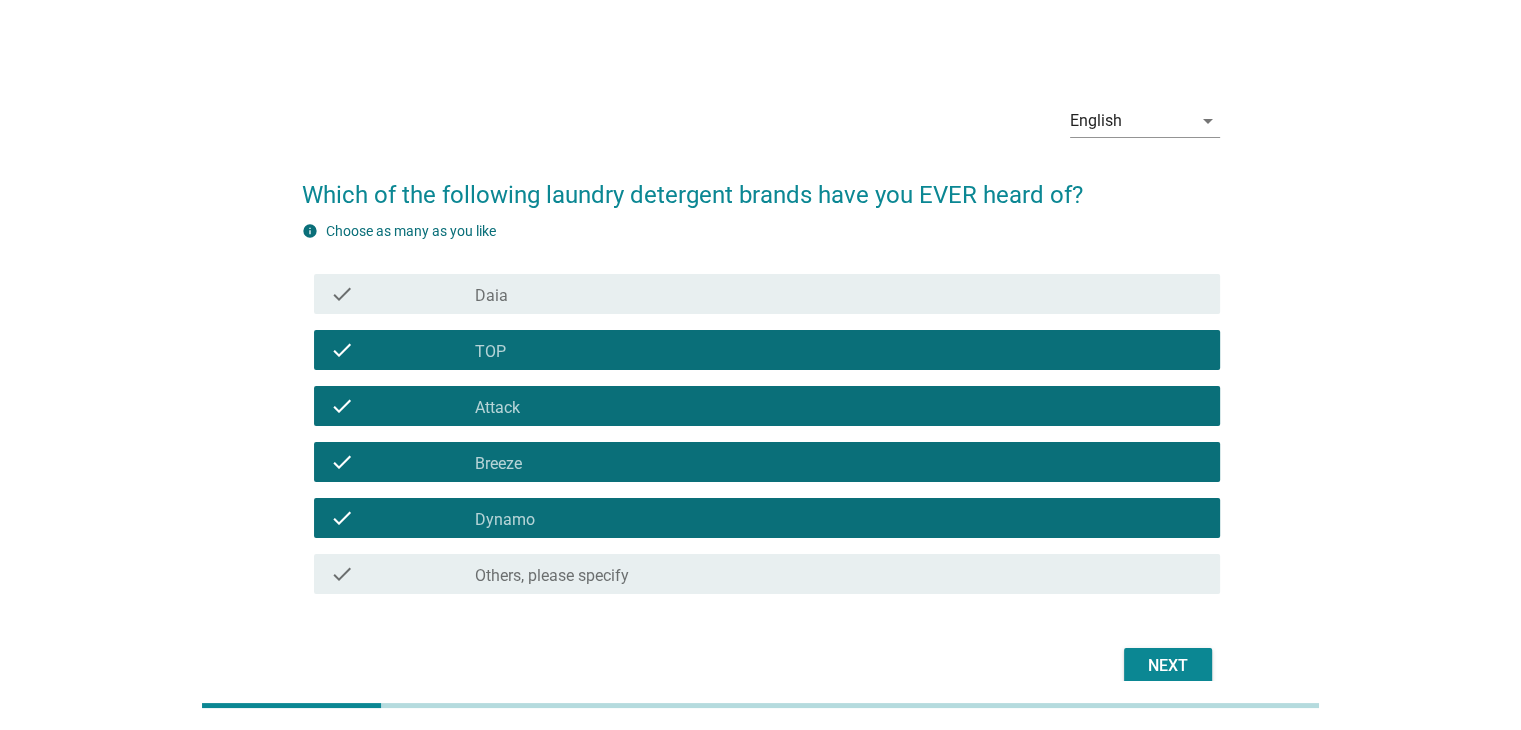 click on "Next" at bounding box center [1168, 666] 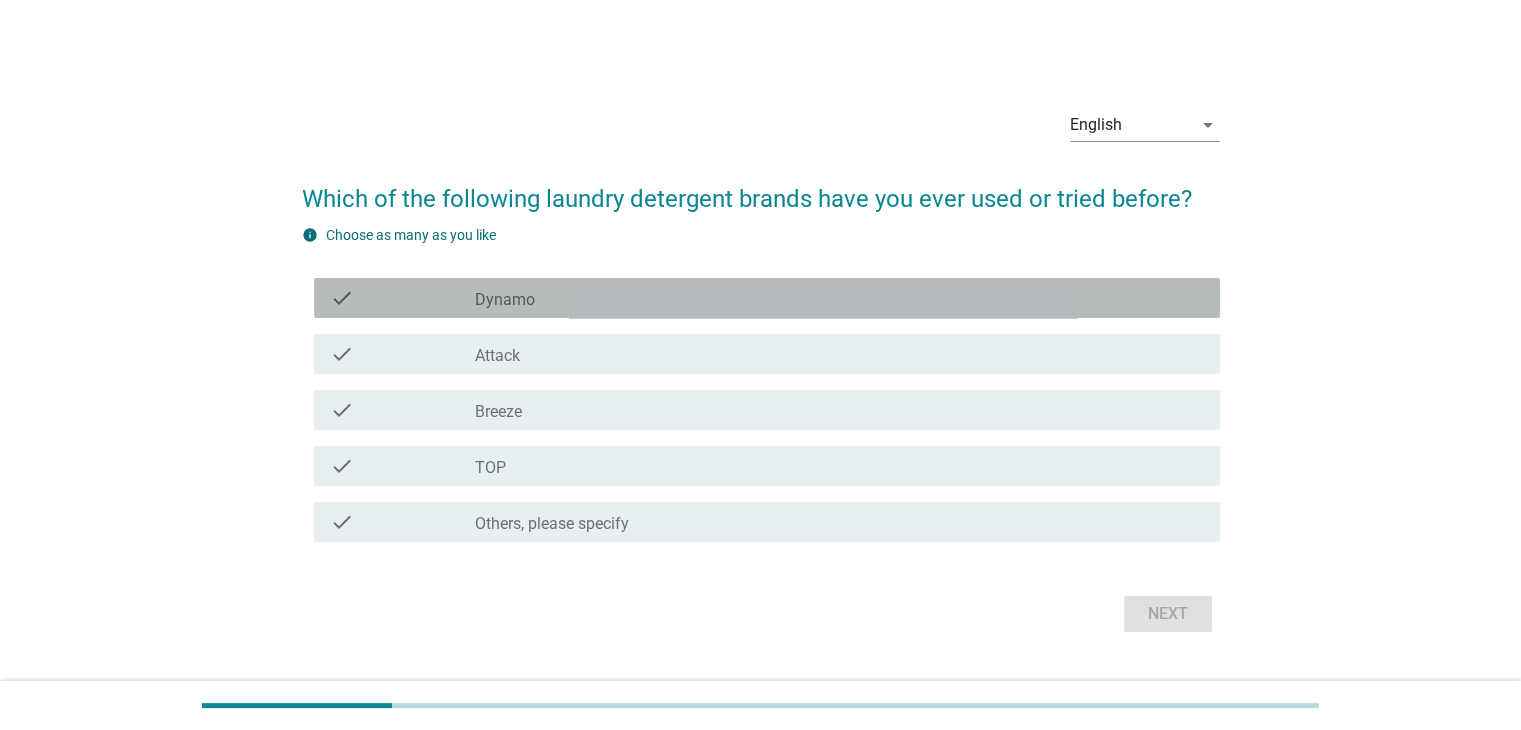 click on "check_box_outline_blank Dynamo" at bounding box center (839, 298) 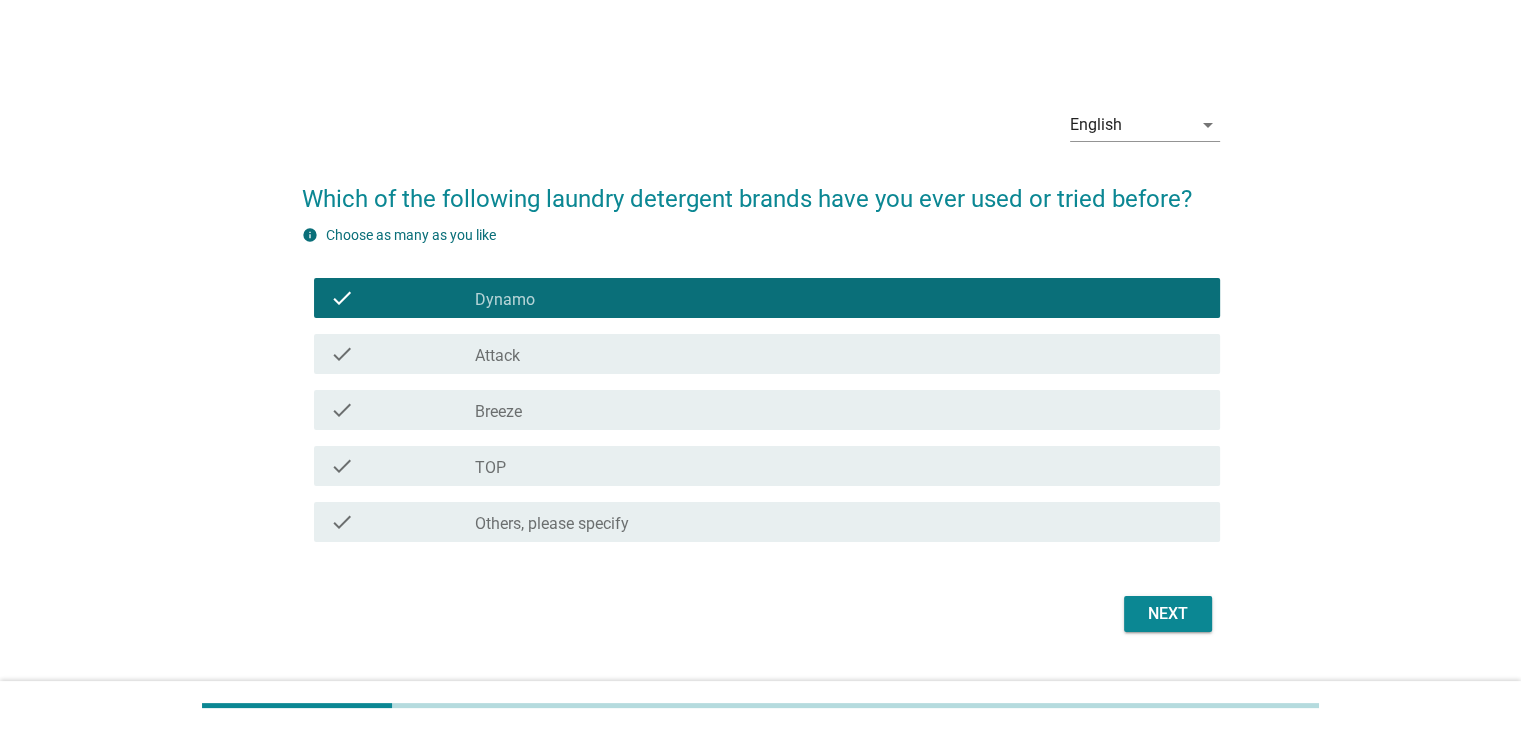 click on "check_box_outline_blank Breeze" at bounding box center (839, 410) 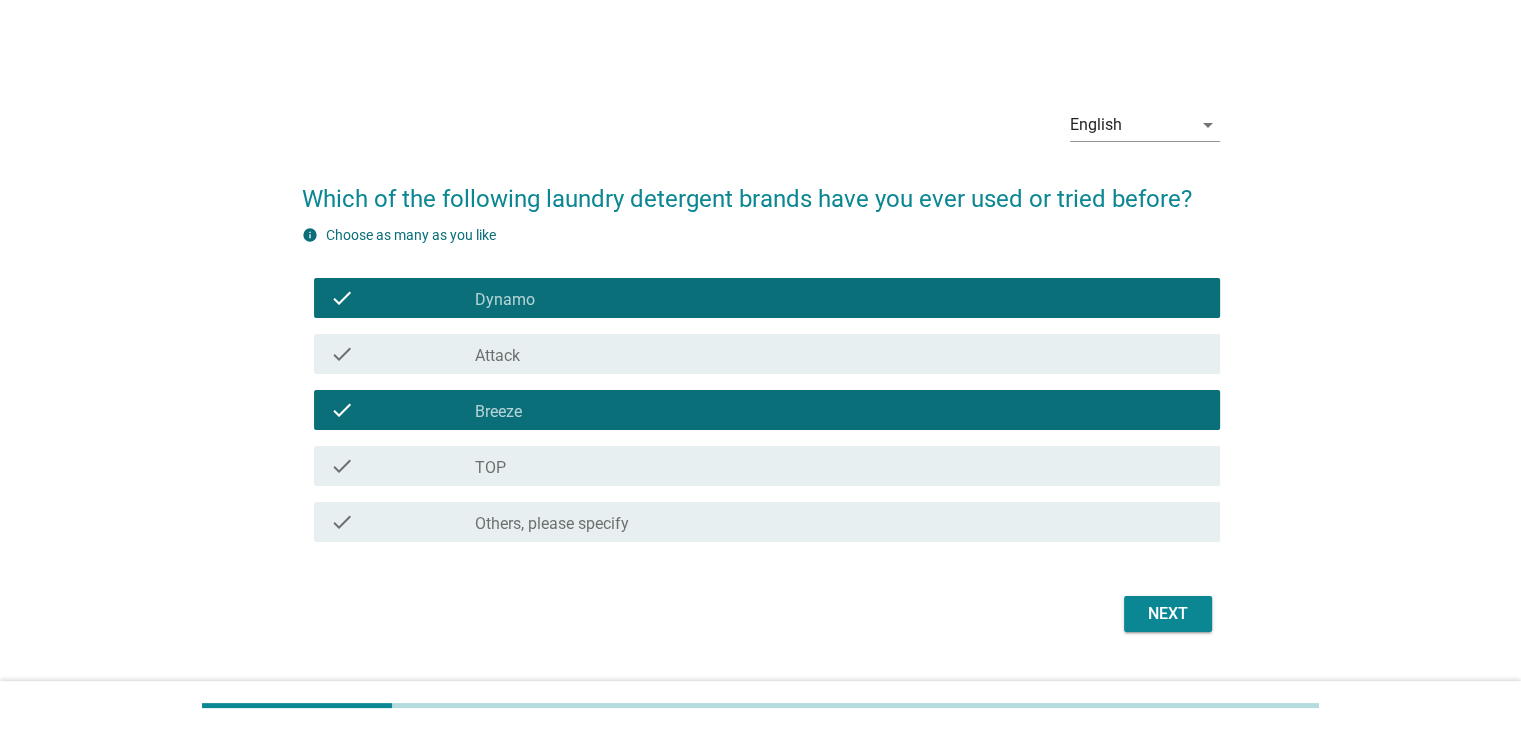 click on "check_box_outline_blank TOP" at bounding box center [839, 466] 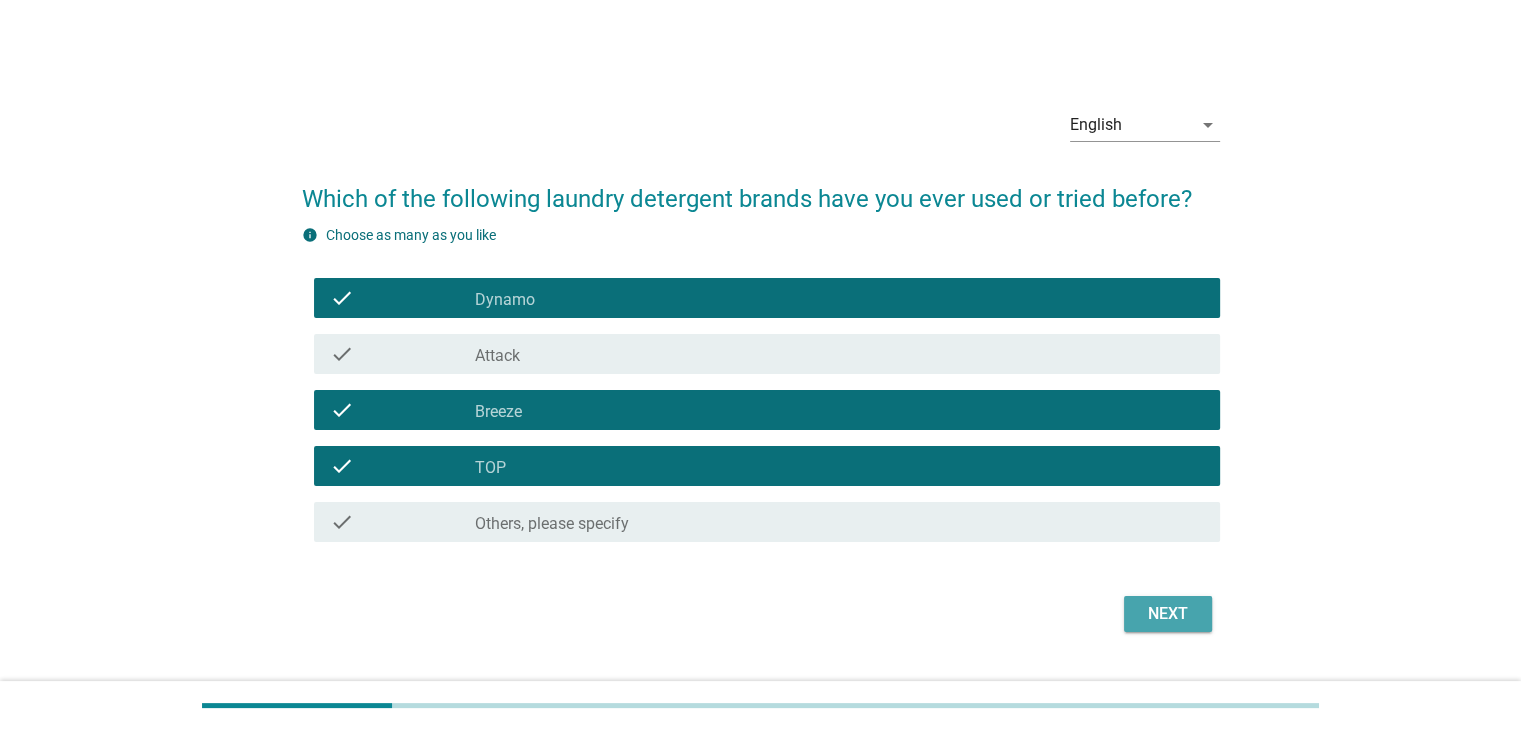 click on "Next" at bounding box center [1168, 614] 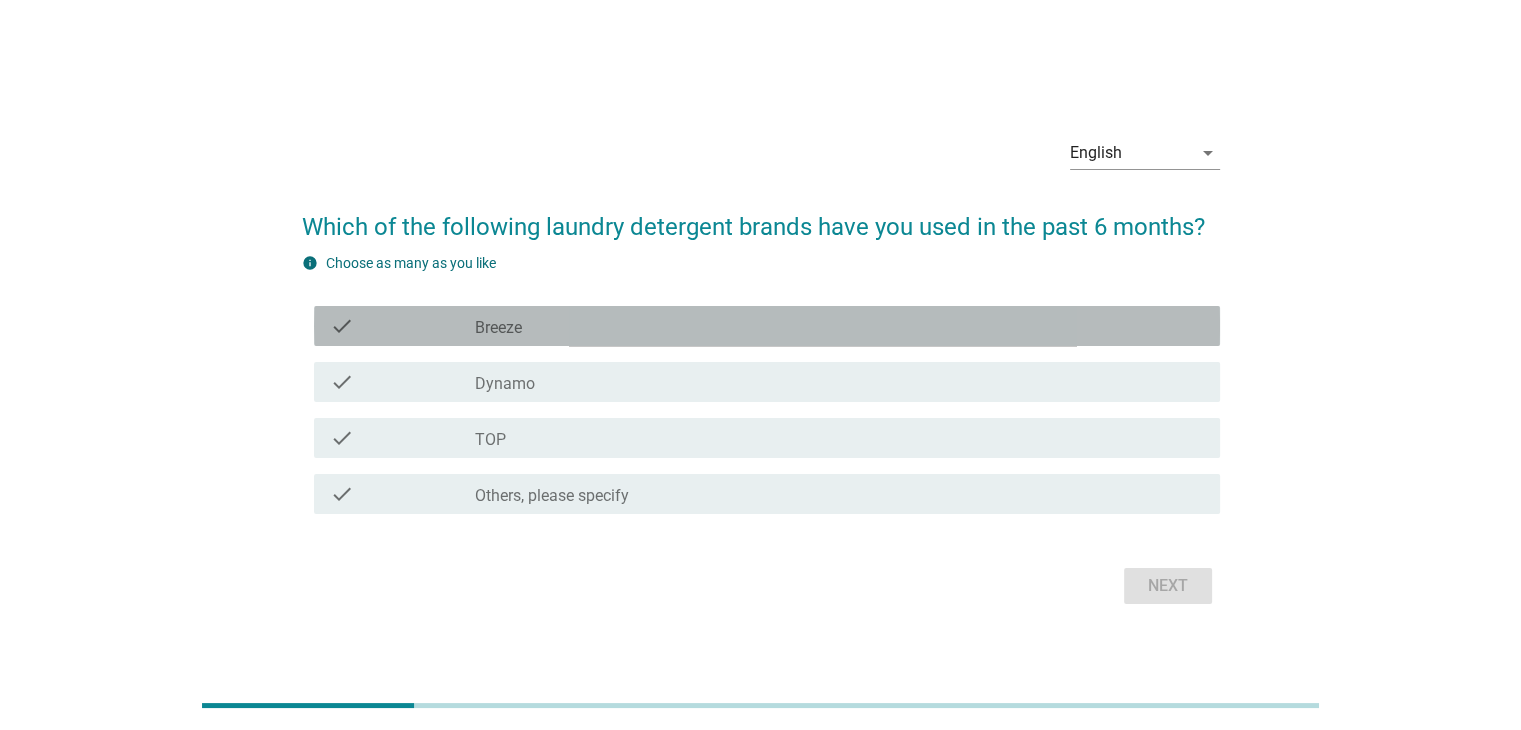 click on "check_box Breeze" at bounding box center (839, 326) 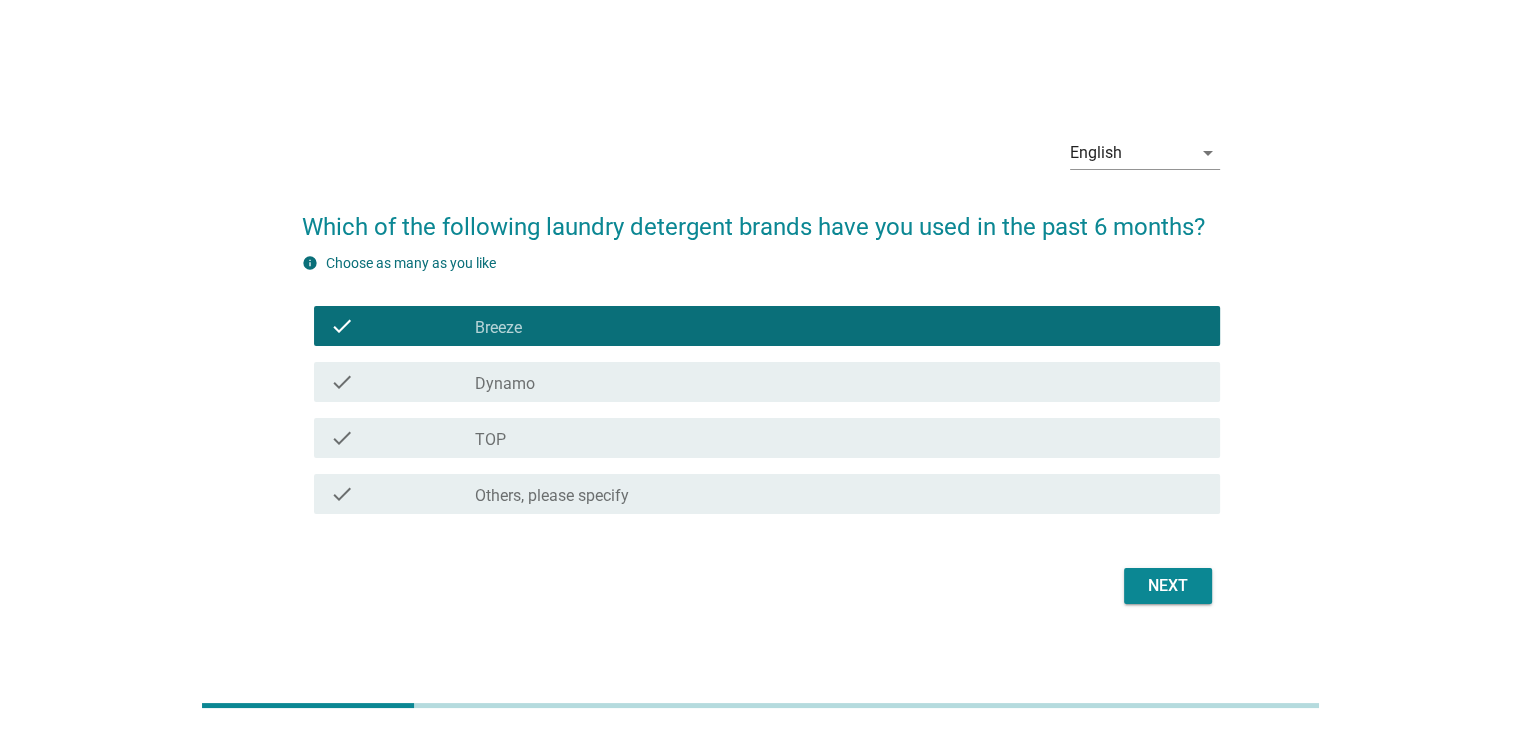 click on "check_box Dynamo" at bounding box center (839, 382) 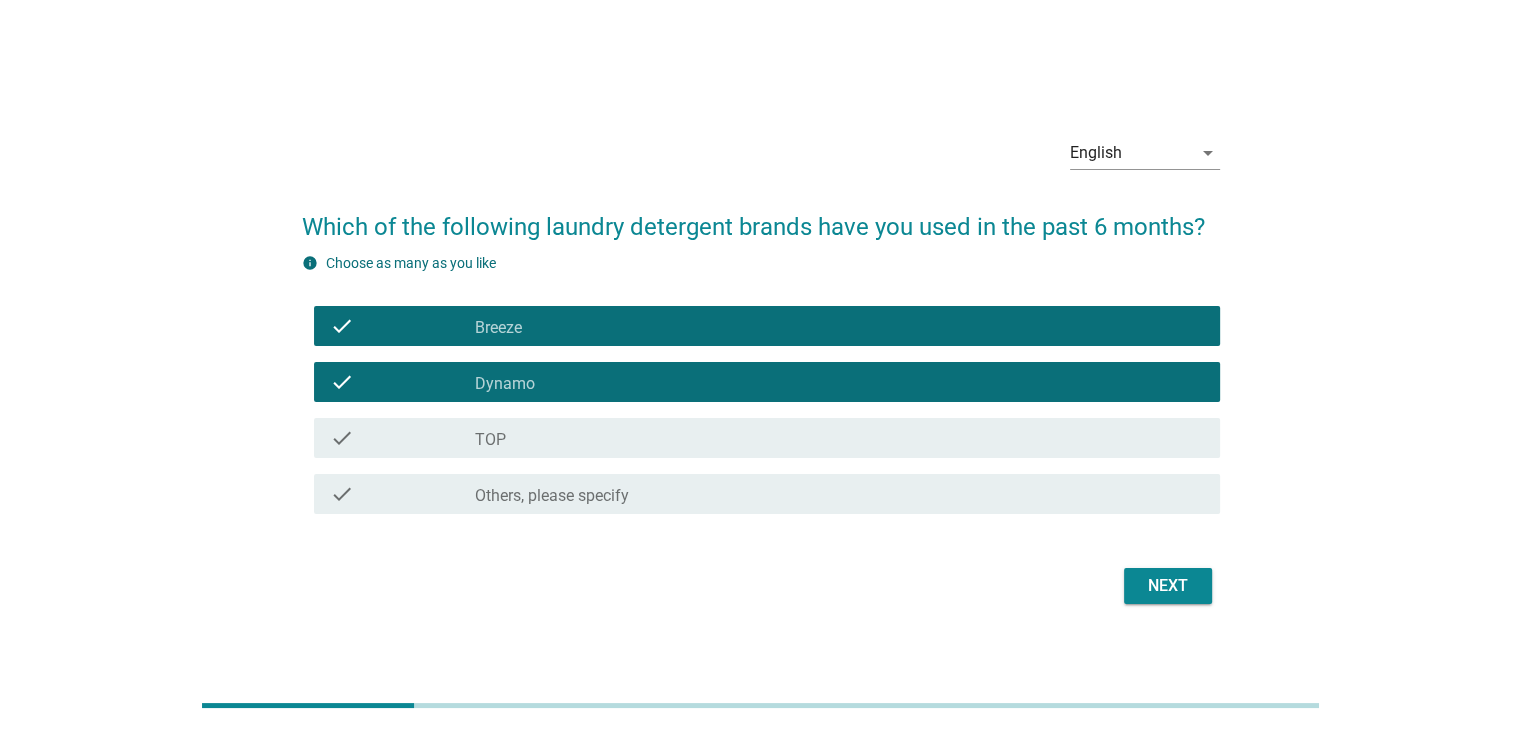 click on "check_box TOP" at bounding box center (839, 438) 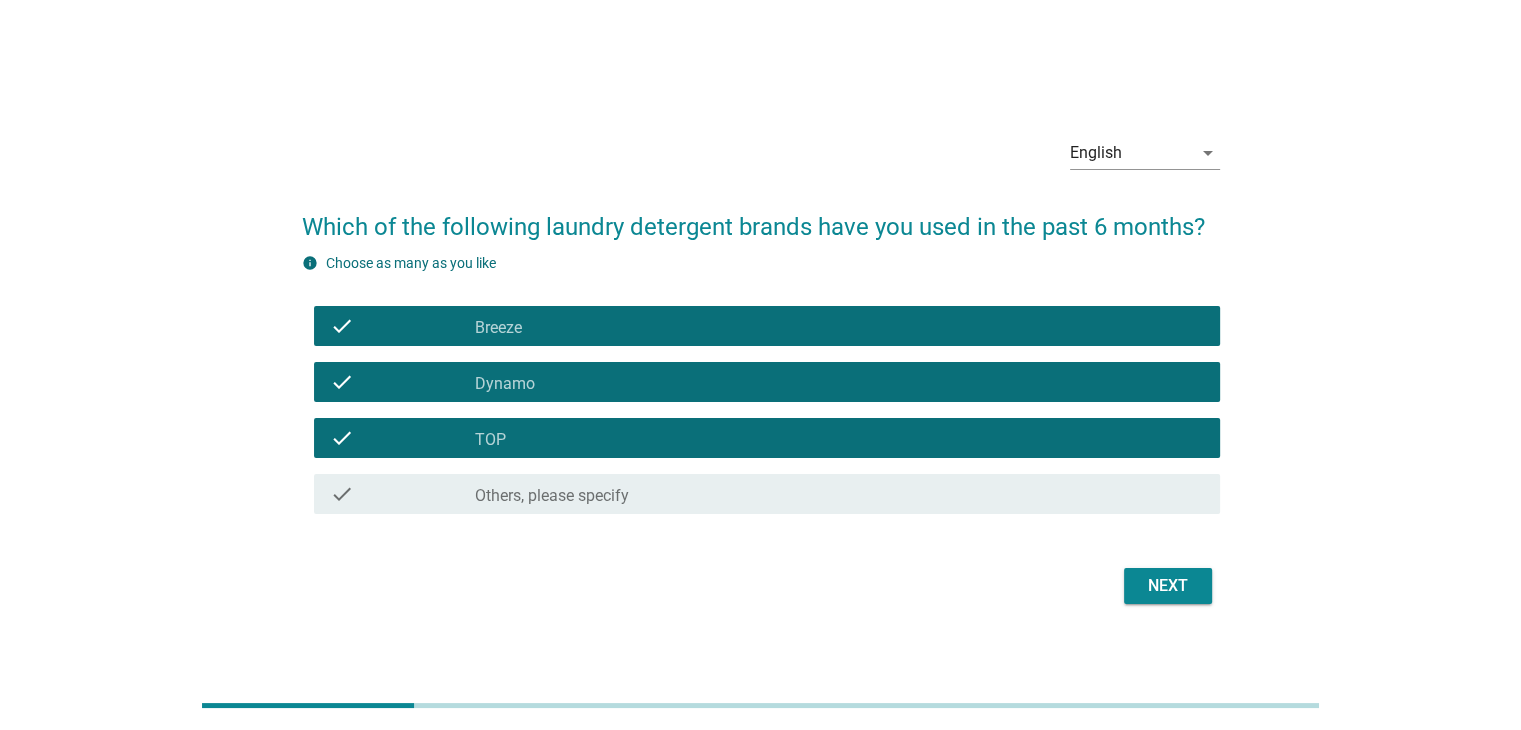 click on "Next" at bounding box center [1168, 586] 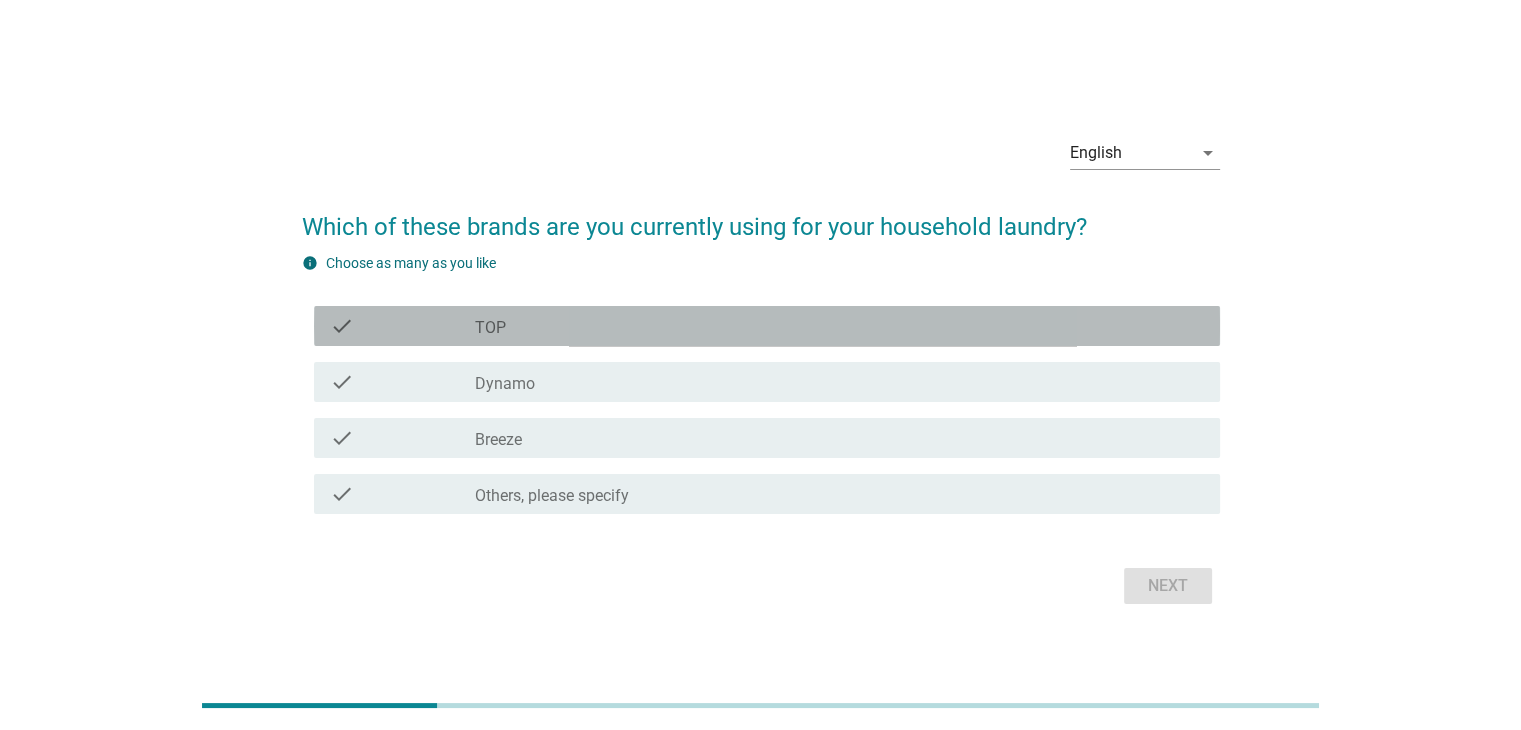 click on "check_box TOP" at bounding box center (839, 326) 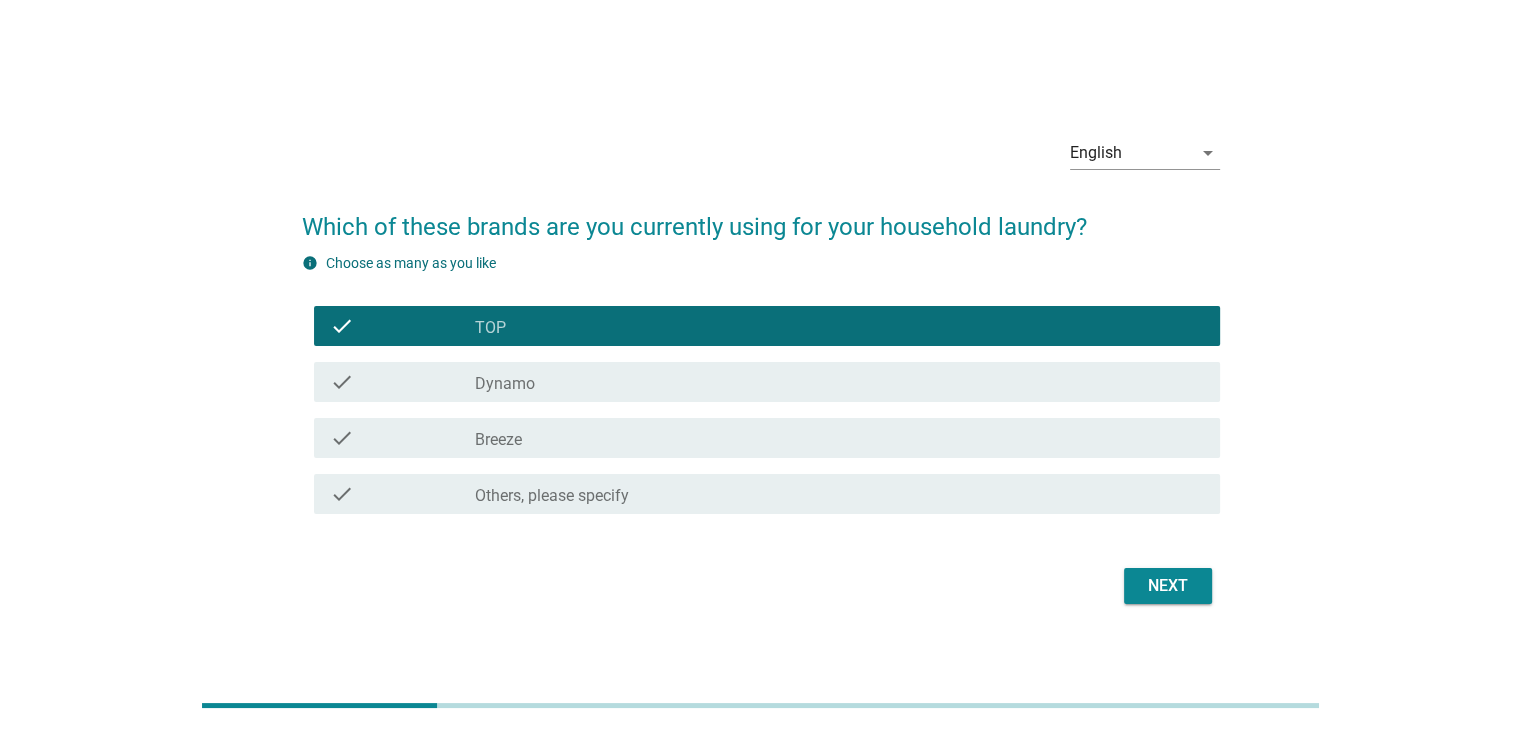 click on "check     check_box Dynamo" at bounding box center [767, 382] 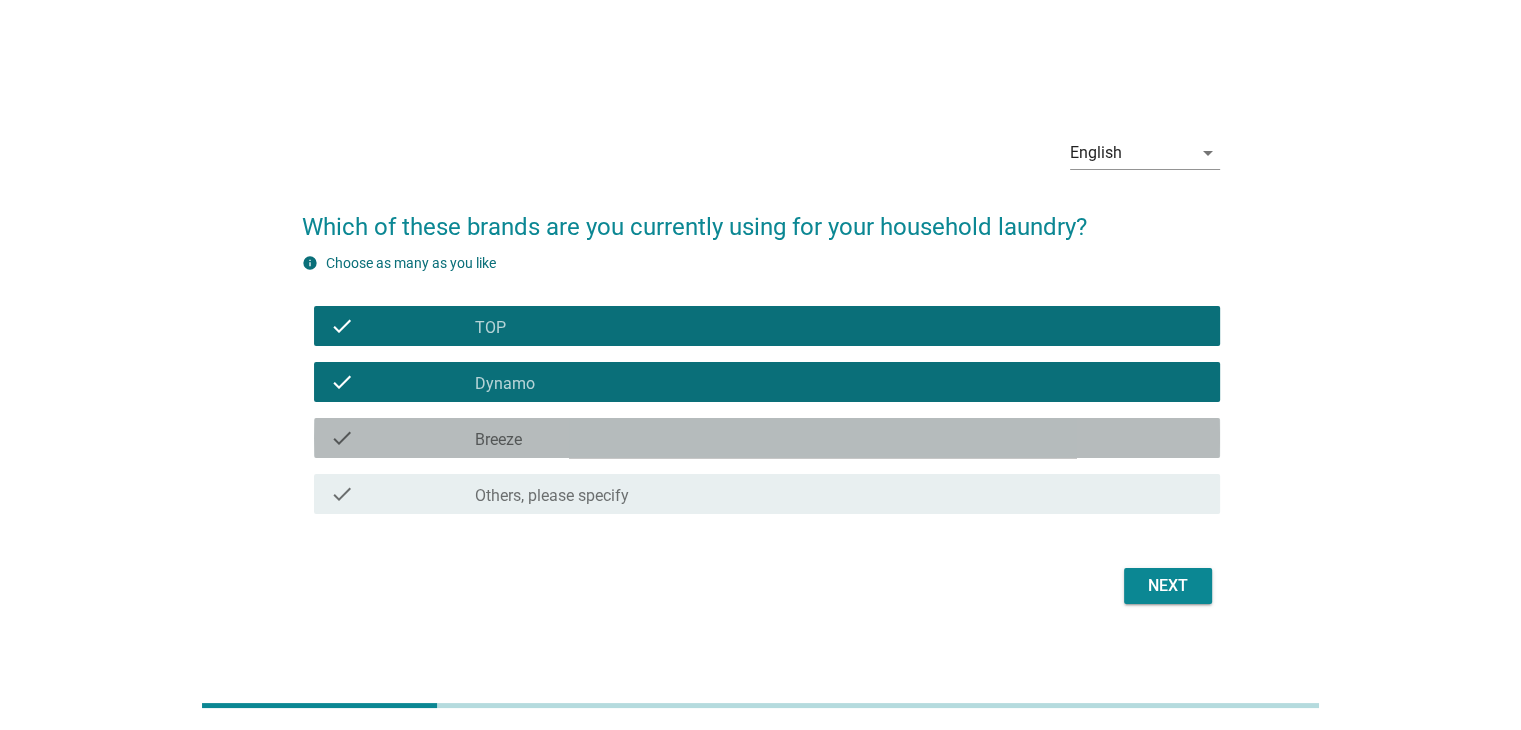 drag, startPoint x: 731, startPoint y: 429, endPoint x: 778, endPoint y: 430, distance: 47.010635 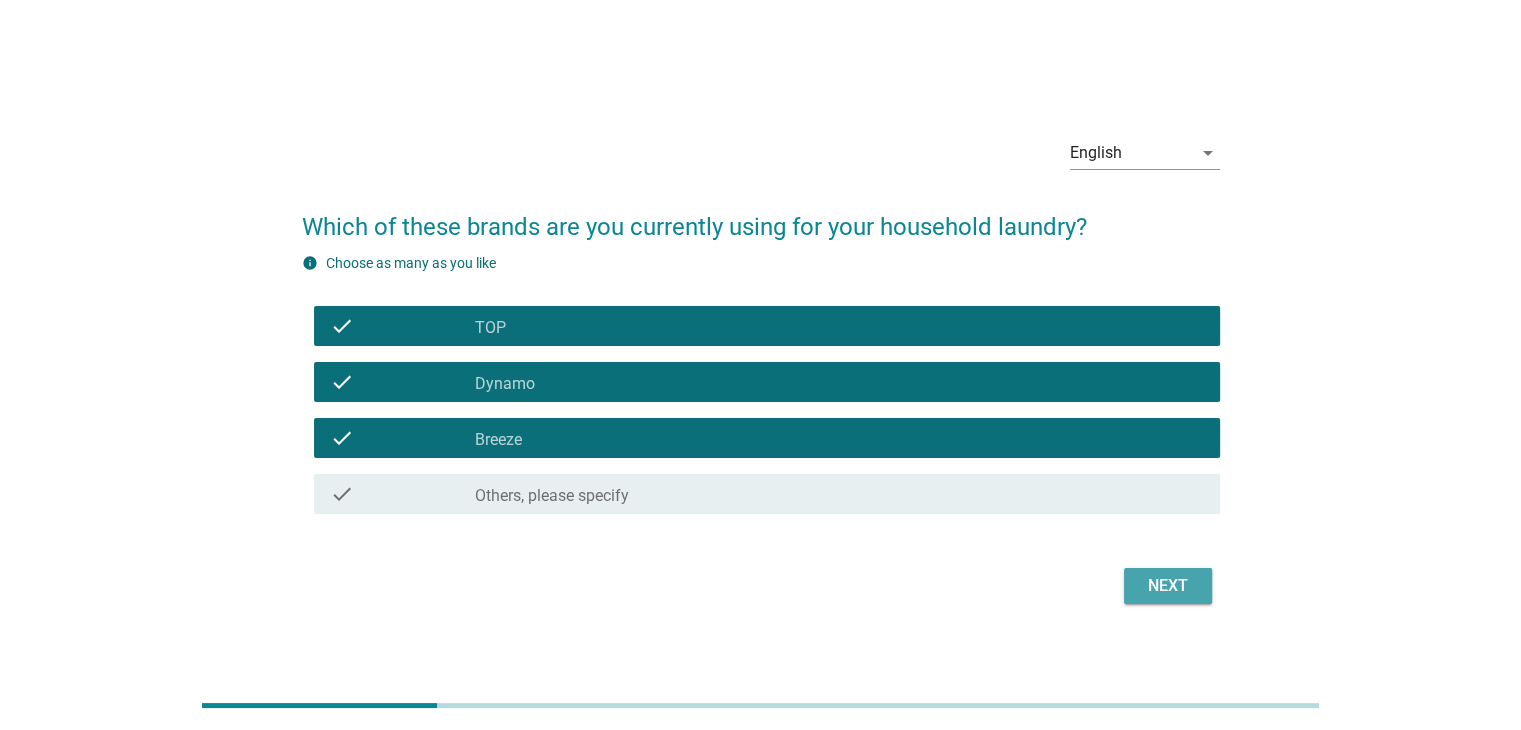 click on "Next" at bounding box center (1168, 586) 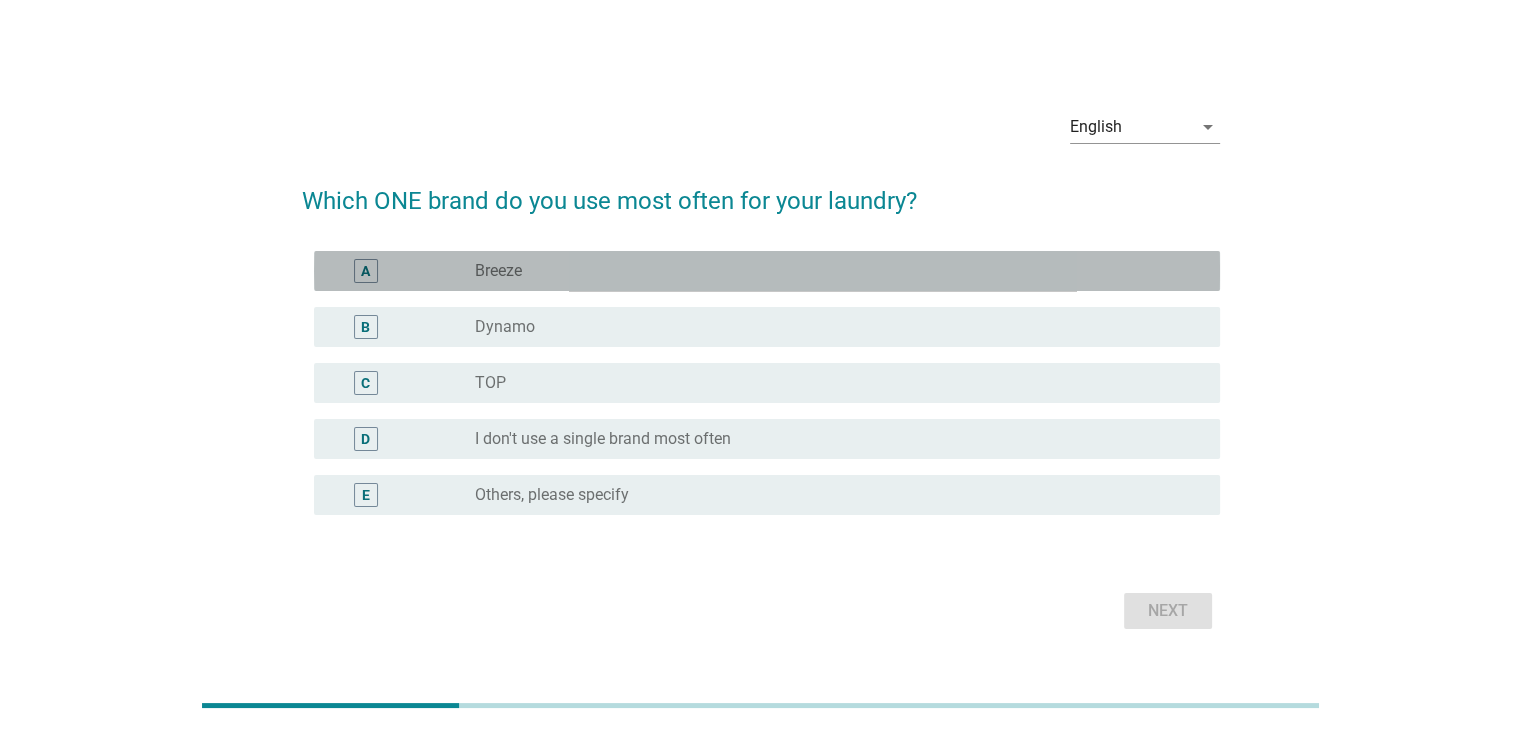 click on "radio_button_unchecked Breeze" at bounding box center (831, 271) 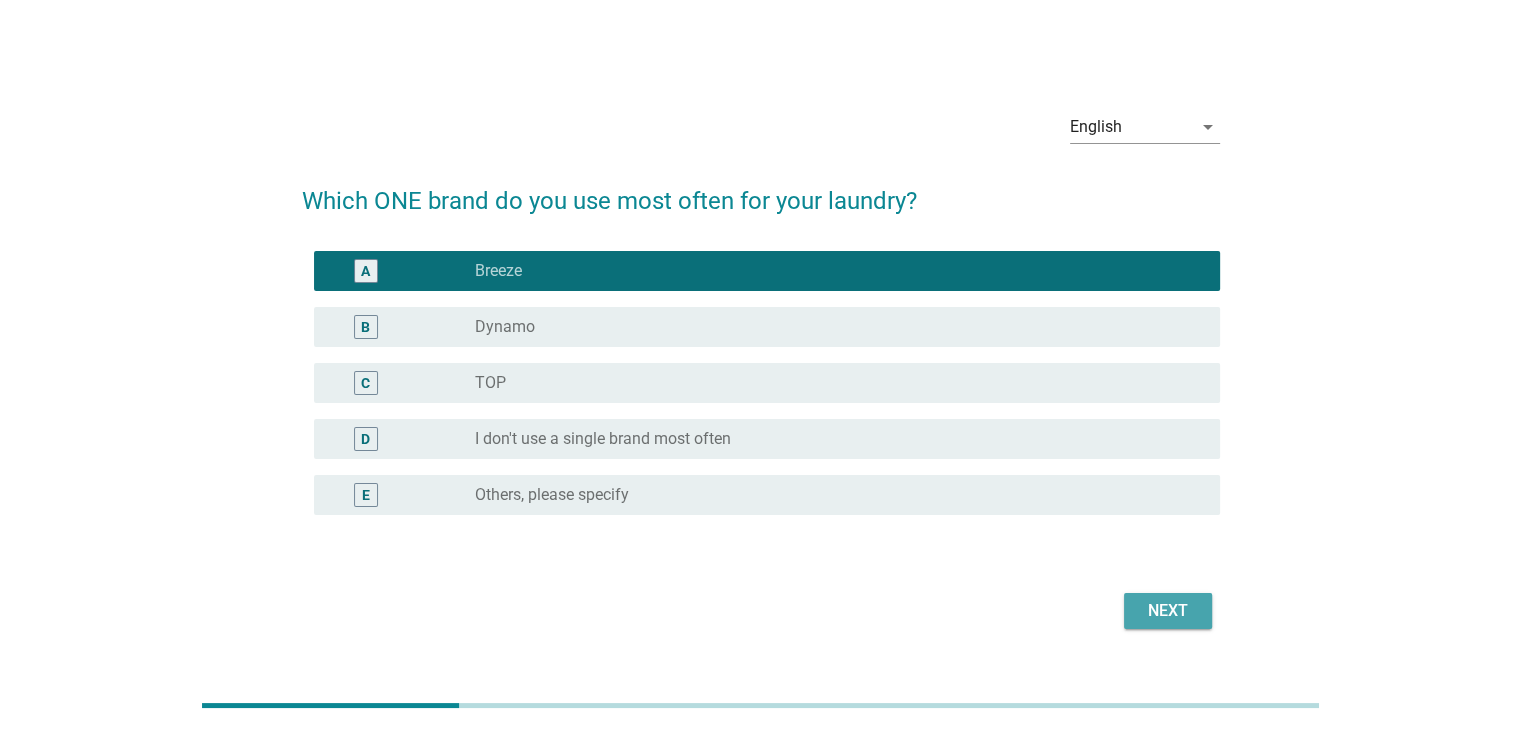 click on "Next" at bounding box center (1168, 611) 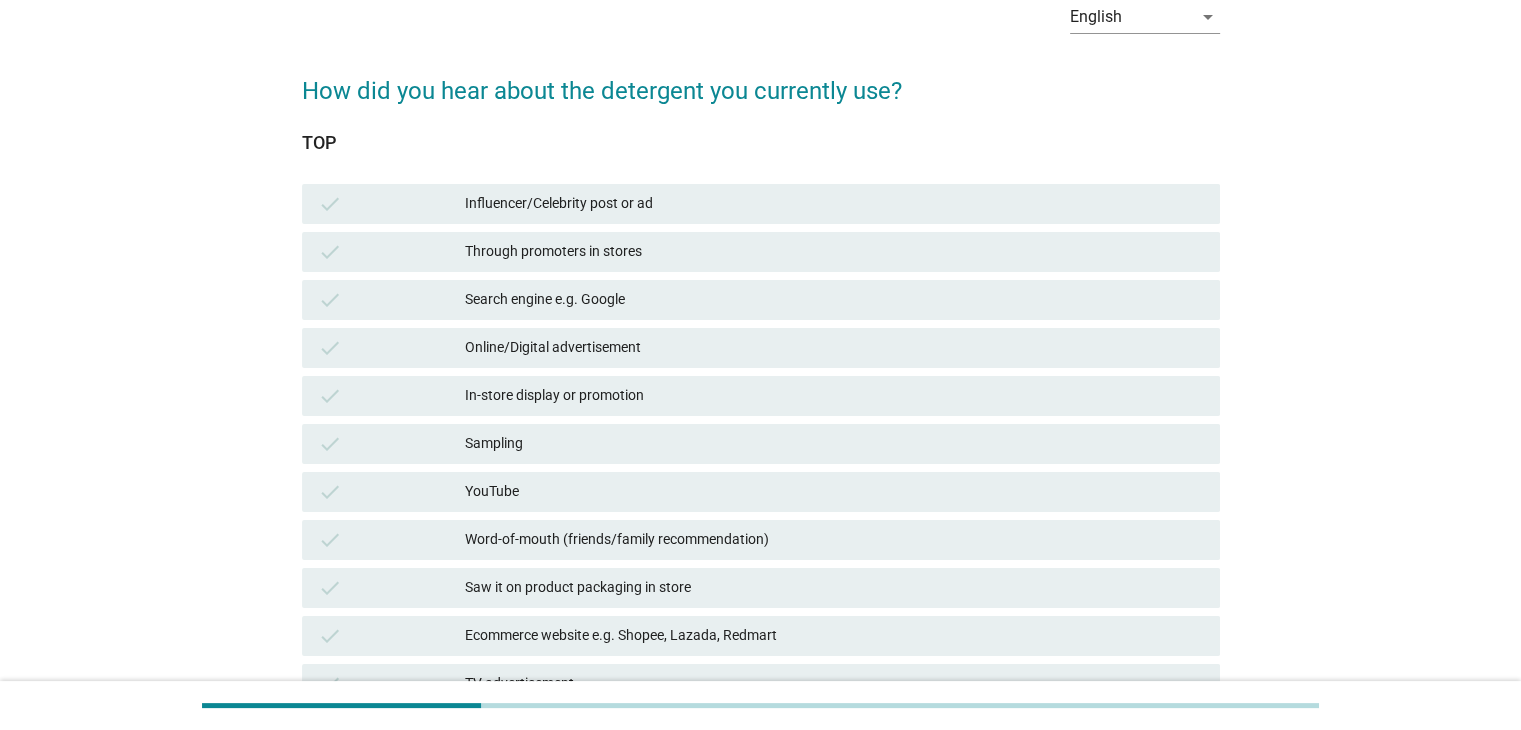 scroll, scrollTop: 100, scrollLeft: 0, axis: vertical 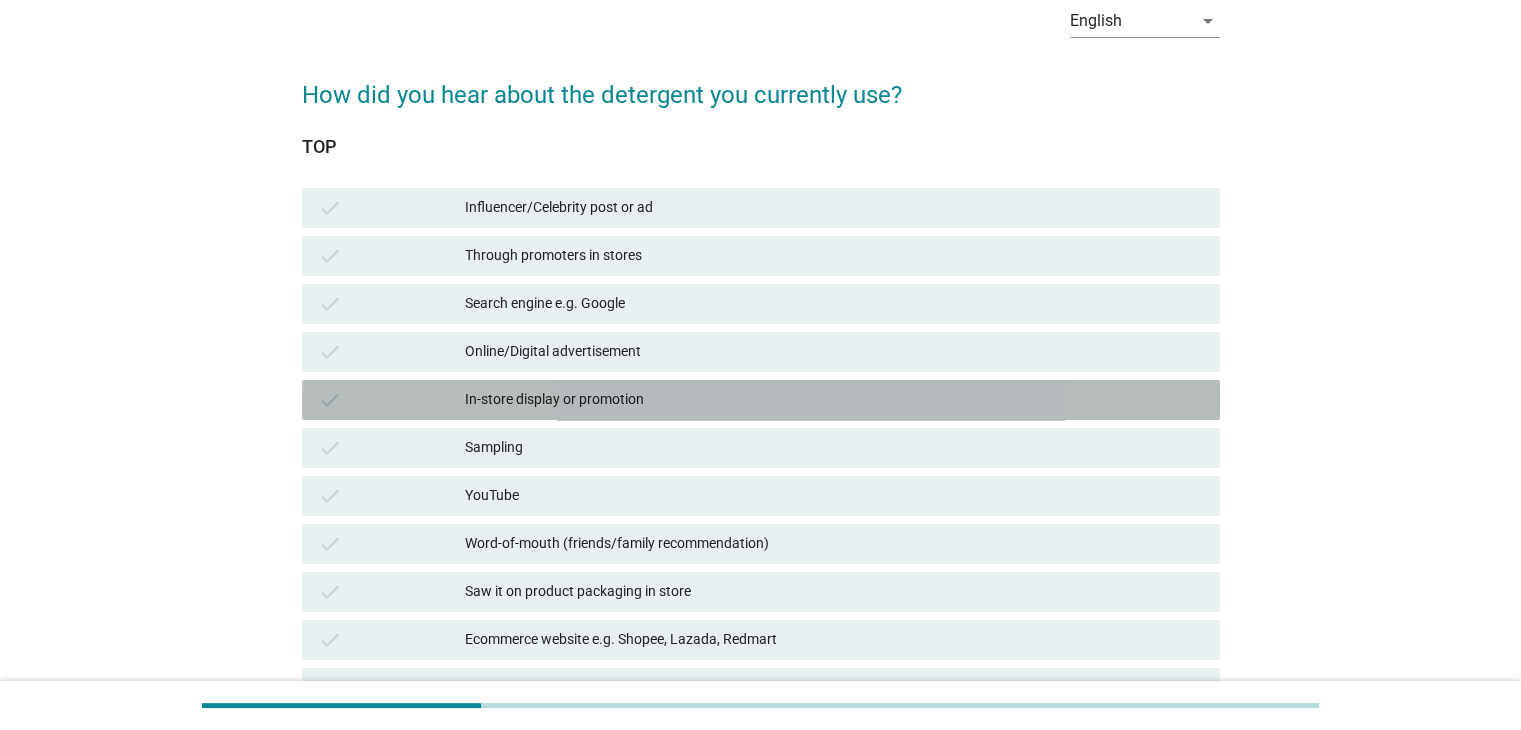 click on "In-store display or promotion" at bounding box center [834, 400] 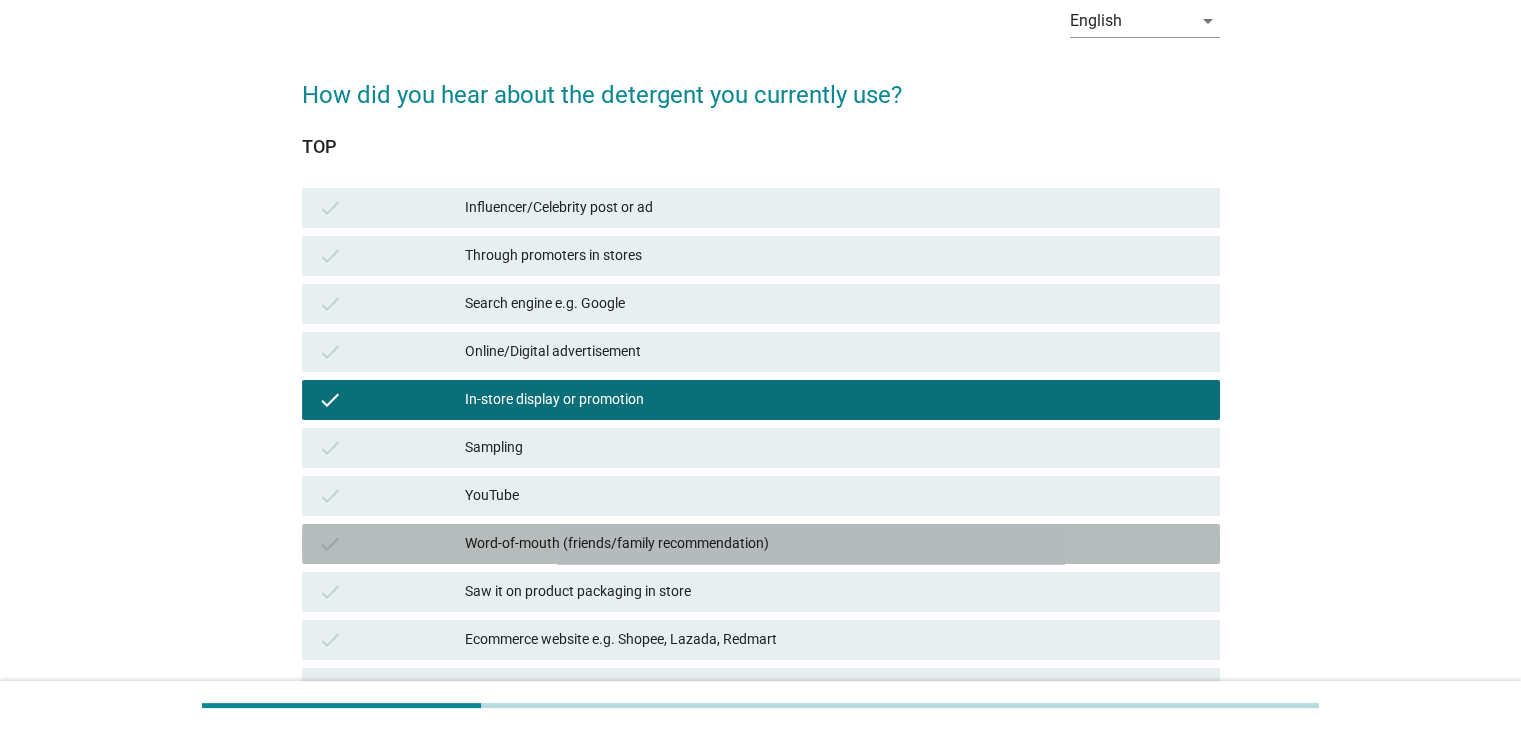 click on "Word-of-mouth (friends/family recommendation)" at bounding box center [834, 544] 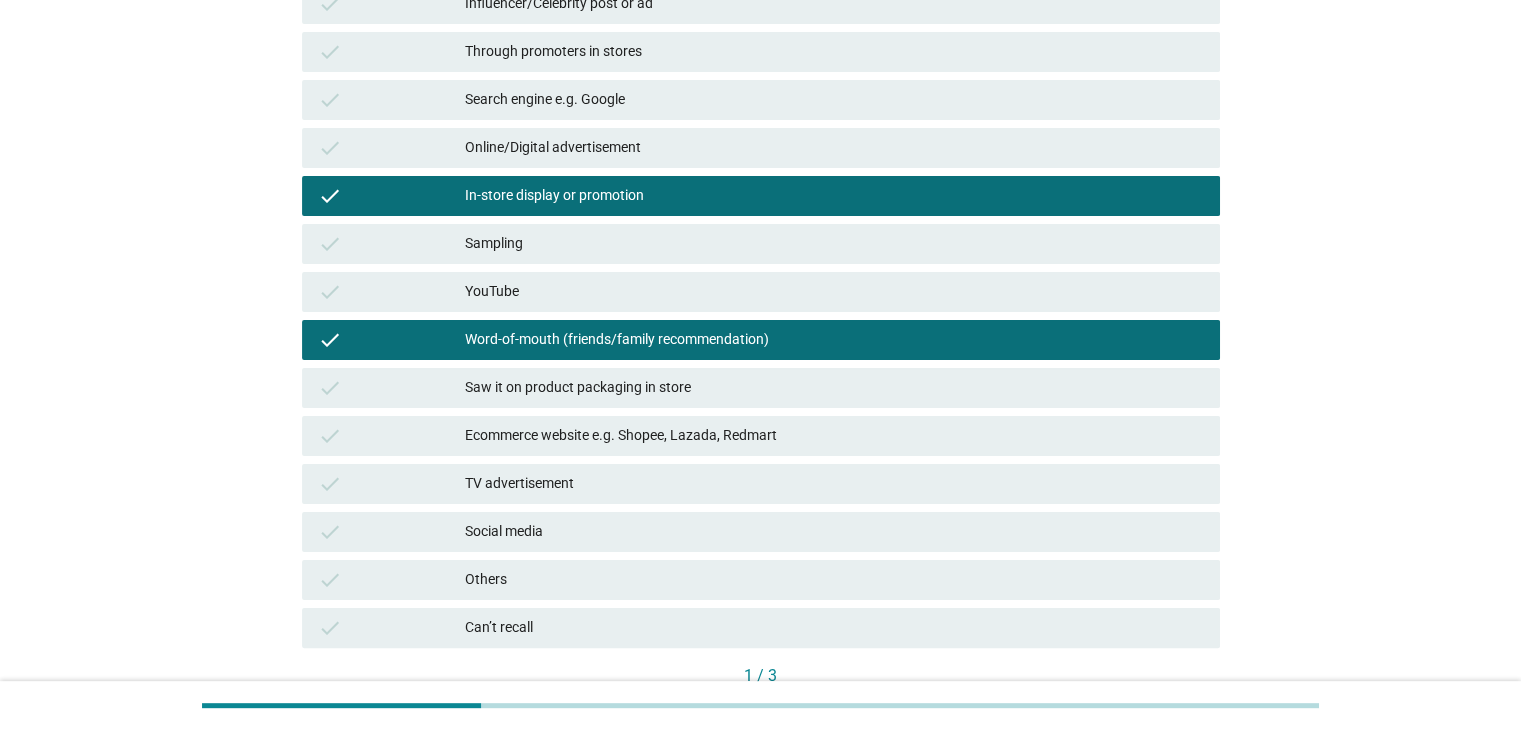 scroll, scrollTop: 439, scrollLeft: 0, axis: vertical 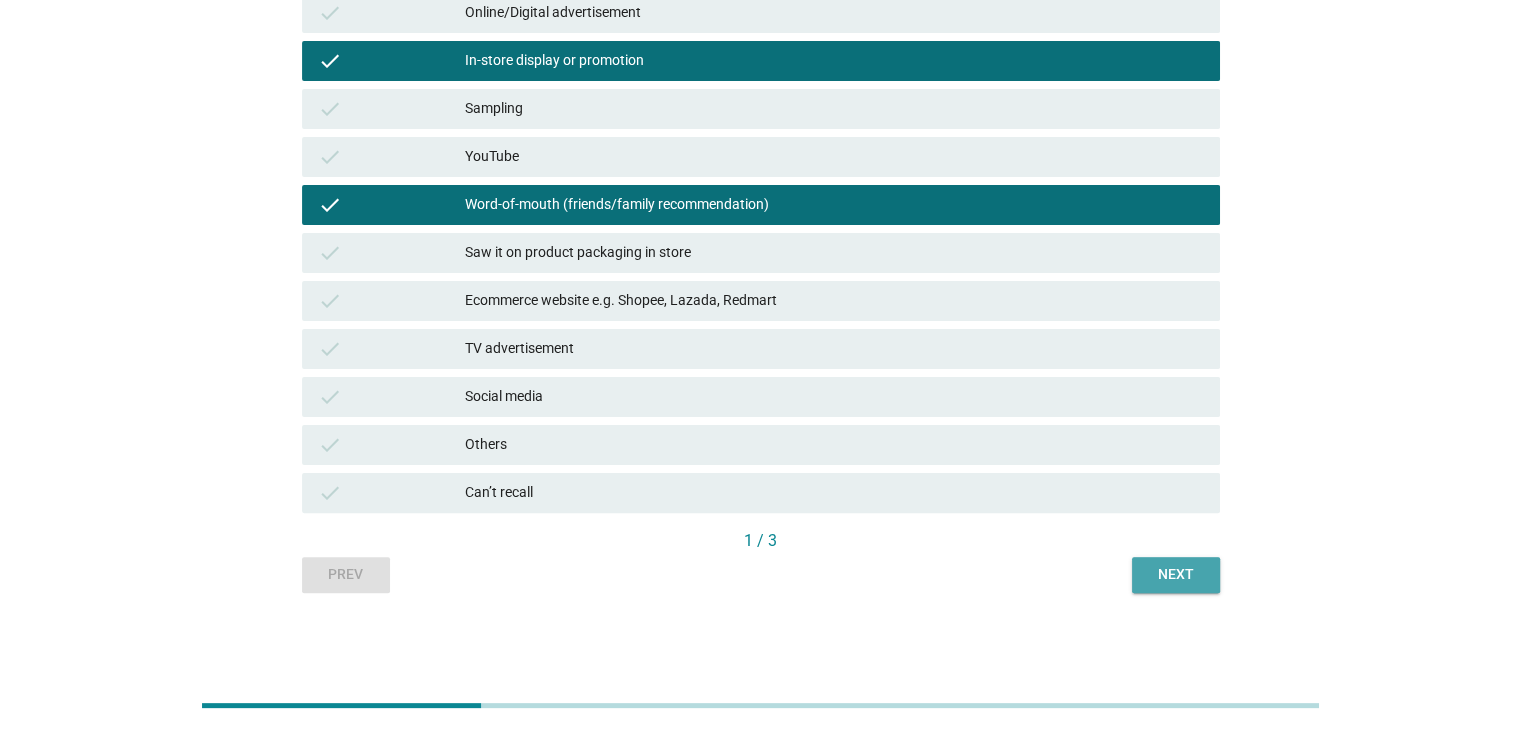 click on "Next" at bounding box center (1176, 574) 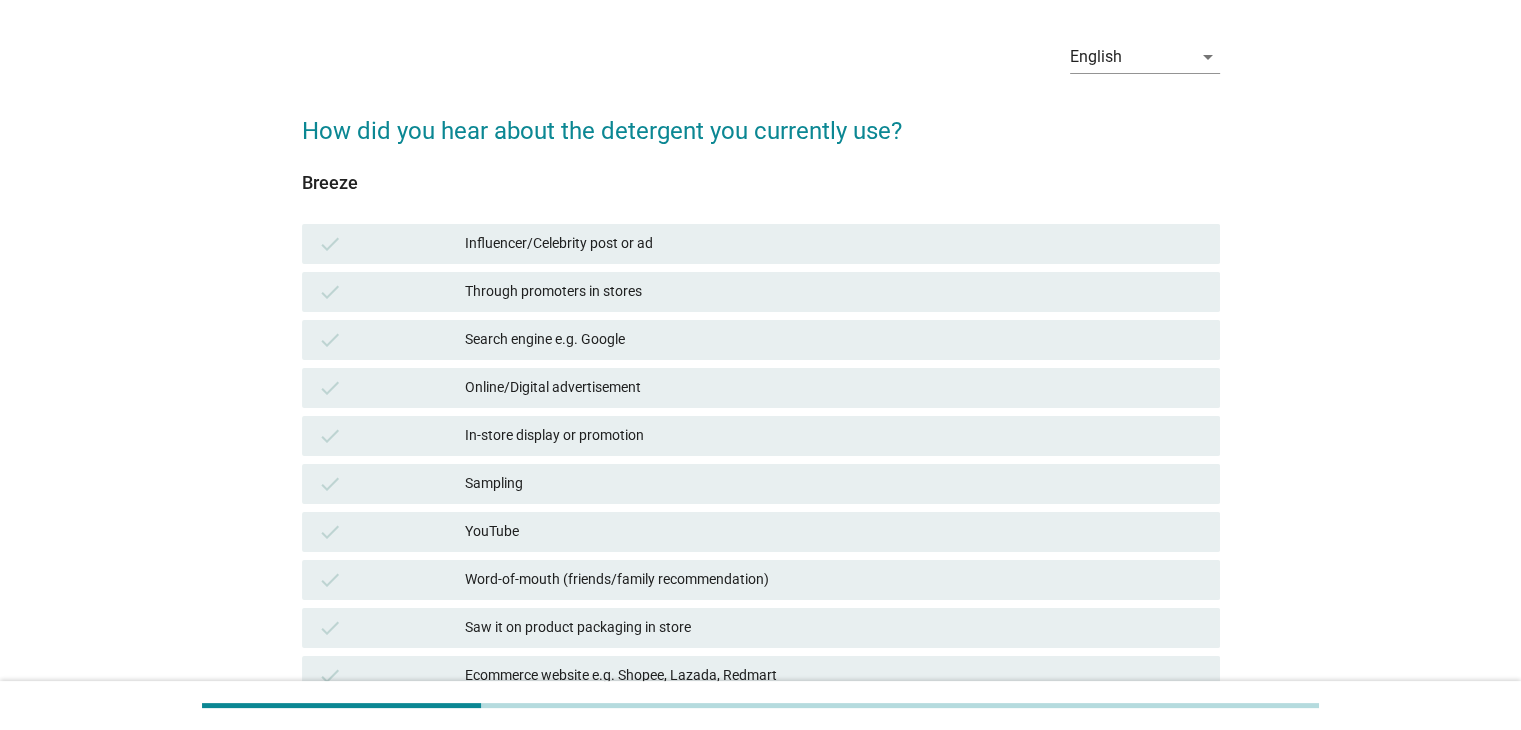 scroll, scrollTop: 100, scrollLeft: 0, axis: vertical 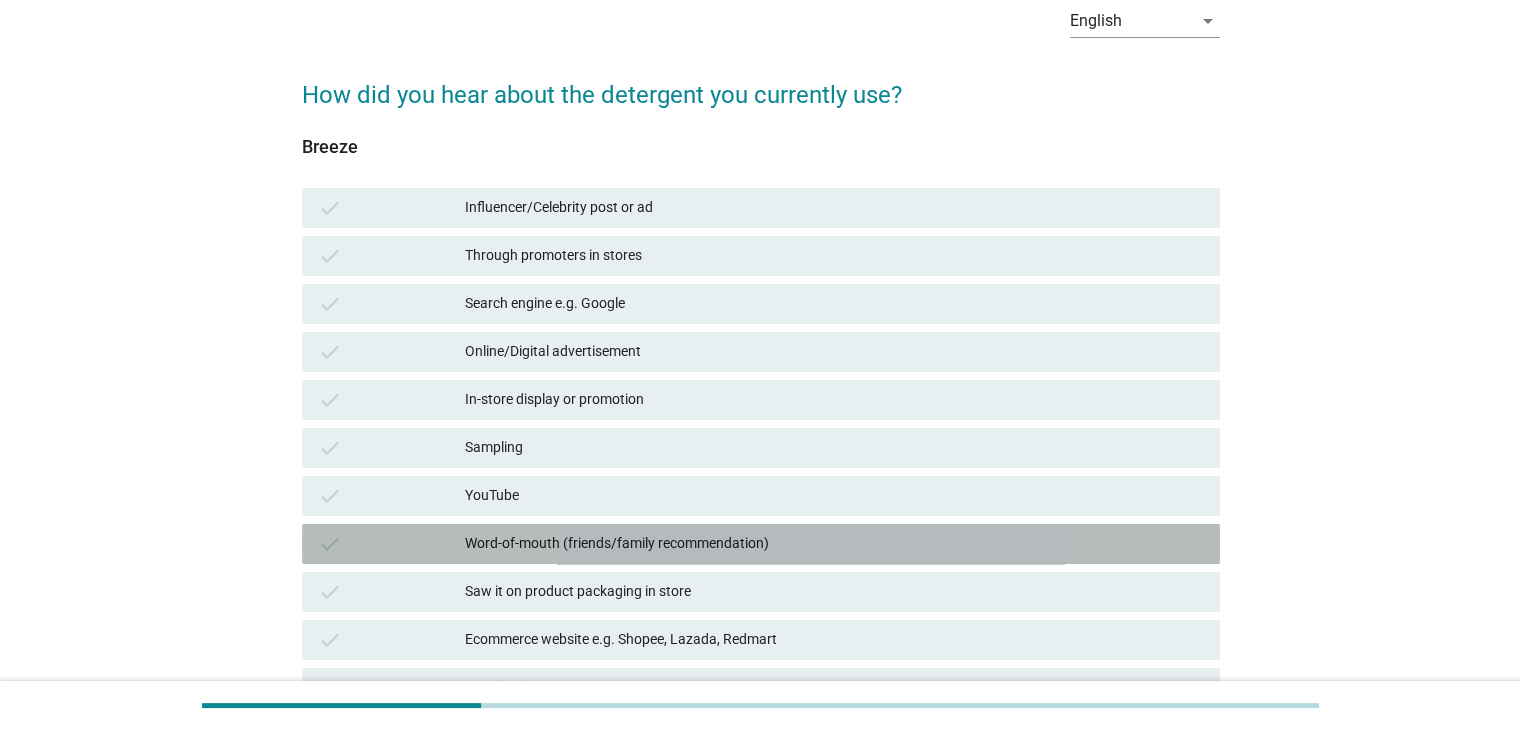 click on "Word-of-mouth (friends/family recommendation)" at bounding box center (834, 544) 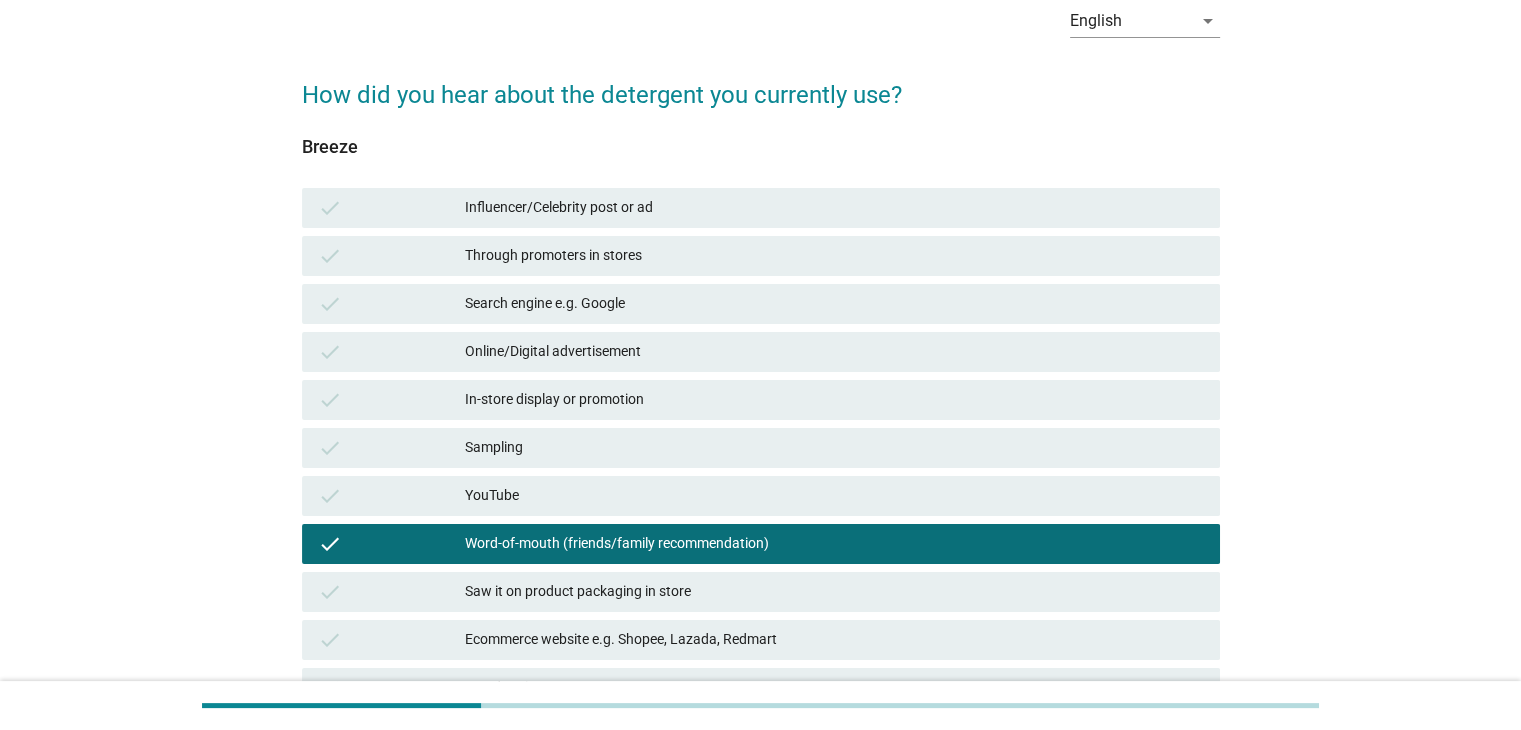 click on "In-store display or promotion" at bounding box center (834, 400) 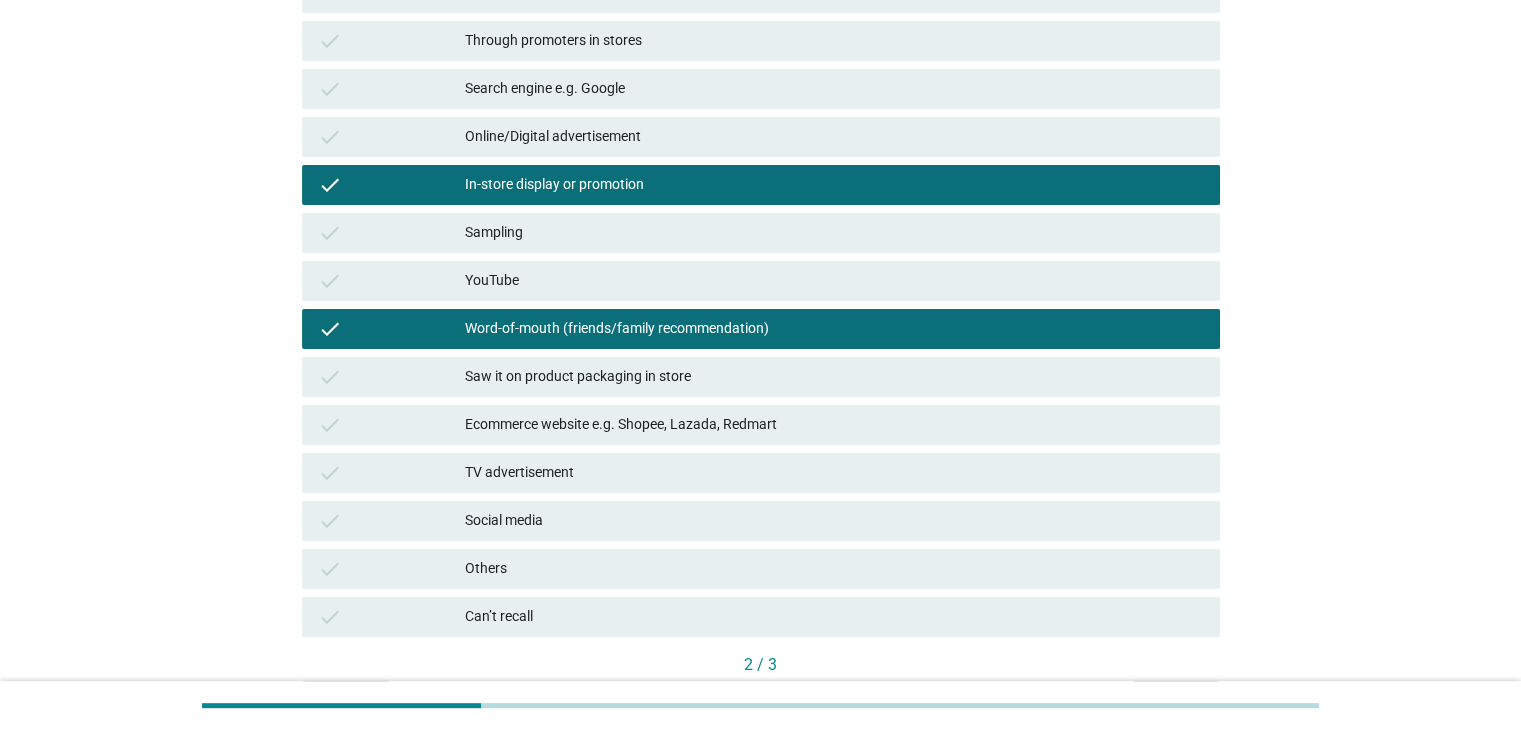 scroll, scrollTop: 439, scrollLeft: 0, axis: vertical 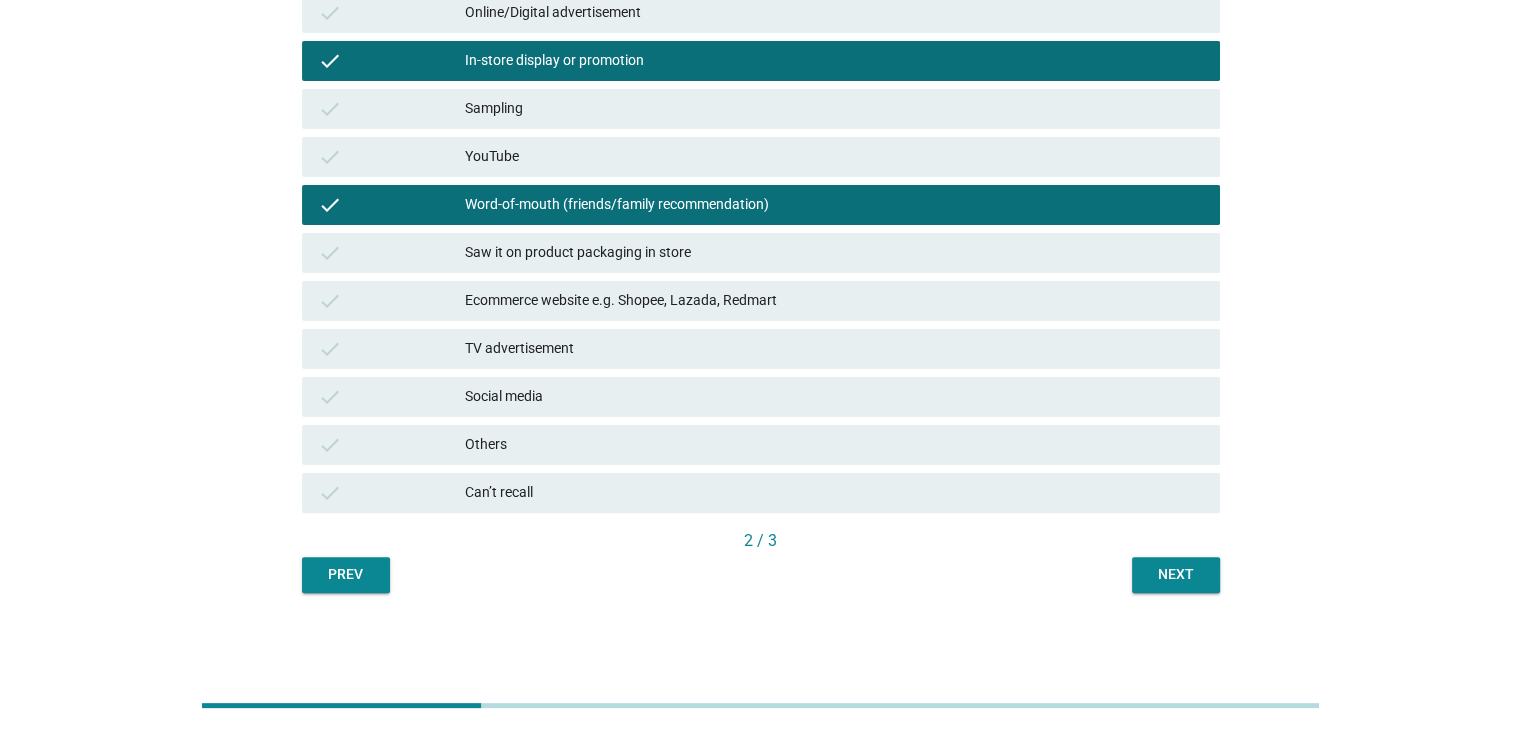 click on "Next" at bounding box center [1176, 574] 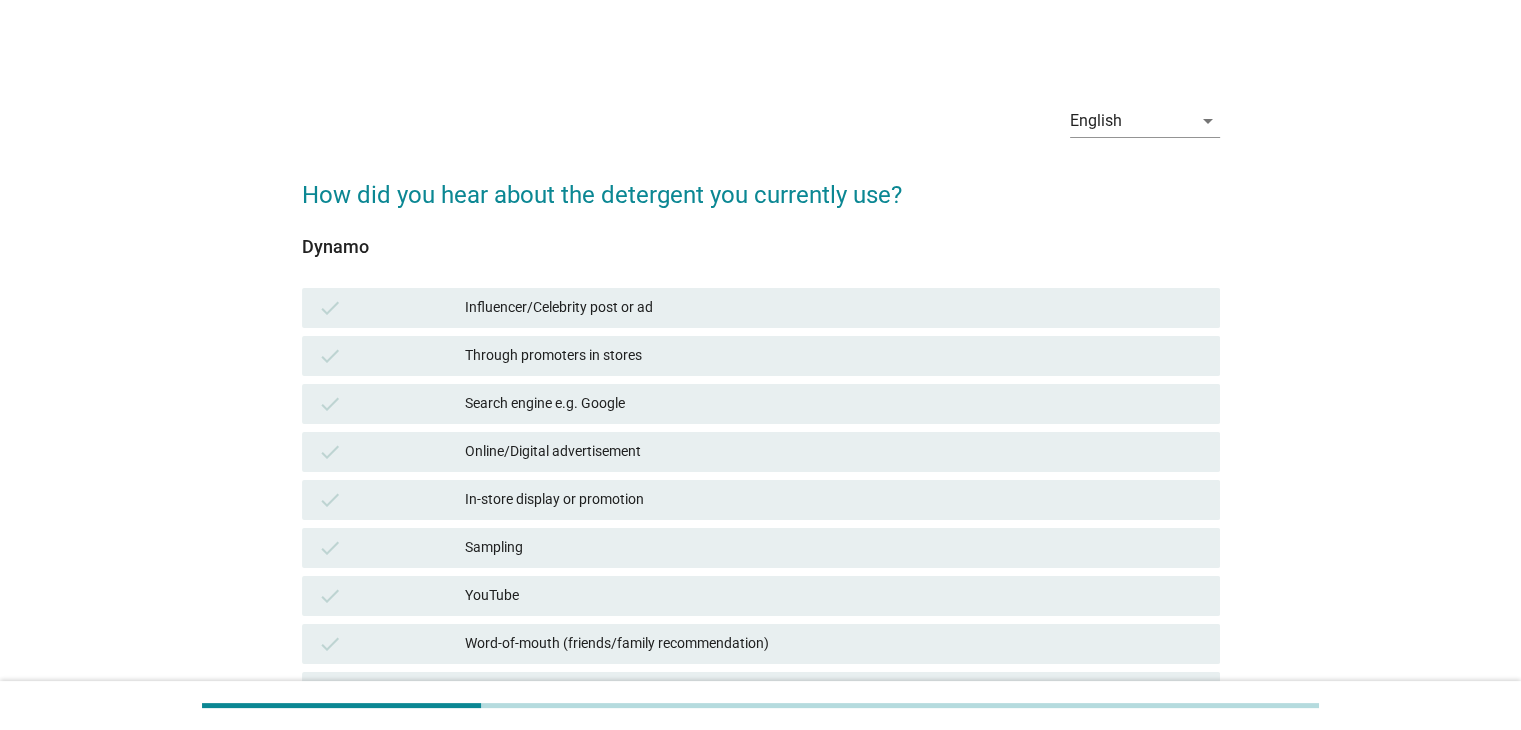 scroll, scrollTop: 100, scrollLeft: 0, axis: vertical 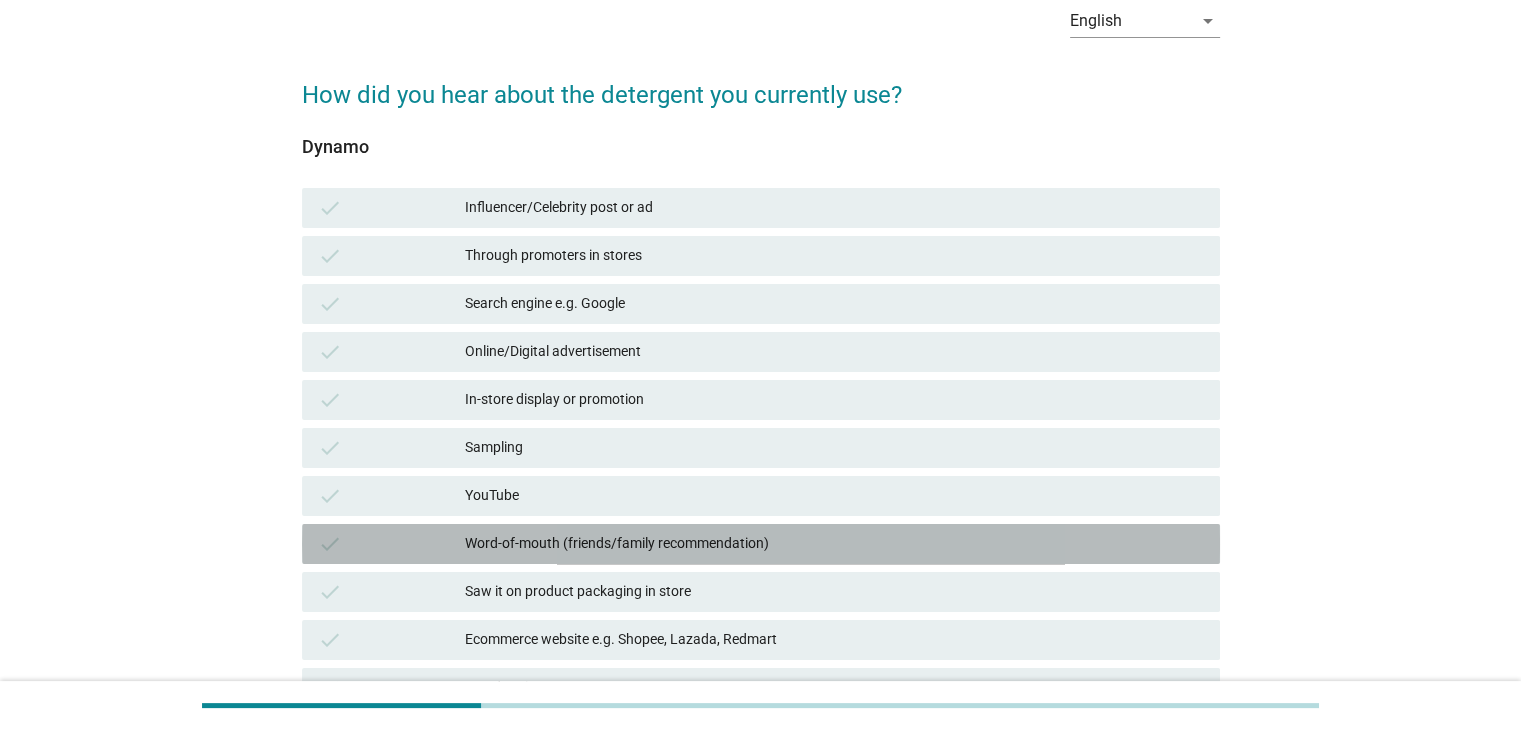 click on "Word-of-mouth (friends/family recommendation)" at bounding box center (834, 544) 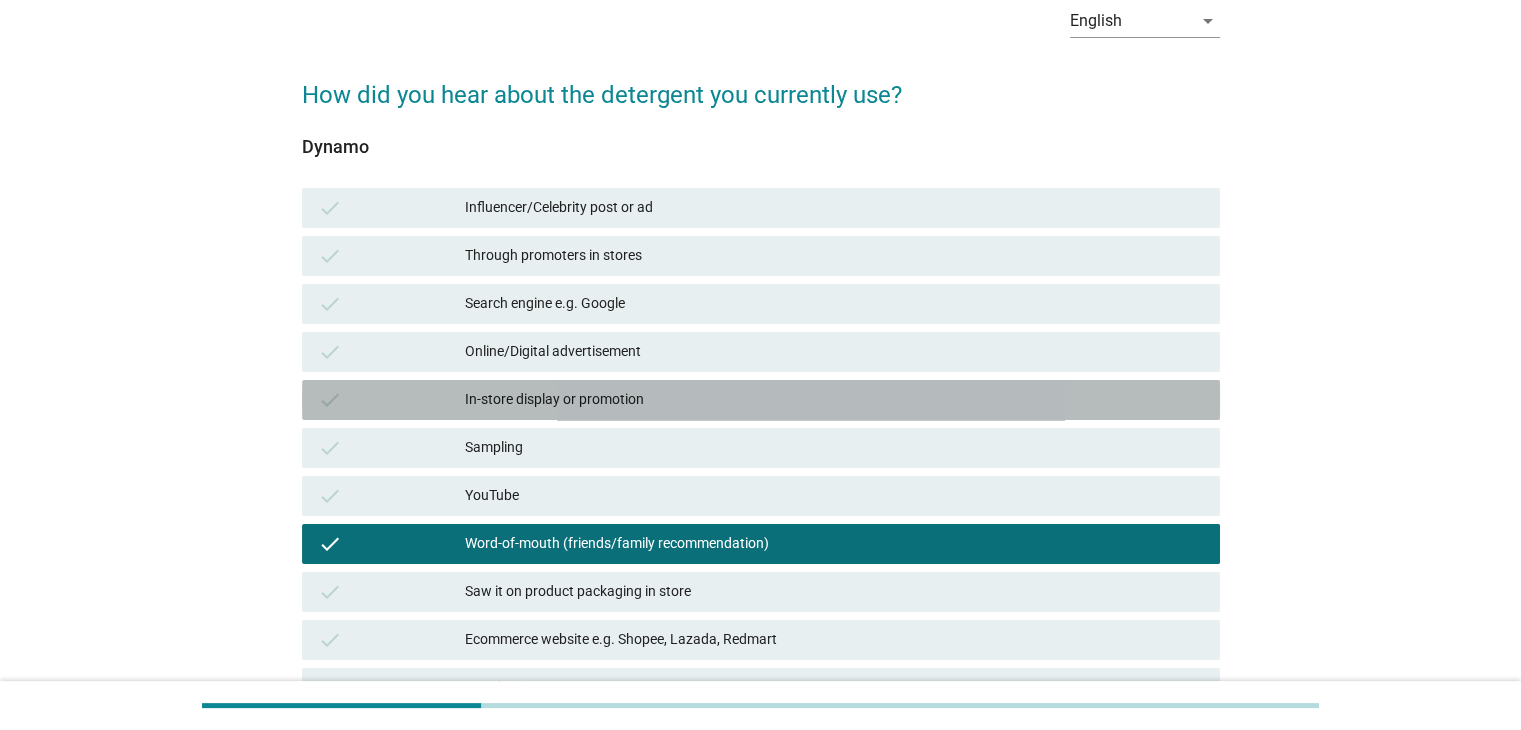 click on "check   In-store display or promotion" at bounding box center (761, 400) 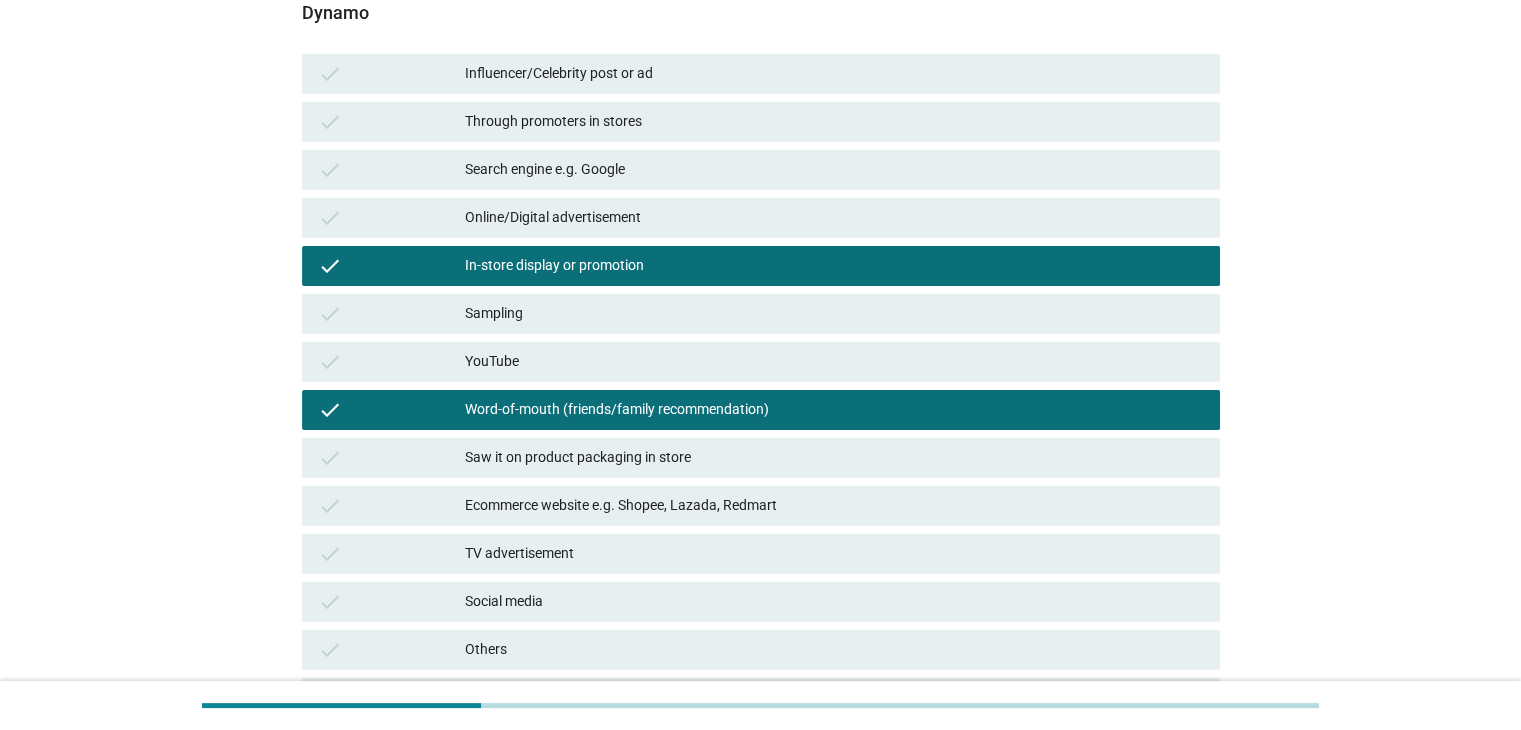scroll, scrollTop: 439, scrollLeft: 0, axis: vertical 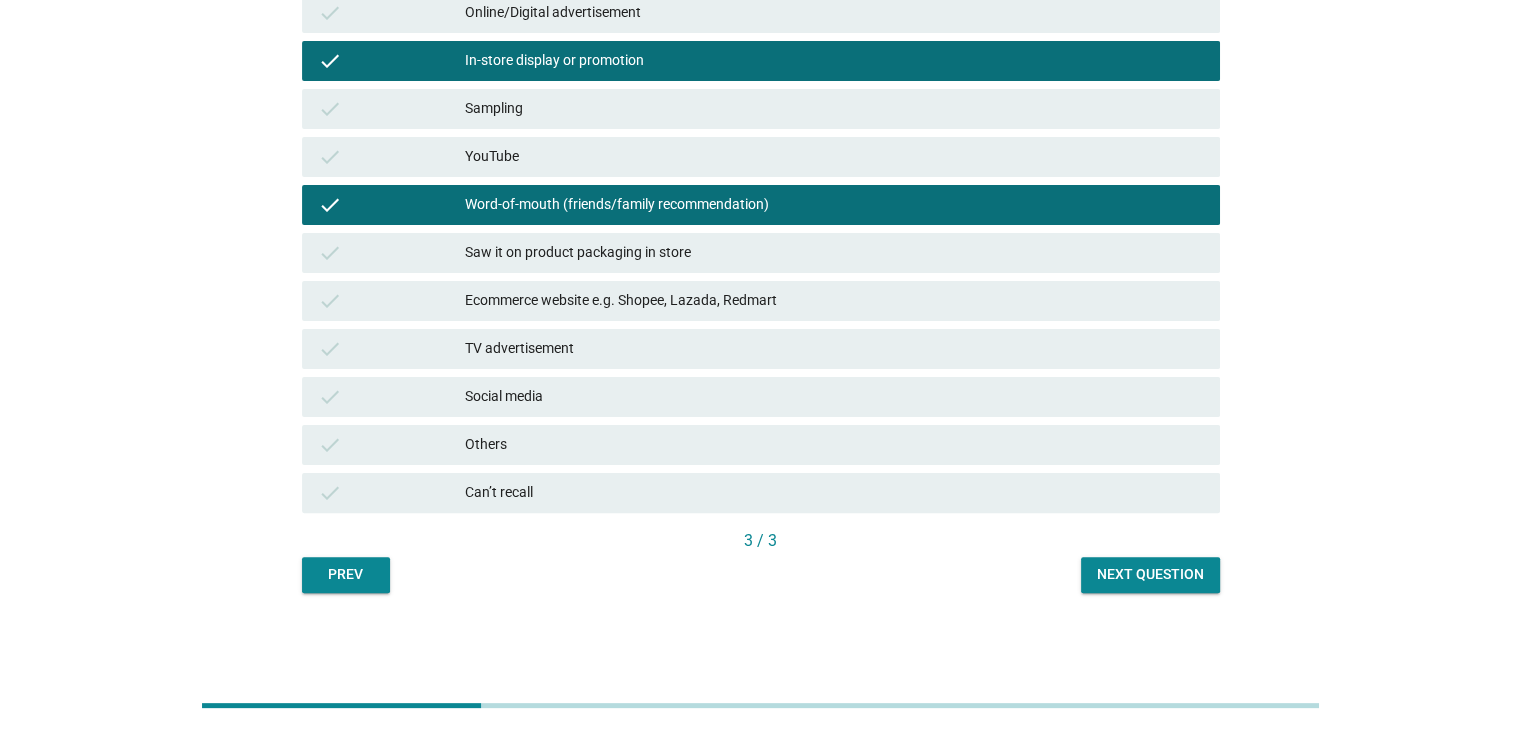 click on "Next question" at bounding box center [1150, 574] 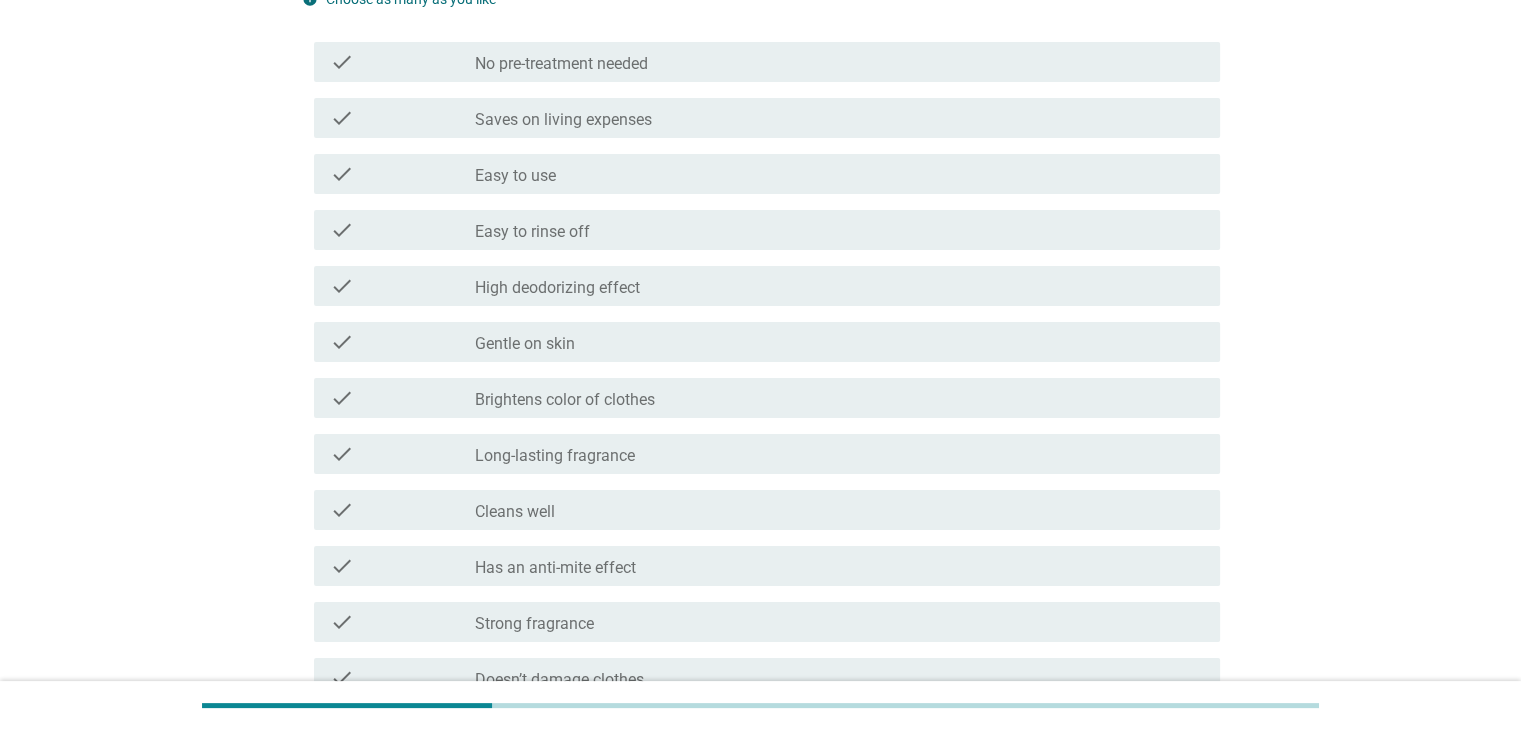 scroll, scrollTop: 300, scrollLeft: 0, axis: vertical 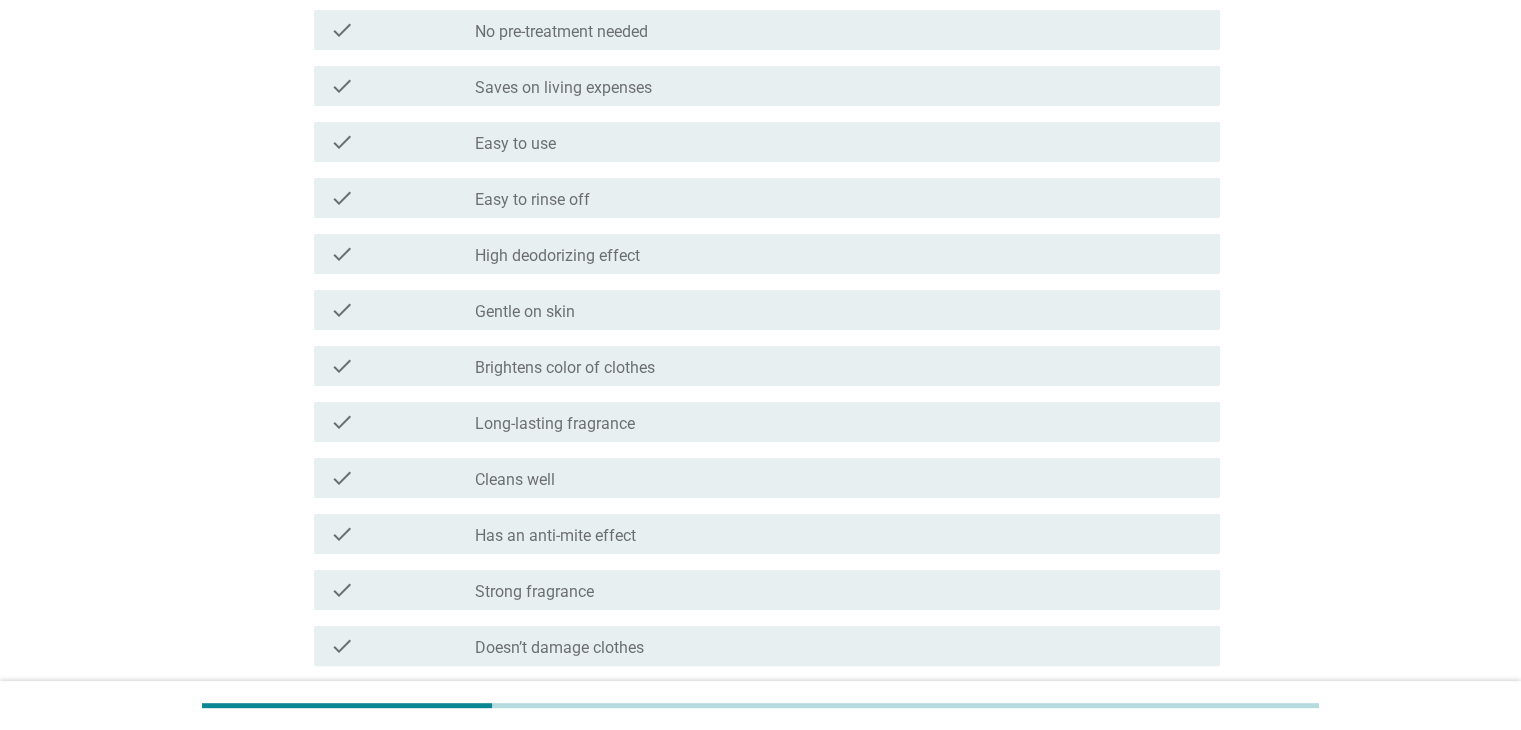 click on "check_box_outline_blank Gentle on skin" at bounding box center [839, 310] 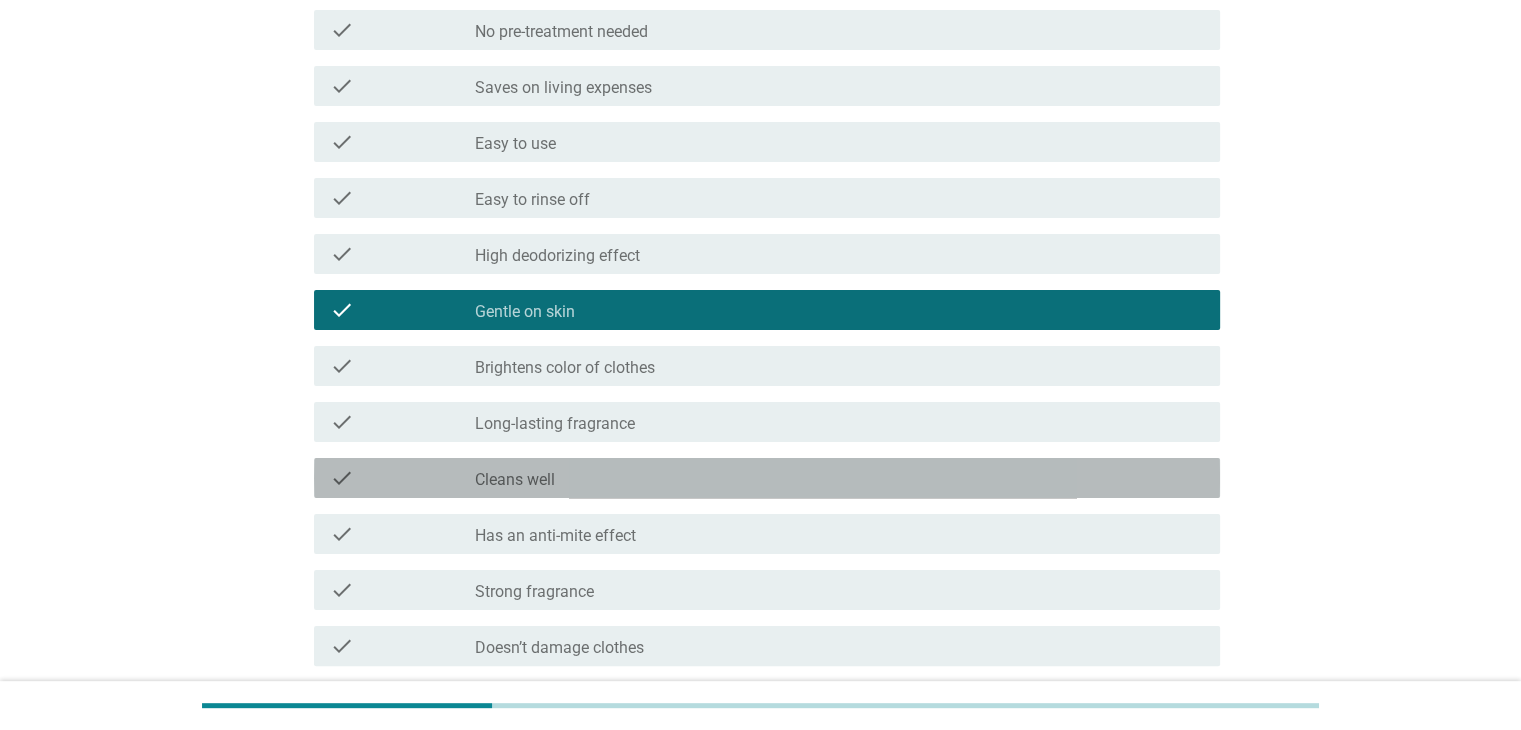 click on "check     check_box_outline_blank Cleans well" at bounding box center [767, 478] 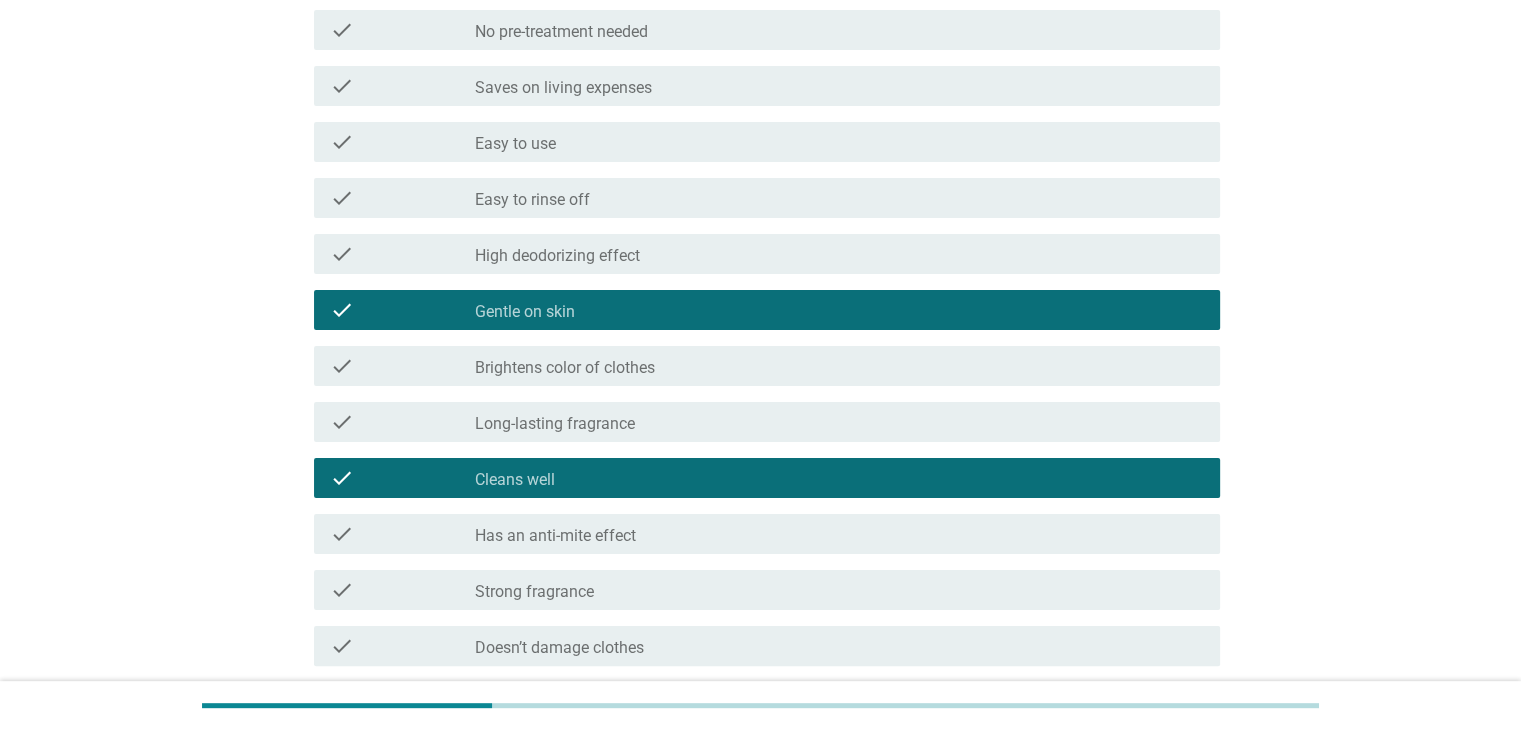 scroll, scrollTop: 600, scrollLeft: 0, axis: vertical 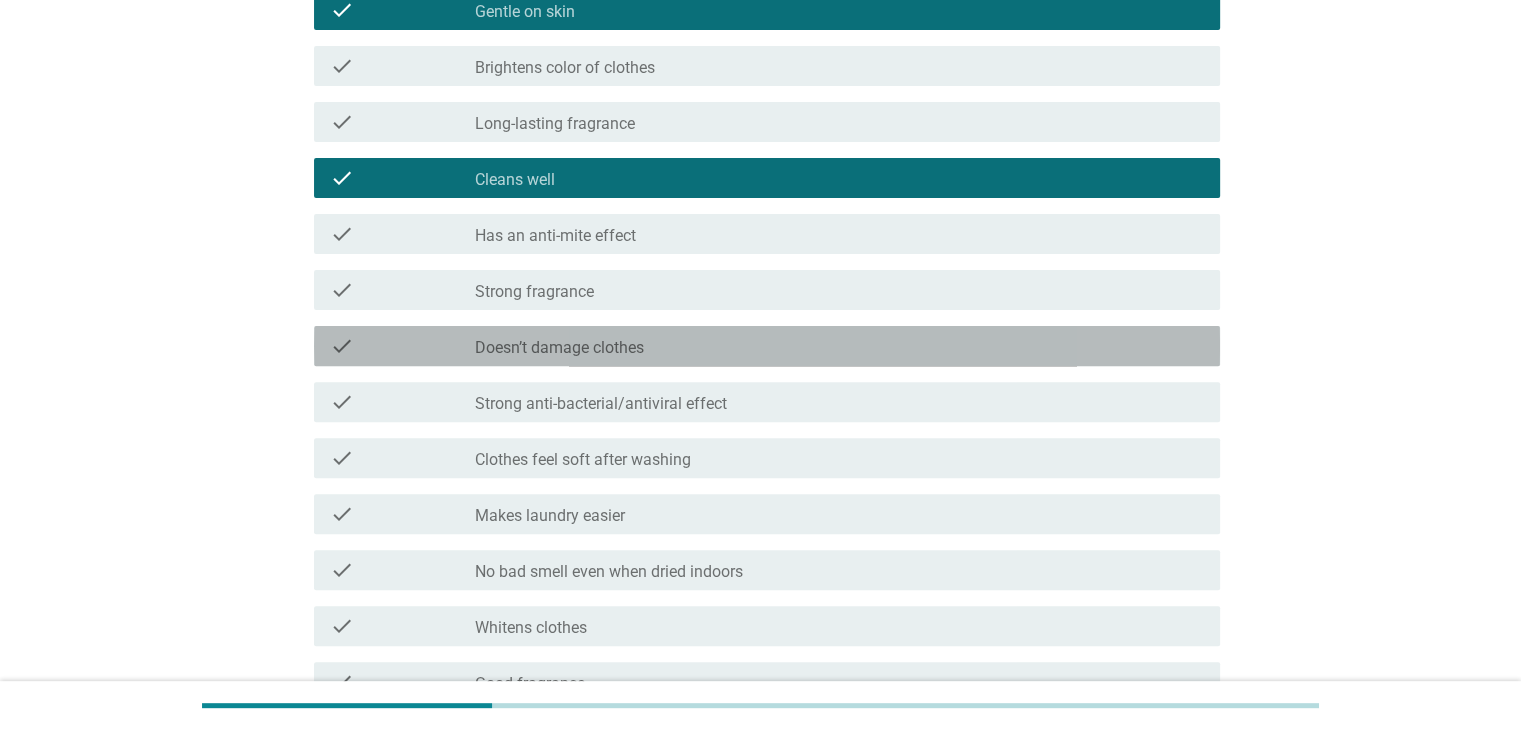 click on "check_box_outline_blank Doesn’t damage clothes" at bounding box center (839, 346) 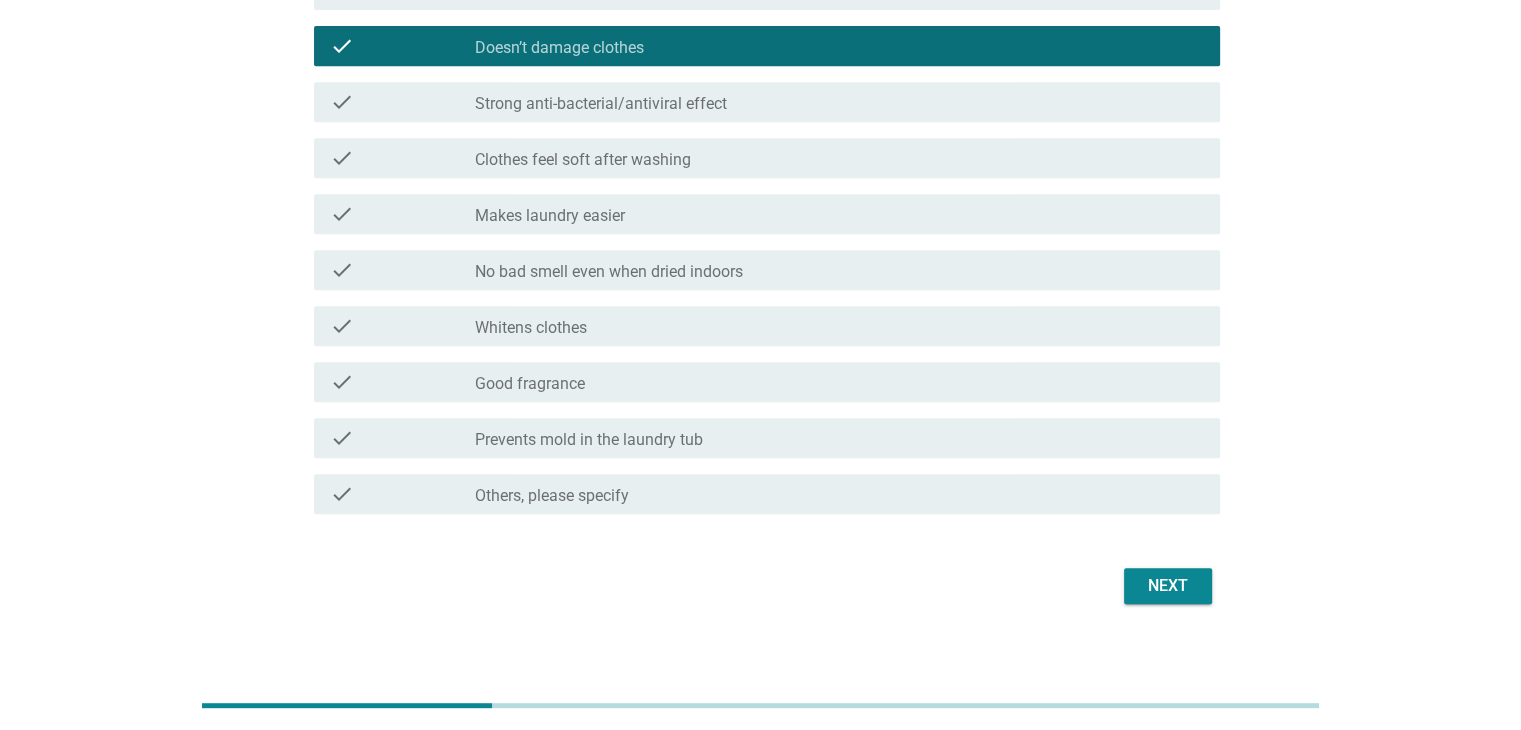 scroll, scrollTop: 800, scrollLeft: 0, axis: vertical 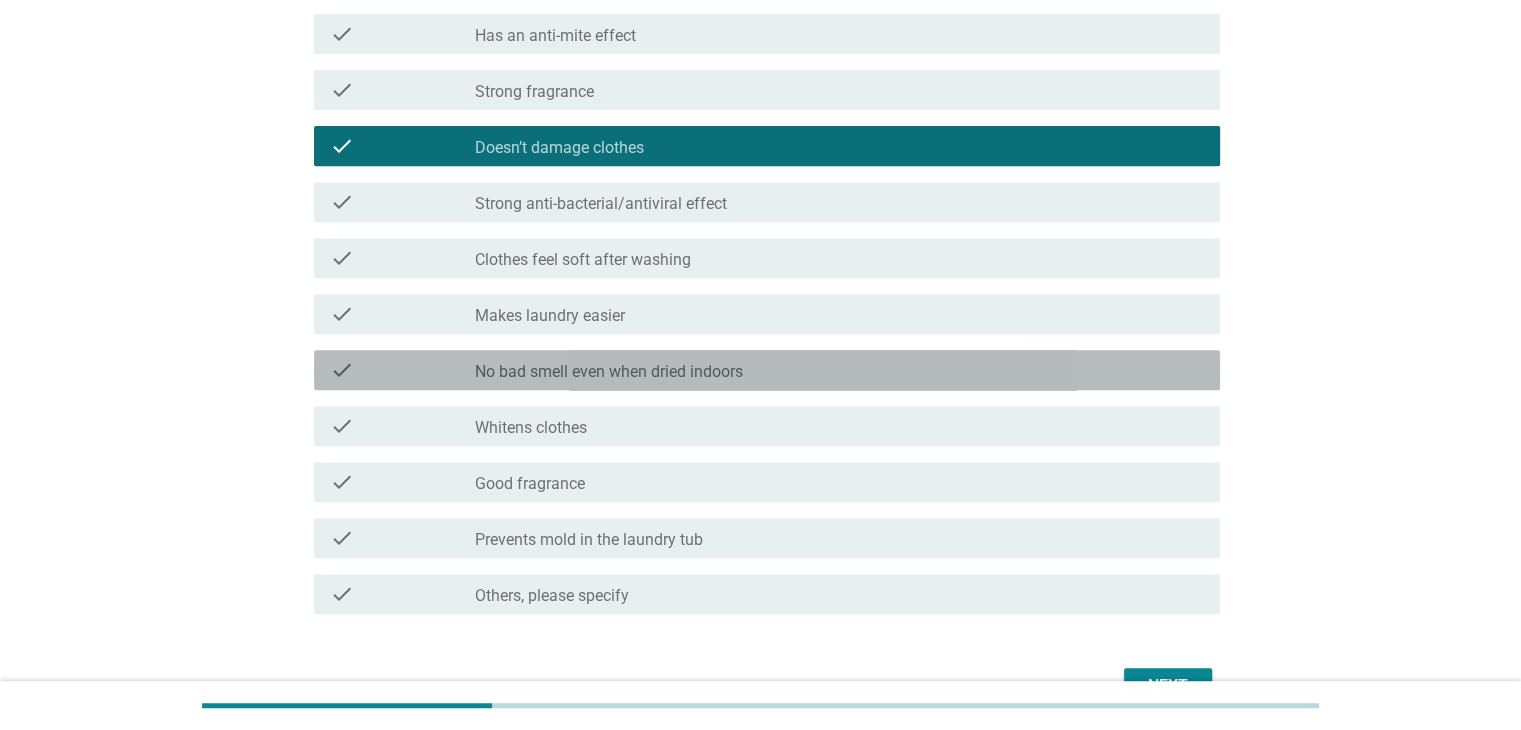 click on "check_box_outline_blank No bad smell even when dried indoors" at bounding box center [839, 370] 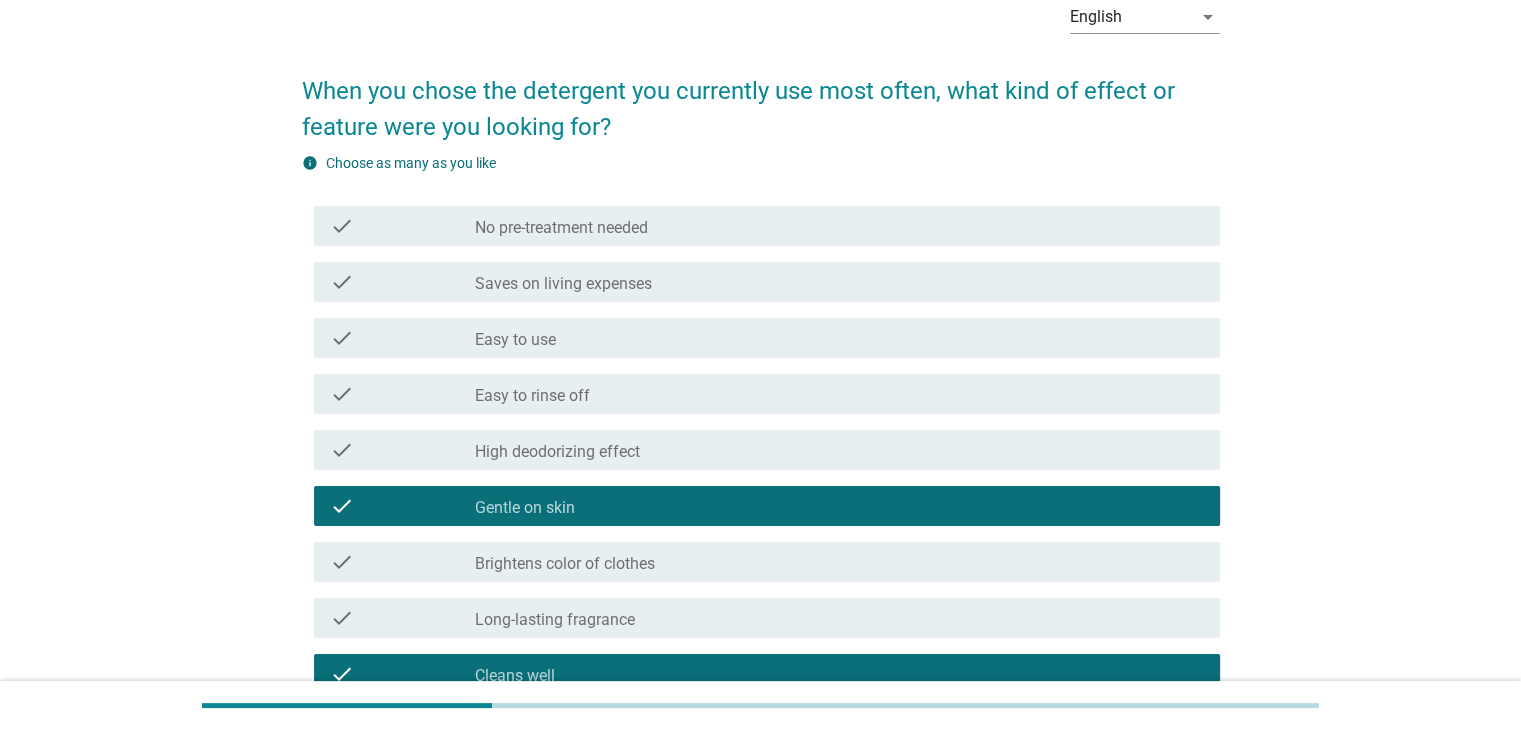 scroll, scrollTop: 100, scrollLeft: 0, axis: vertical 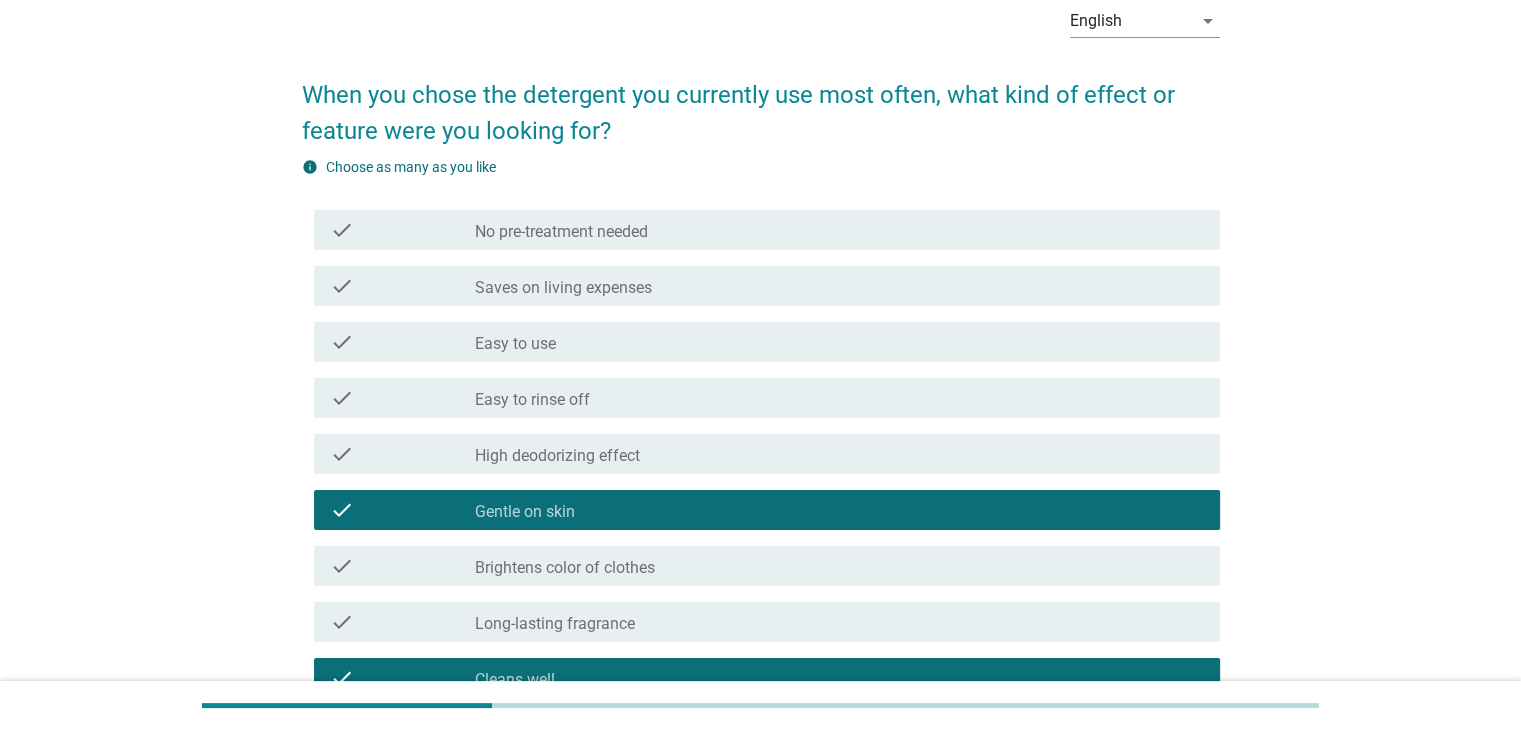click on "check_box_outline_blank Easy to use" at bounding box center [839, 342] 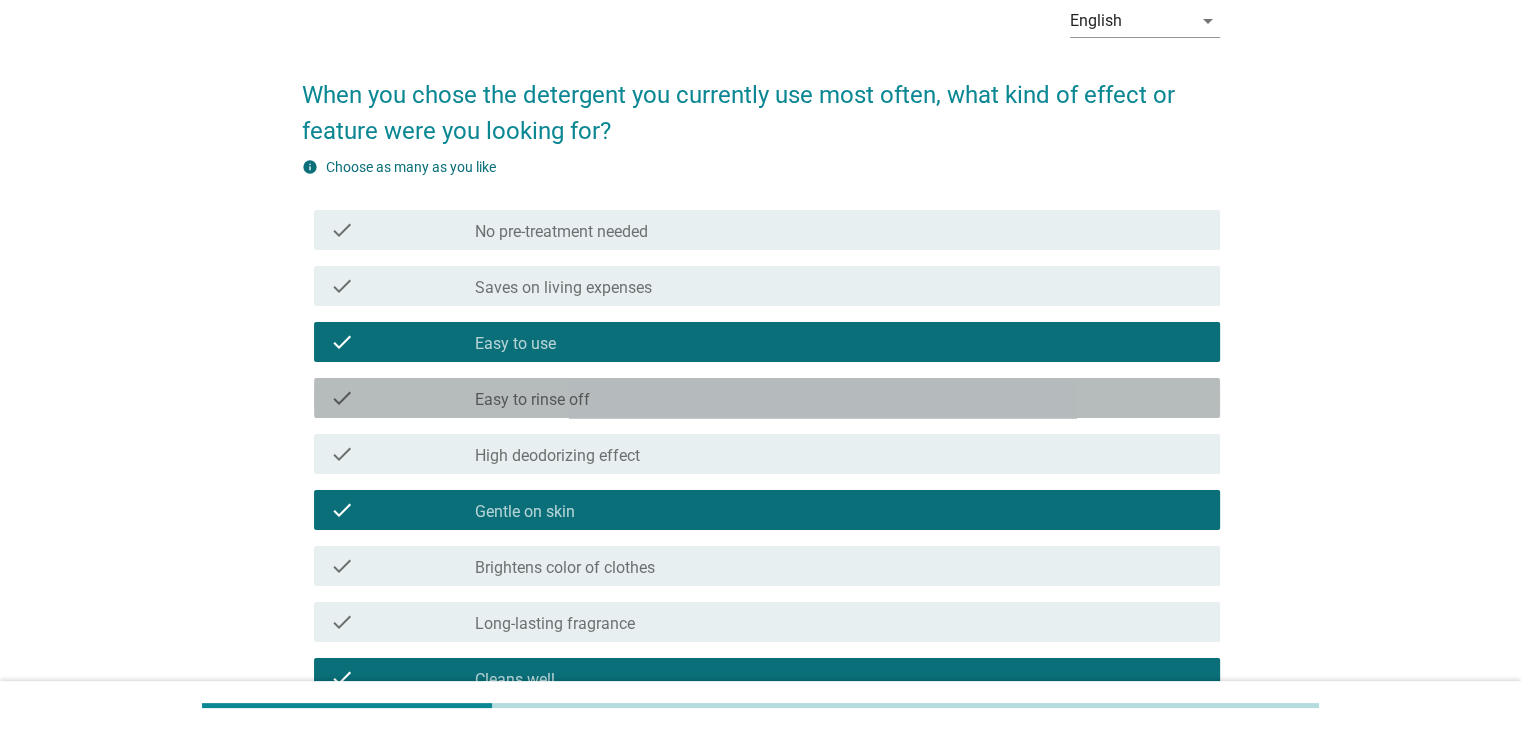 click on "check_box_outline_blank Easy to rinse off" at bounding box center (839, 398) 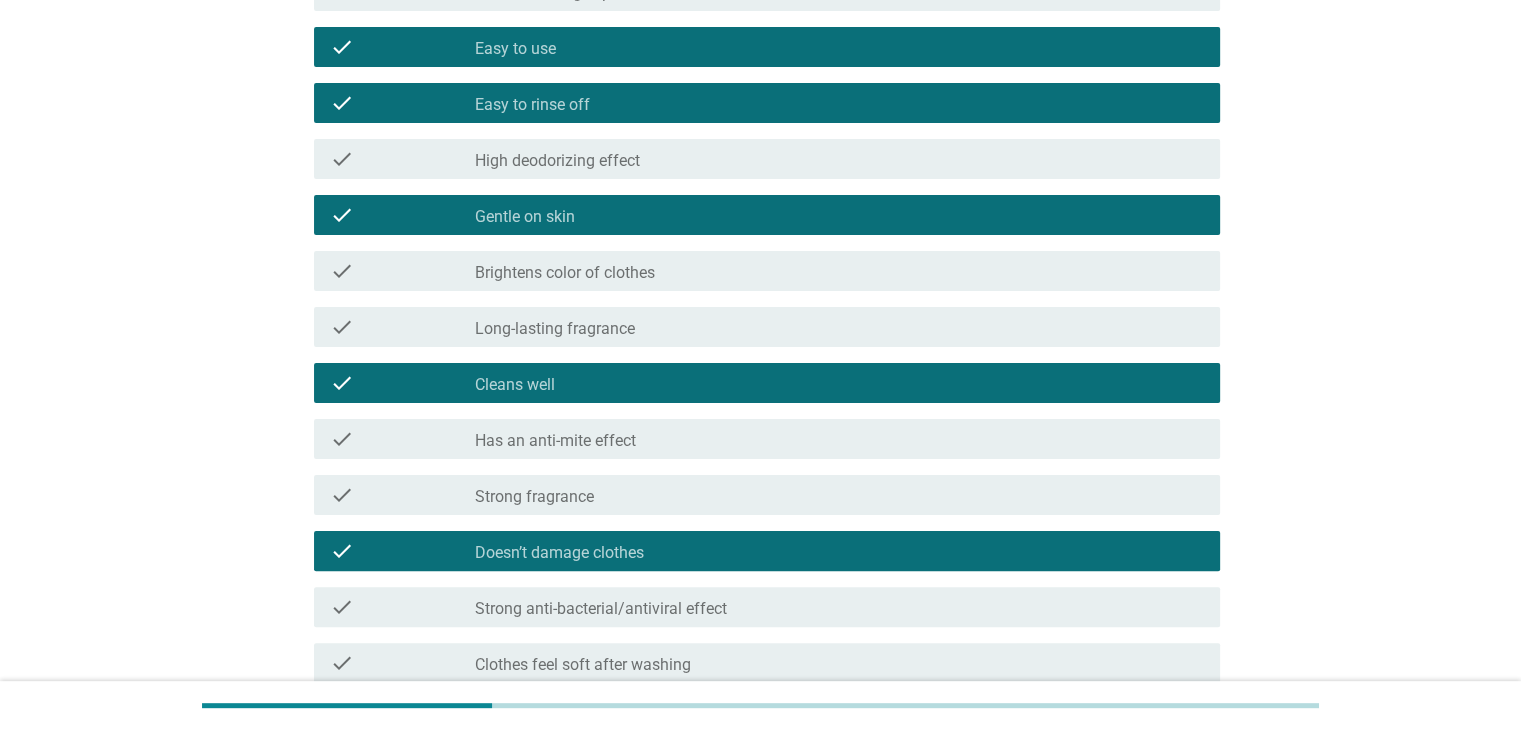 scroll, scrollTop: 400, scrollLeft: 0, axis: vertical 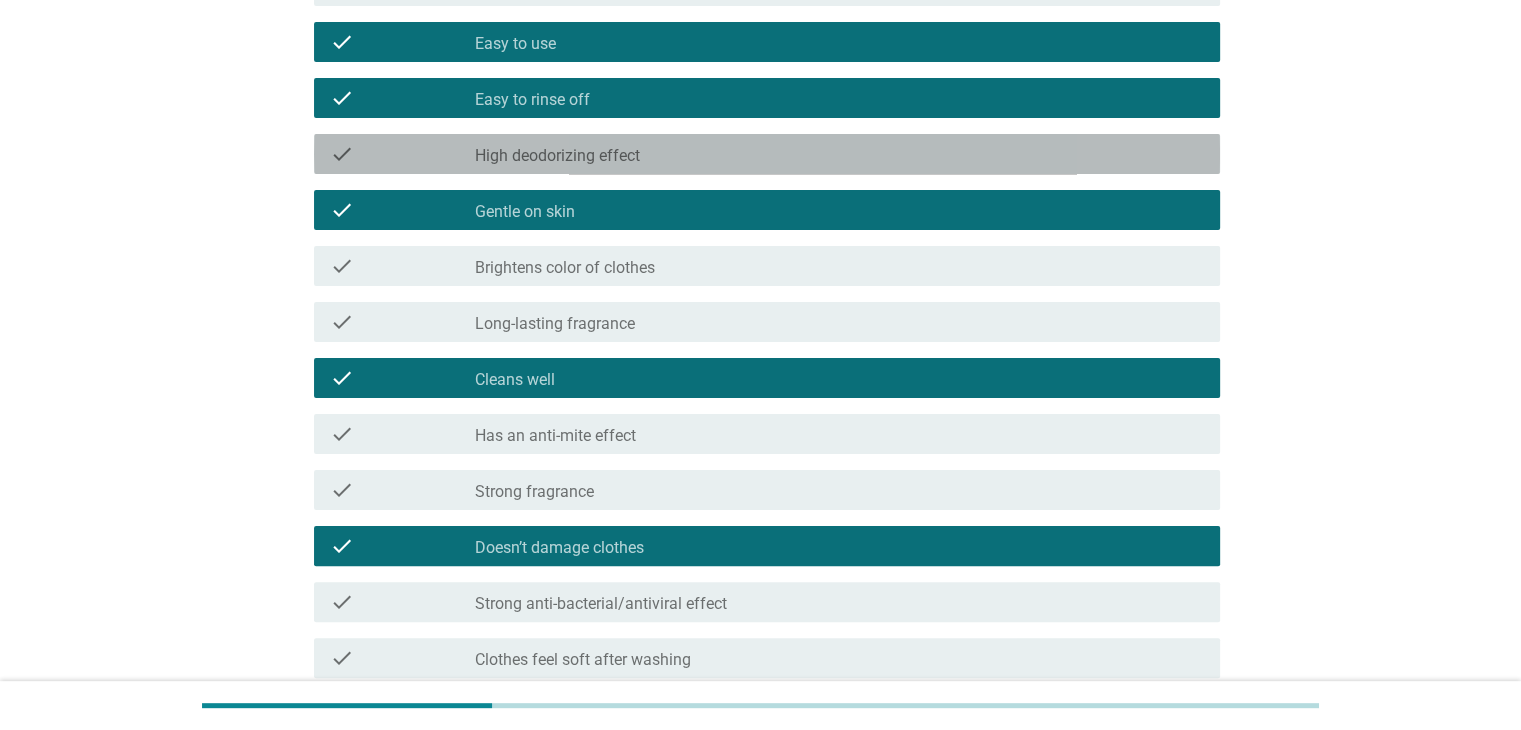 click on "check_box_outline_blank High deodorizing effect" at bounding box center (839, 154) 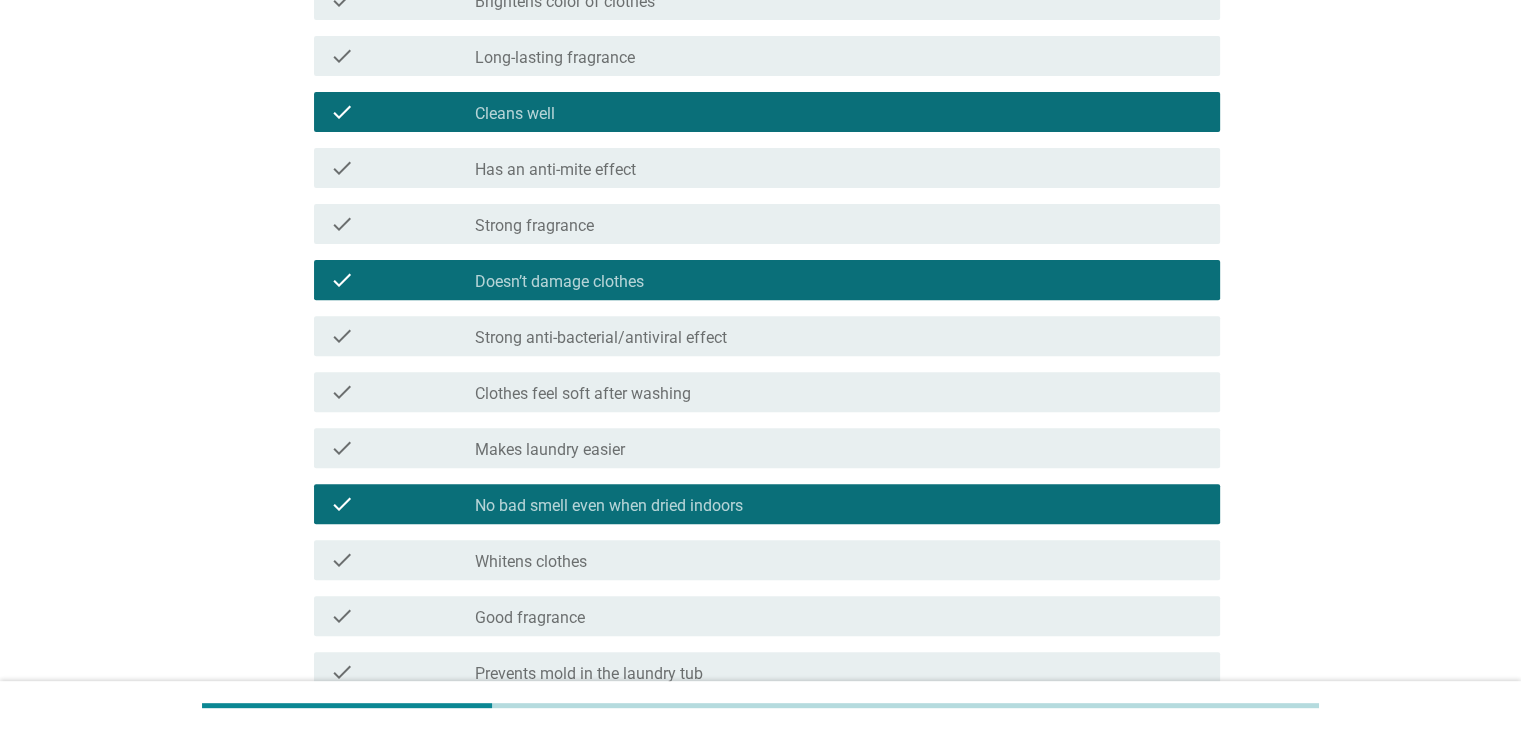 scroll, scrollTop: 700, scrollLeft: 0, axis: vertical 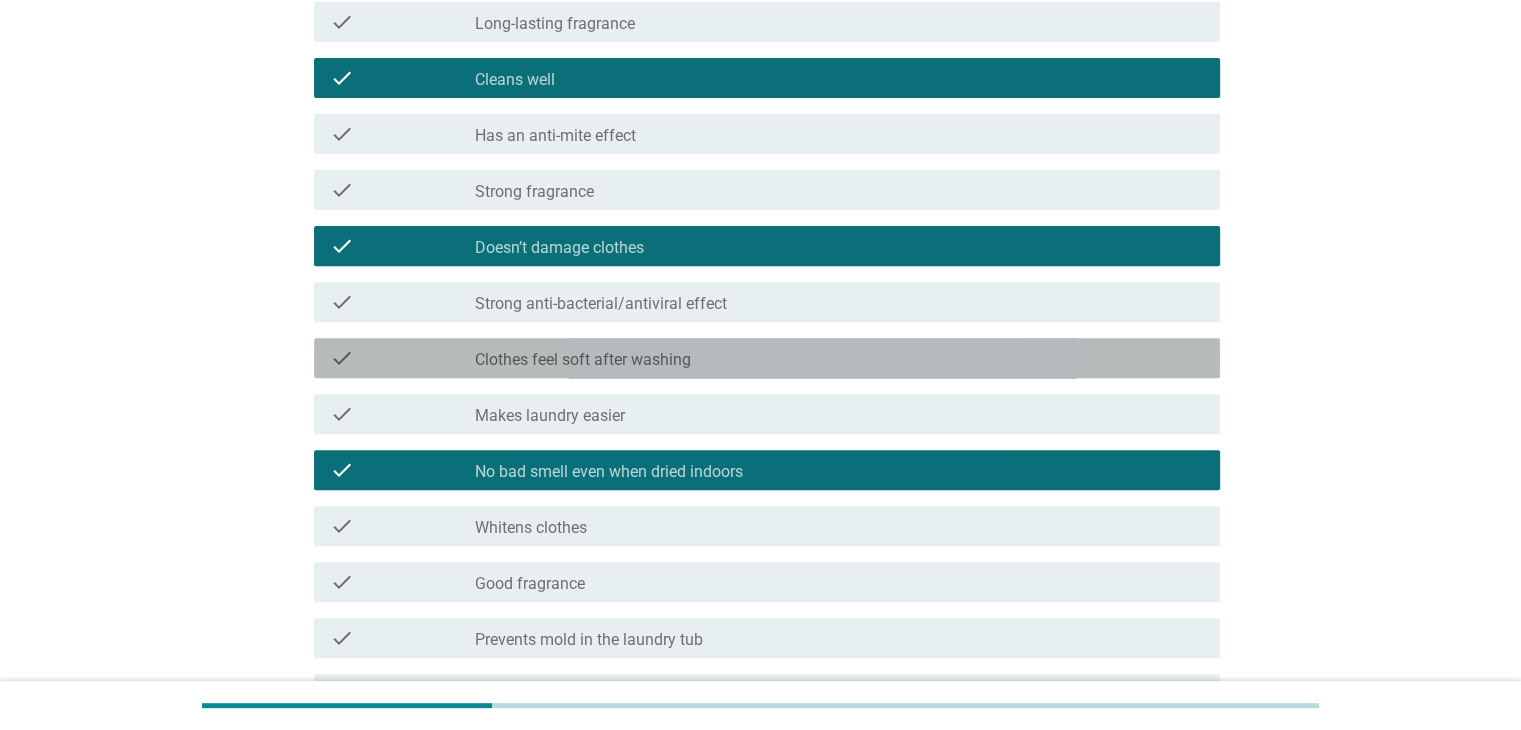 click on "check_box_outline_blank Clothes feel soft after washing" at bounding box center [839, 358] 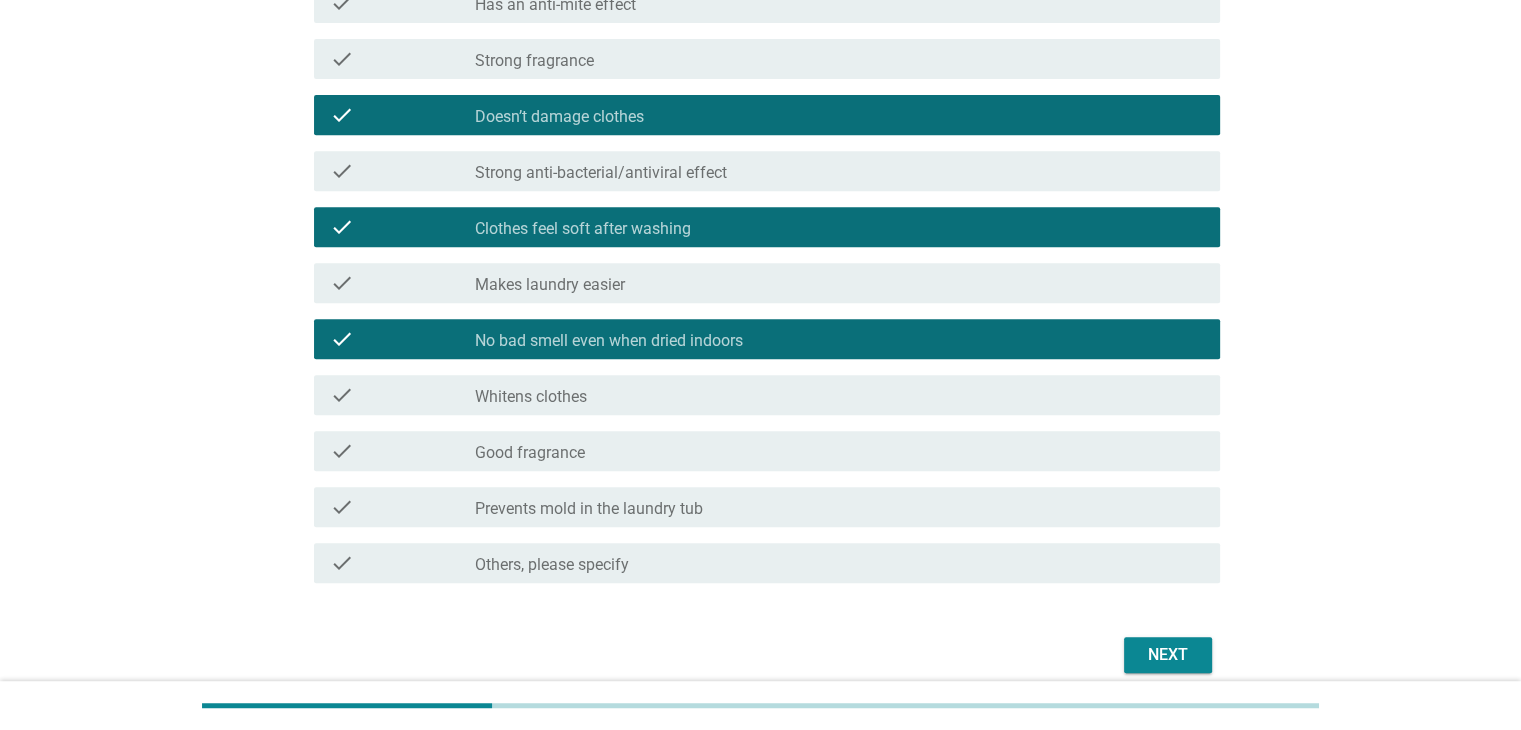 scroll, scrollTop: 917, scrollLeft: 0, axis: vertical 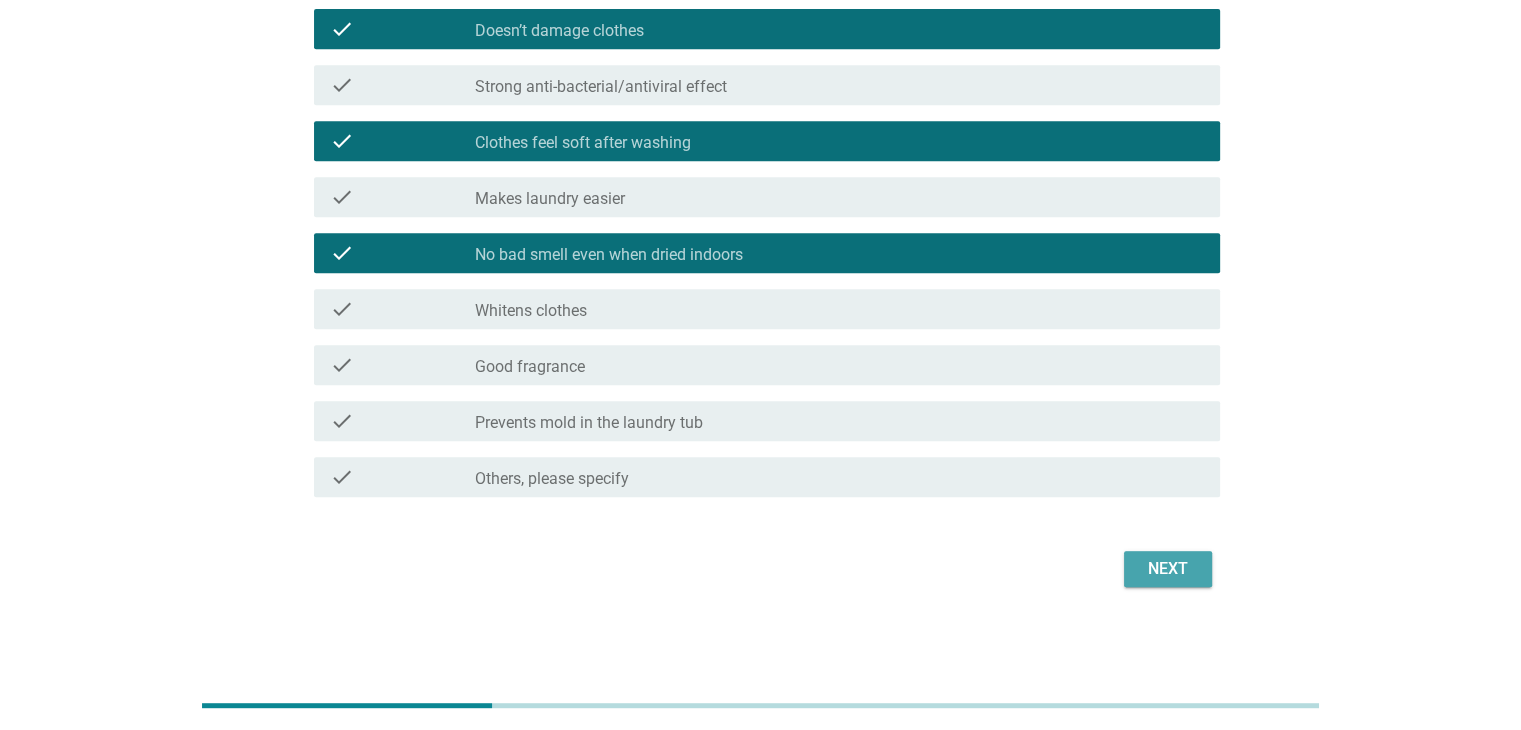 click on "Next" at bounding box center (1168, 569) 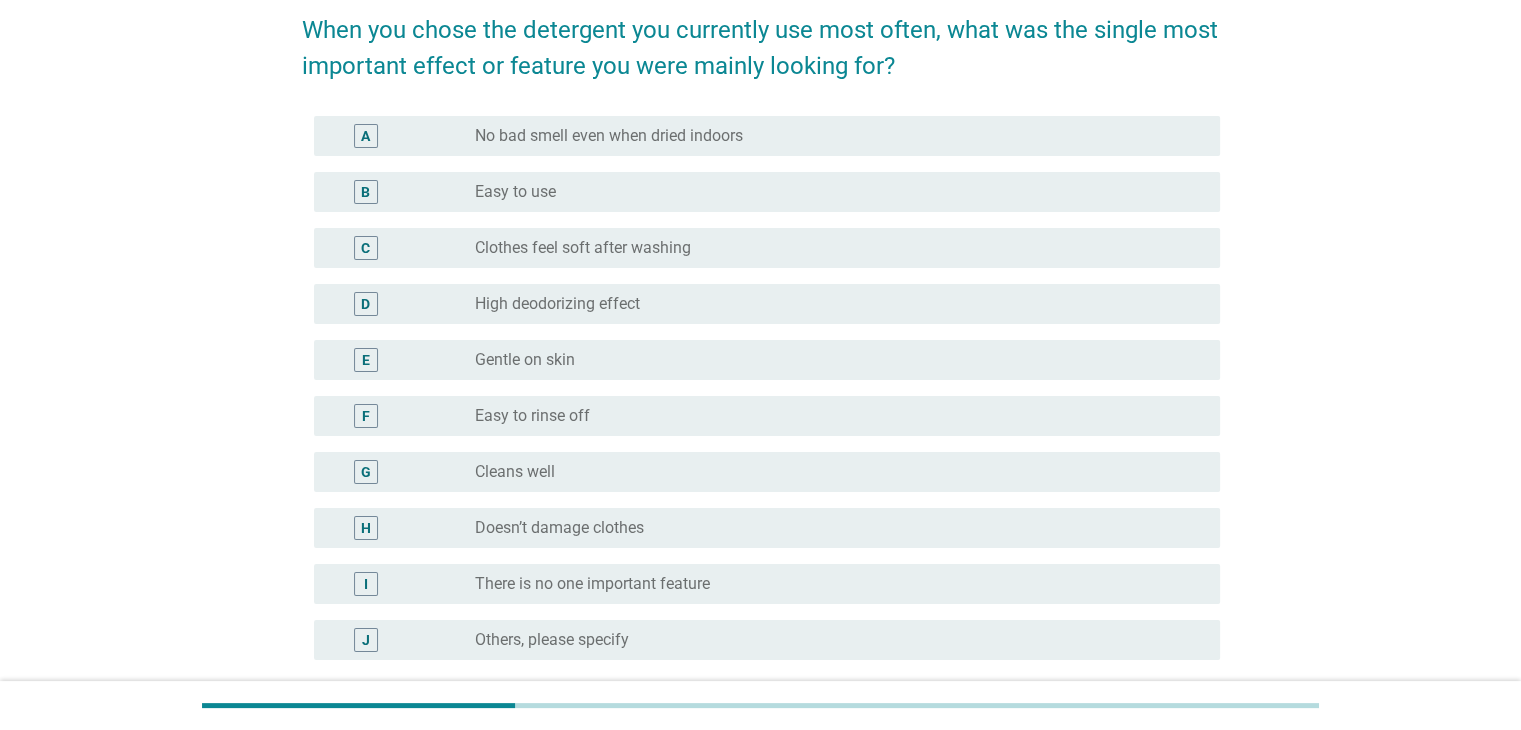 scroll, scrollTop: 200, scrollLeft: 0, axis: vertical 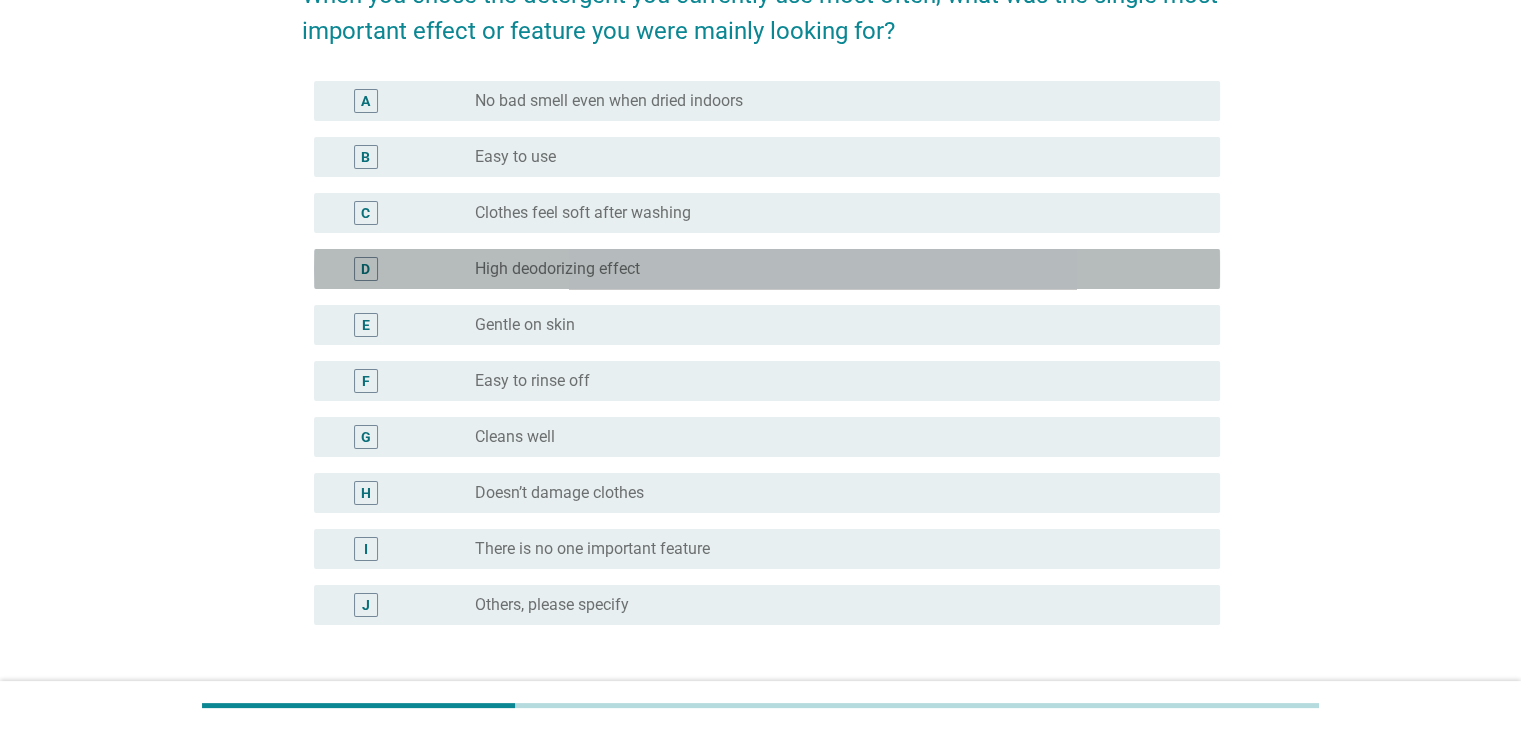 click on "radio_button_unchecked High deodorizing effect" at bounding box center (831, 269) 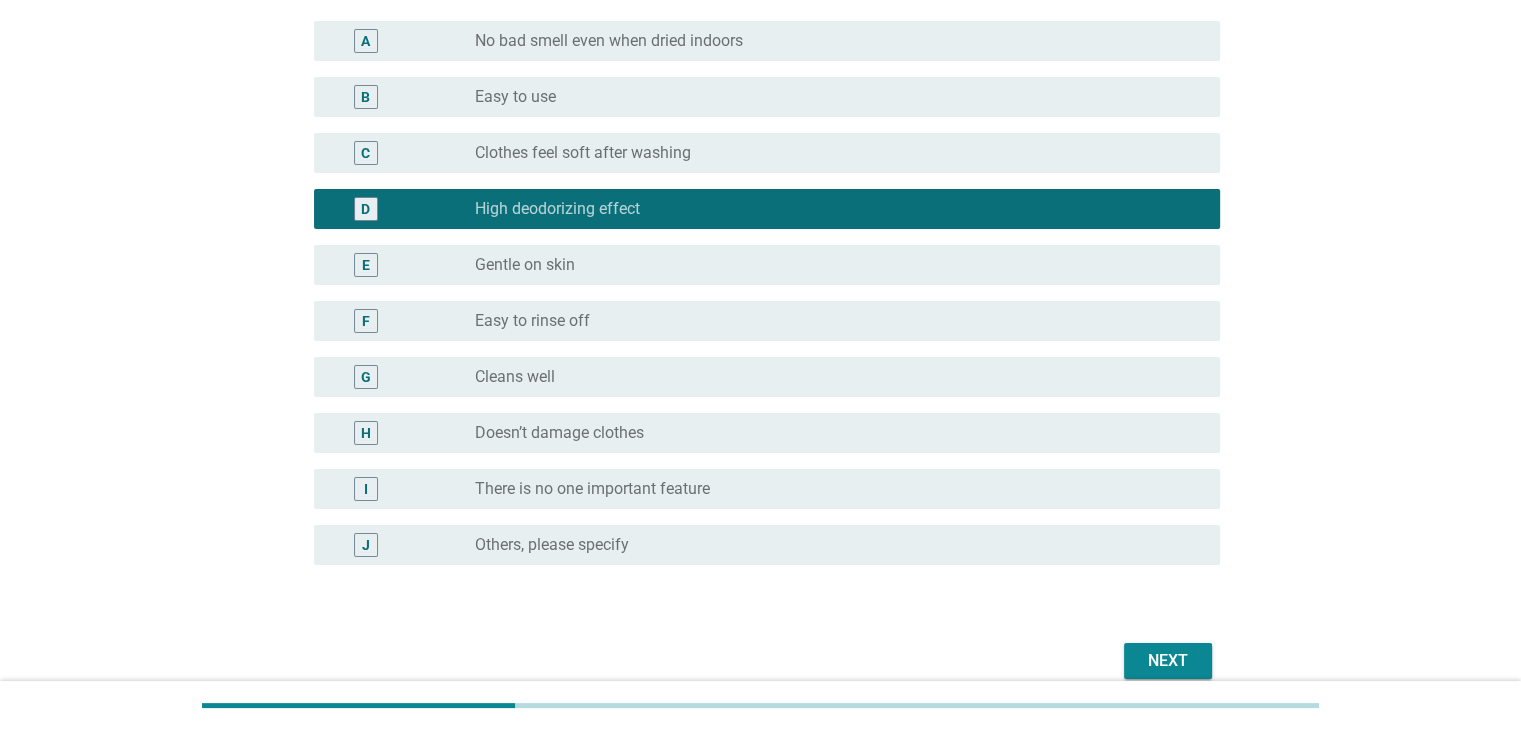 scroll, scrollTop: 352, scrollLeft: 0, axis: vertical 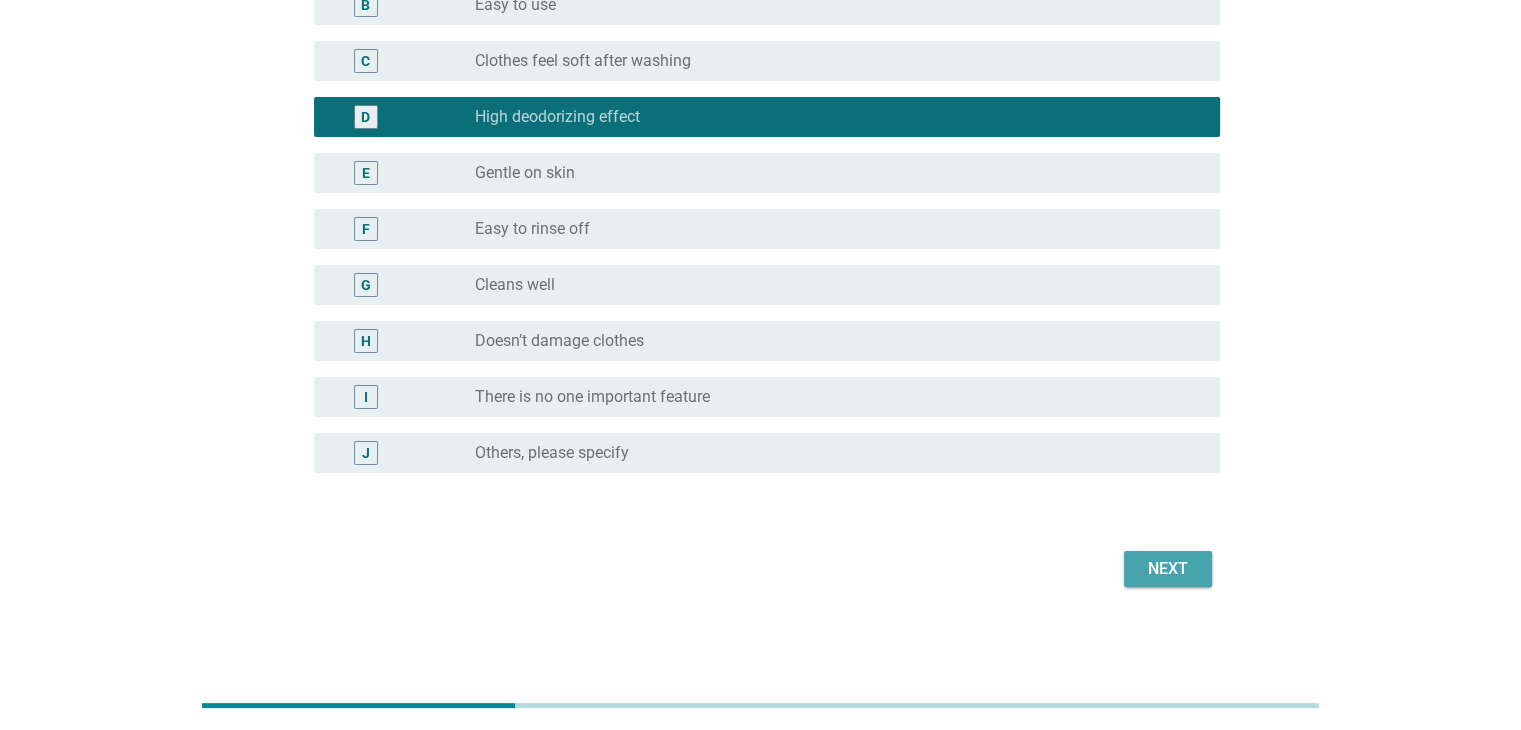 click on "Next" at bounding box center [1168, 569] 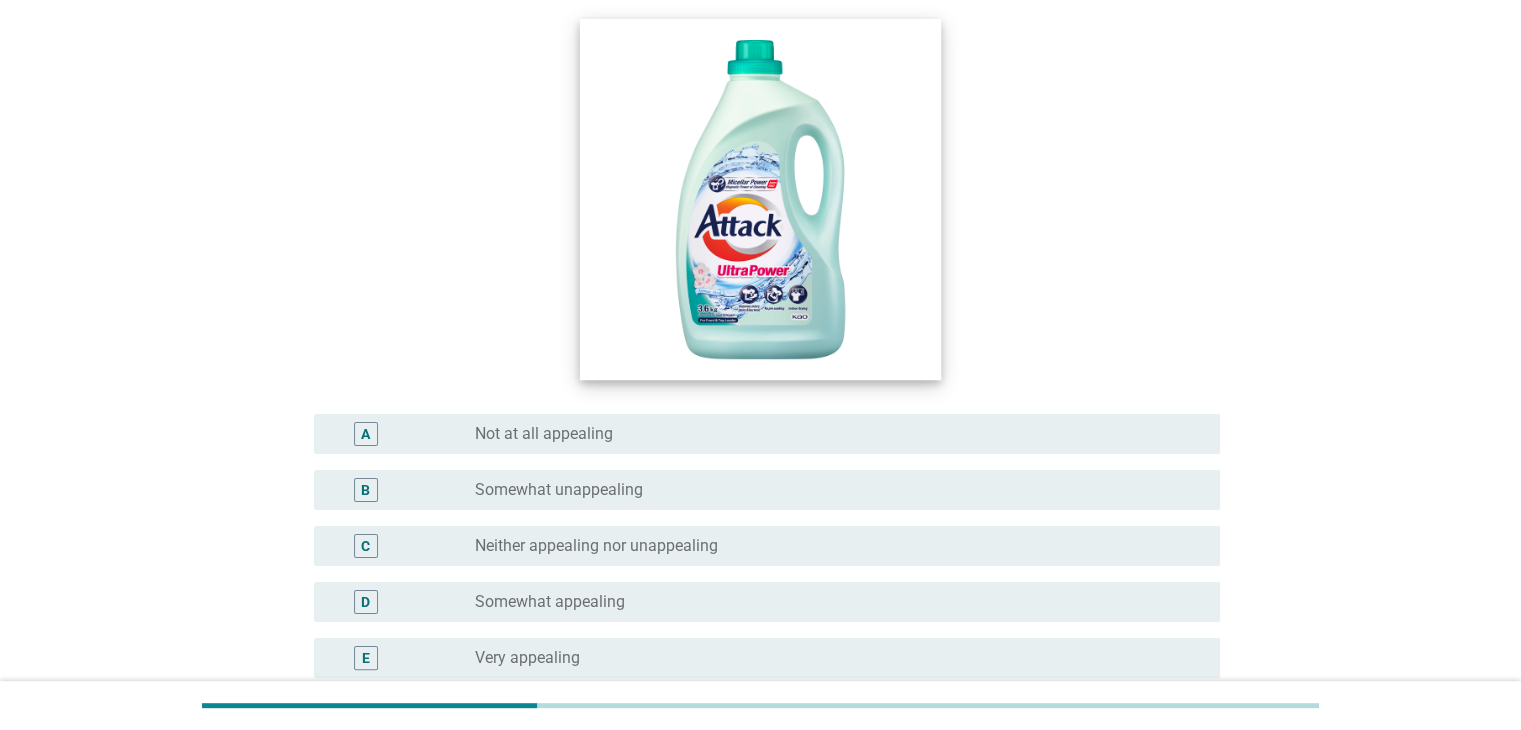 scroll, scrollTop: 300, scrollLeft: 0, axis: vertical 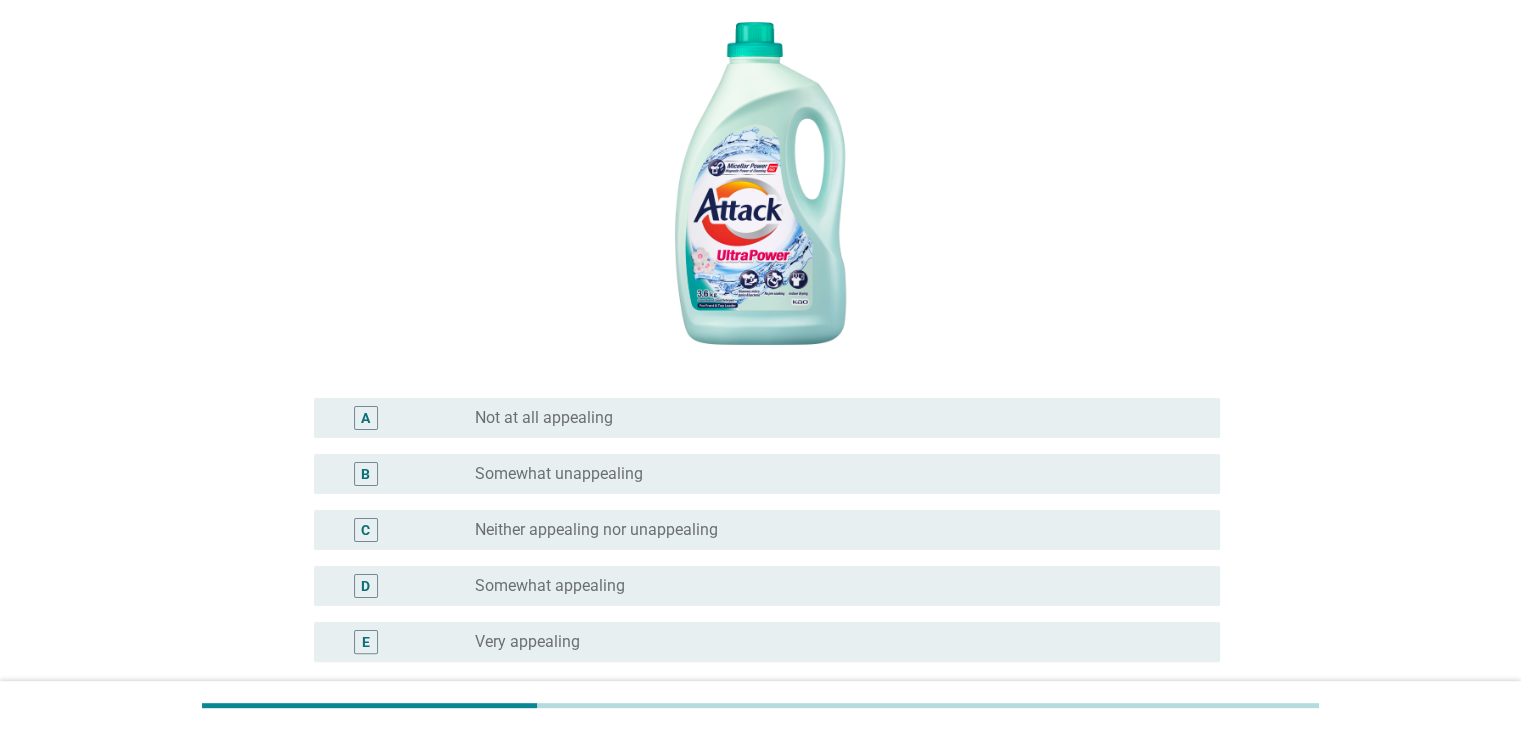 click on "radio_button_unchecked Somewhat appealing" at bounding box center (831, 586) 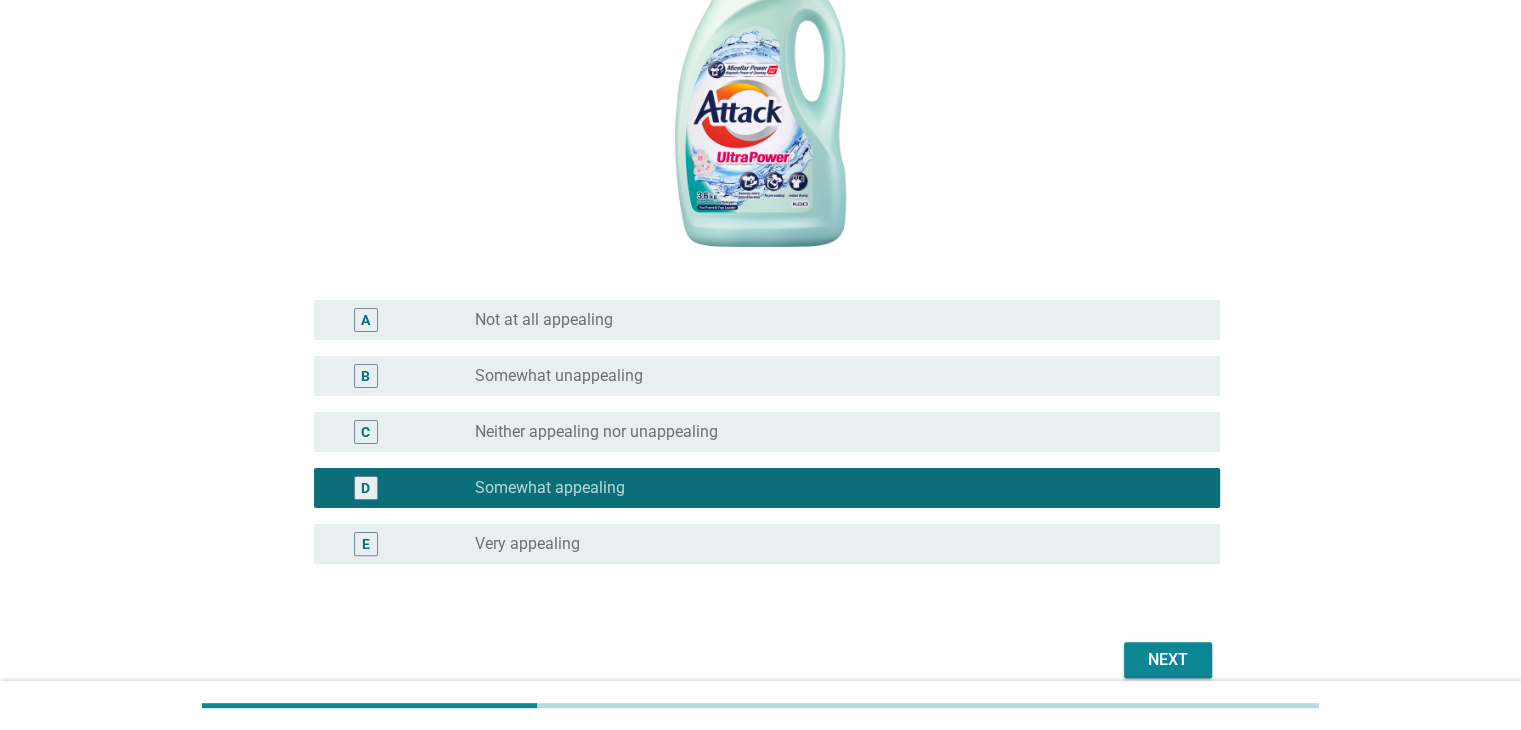 scroll, scrollTop: 489, scrollLeft: 0, axis: vertical 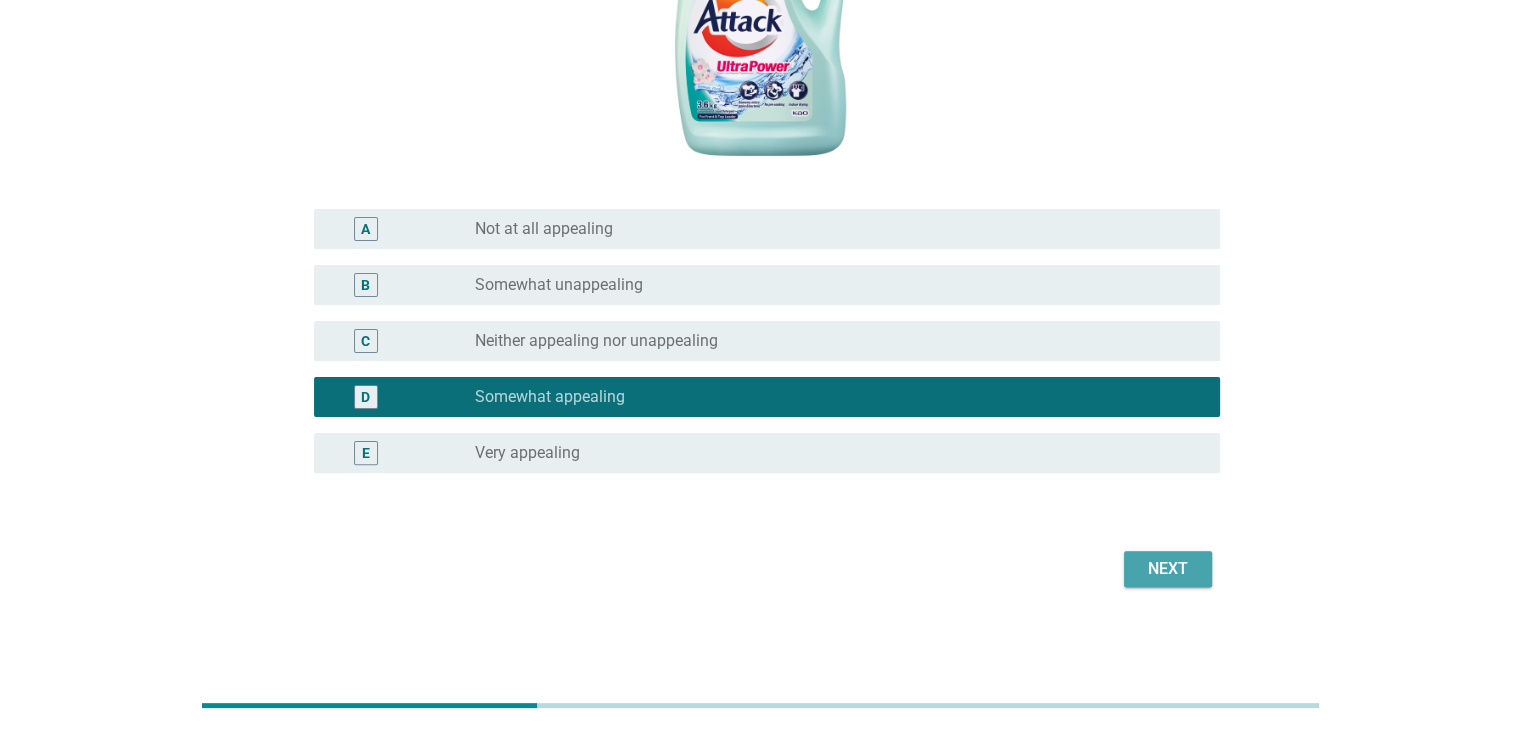 click on "Next" at bounding box center (1168, 569) 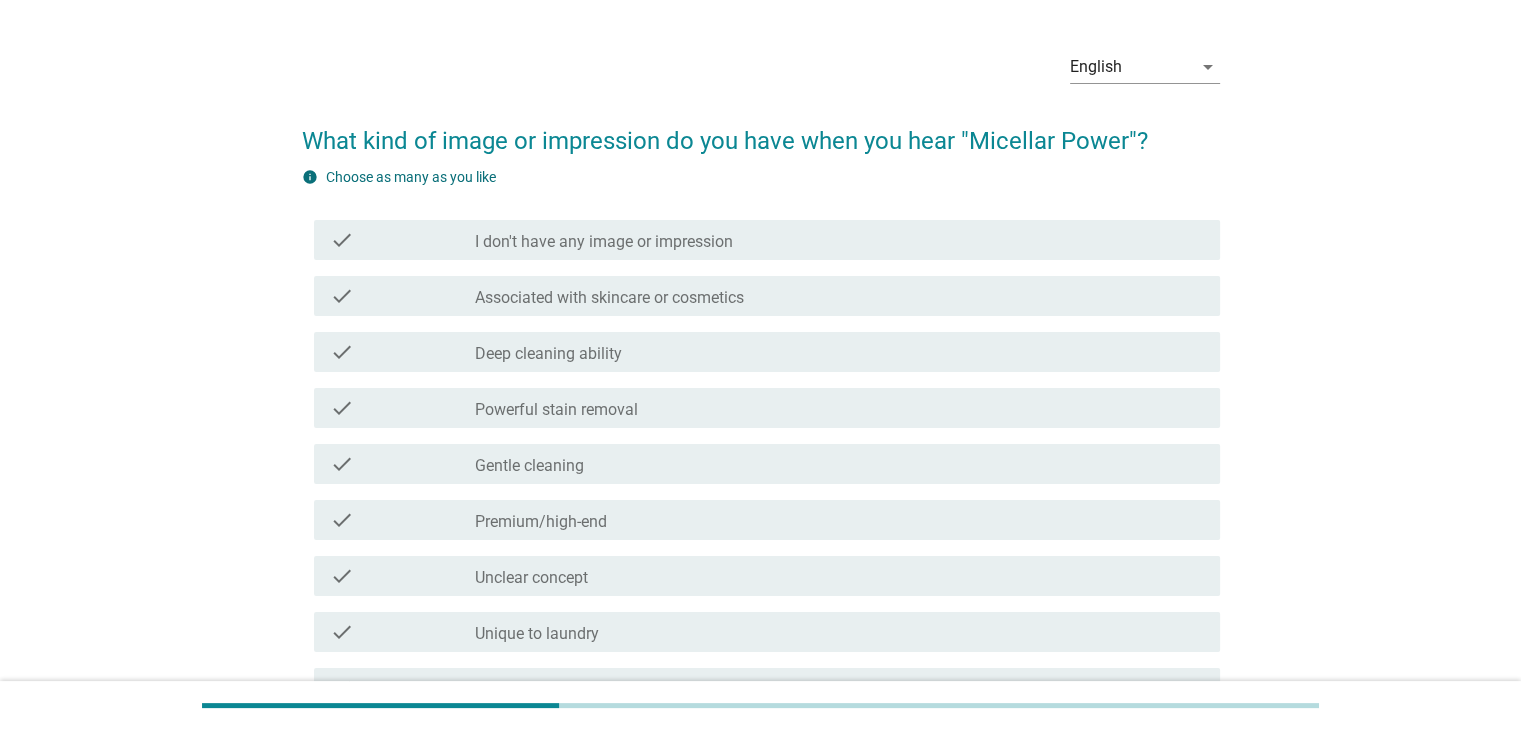 scroll, scrollTop: 100, scrollLeft: 0, axis: vertical 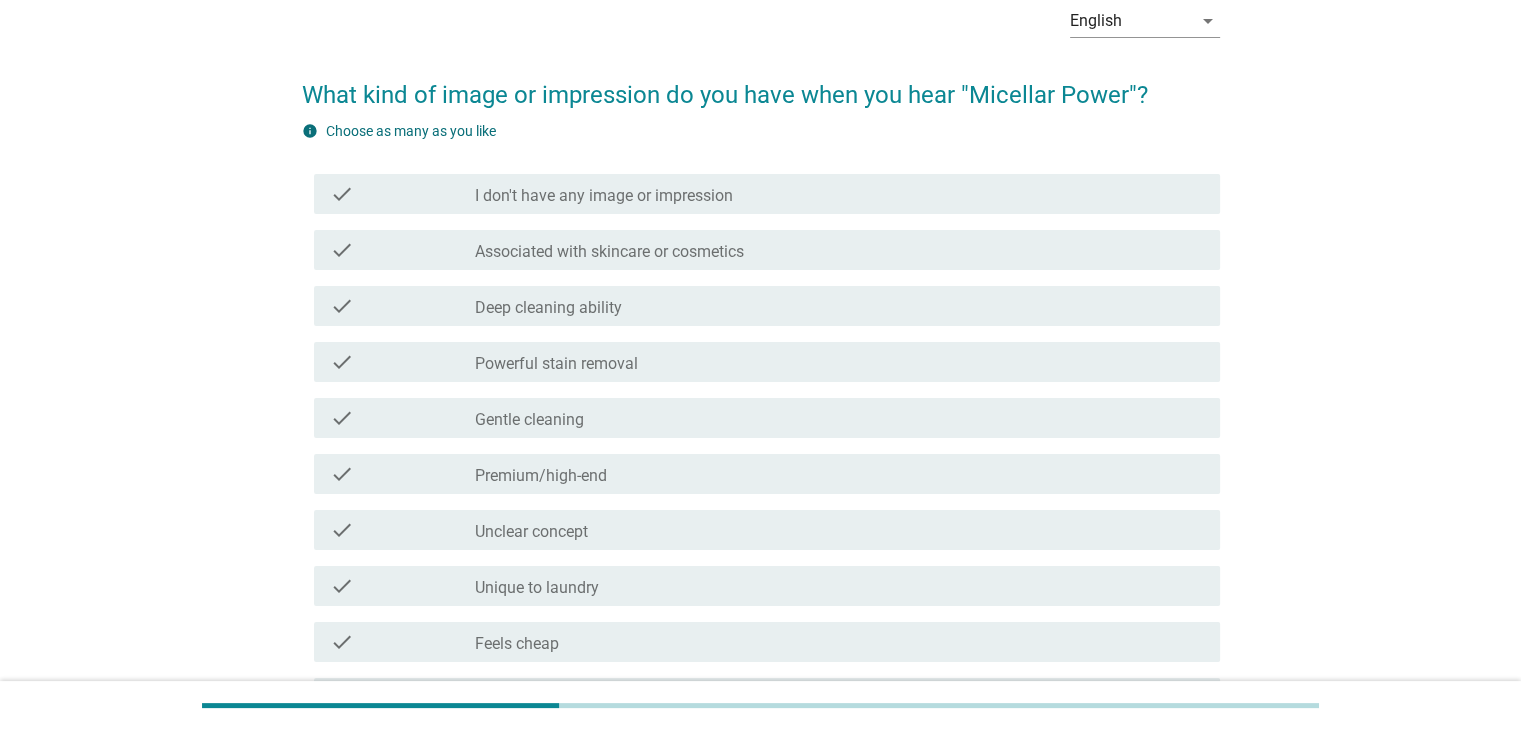 click on "check_box_outline_blank Deep cleaning ability" at bounding box center [839, 306] 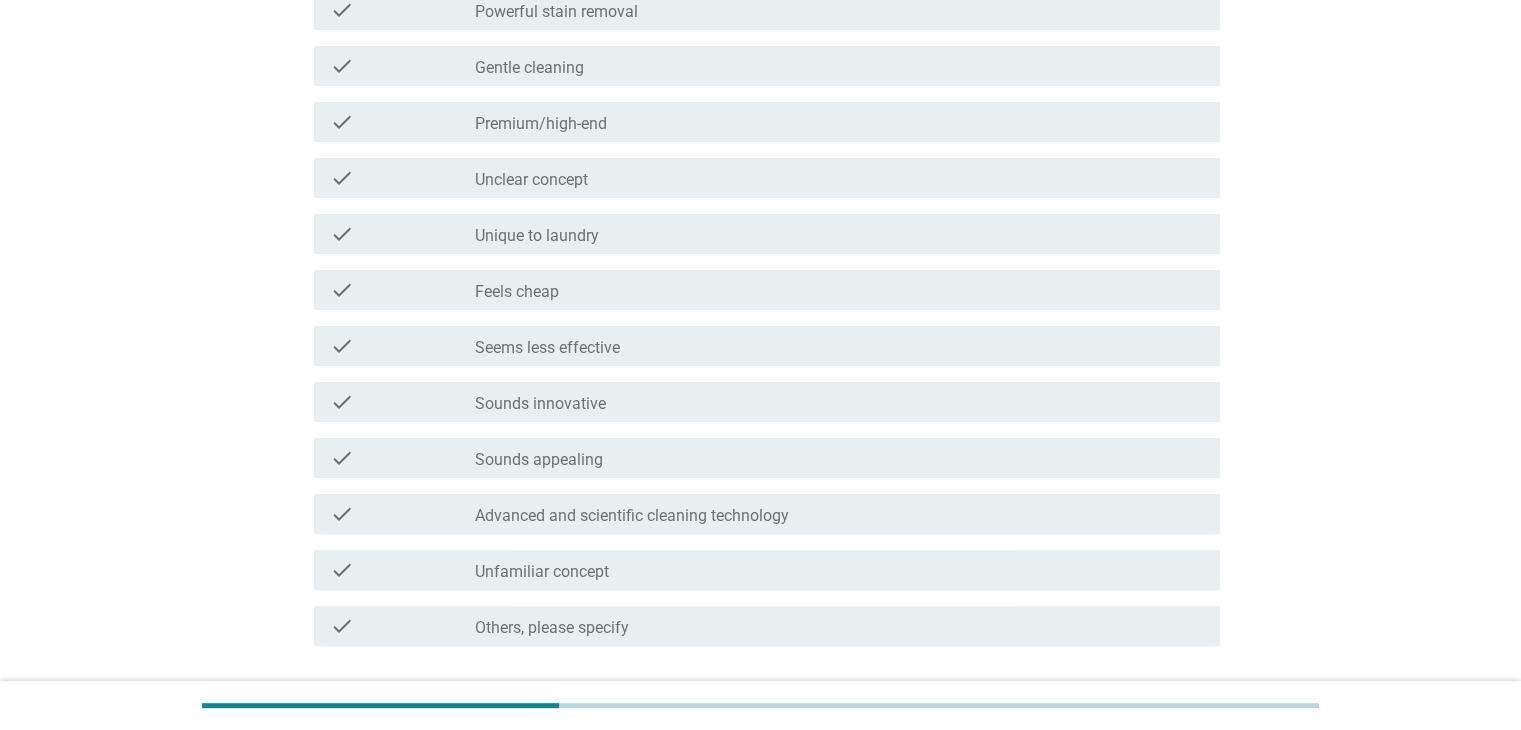 scroll, scrollTop: 500, scrollLeft: 0, axis: vertical 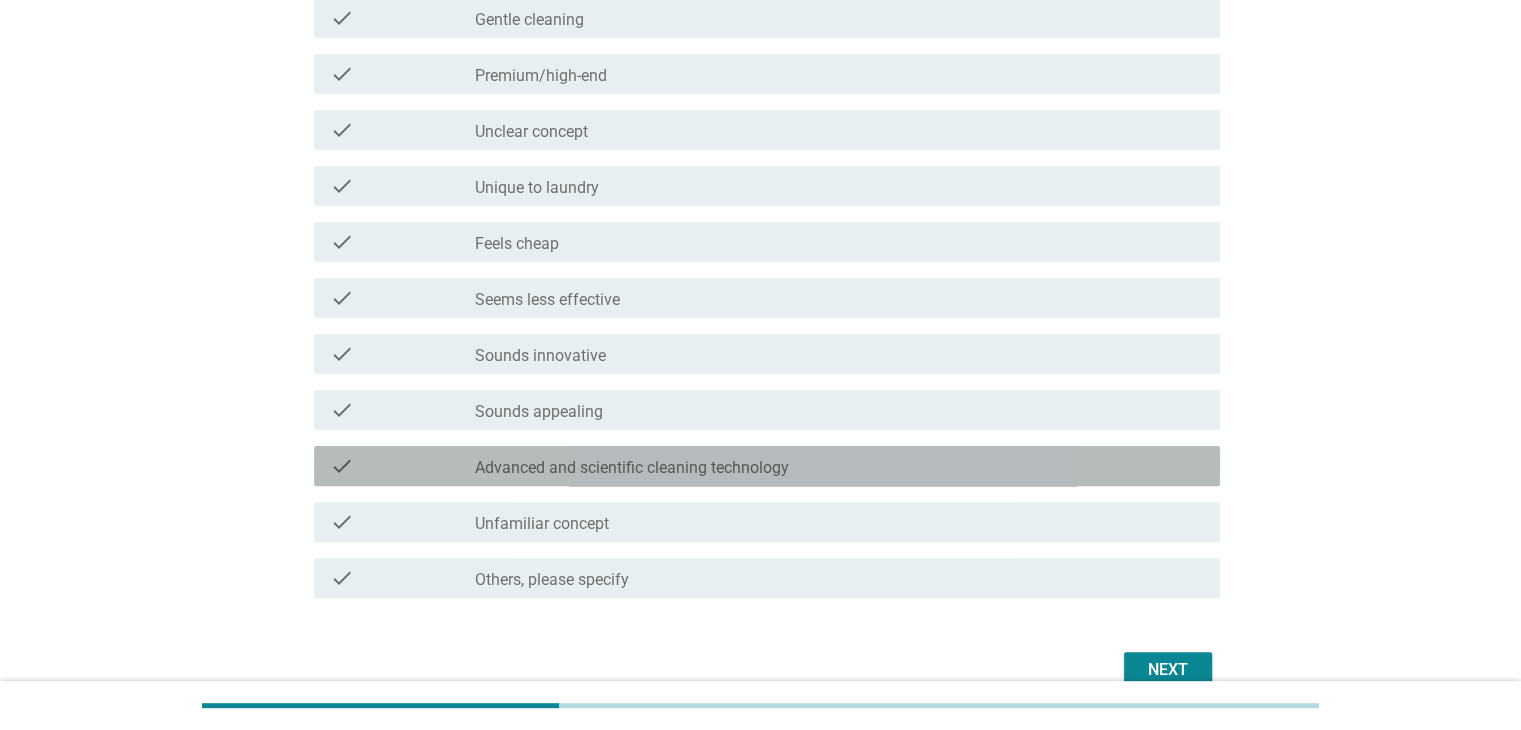 click on "Advanced and scientific cleaning technology" at bounding box center (632, 468) 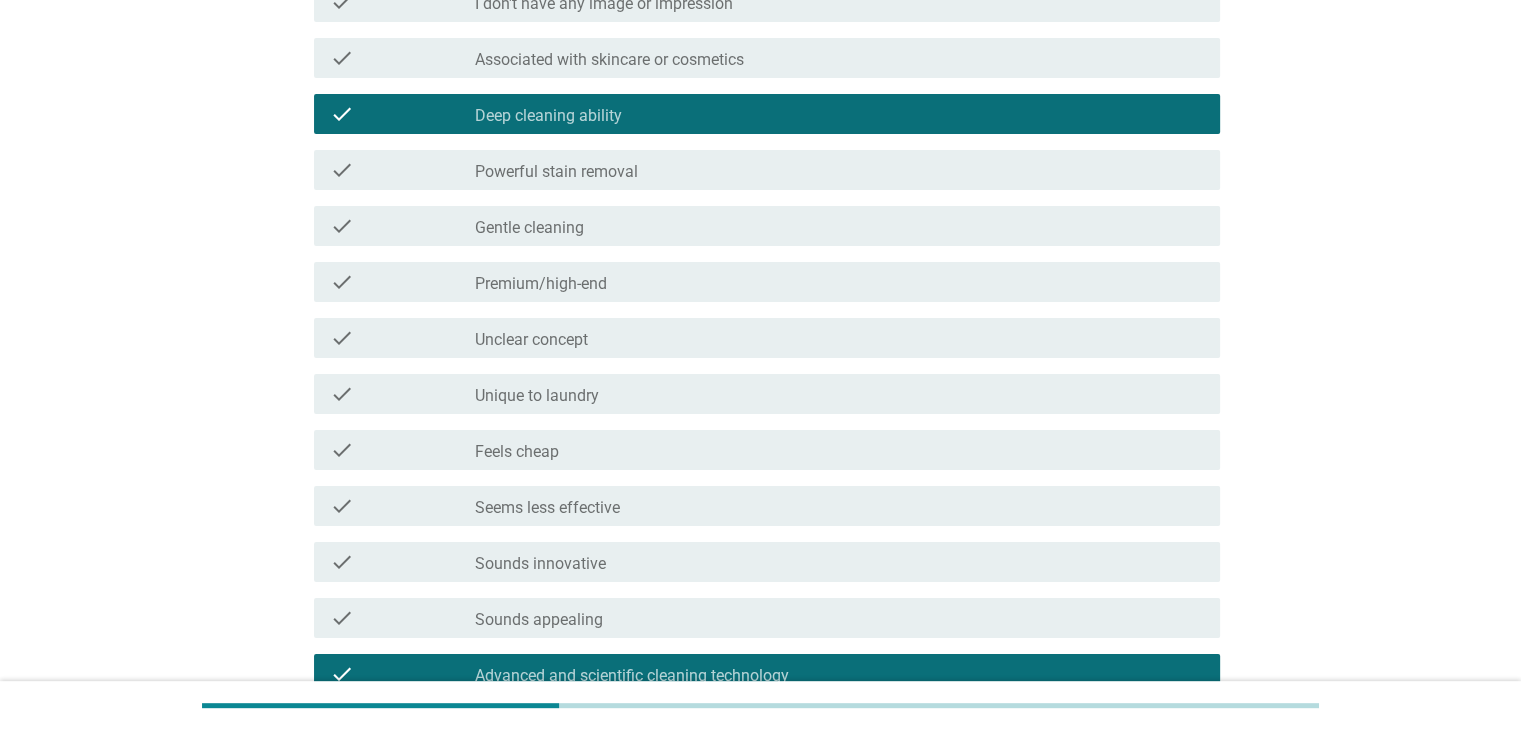 scroll, scrollTop: 601, scrollLeft: 0, axis: vertical 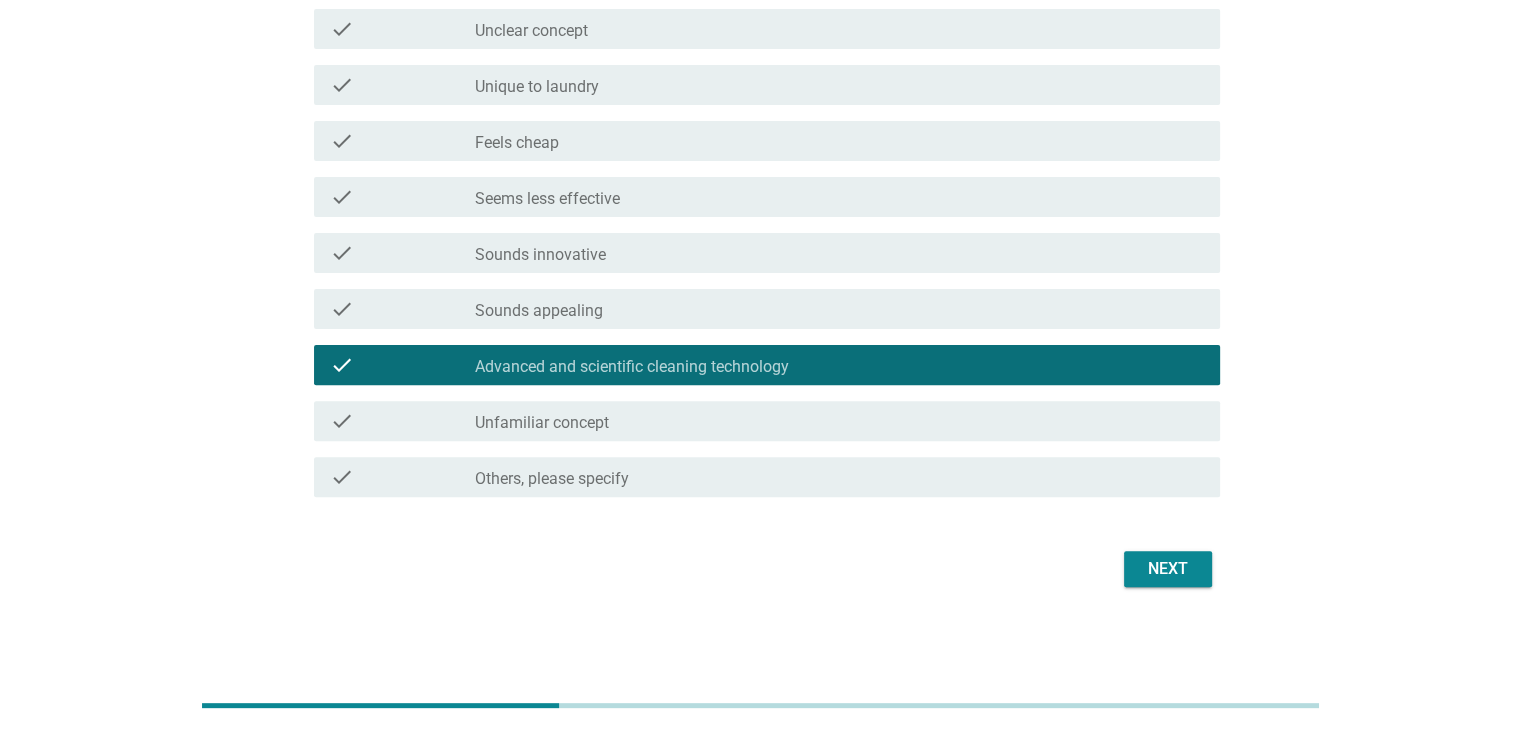 click on "Next" at bounding box center [1168, 569] 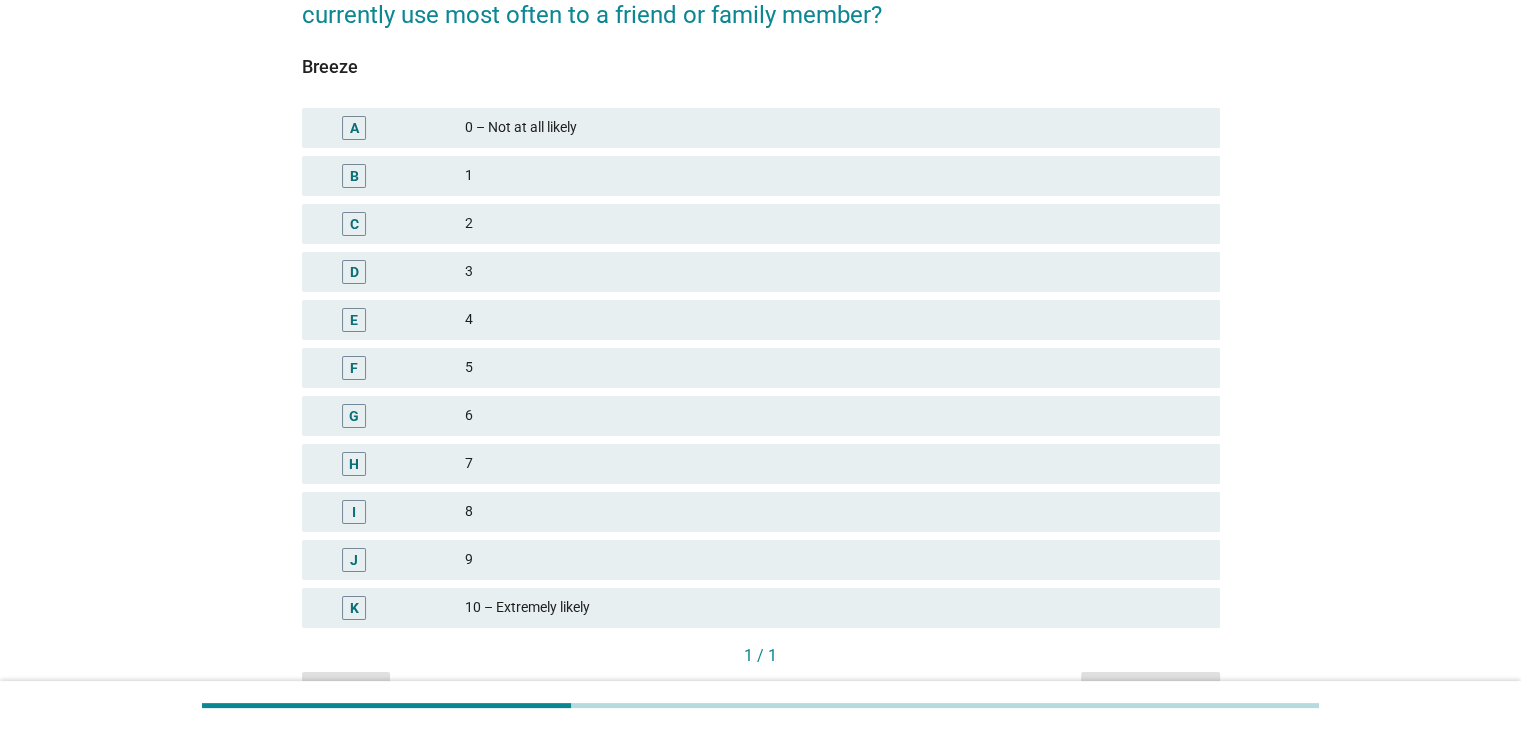 scroll, scrollTop: 300, scrollLeft: 0, axis: vertical 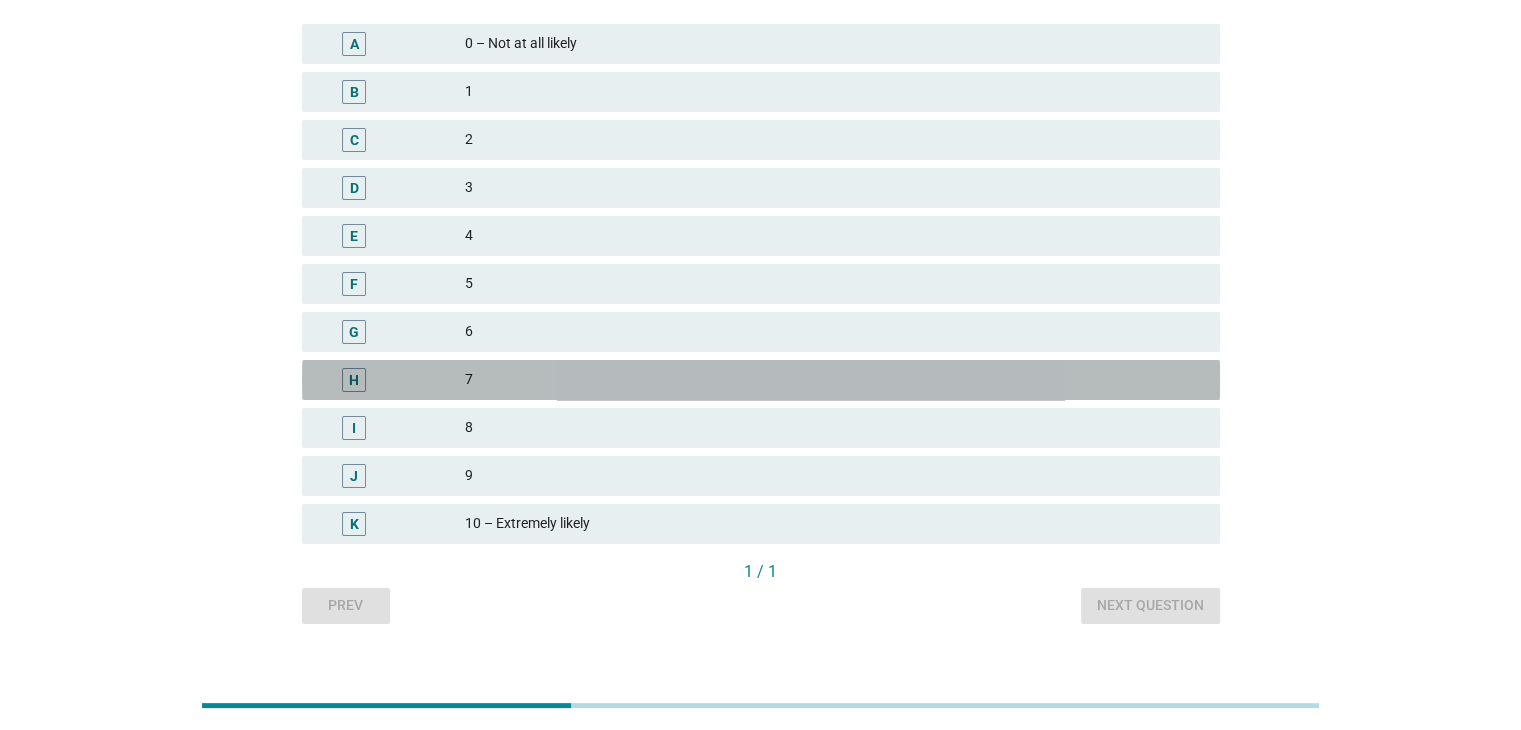 click on "7" at bounding box center [834, 380] 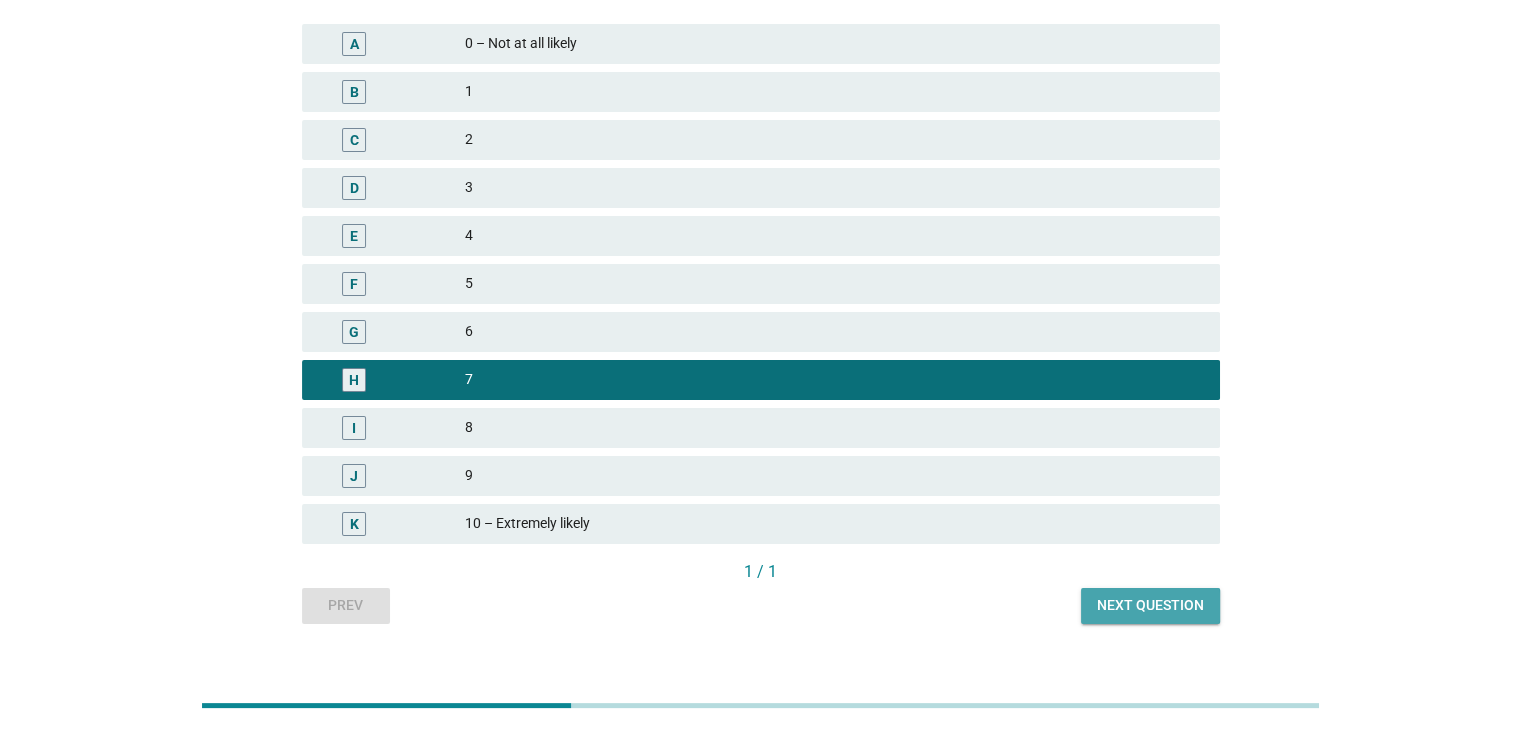 click on "Next question" at bounding box center (1150, 605) 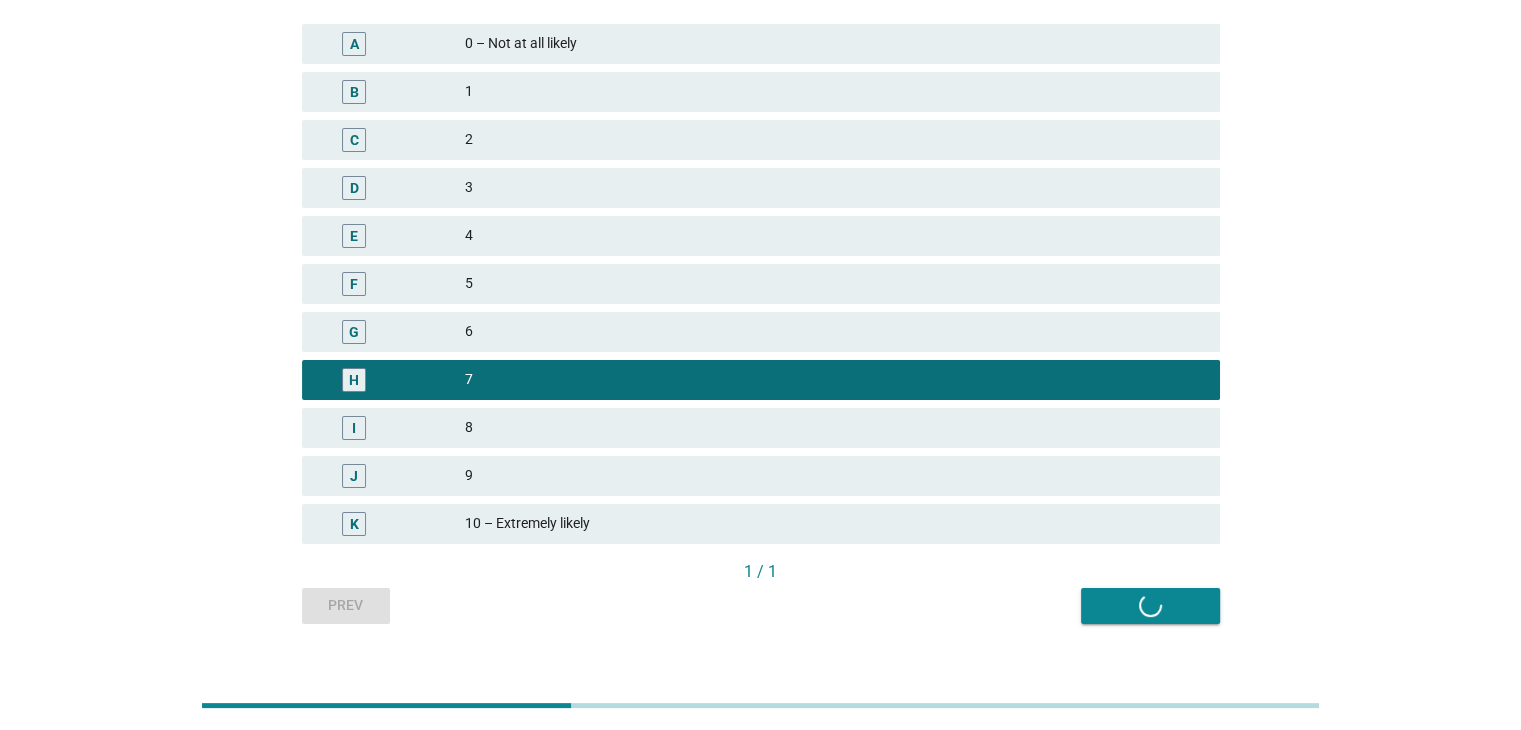 scroll, scrollTop: 0, scrollLeft: 0, axis: both 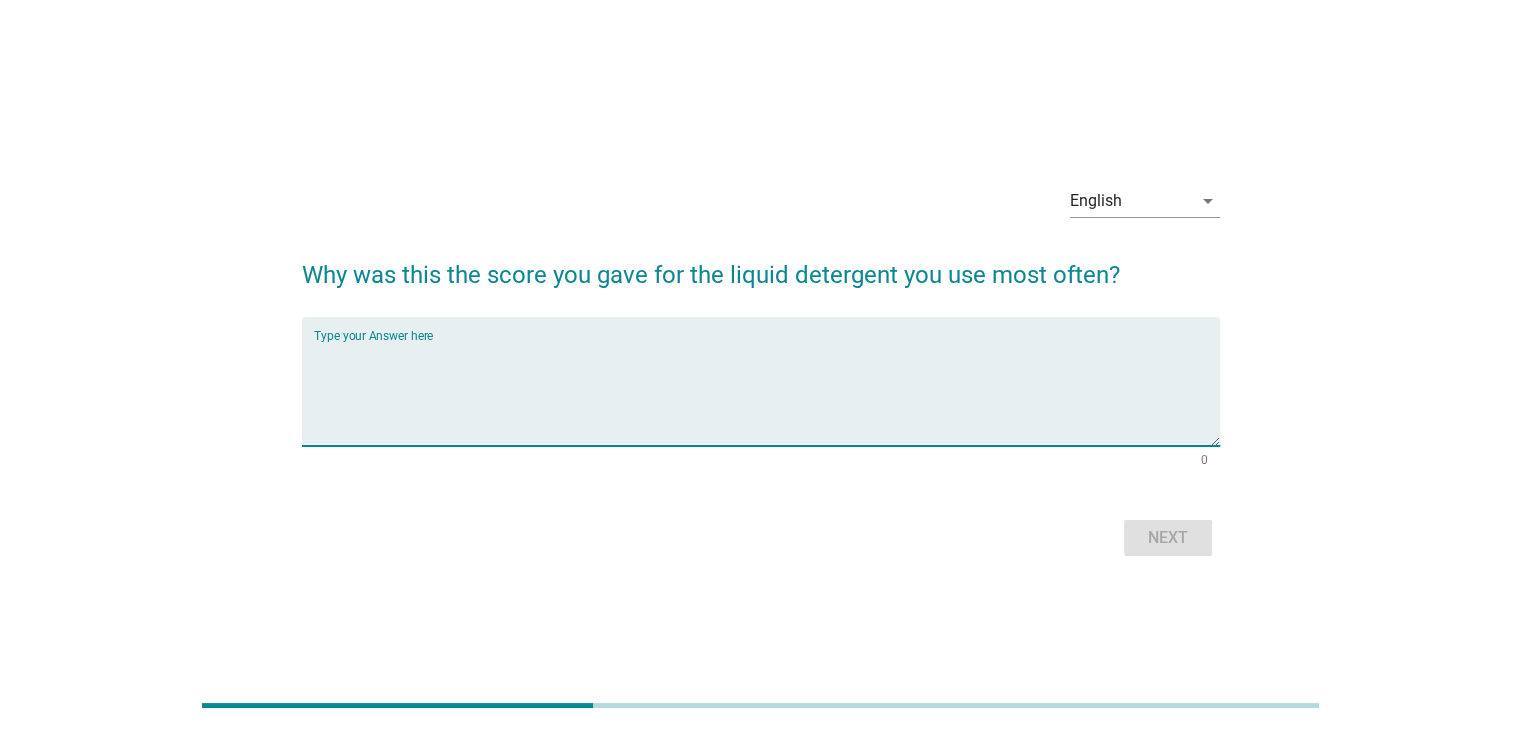 click at bounding box center [767, 393] 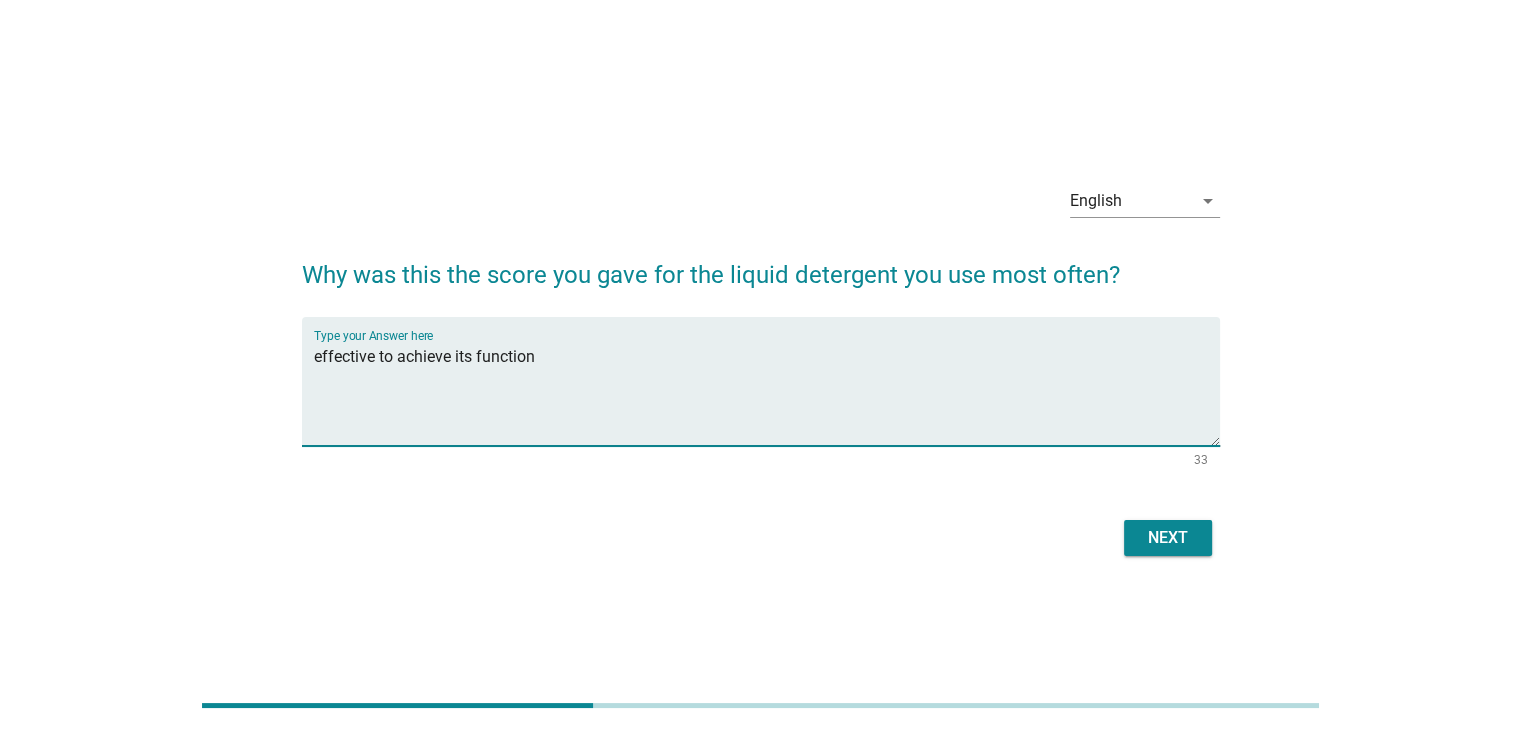 click on "effective to achieve its function" at bounding box center [767, 393] 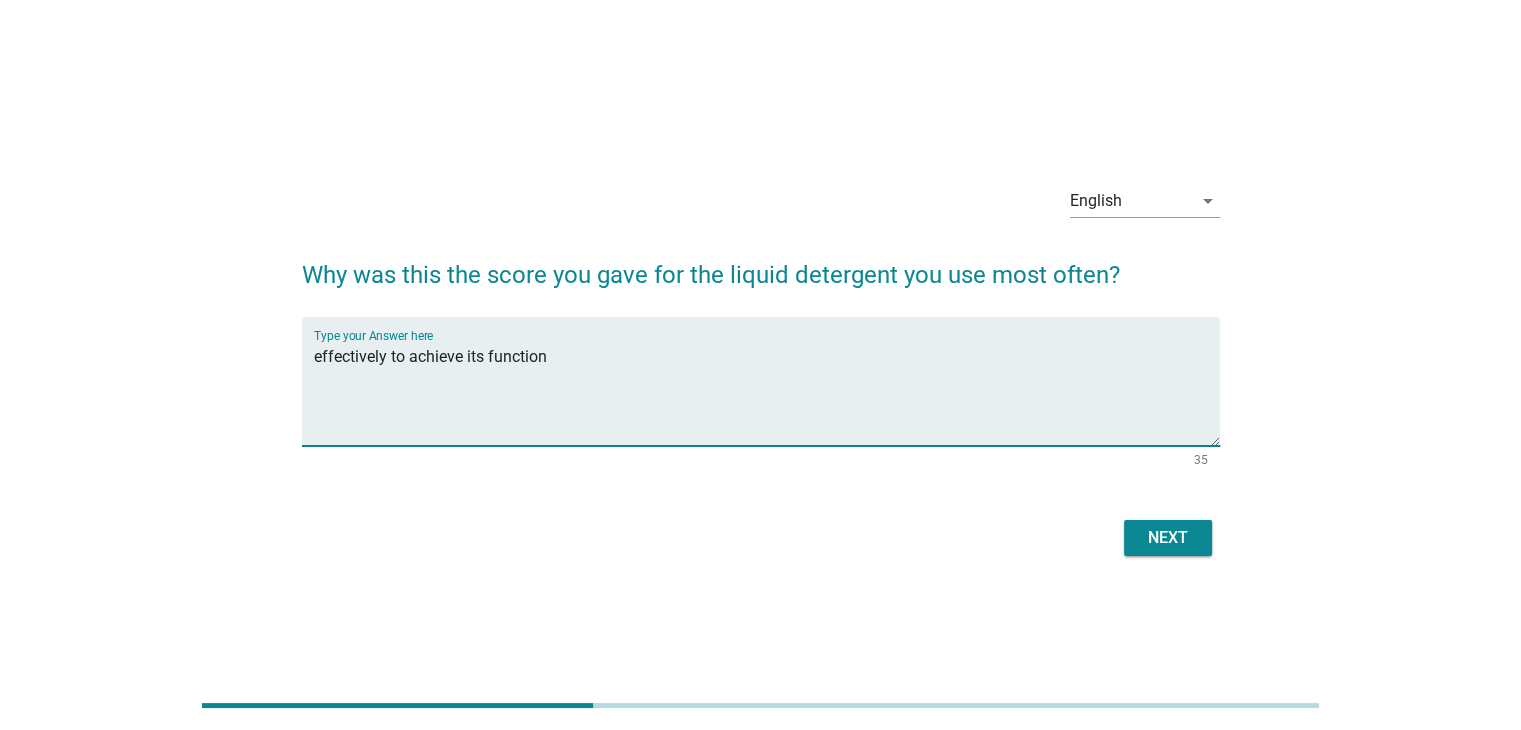 click on "effectively to achieve its function" at bounding box center (767, 393) 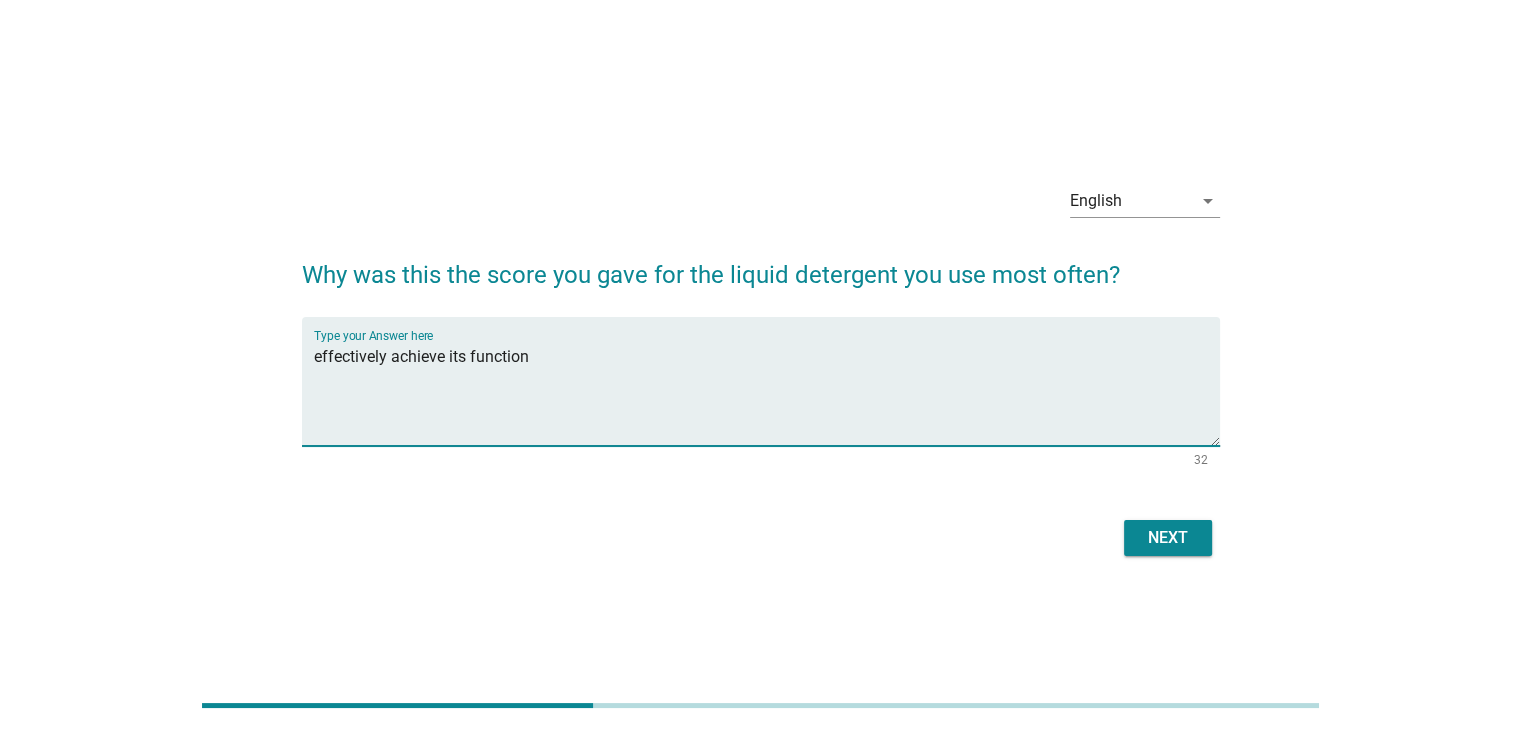 type on "effectively achieve its function" 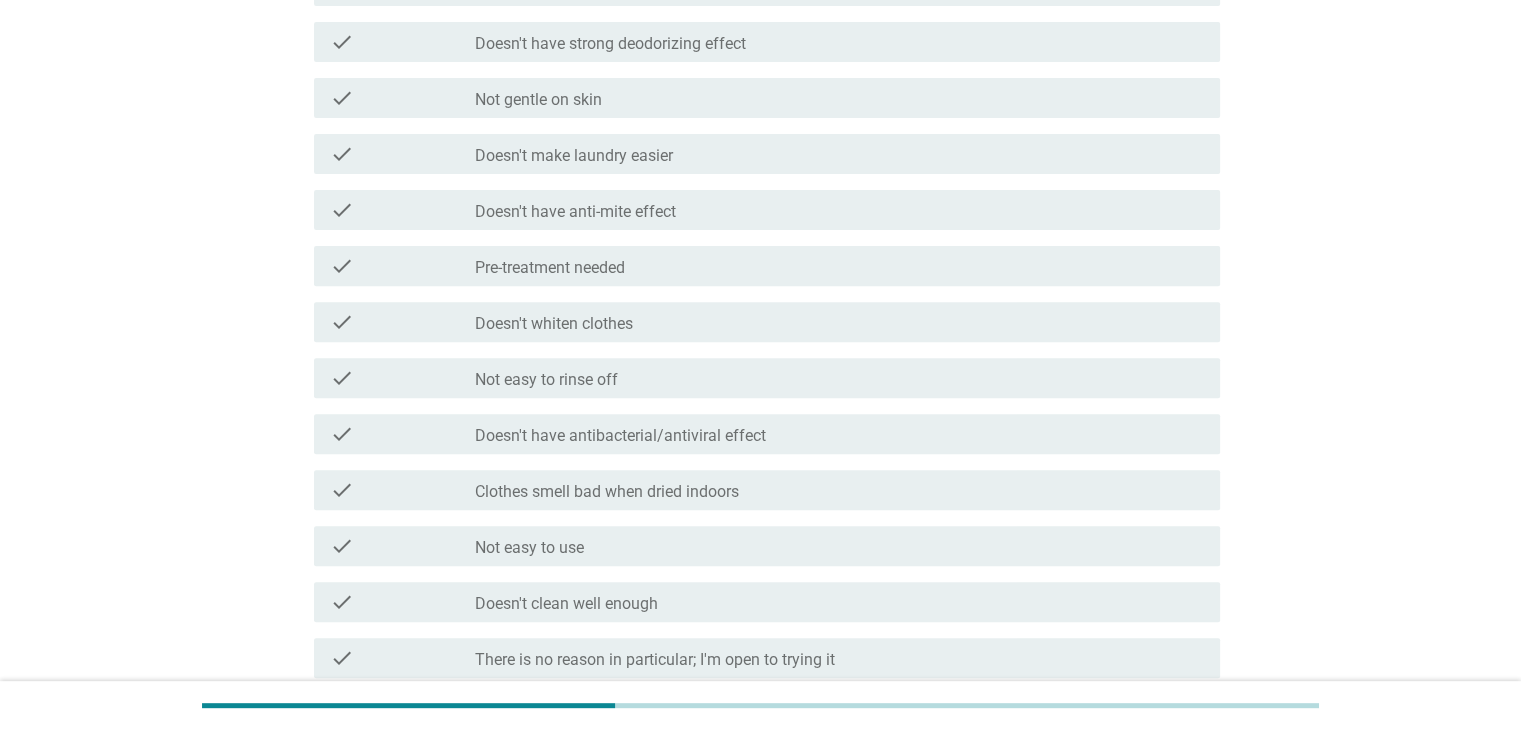 scroll, scrollTop: 800, scrollLeft: 0, axis: vertical 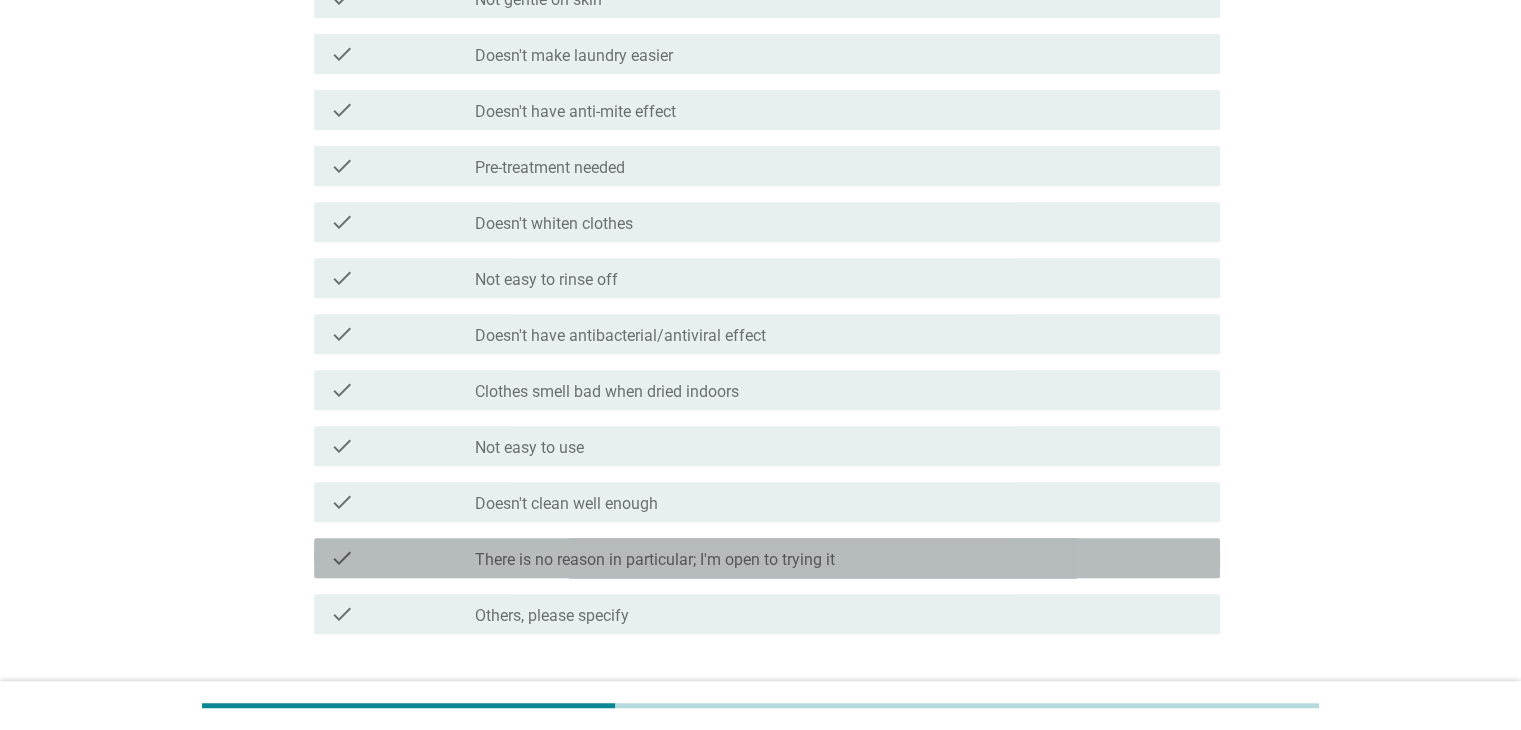 click on "There is no reason in particular; I'm open to trying it" at bounding box center (655, 560) 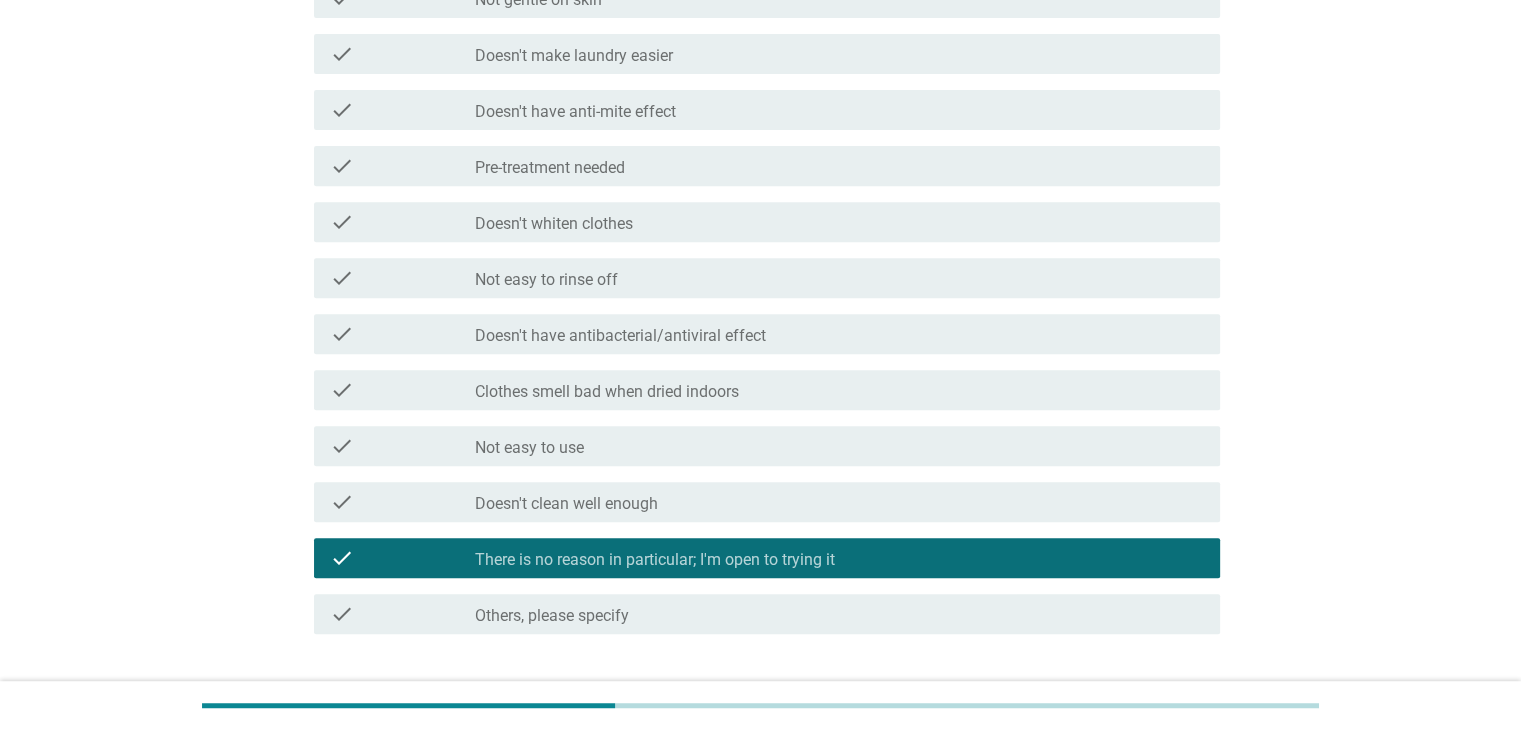 scroll, scrollTop: 937, scrollLeft: 0, axis: vertical 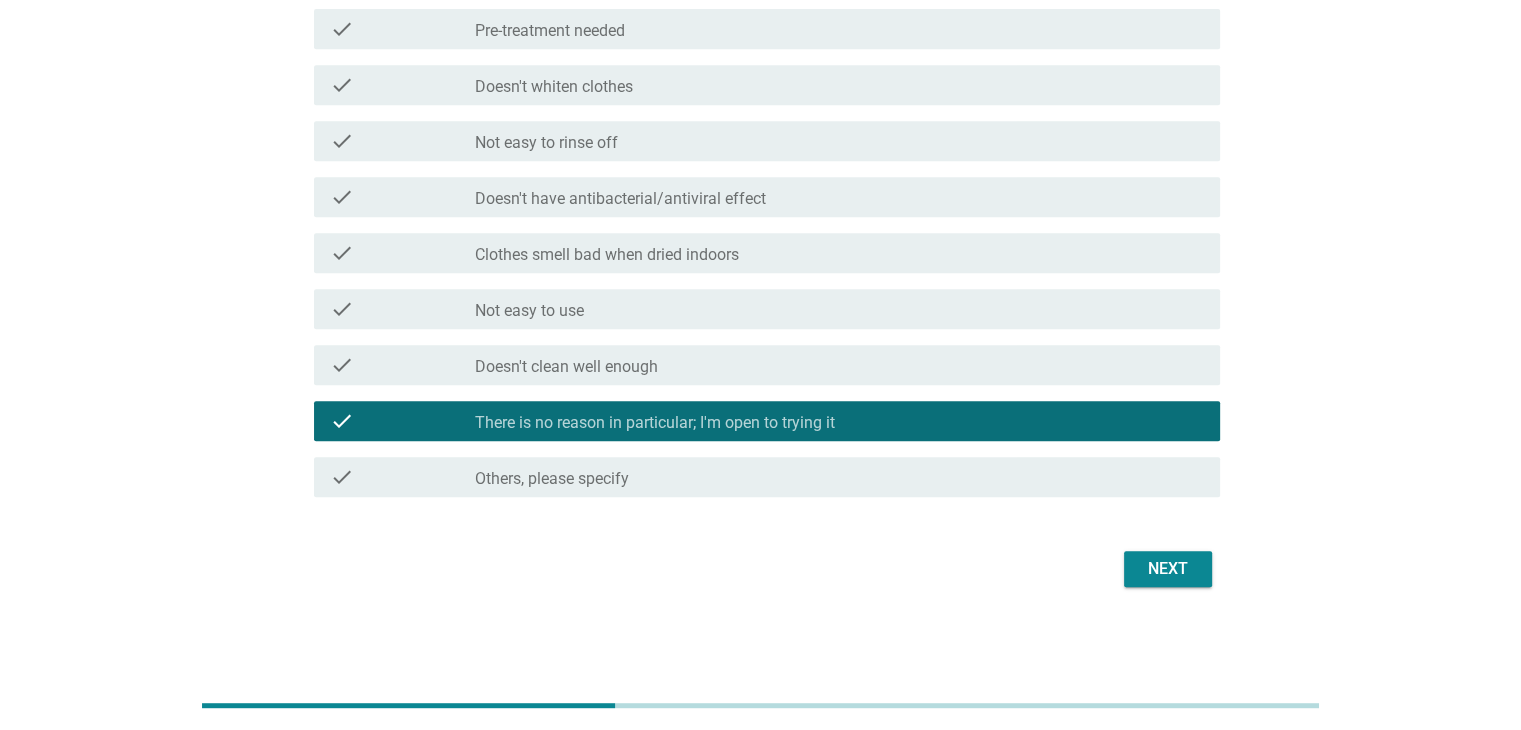 click on "Next" at bounding box center (1168, 569) 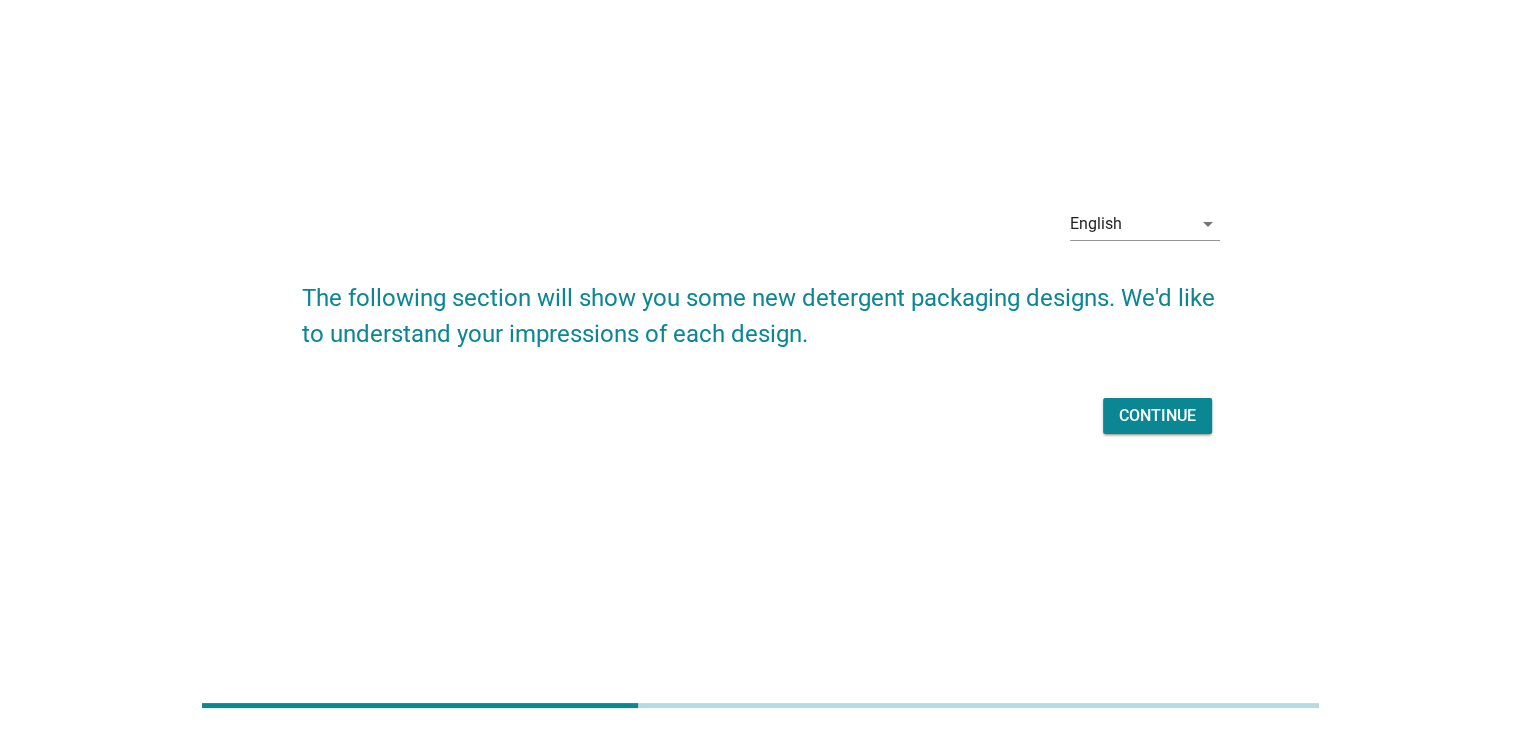 scroll, scrollTop: 0, scrollLeft: 0, axis: both 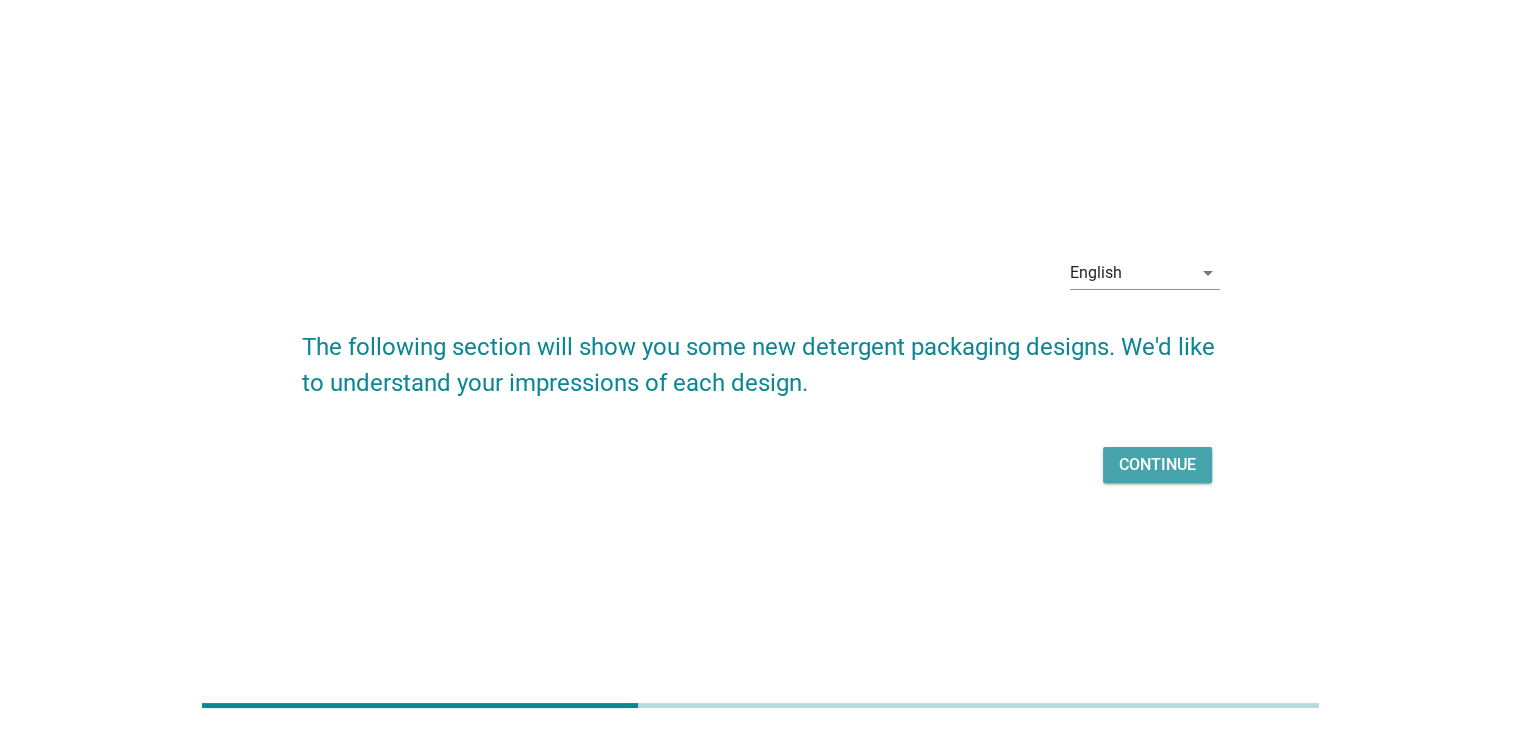 click on "Continue" at bounding box center [1157, 465] 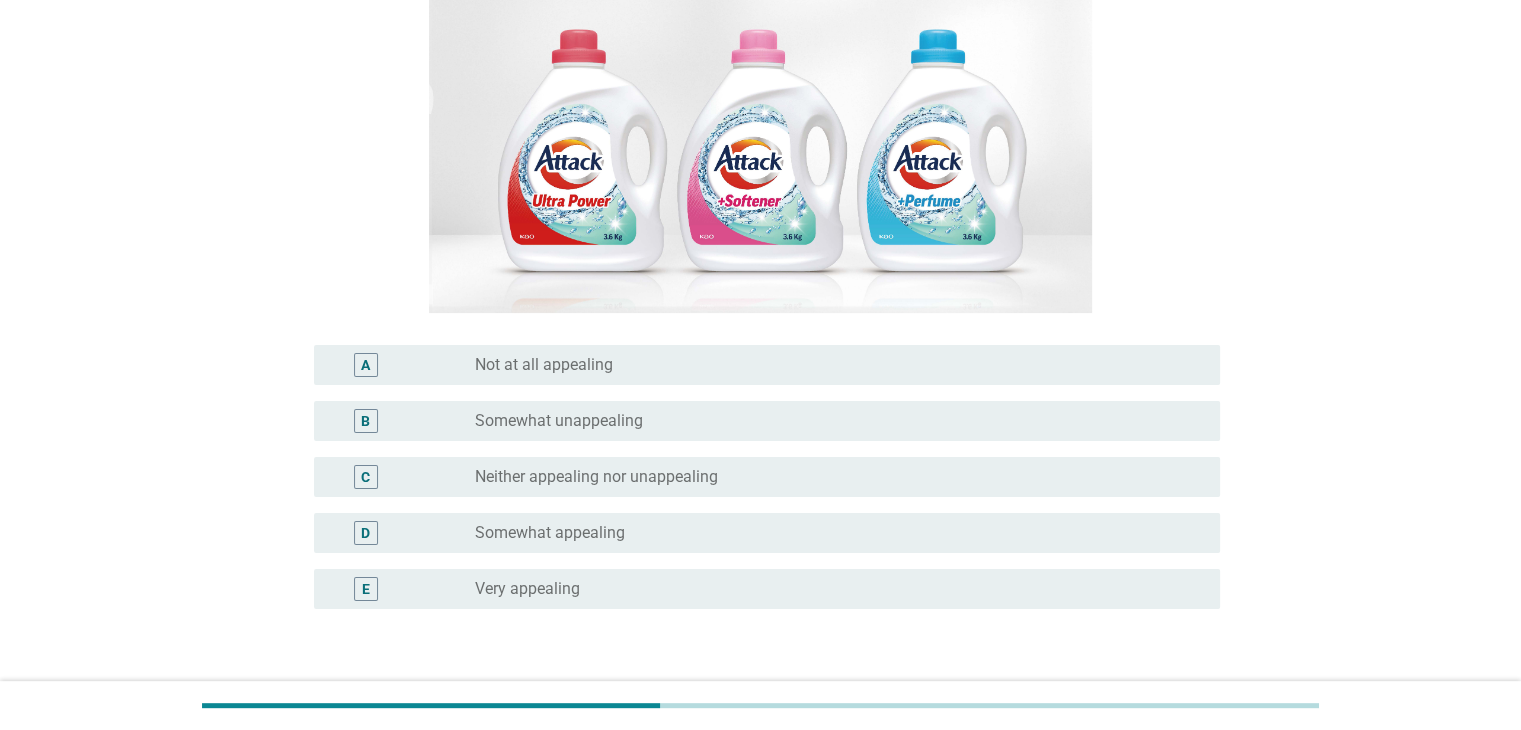 scroll, scrollTop: 300, scrollLeft: 0, axis: vertical 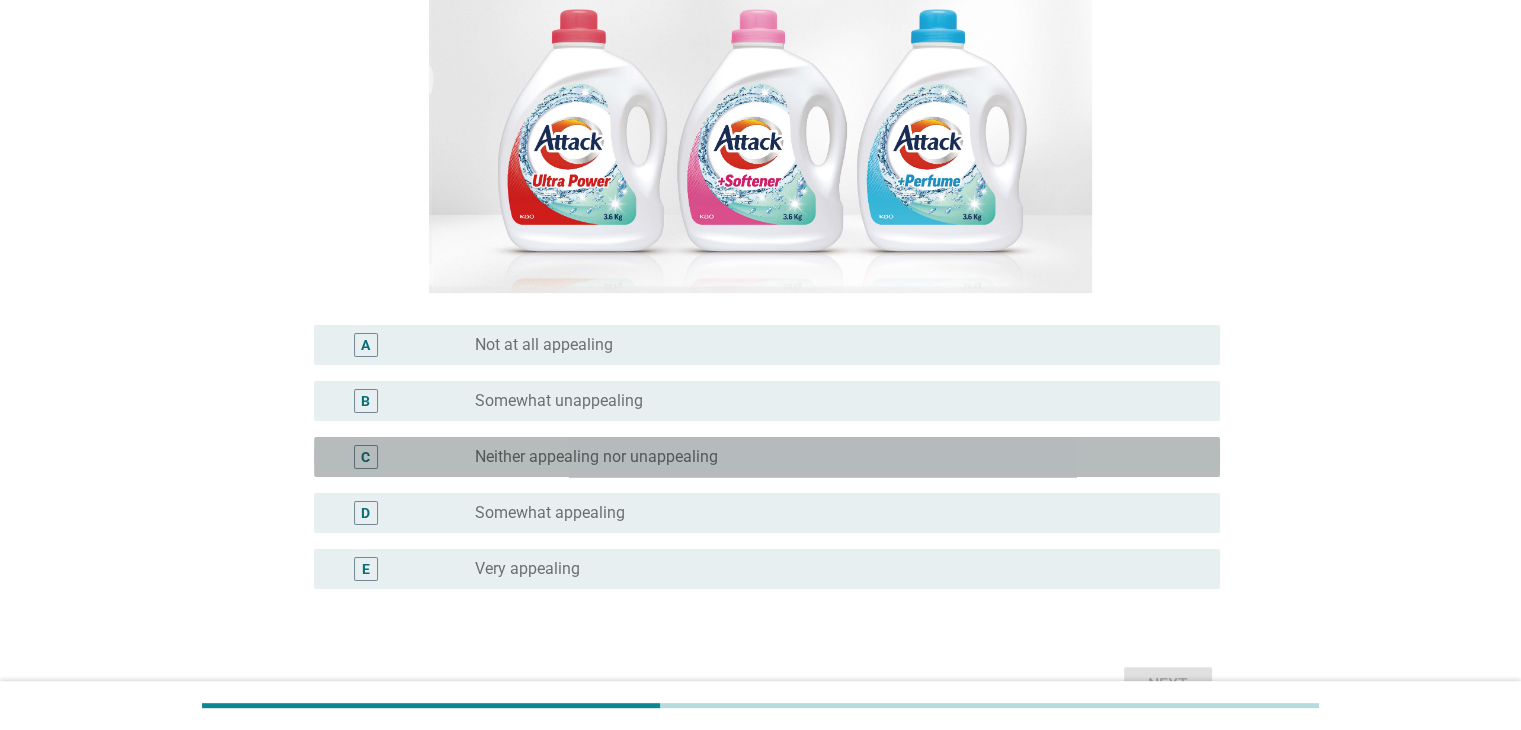 click on "radio_button_unchecked Neither appealing nor unappealing" at bounding box center [831, 457] 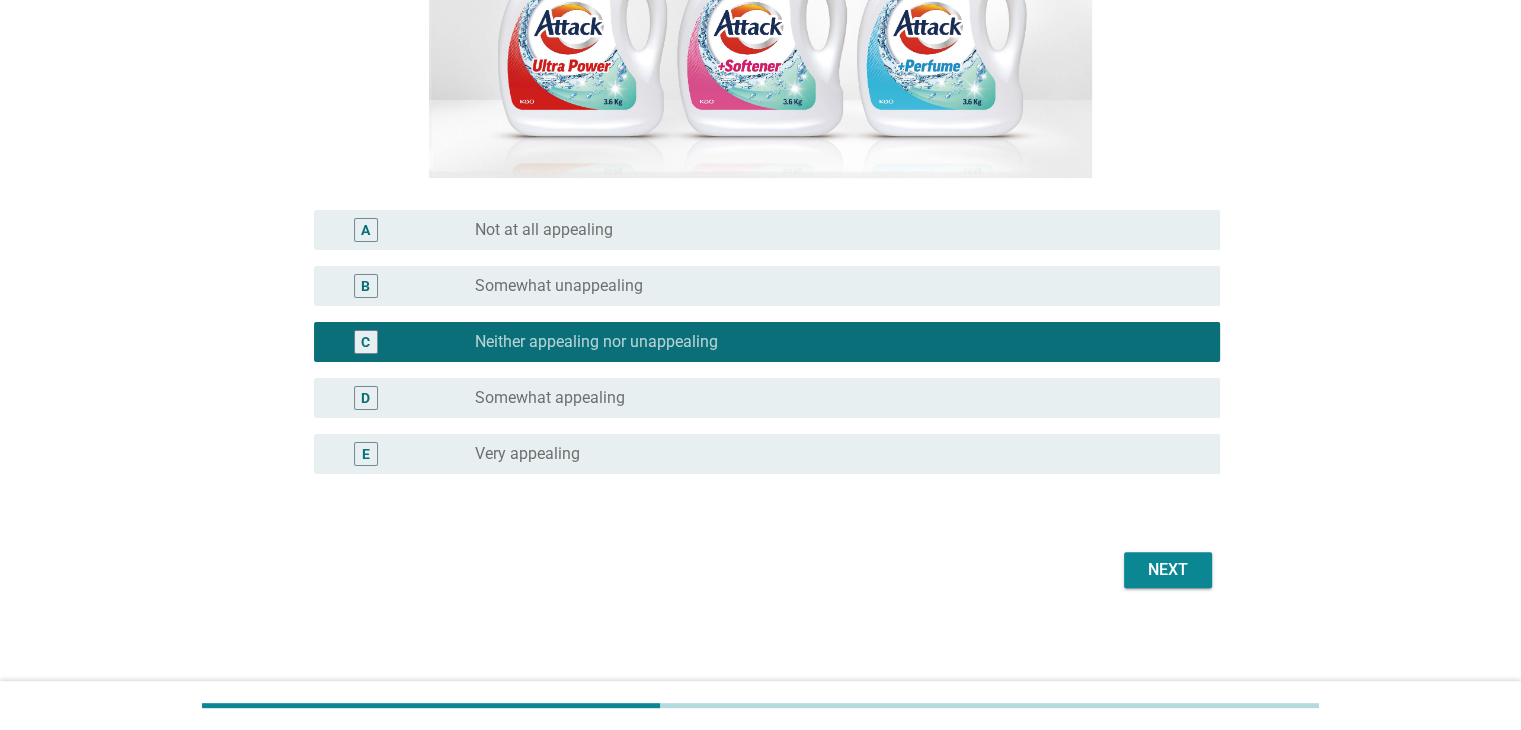 scroll, scrollTop: 416, scrollLeft: 0, axis: vertical 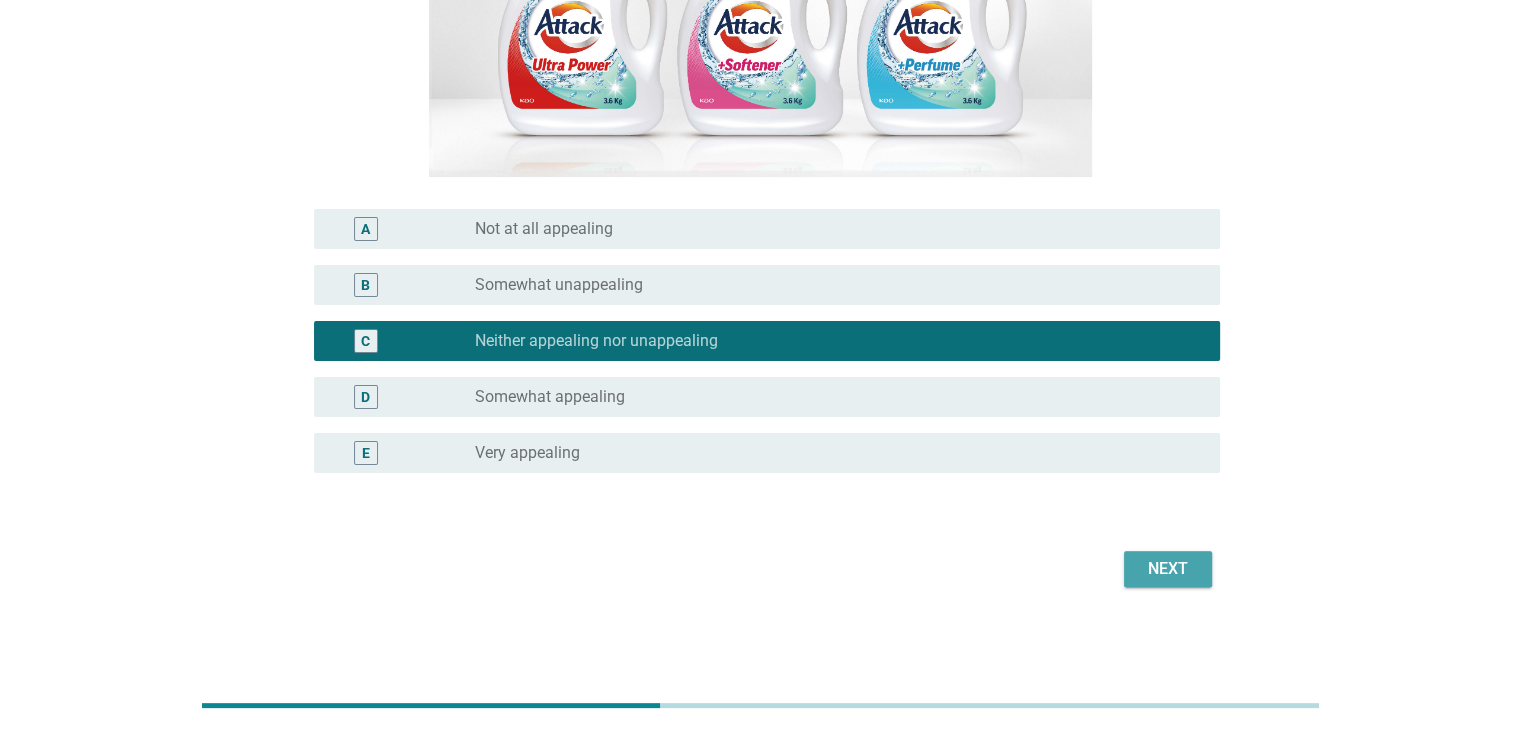 click on "Next" at bounding box center (1168, 569) 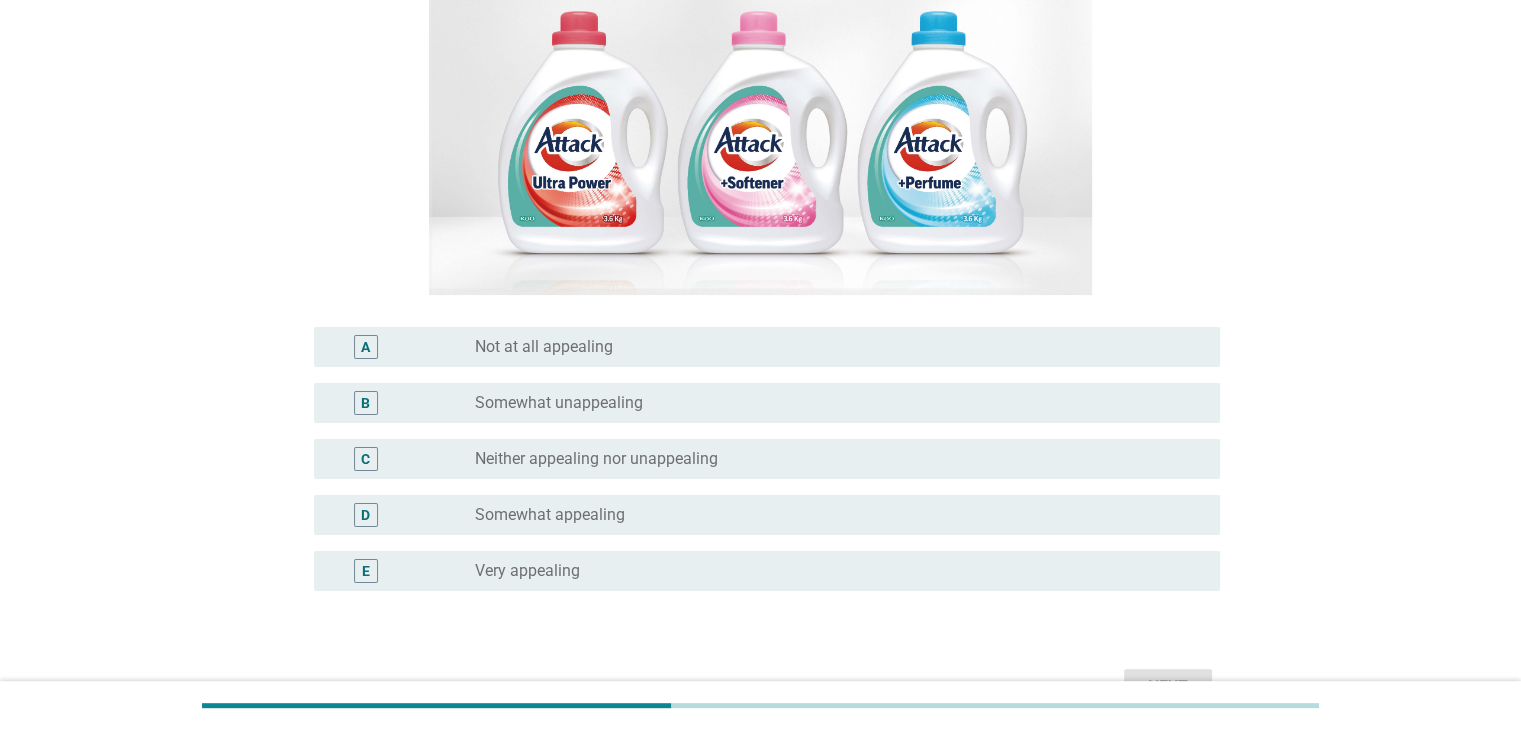 scroll, scrollTop: 300, scrollLeft: 0, axis: vertical 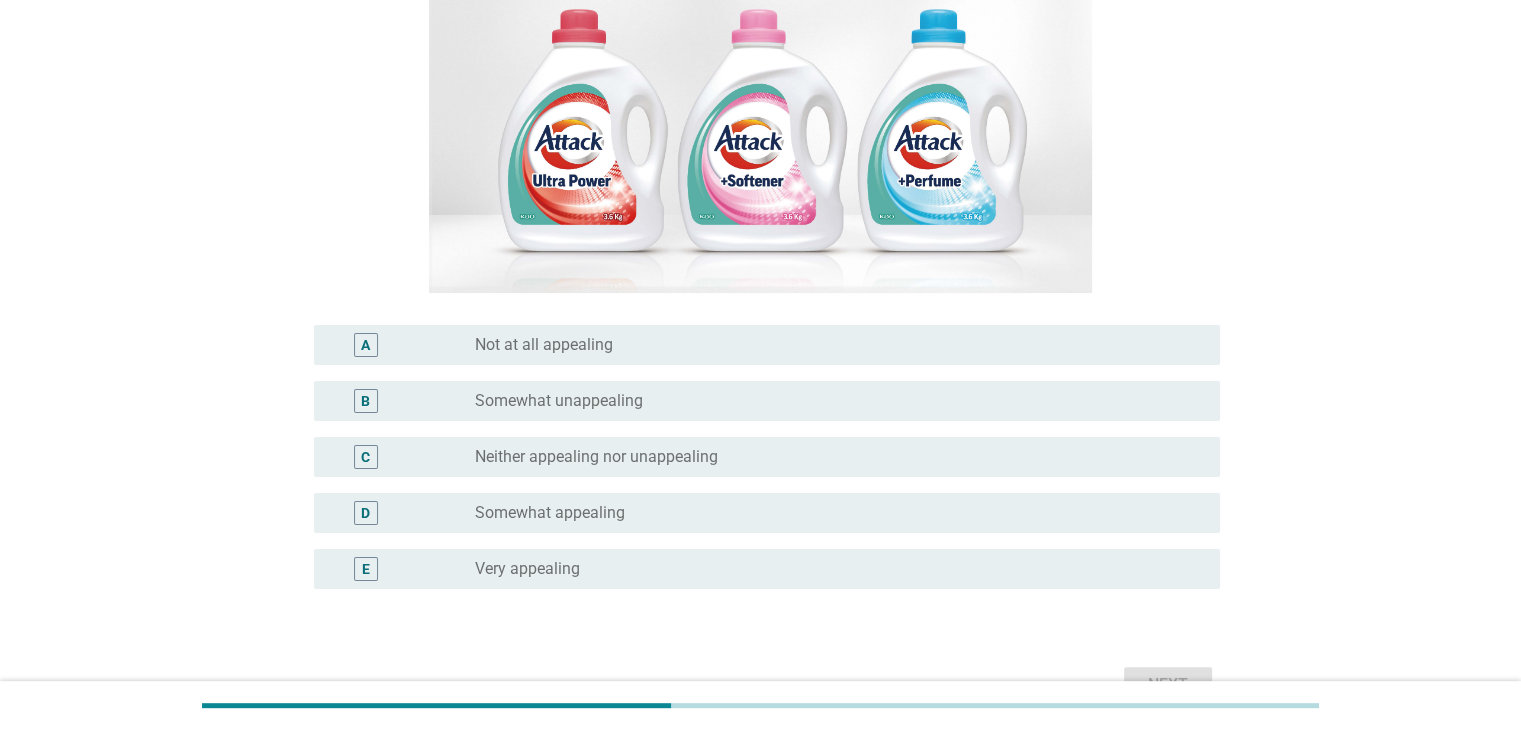 click on "radio_button_unchecked Neither appealing nor unappealing" at bounding box center [831, 457] 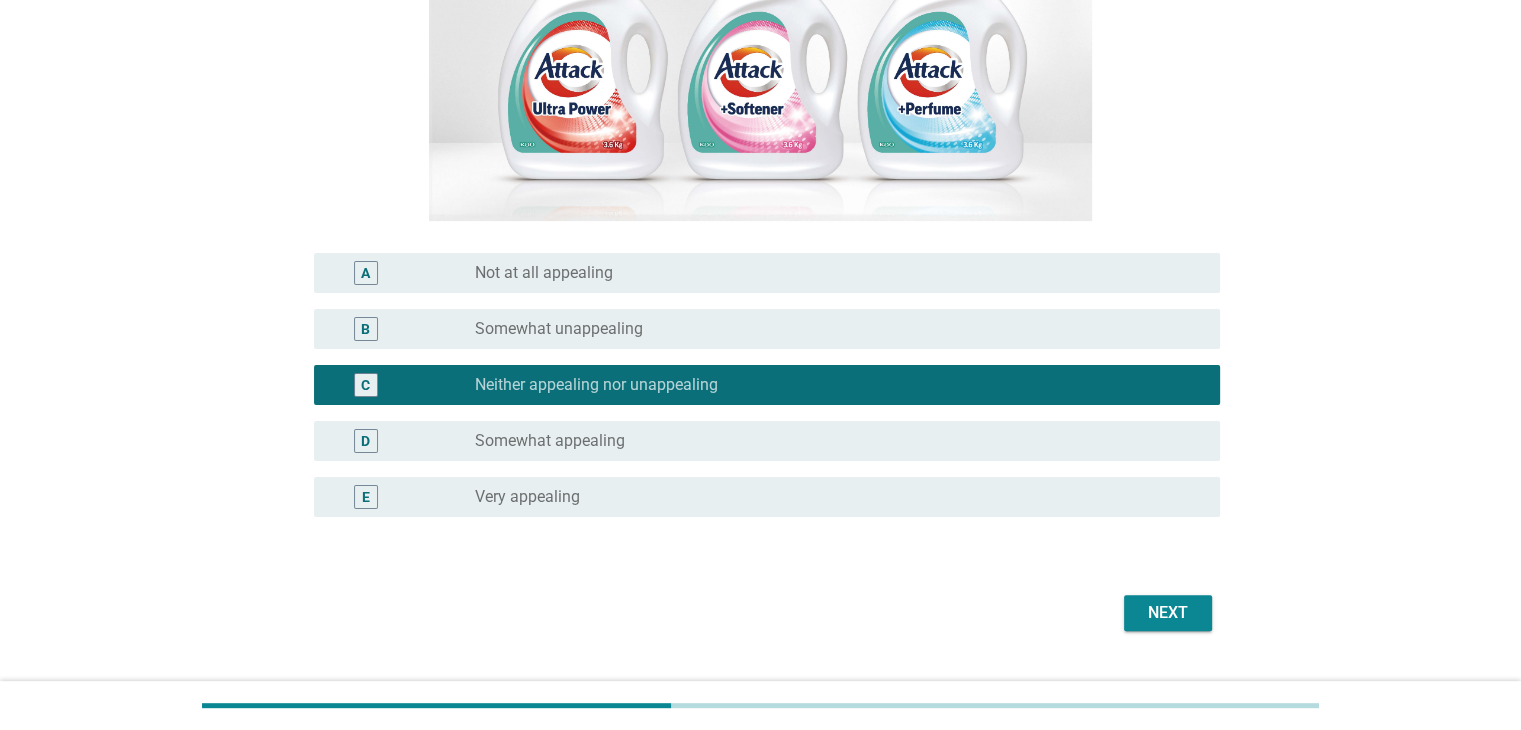 scroll, scrollTop: 400, scrollLeft: 0, axis: vertical 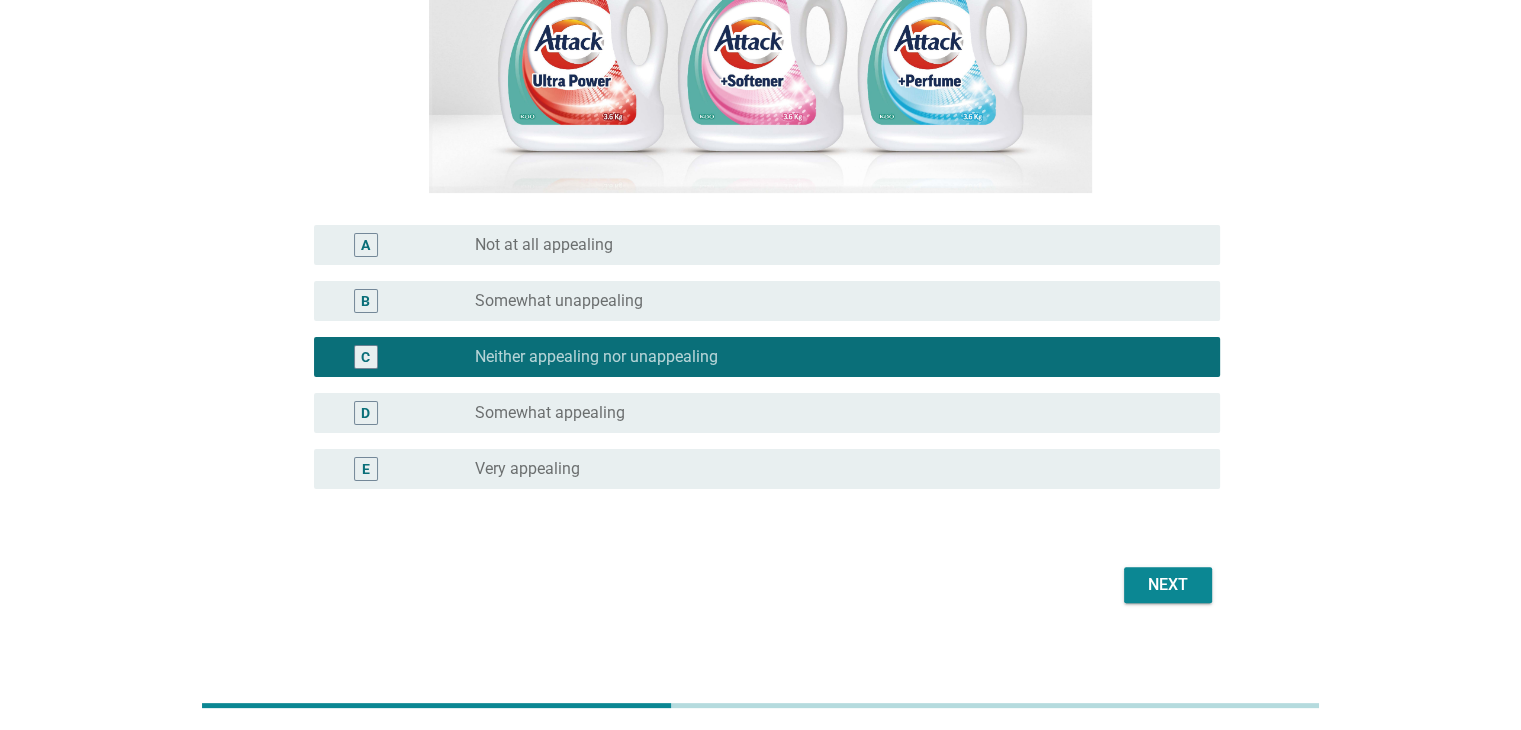 click on "Next" at bounding box center [1168, 585] 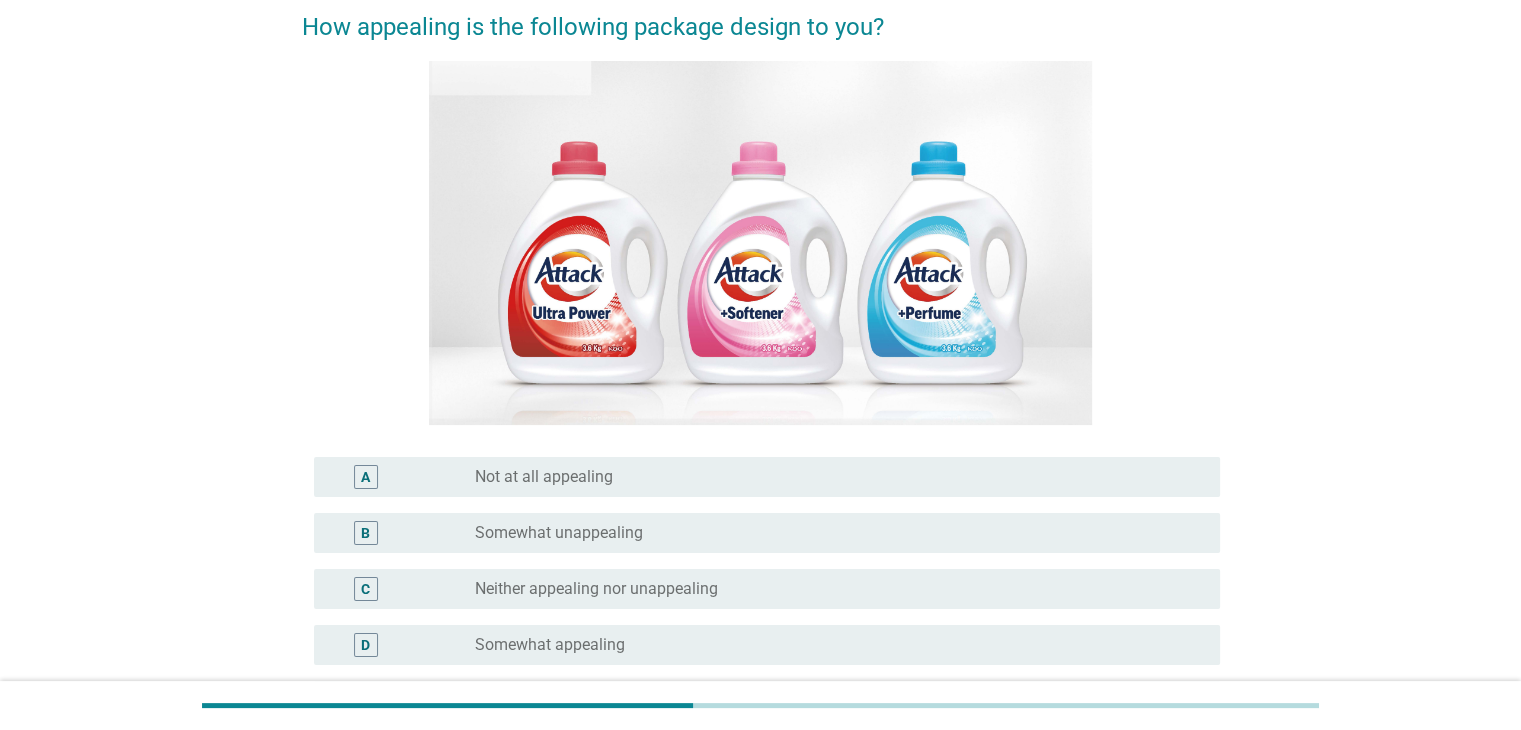 scroll, scrollTop: 200, scrollLeft: 0, axis: vertical 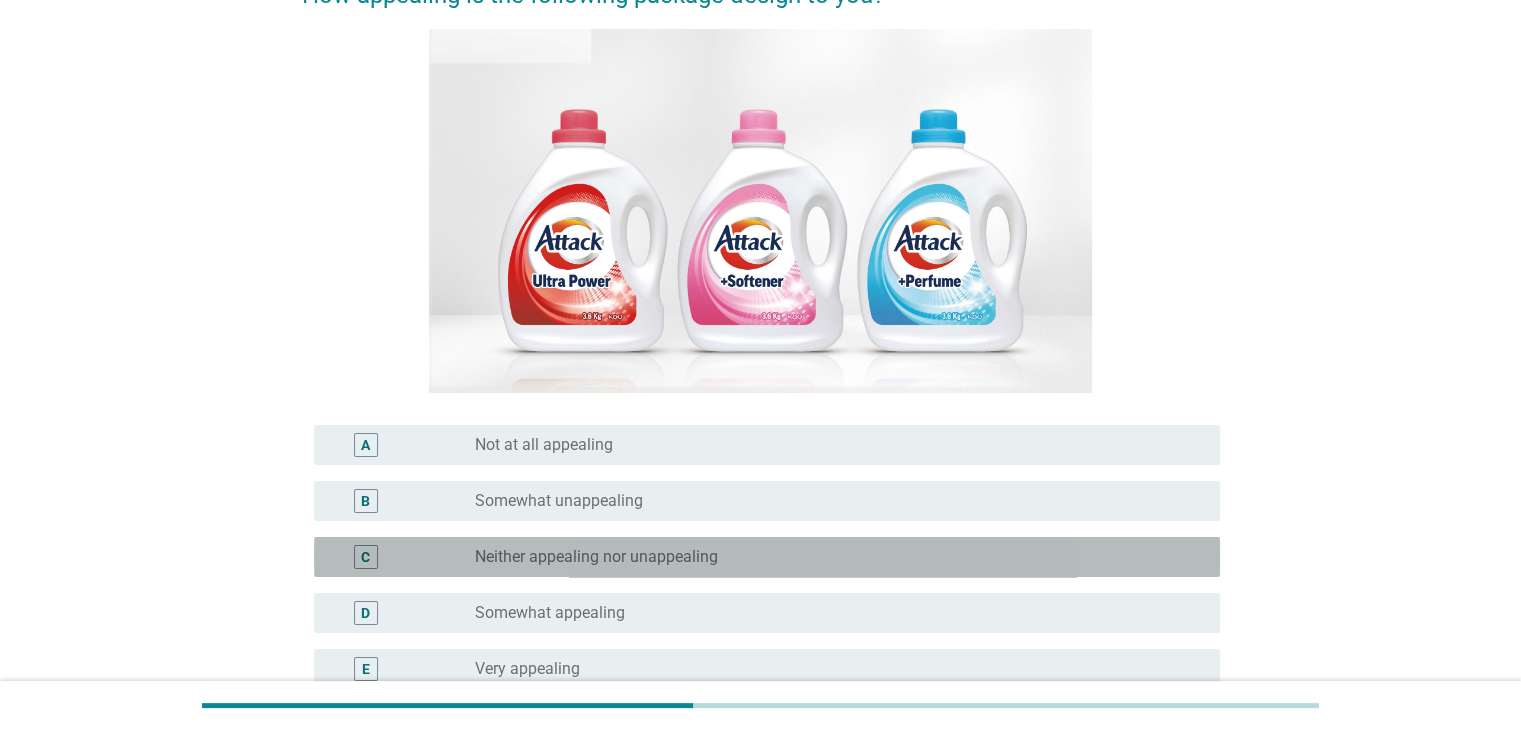 click on "radio_button_unchecked Neither appealing nor unappealing" at bounding box center (831, 557) 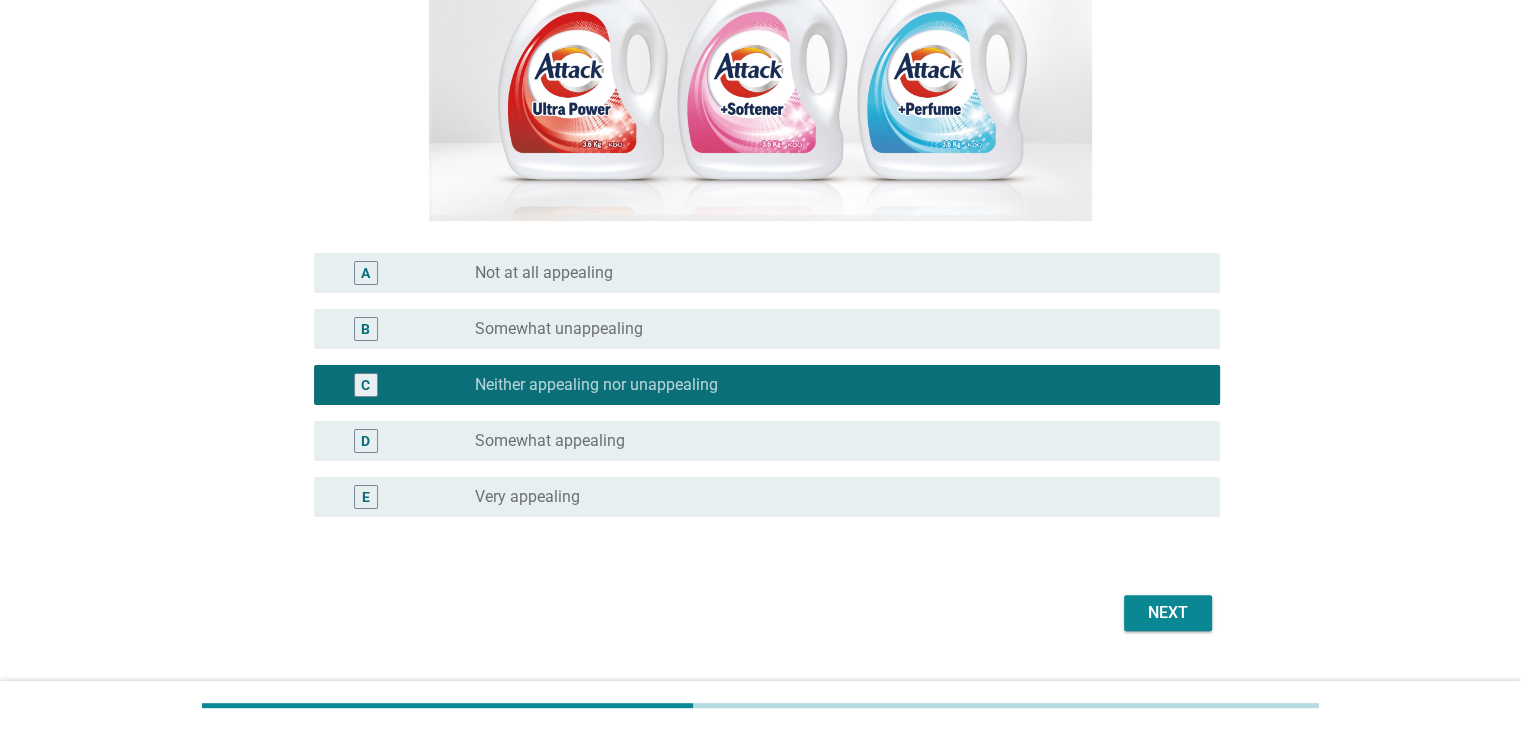 scroll, scrollTop: 400, scrollLeft: 0, axis: vertical 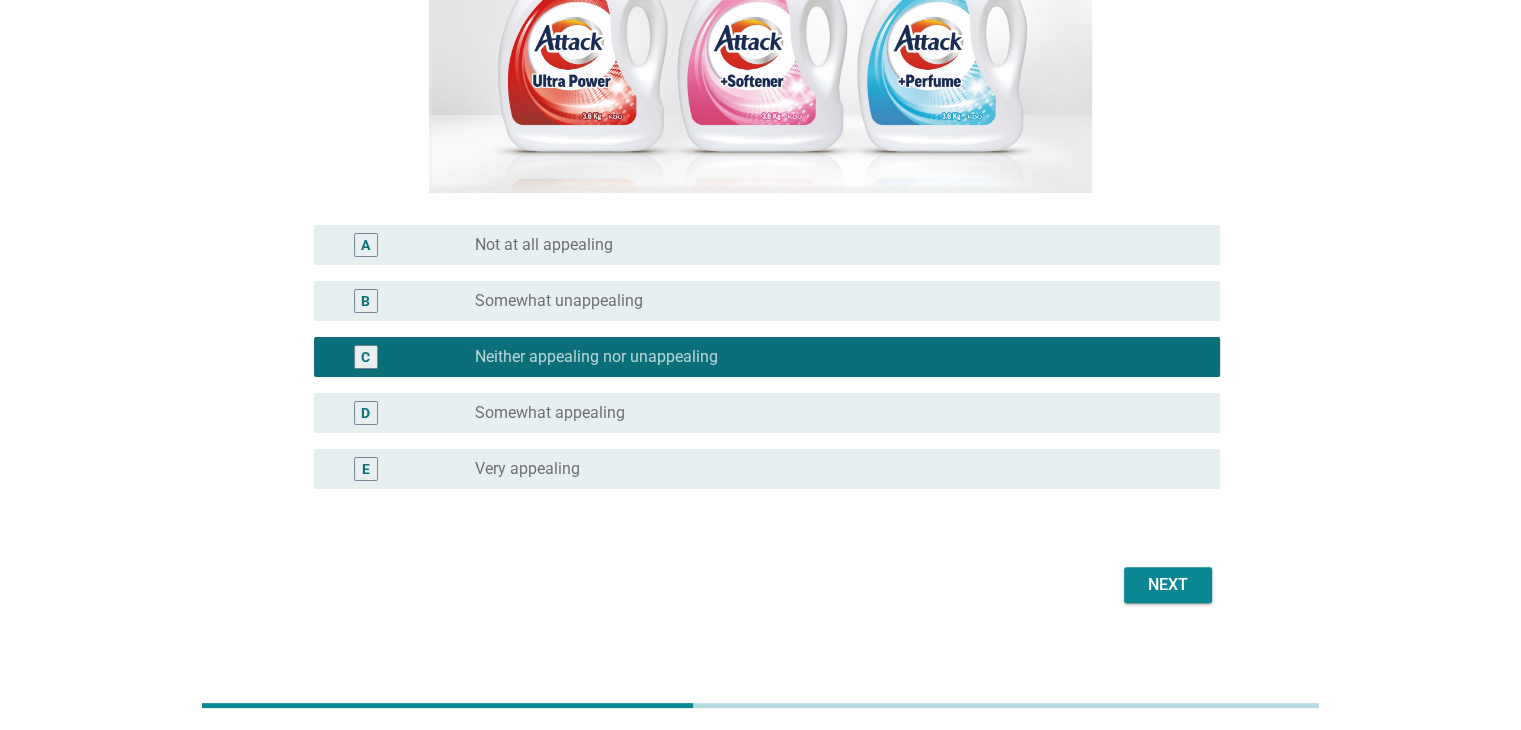 click on "Next" at bounding box center (1168, 585) 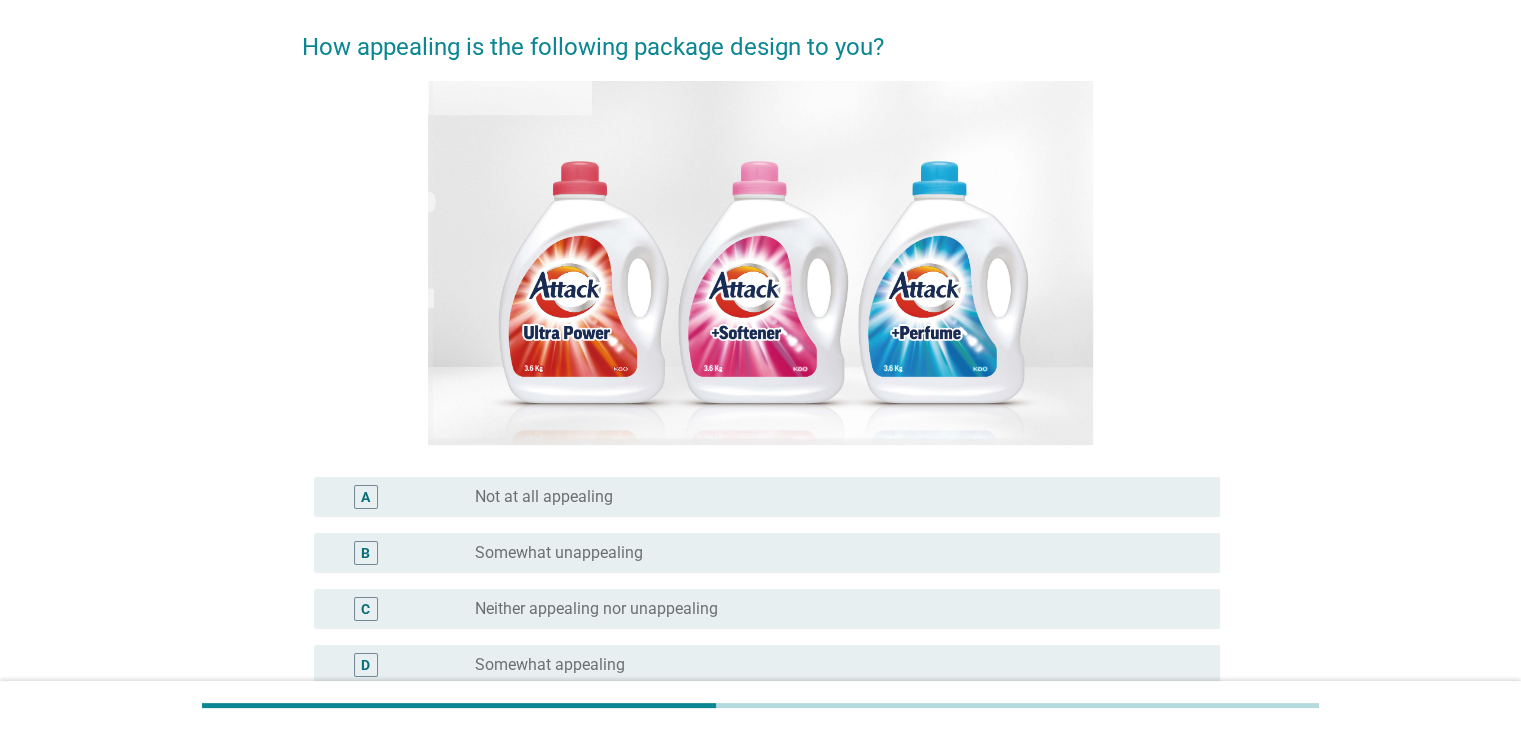 scroll, scrollTop: 200, scrollLeft: 0, axis: vertical 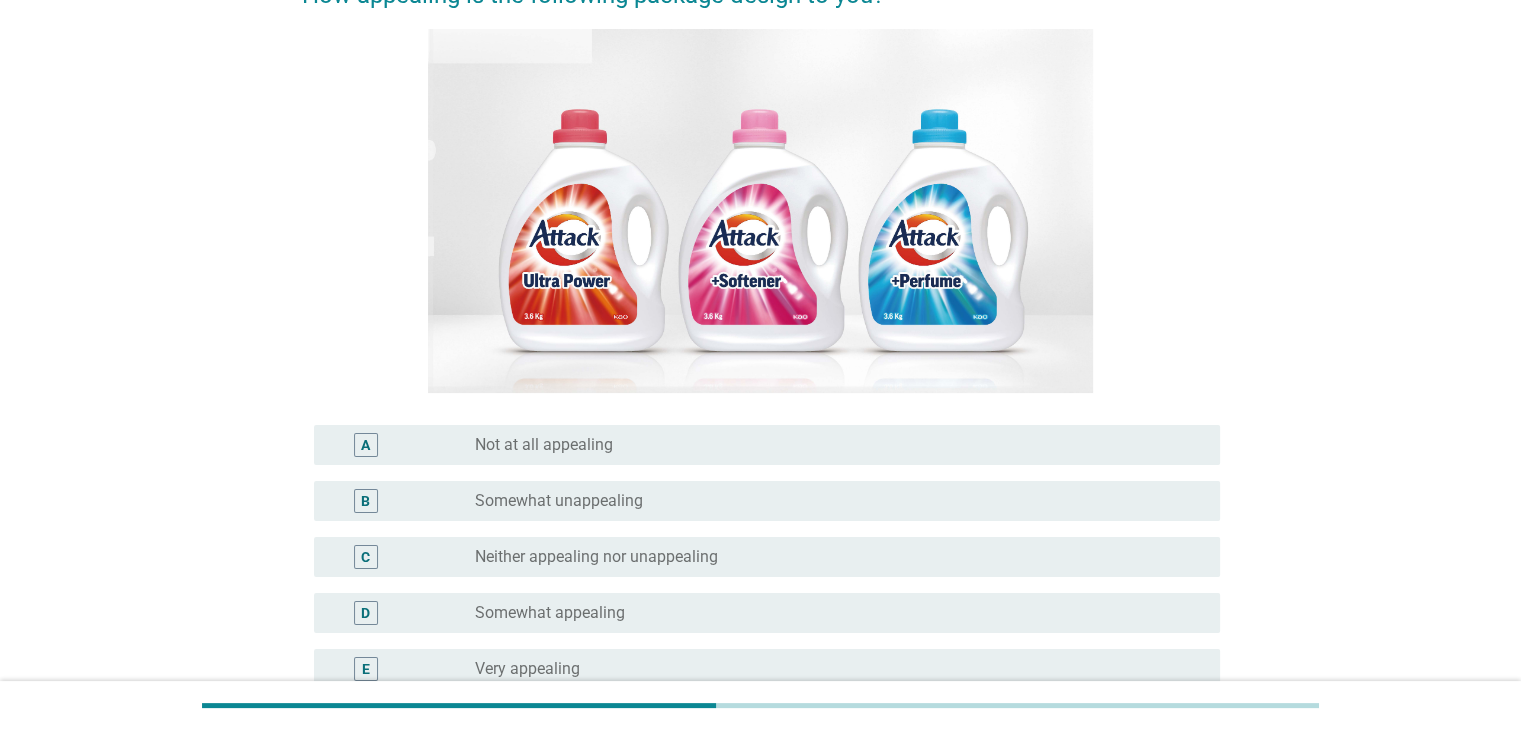 click on "radio_button_unchecked Neither appealing nor unappealing" at bounding box center (831, 557) 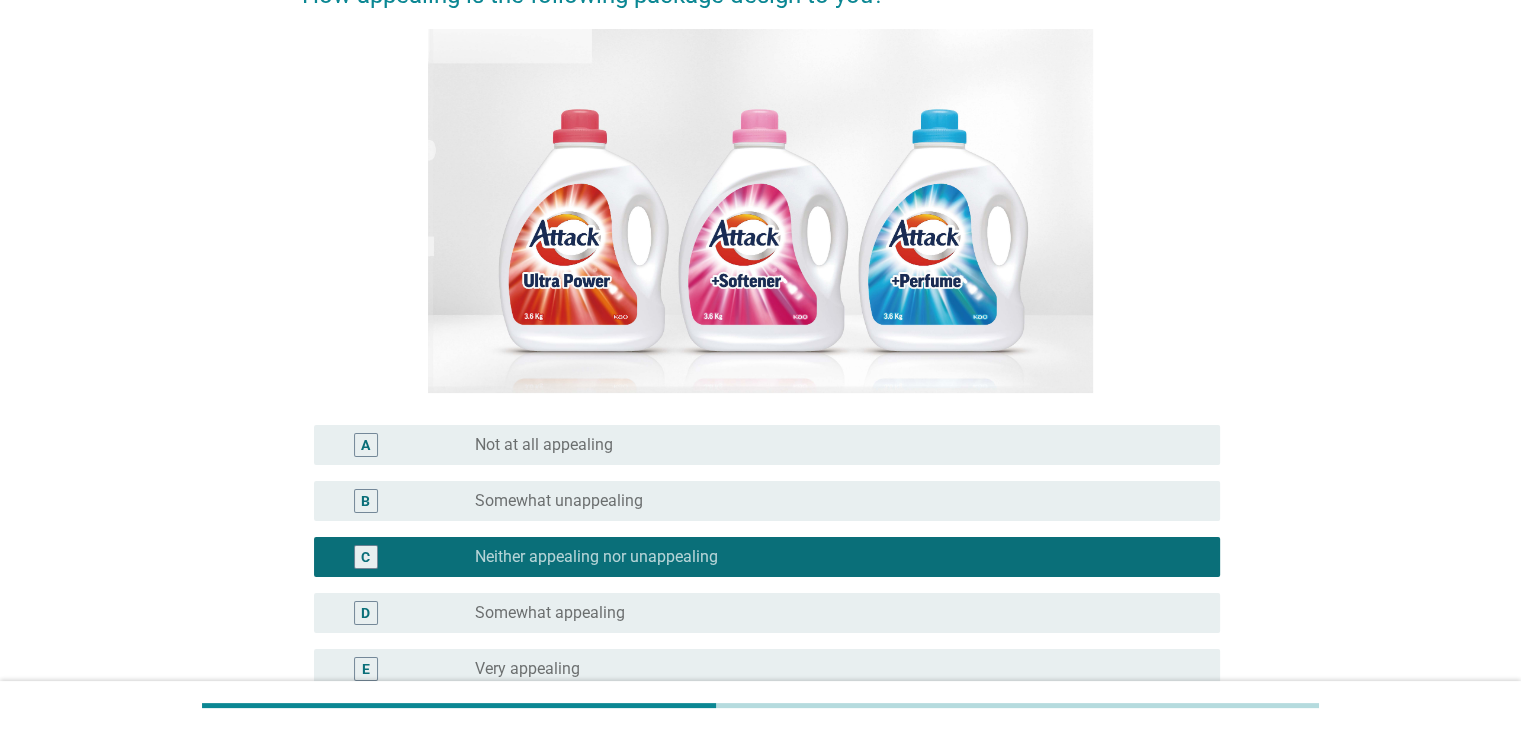 scroll, scrollTop: 416, scrollLeft: 0, axis: vertical 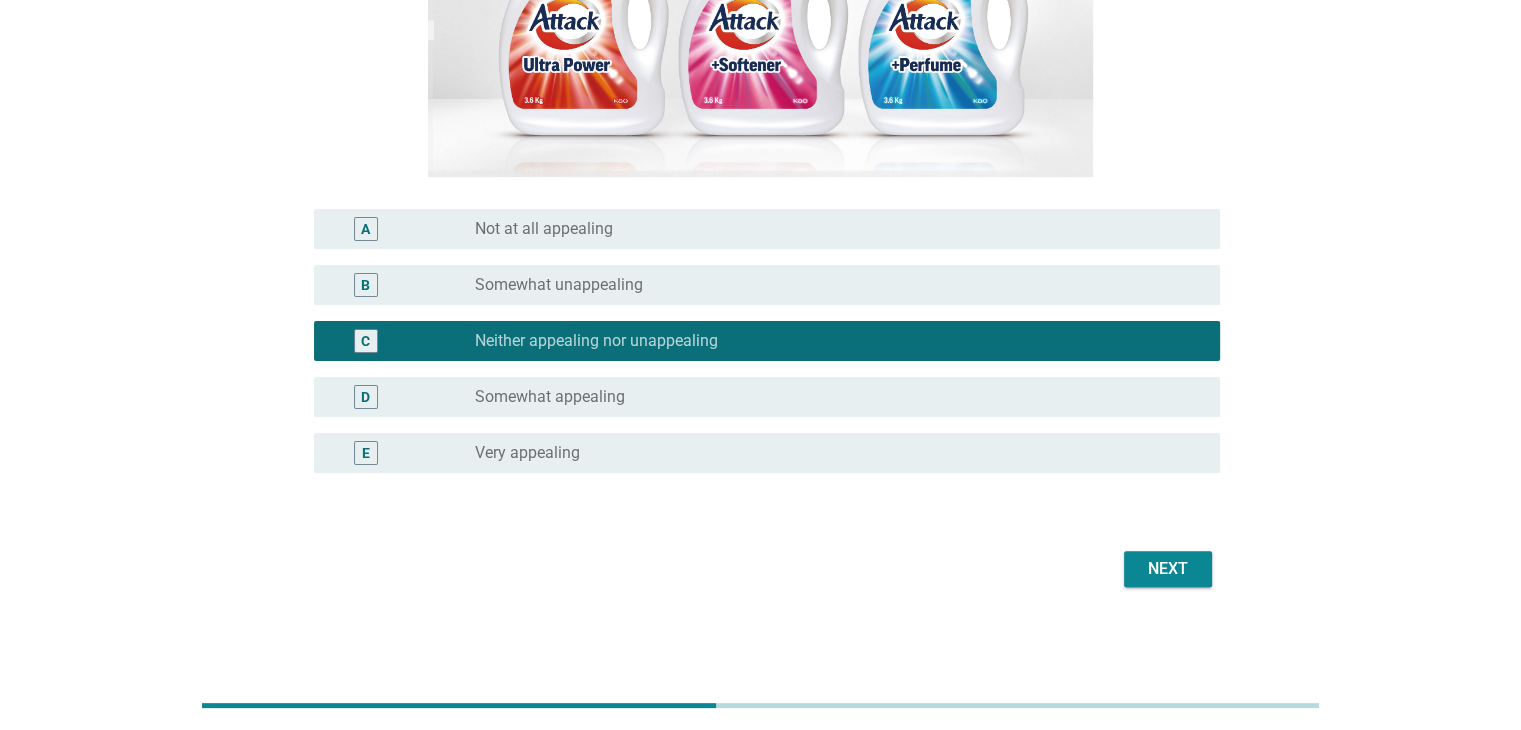 click on "Next" at bounding box center [1168, 569] 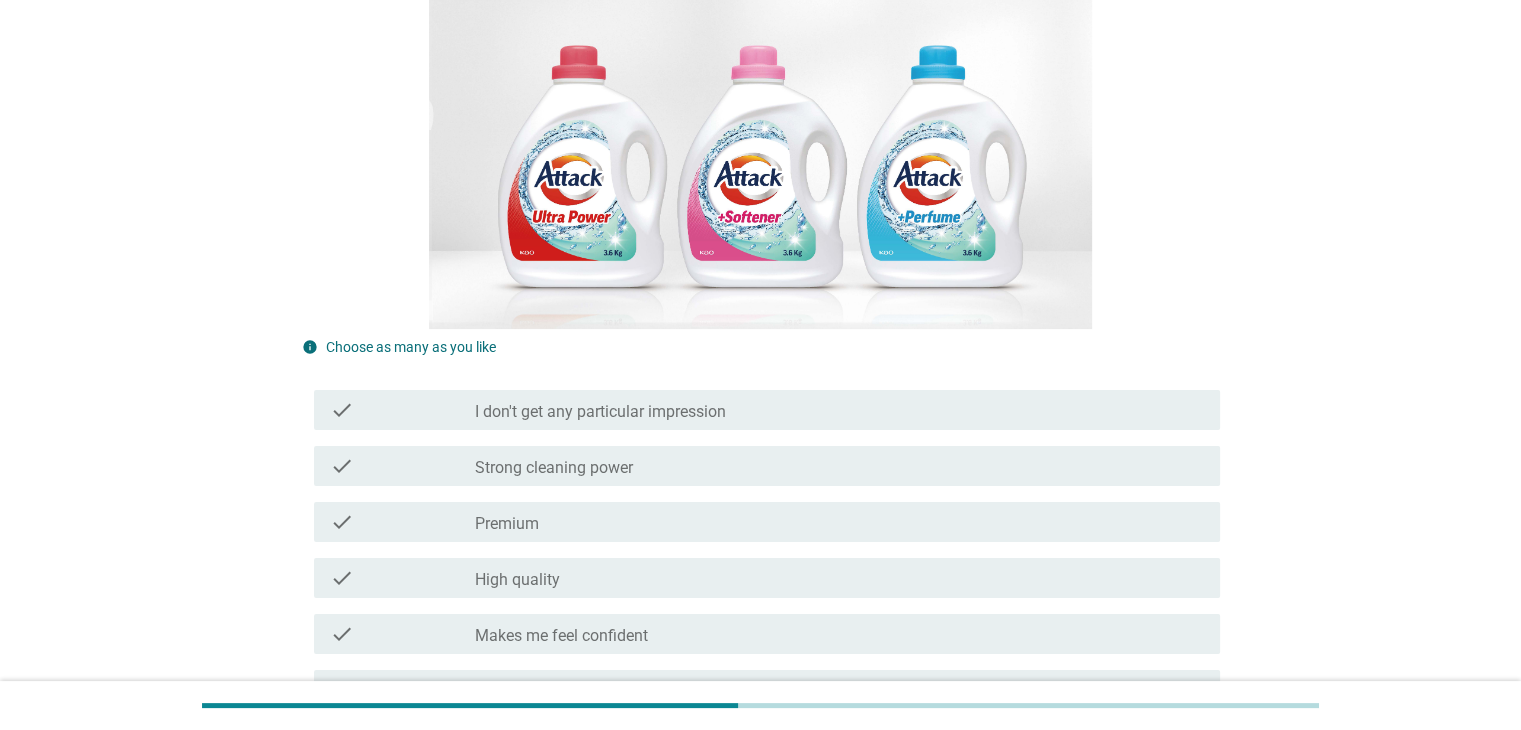 scroll, scrollTop: 300, scrollLeft: 0, axis: vertical 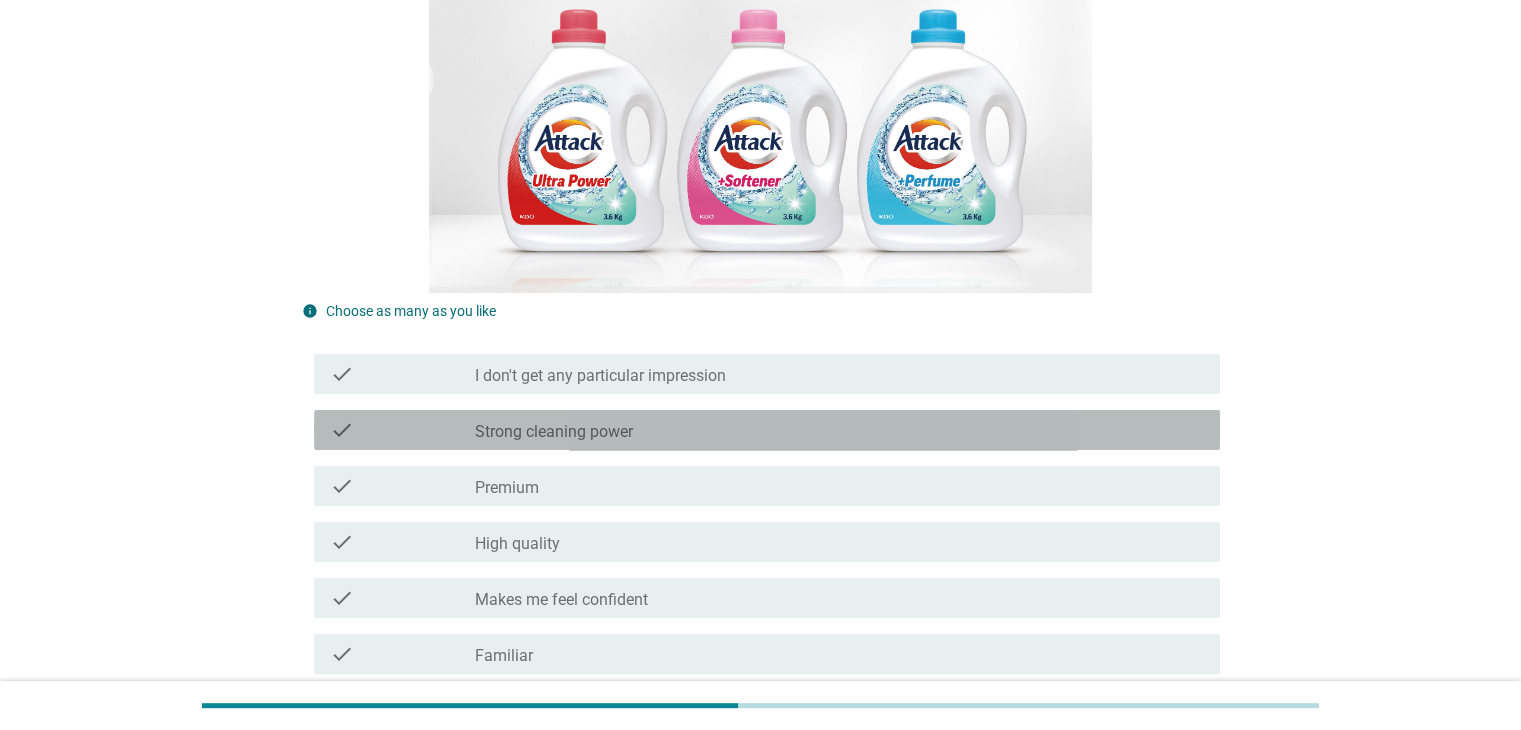 click on "check_box_outline_blank Strong cleaning power" at bounding box center [839, 430] 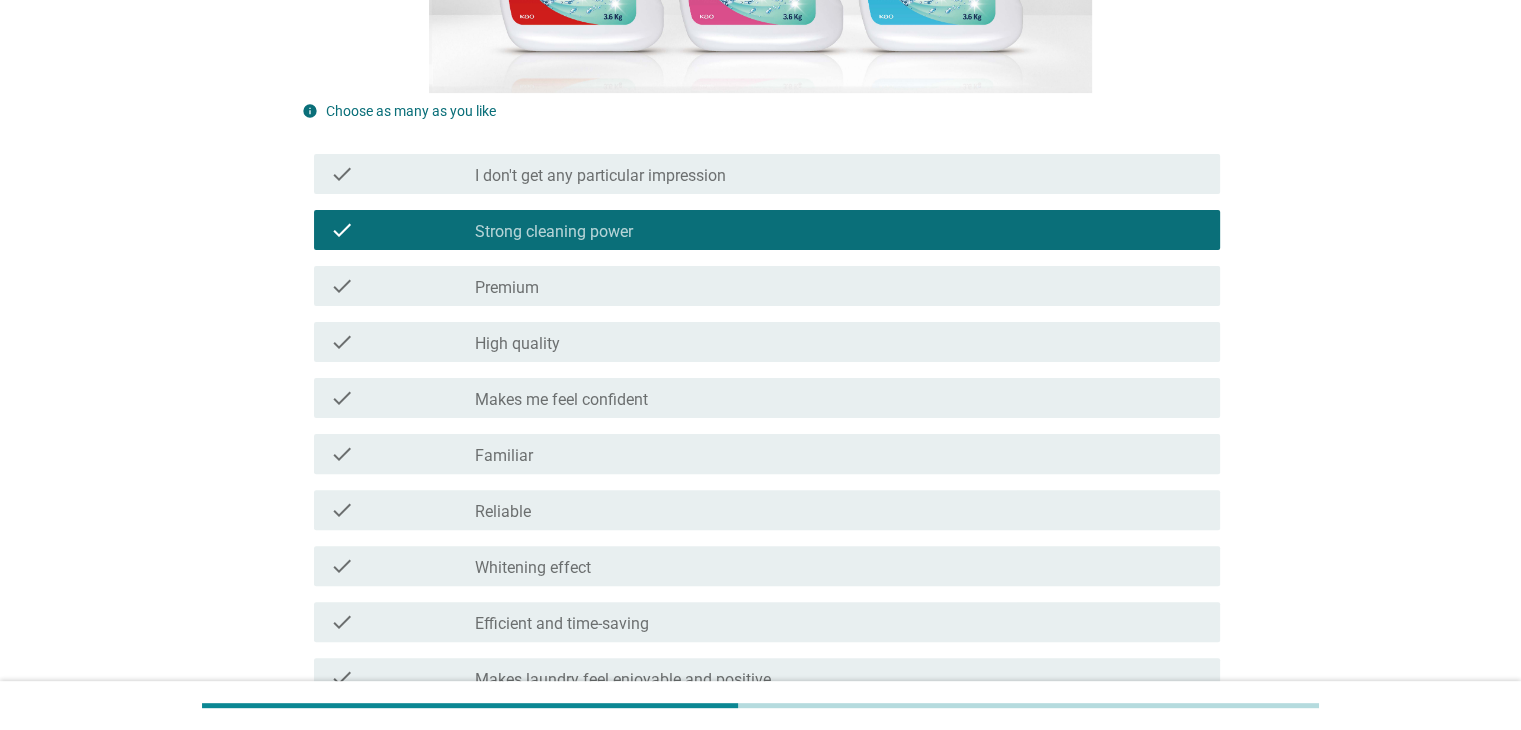 scroll, scrollTop: 600, scrollLeft: 0, axis: vertical 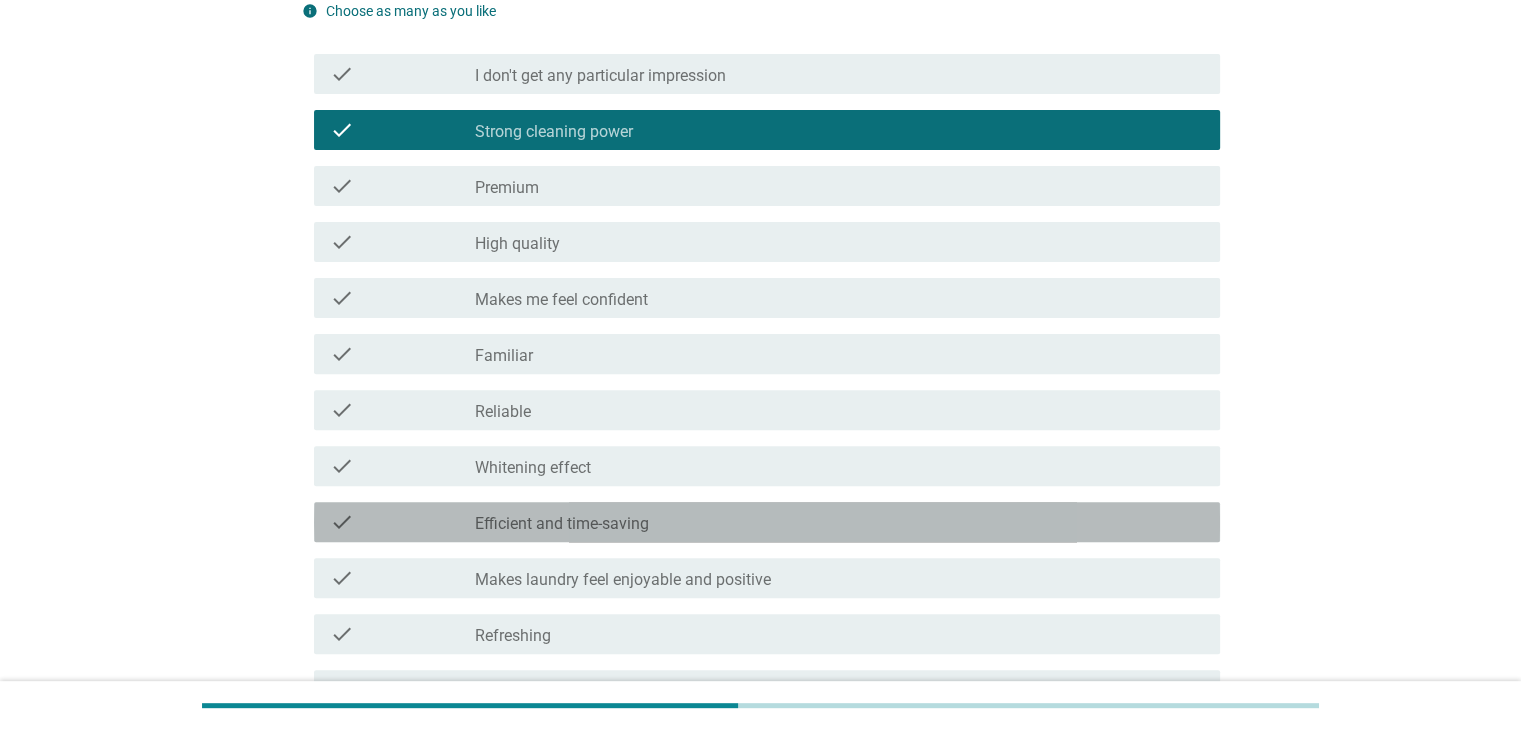 click on "check_box_outline_blank Efficient and time-saving" at bounding box center [839, 522] 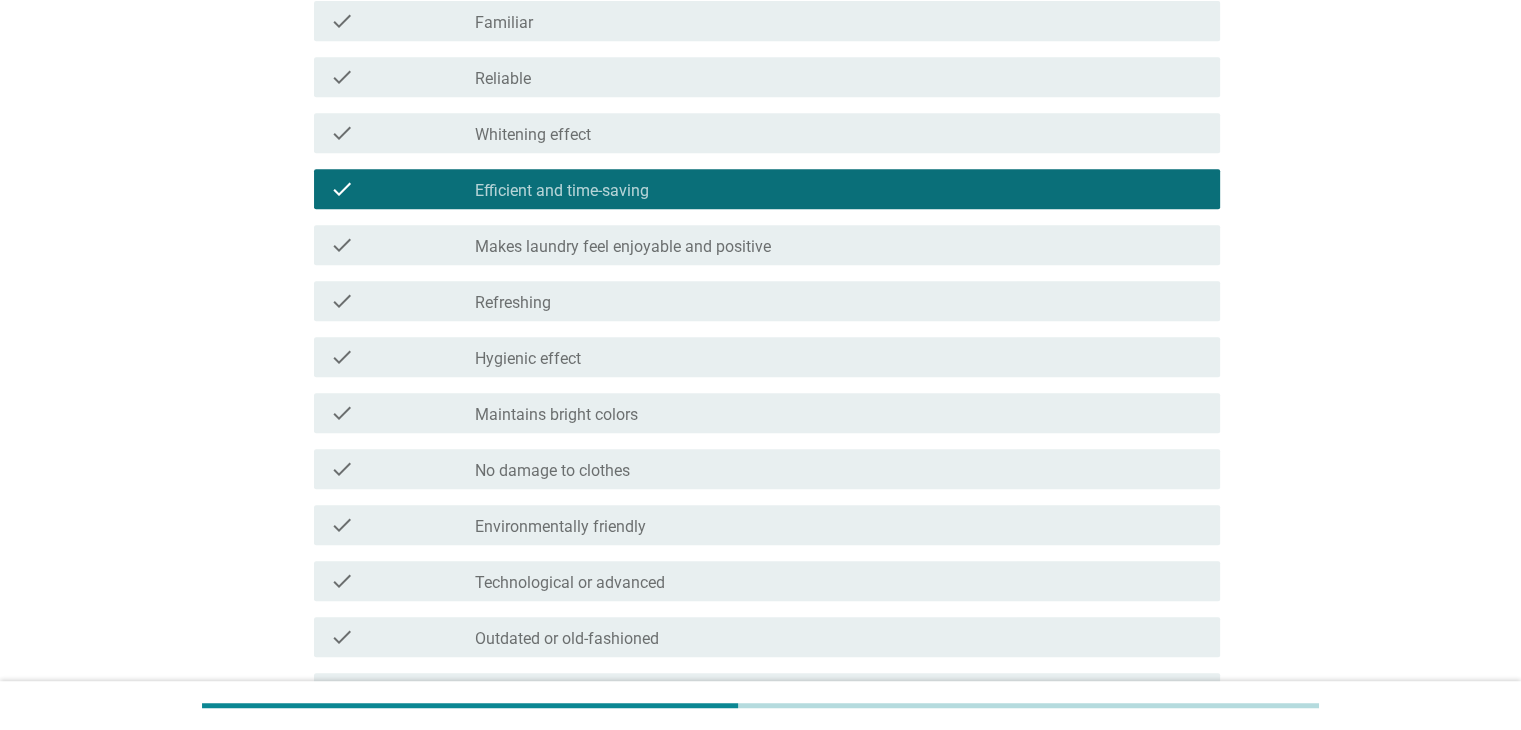 scroll, scrollTop: 1000, scrollLeft: 0, axis: vertical 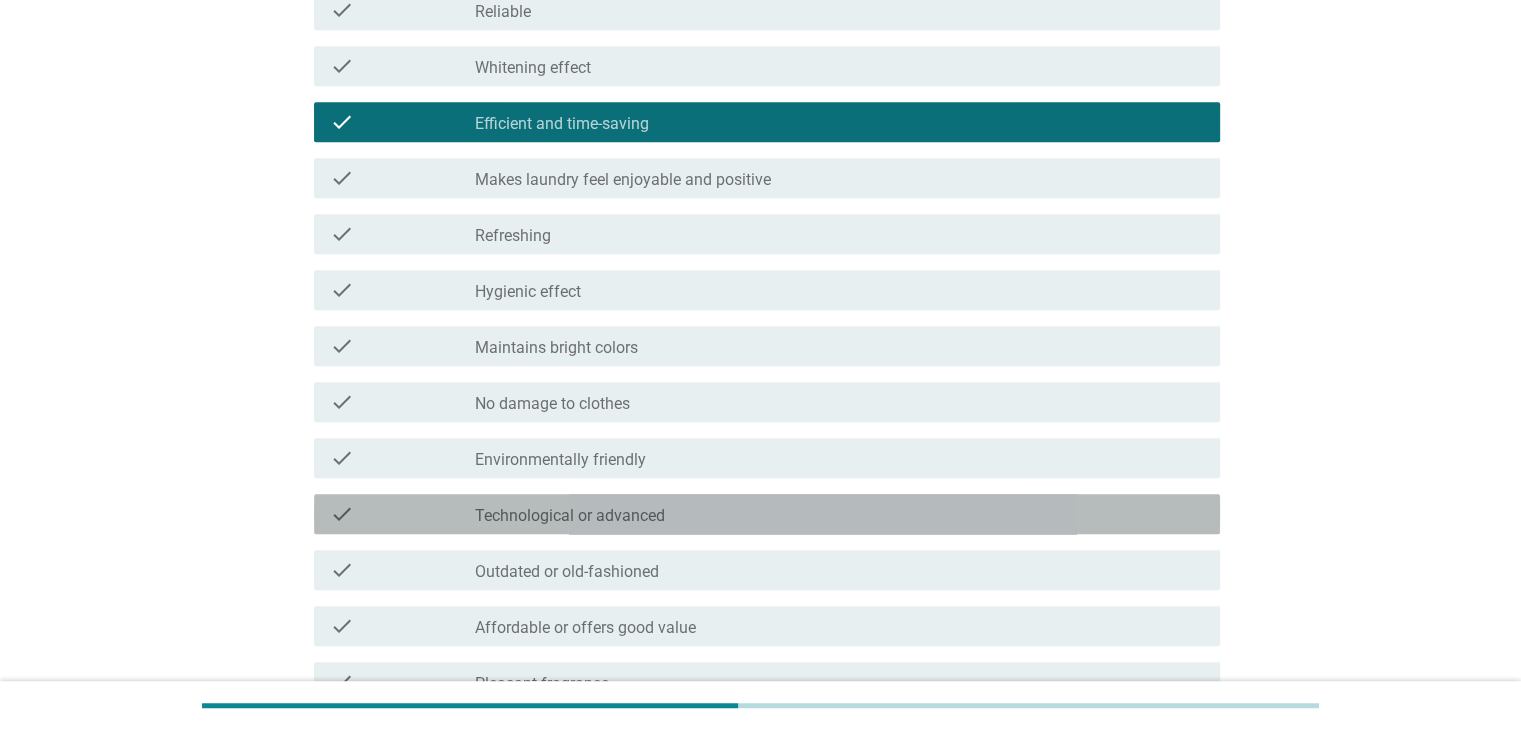 click on "check_box_outline_blank Technological or advanced" at bounding box center [839, 514] 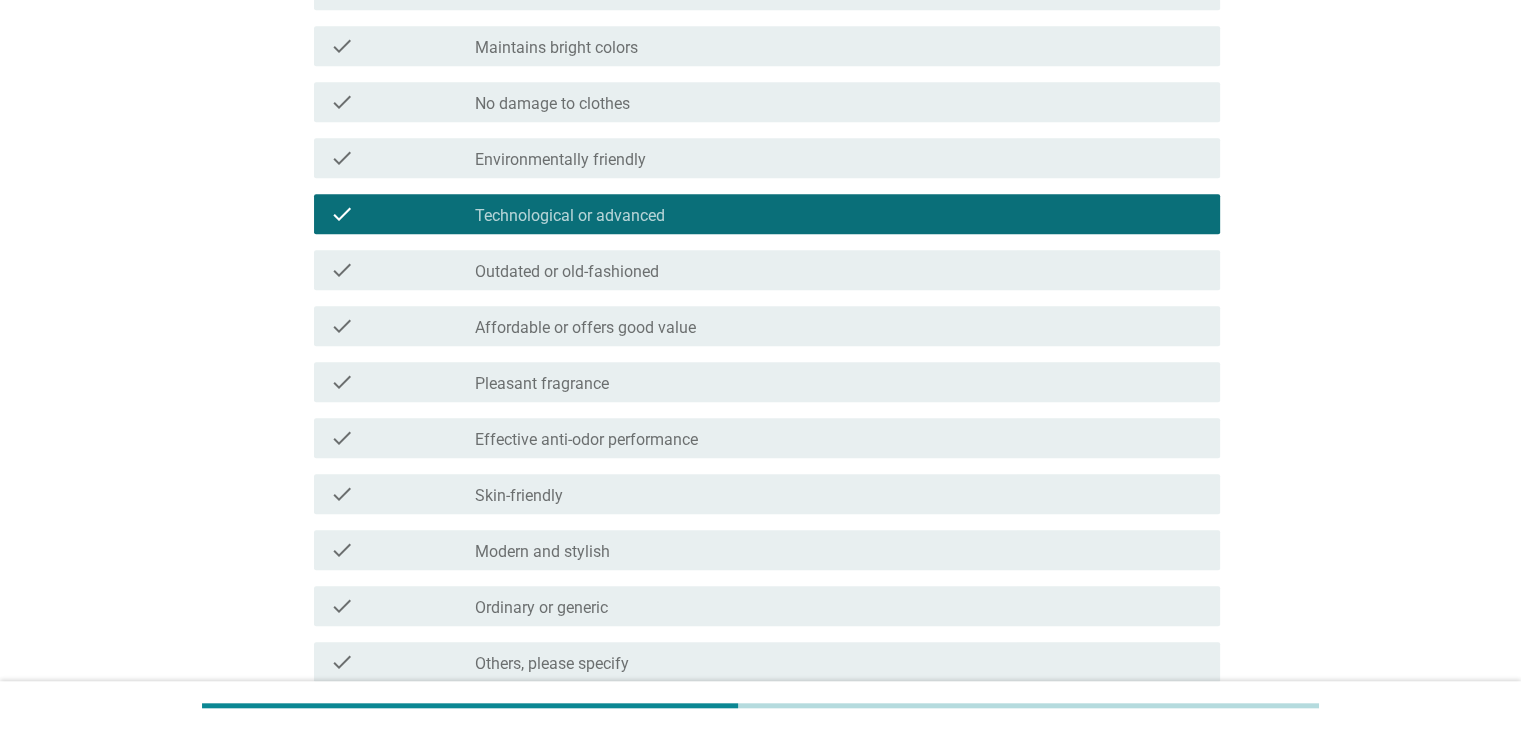 scroll, scrollTop: 1400, scrollLeft: 0, axis: vertical 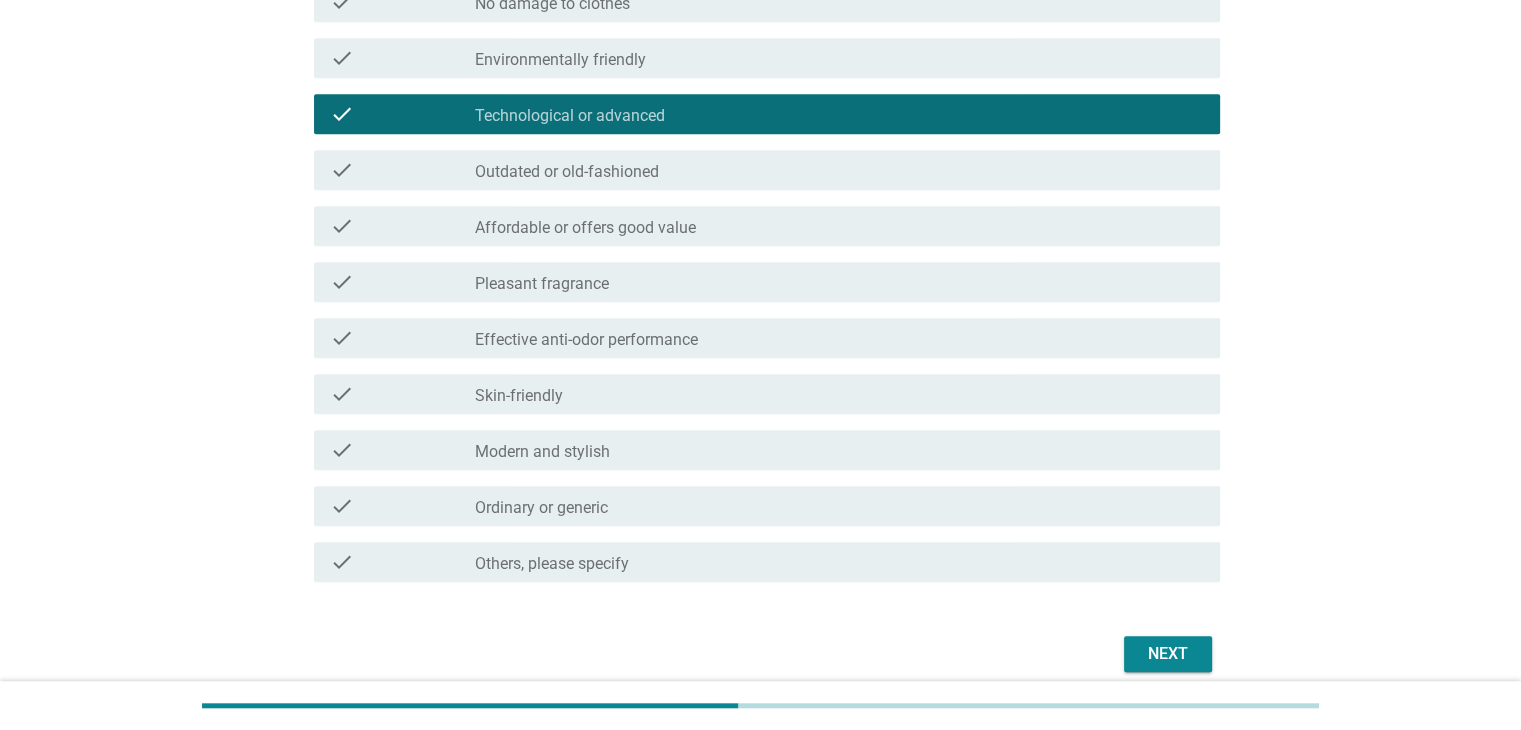 click on "check_box_outline_blank Ordinary or generic" at bounding box center (839, 506) 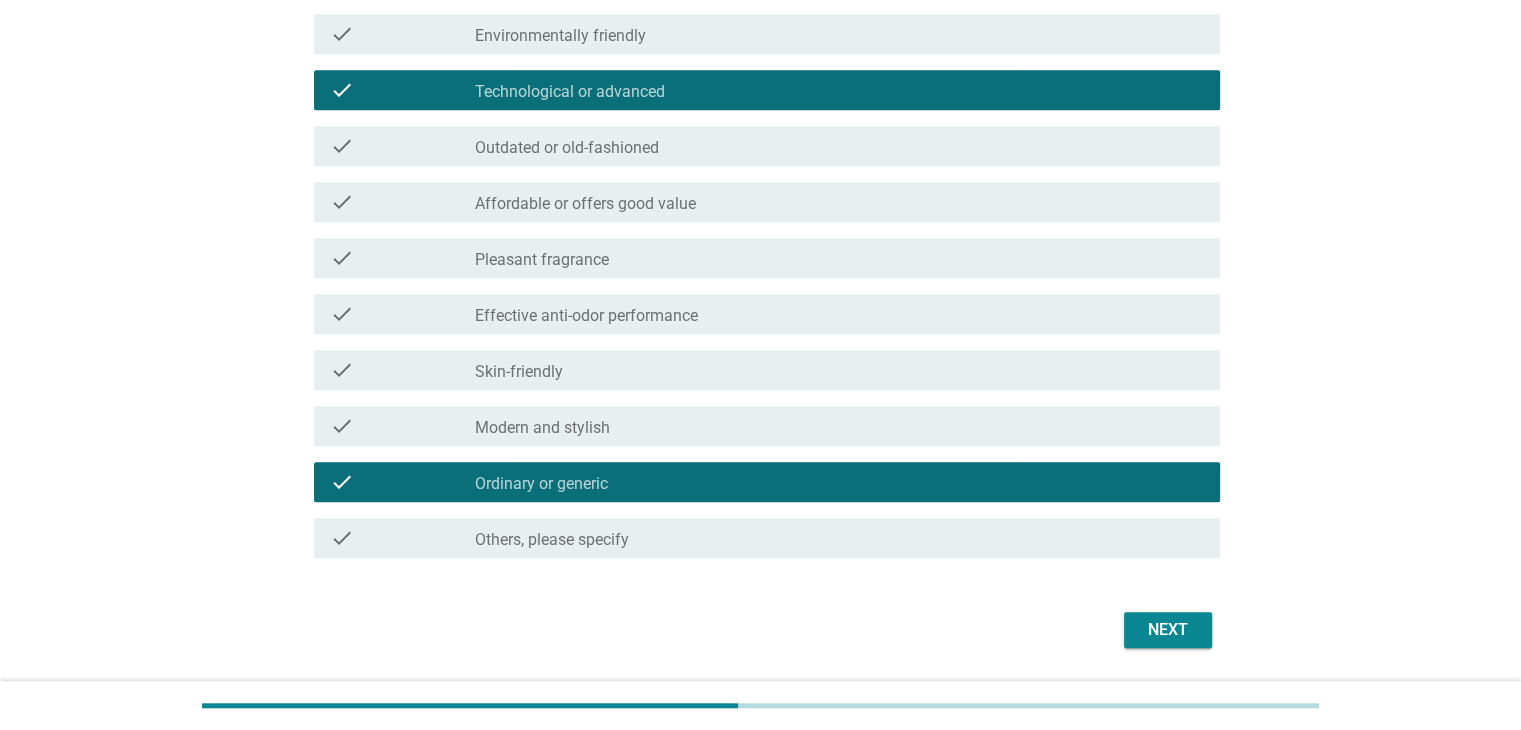 scroll, scrollTop: 1486, scrollLeft: 0, axis: vertical 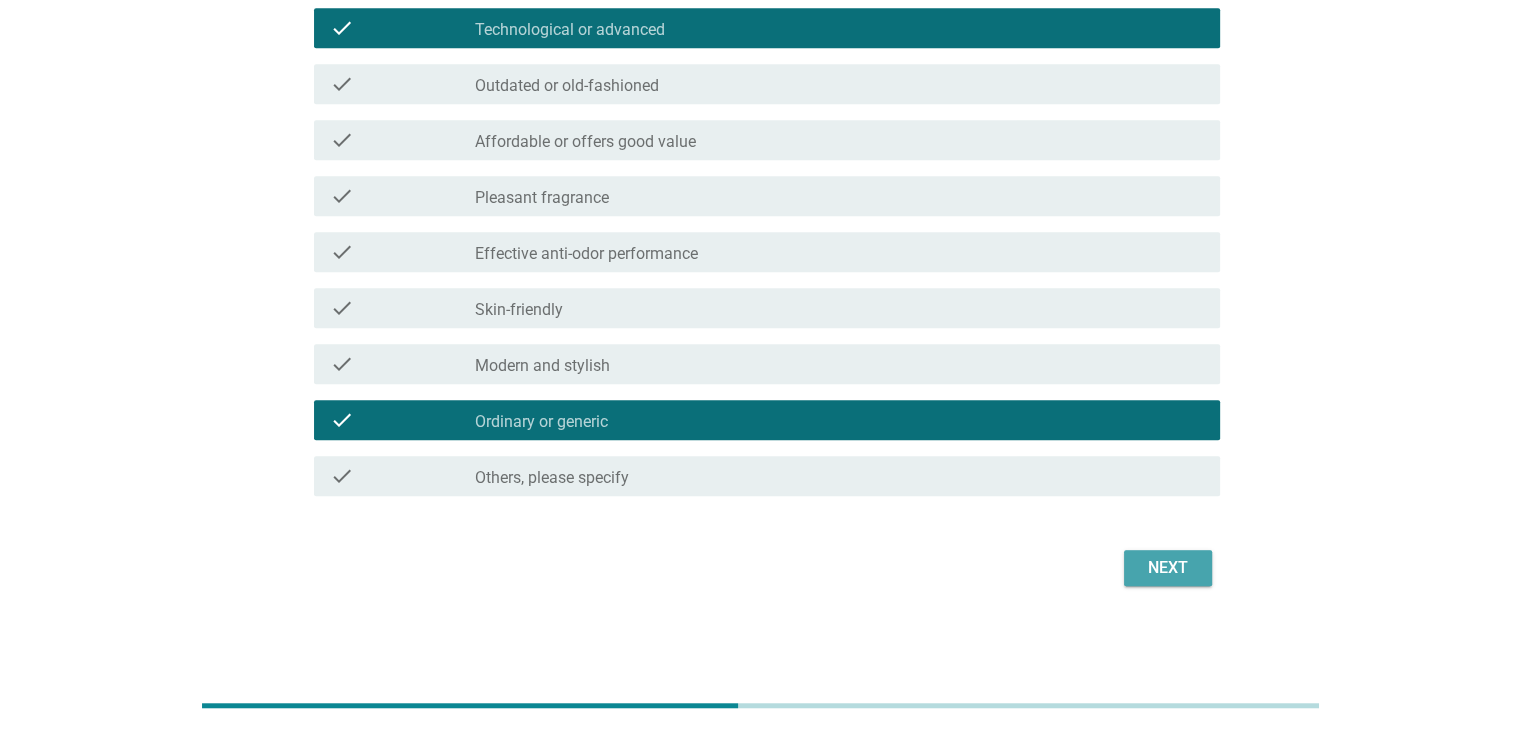 click on "Next" at bounding box center (1168, 568) 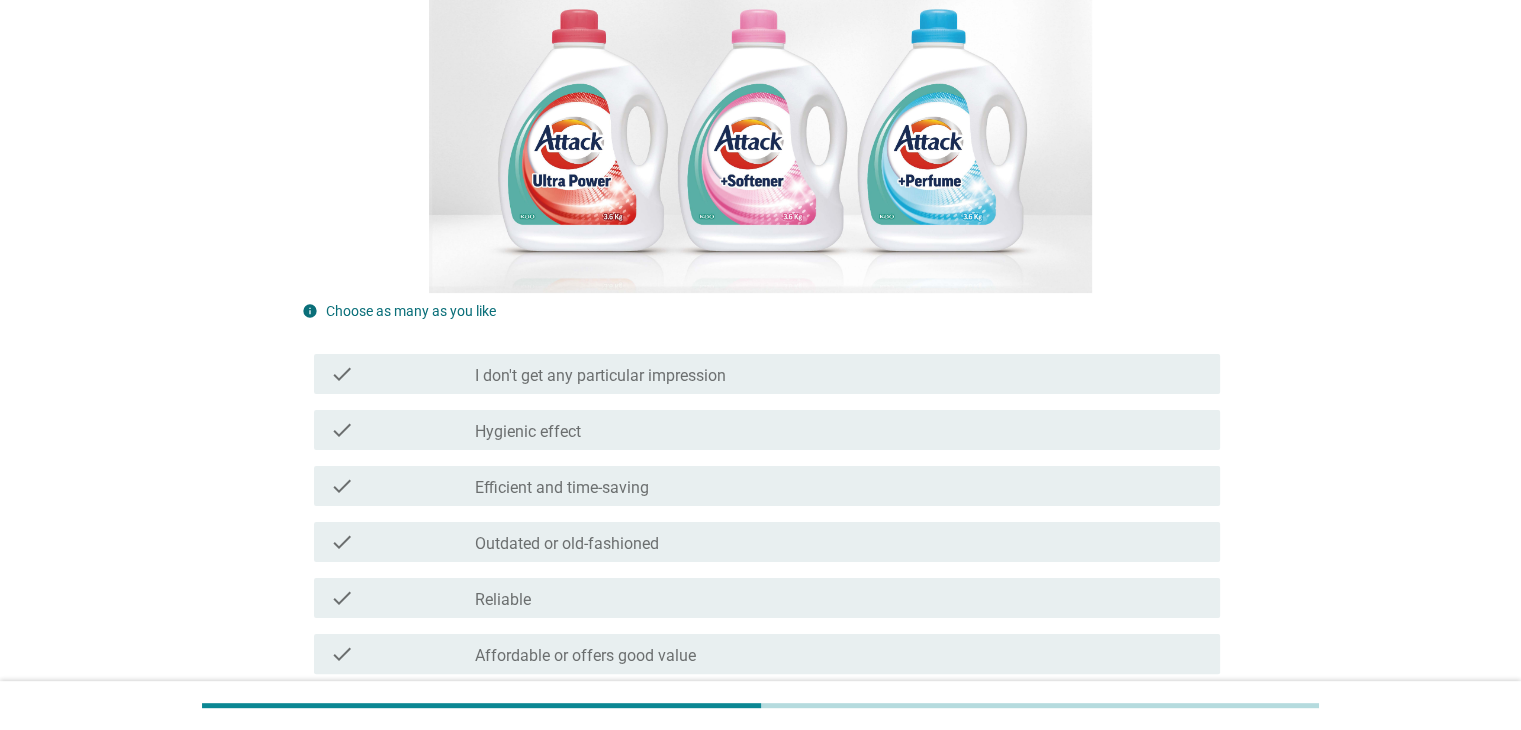 scroll, scrollTop: 400, scrollLeft: 0, axis: vertical 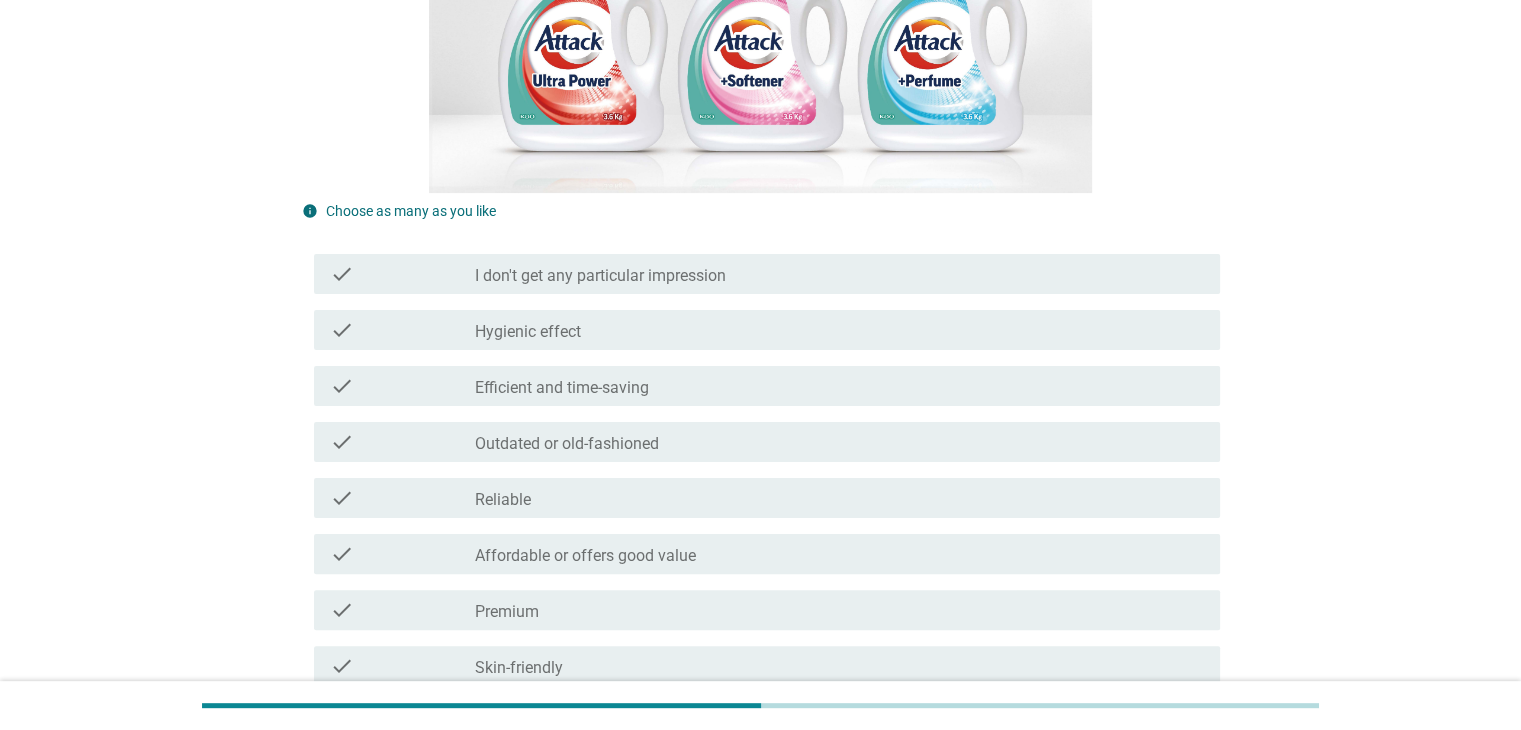 click on "check_box_outline_blank Efficient and time-saving" at bounding box center (839, 386) 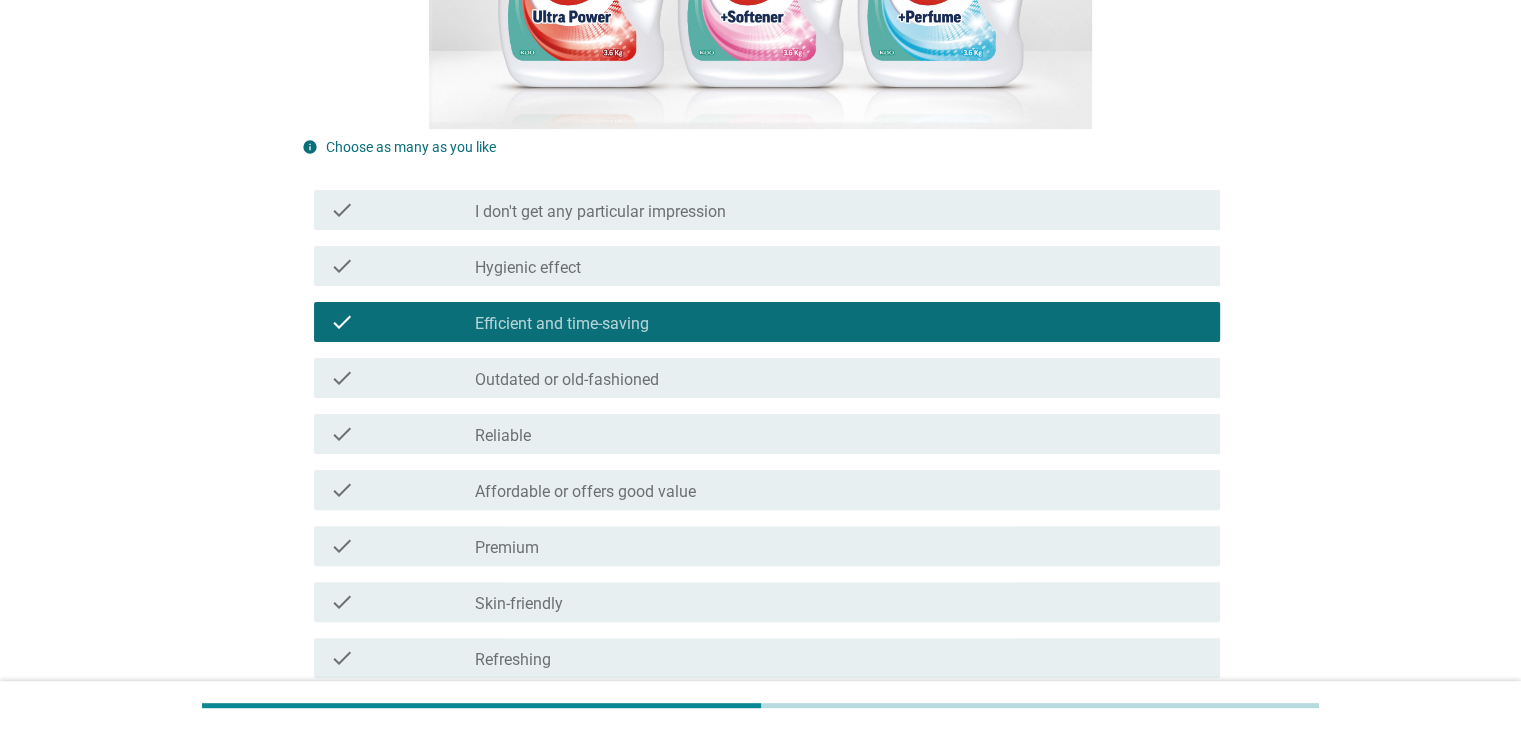 scroll, scrollTop: 500, scrollLeft: 0, axis: vertical 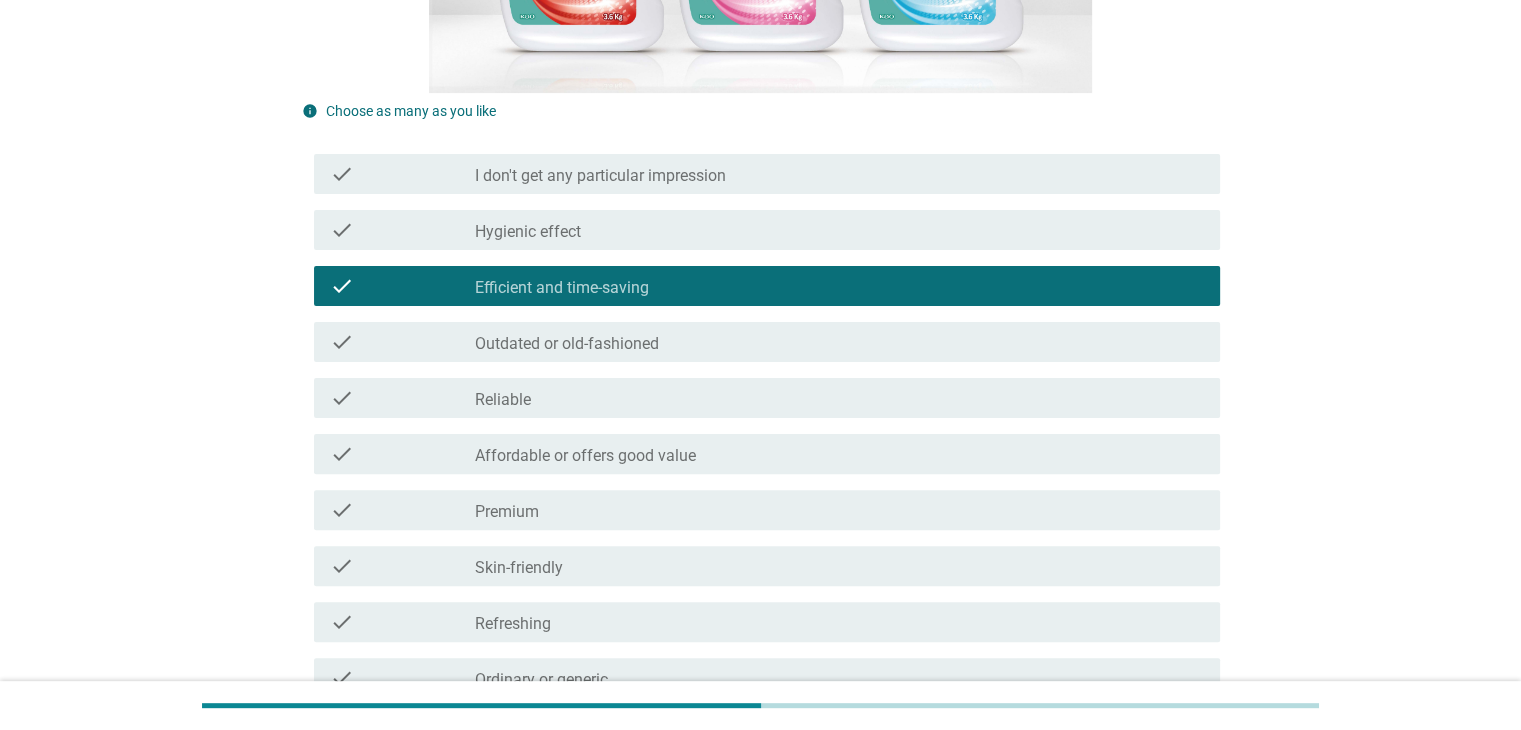 click on "check_box_outline_blank Hygienic effect" at bounding box center (839, 230) 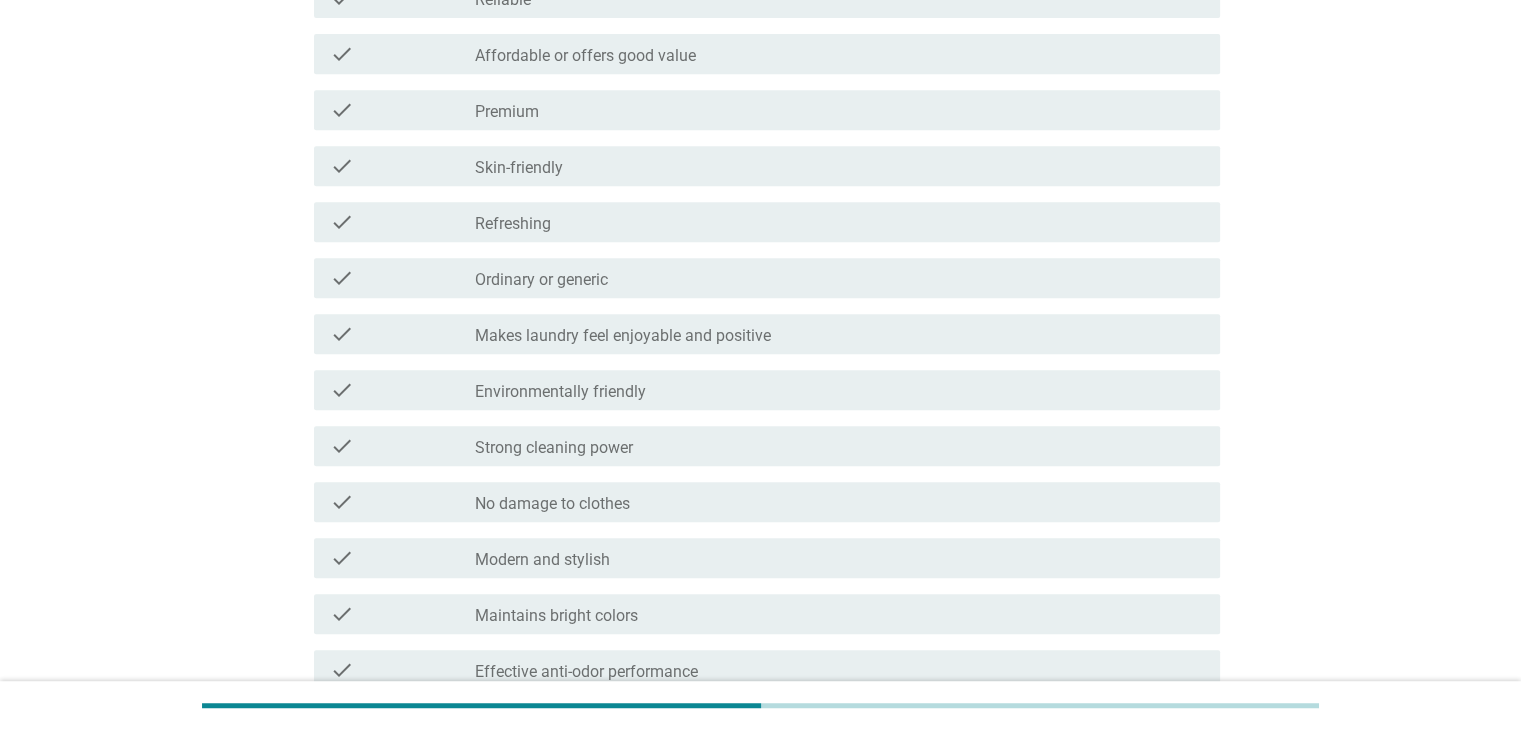 scroll, scrollTop: 1000, scrollLeft: 0, axis: vertical 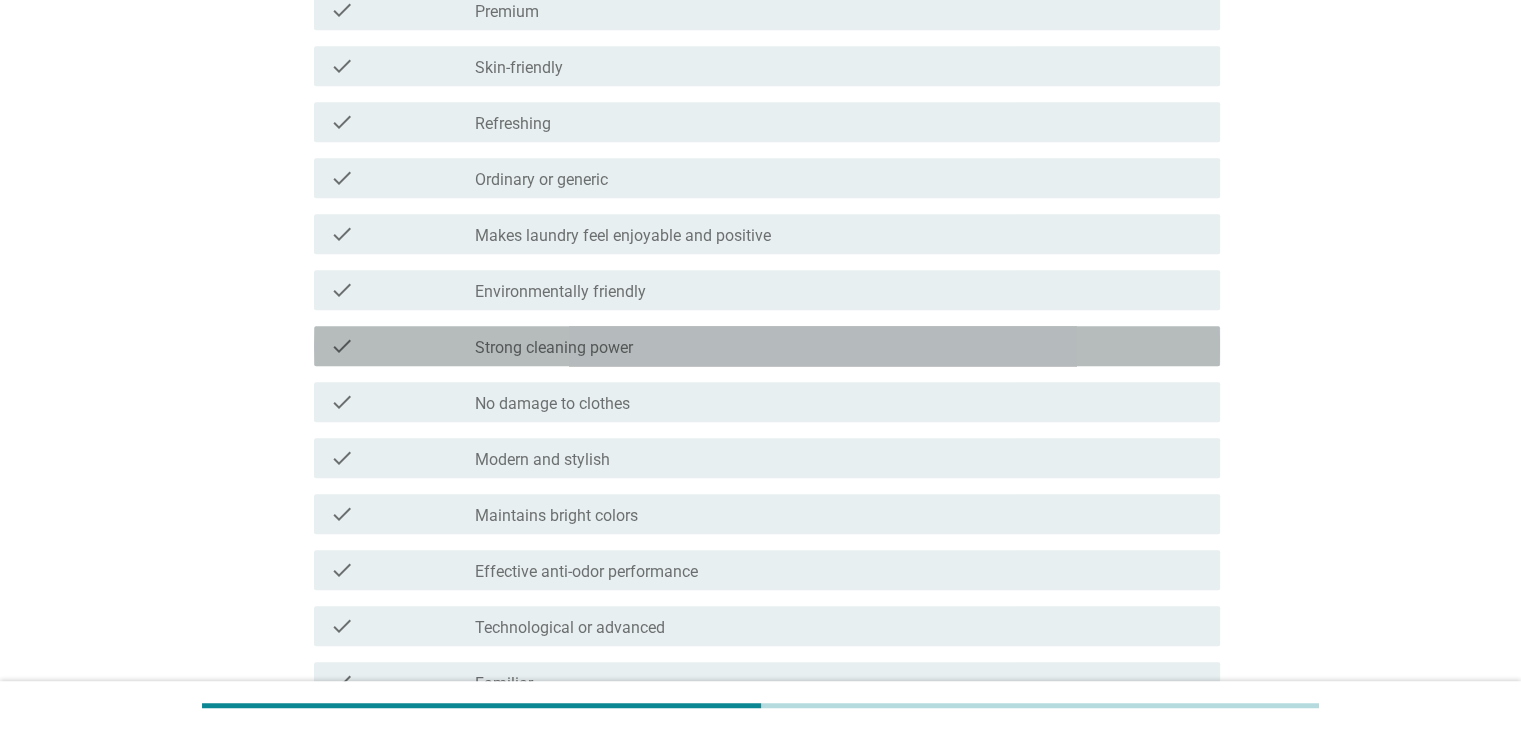 click on "check_box_outline_blank Strong cleaning power" at bounding box center (839, 346) 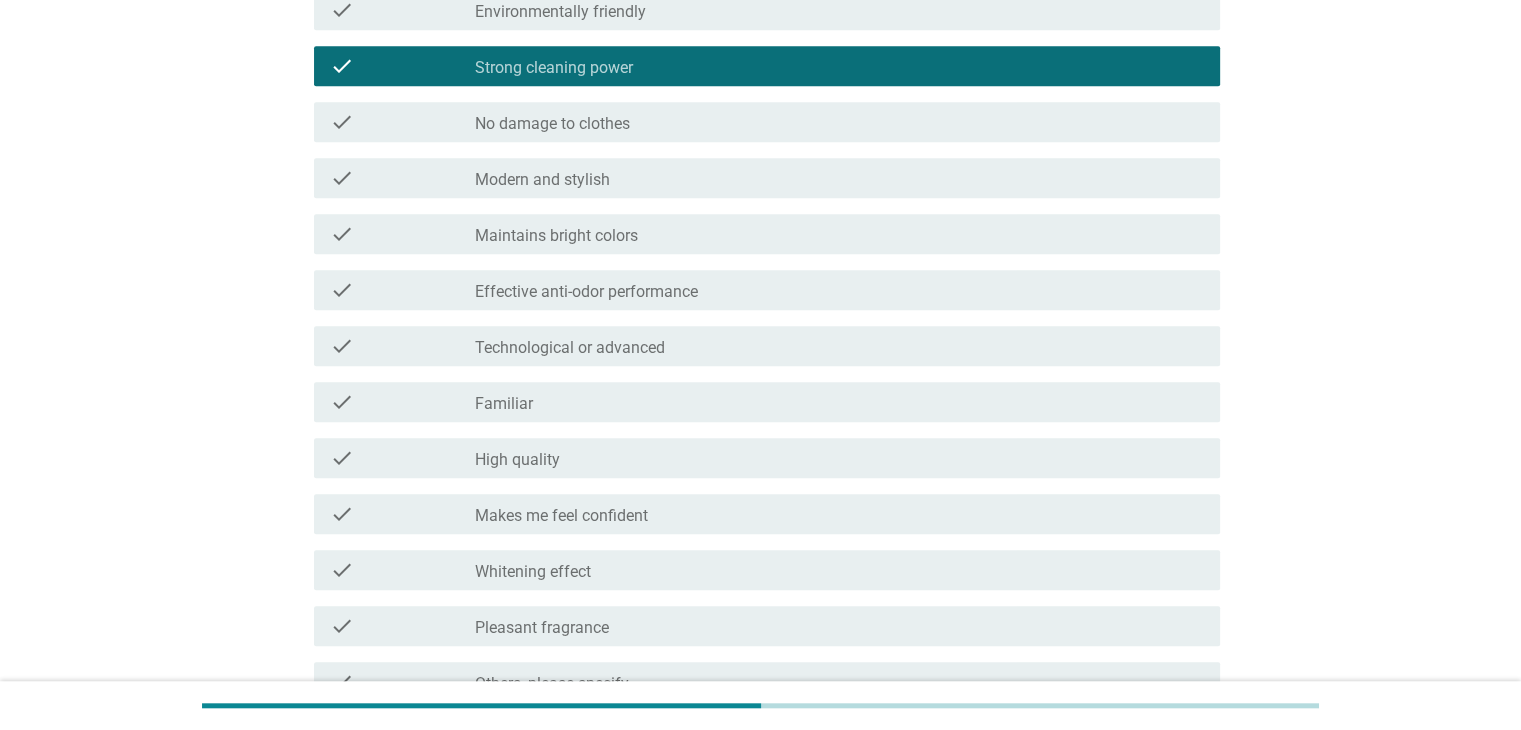 scroll, scrollTop: 1300, scrollLeft: 0, axis: vertical 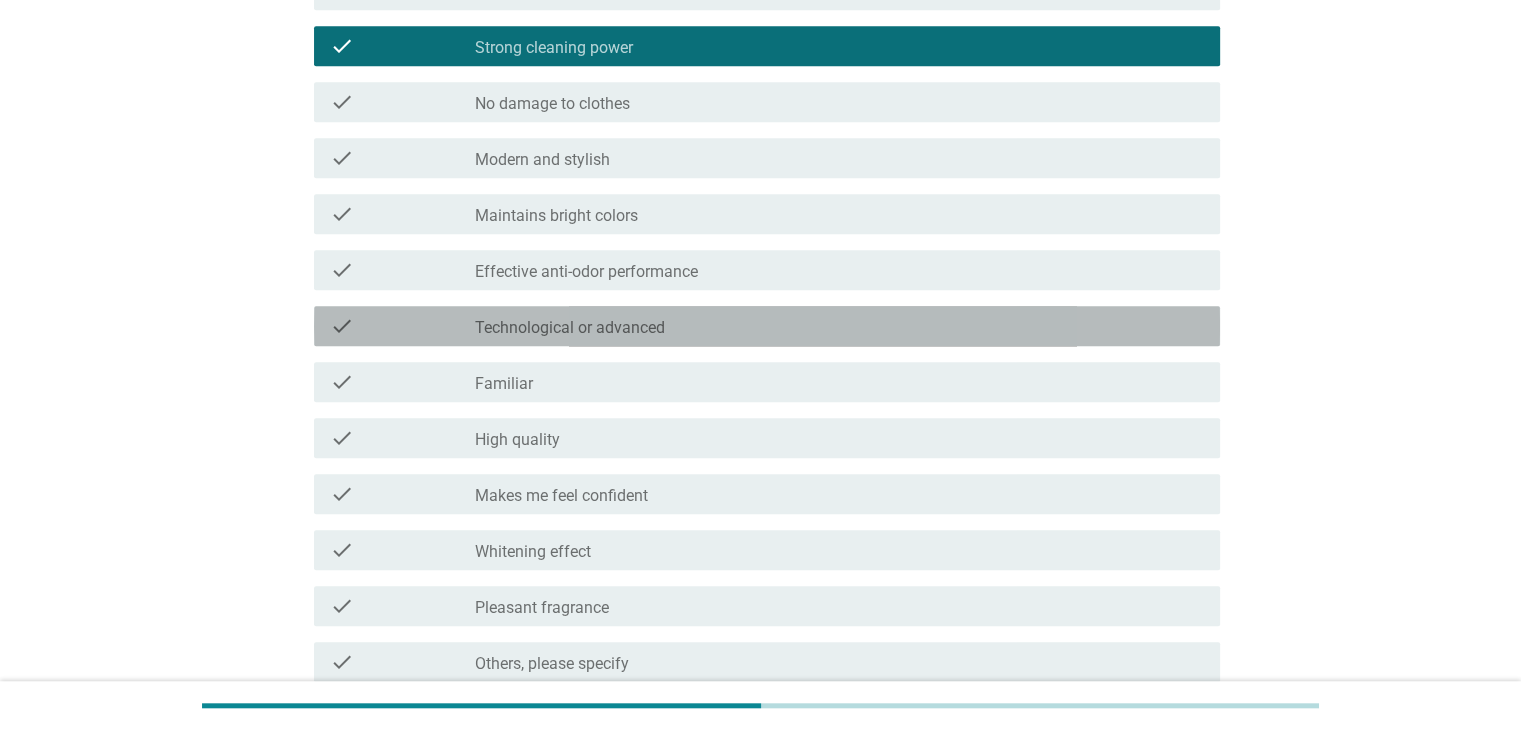 click on "check_box_outline_blank Technological or advanced" at bounding box center [839, 326] 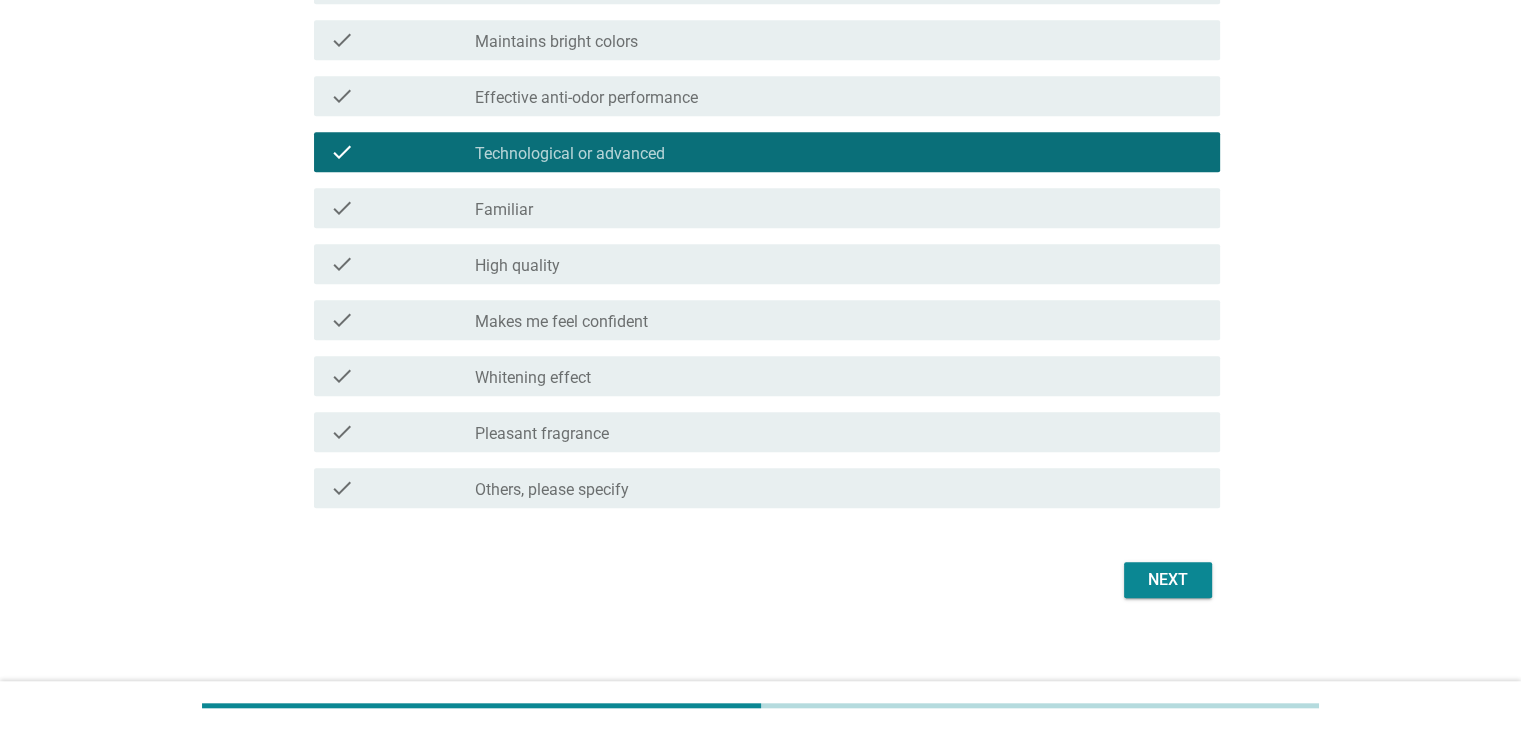 scroll, scrollTop: 1486, scrollLeft: 0, axis: vertical 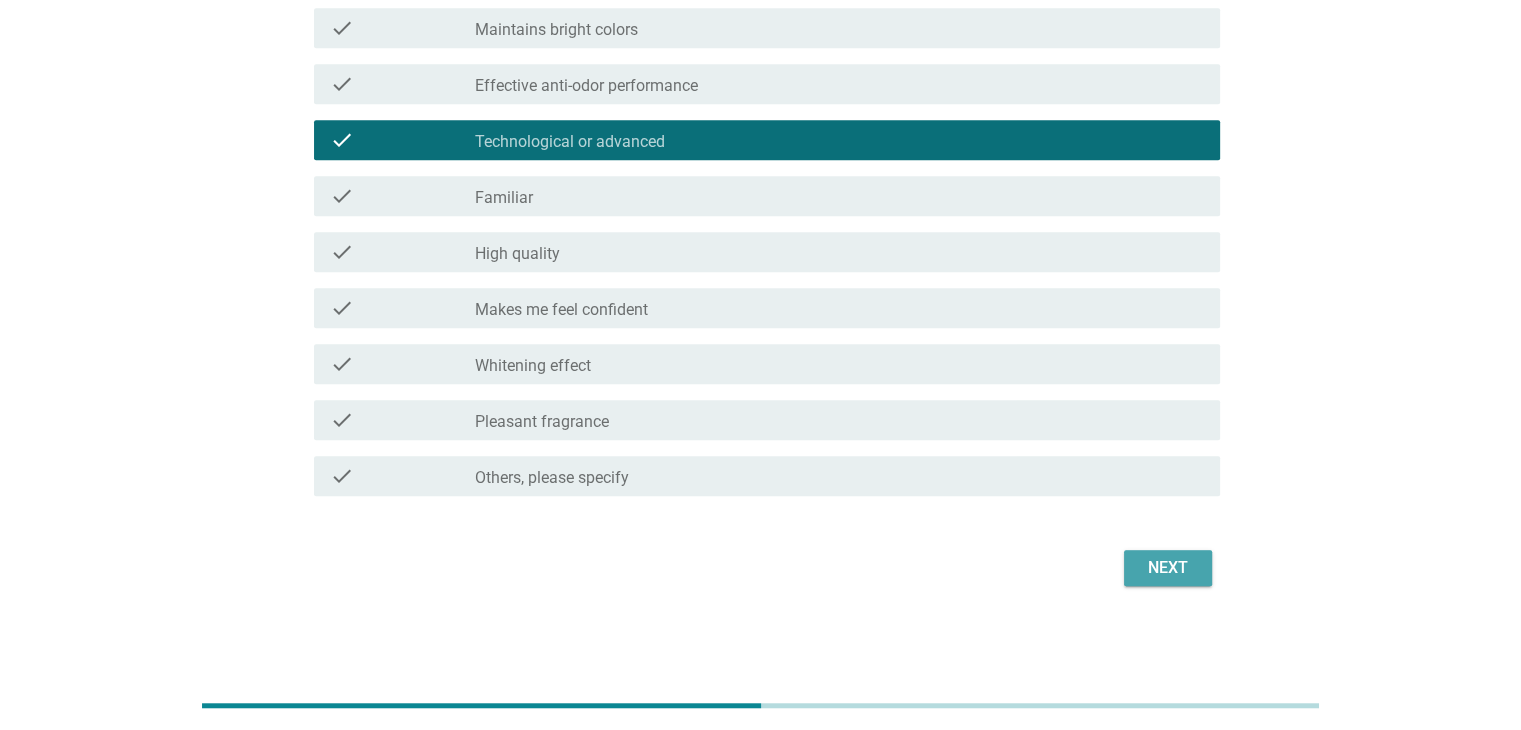 click on "Next" at bounding box center [1168, 568] 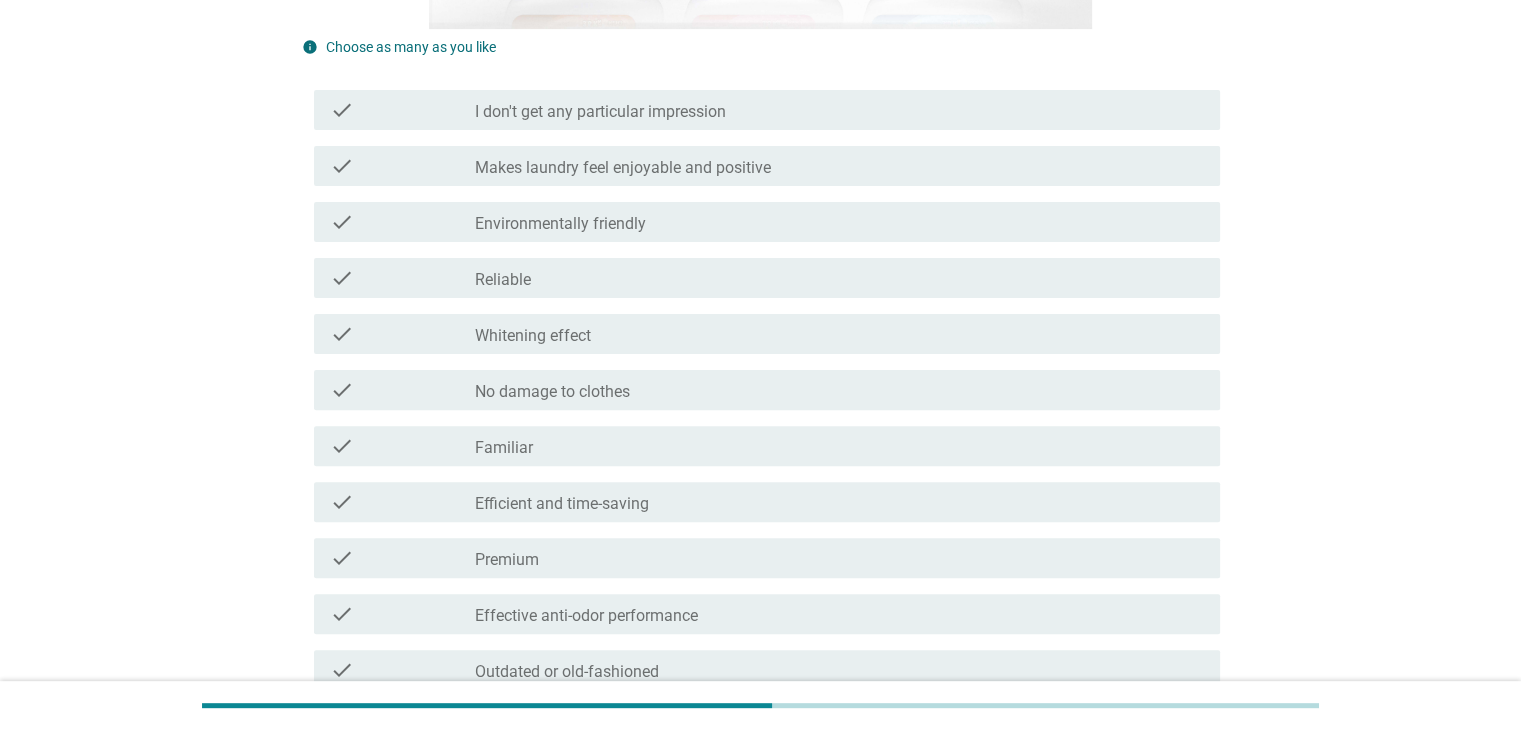 scroll, scrollTop: 600, scrollLeft: 0, axis: vertical 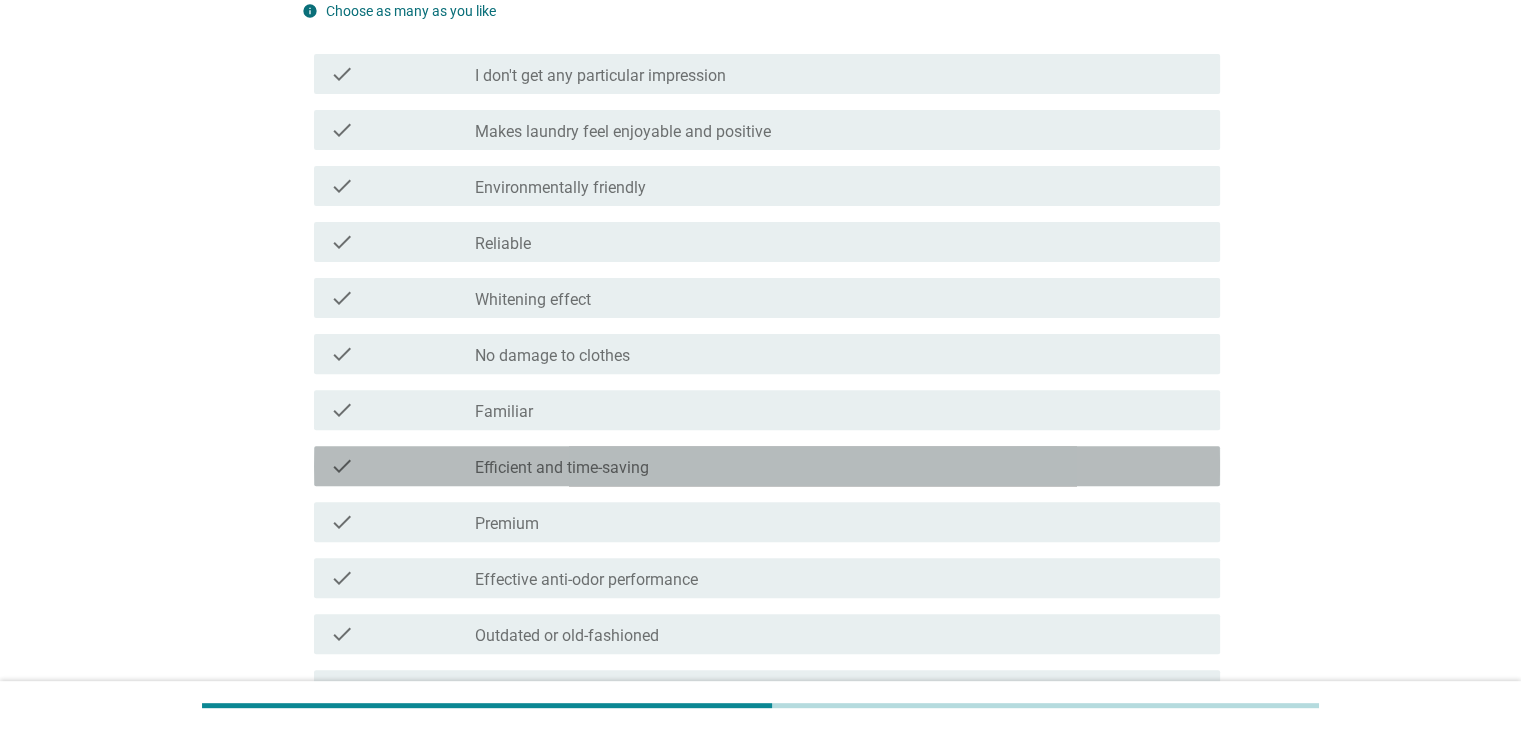 click on "check_box_outline_blank Efficient and time-saving" at bounding box center [839, 466] 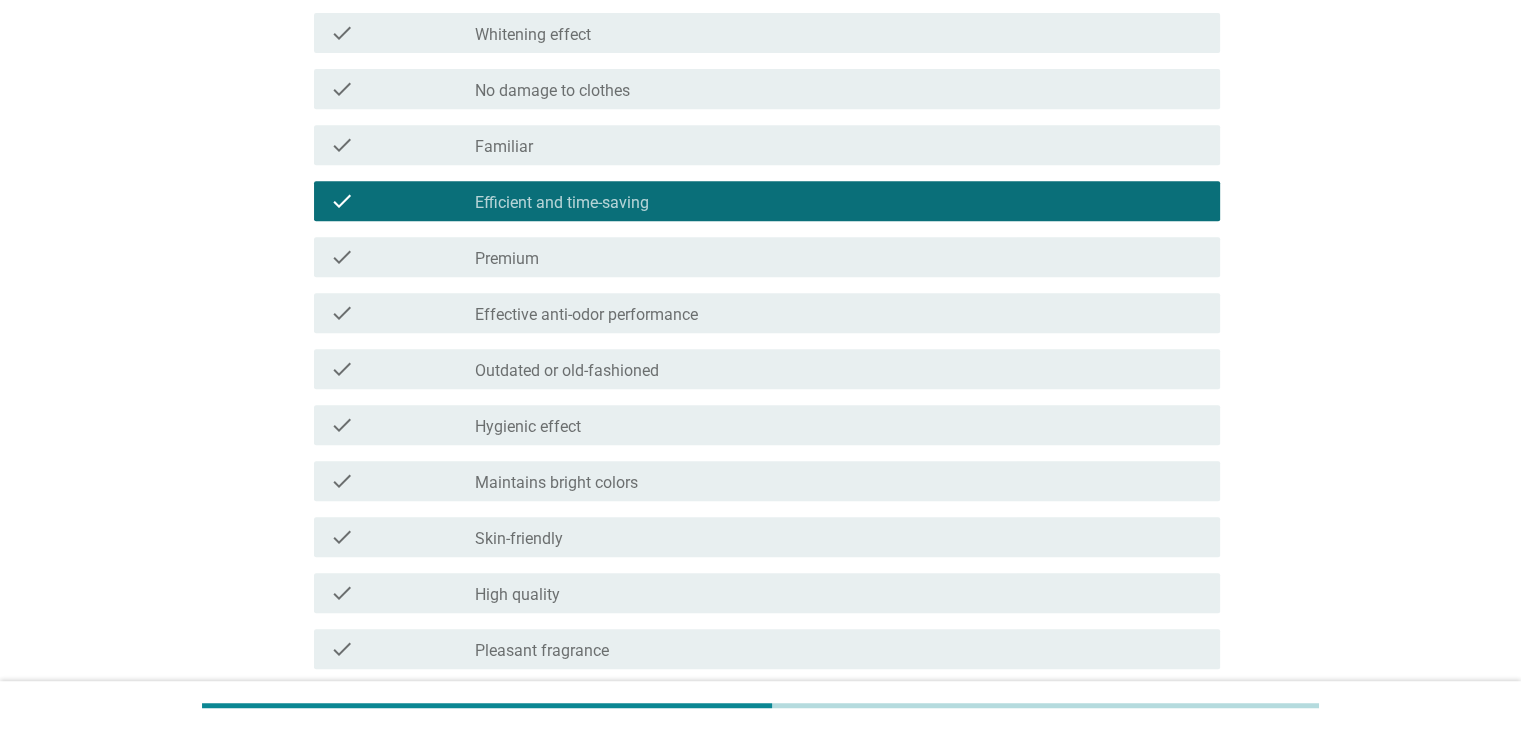 scroll, scrollTop: 900, scrollLeft: 0, axis: vertical 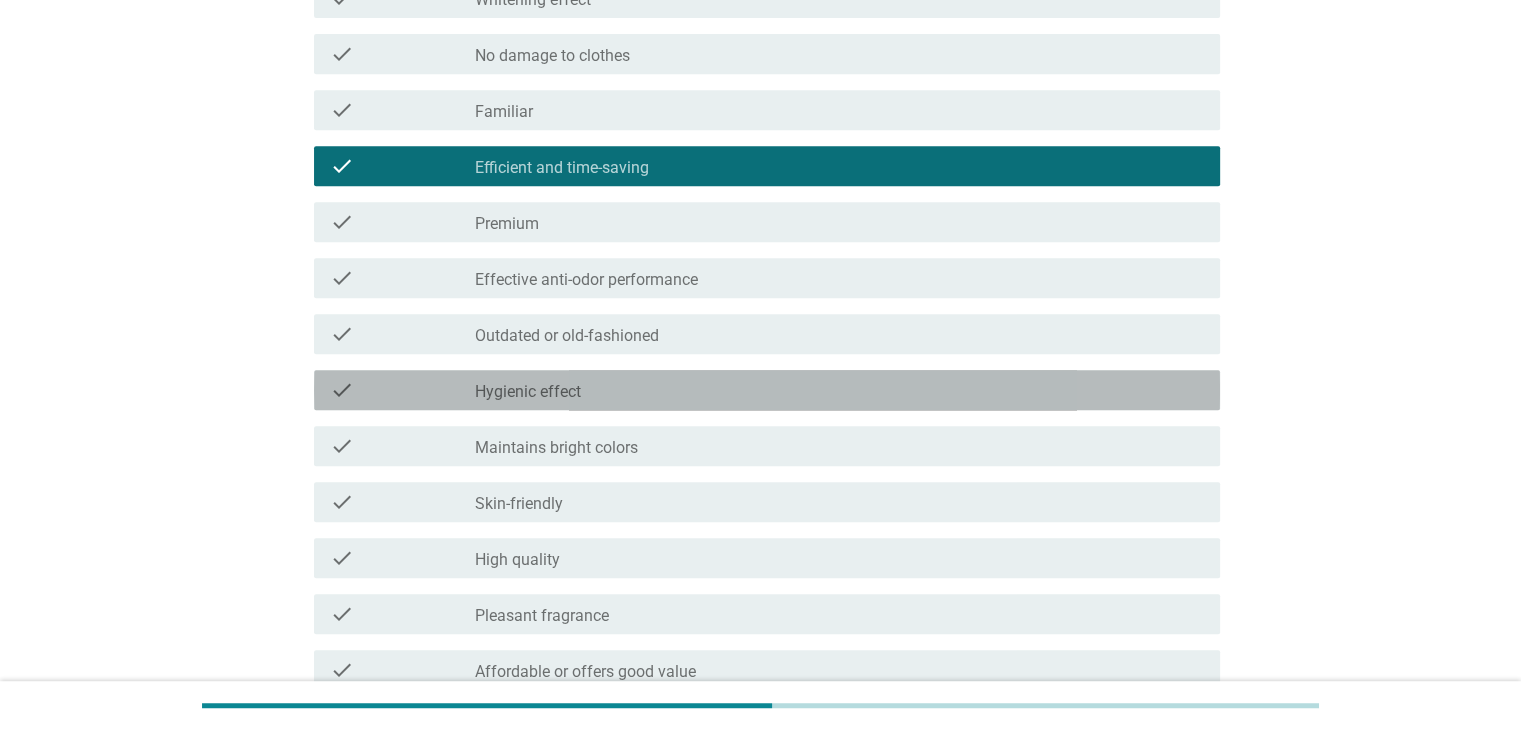 click on "check_box_outline_blank Hygienic effect" at bounding box center [839, 390] 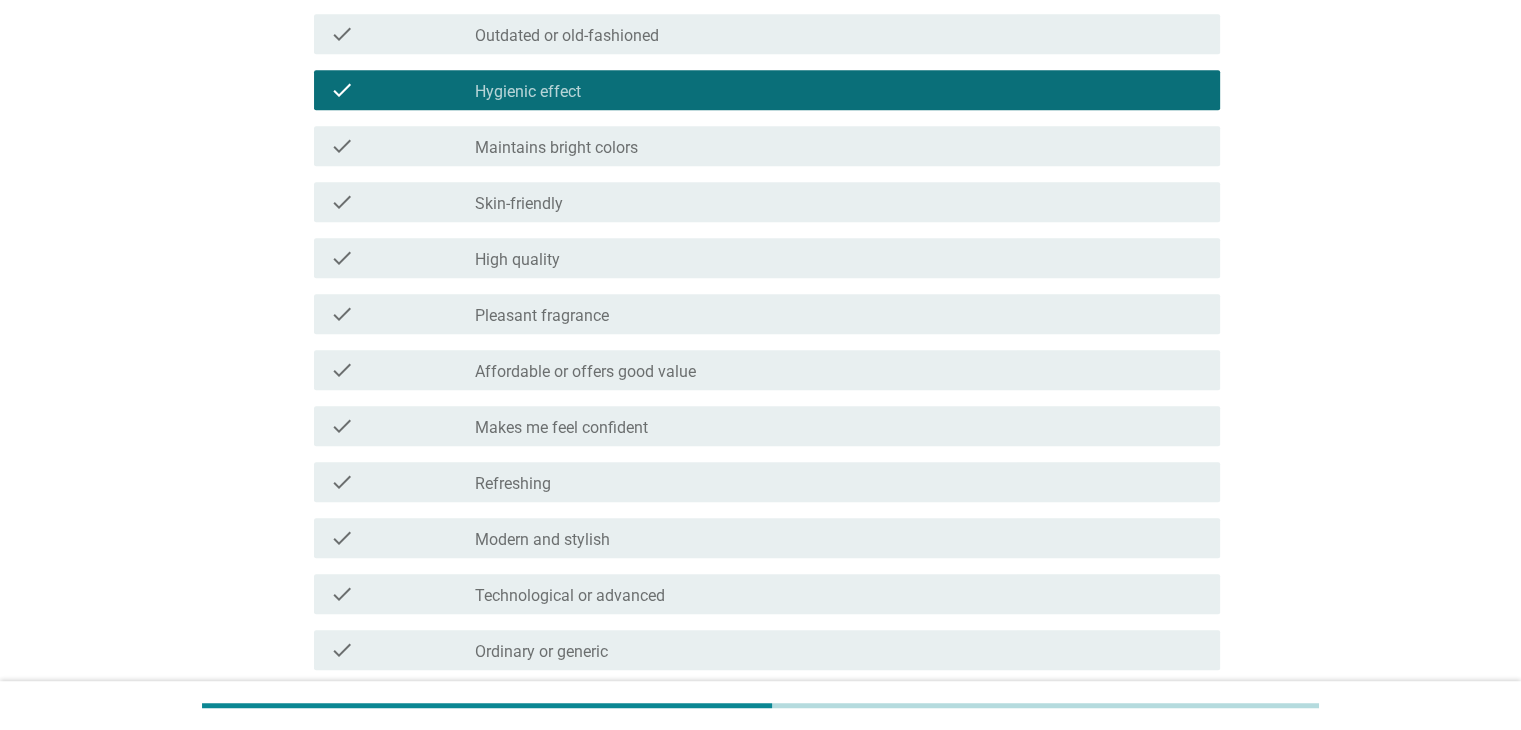 scroll, scrollTop: 1300, scrollLeft: 0, axis: vertical 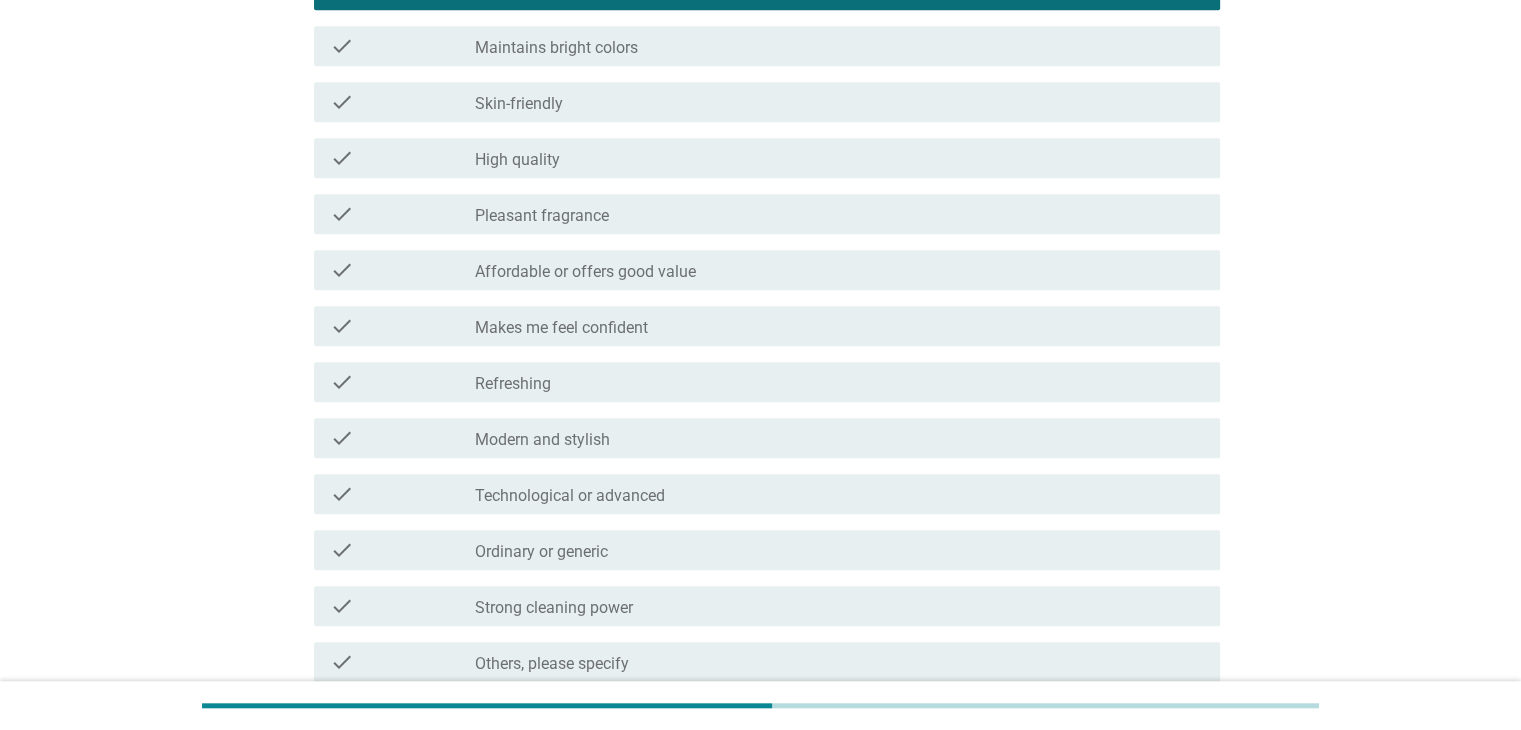 click on "check_box_outline_blank Technological or advanced" at bounding box center [839, 494] 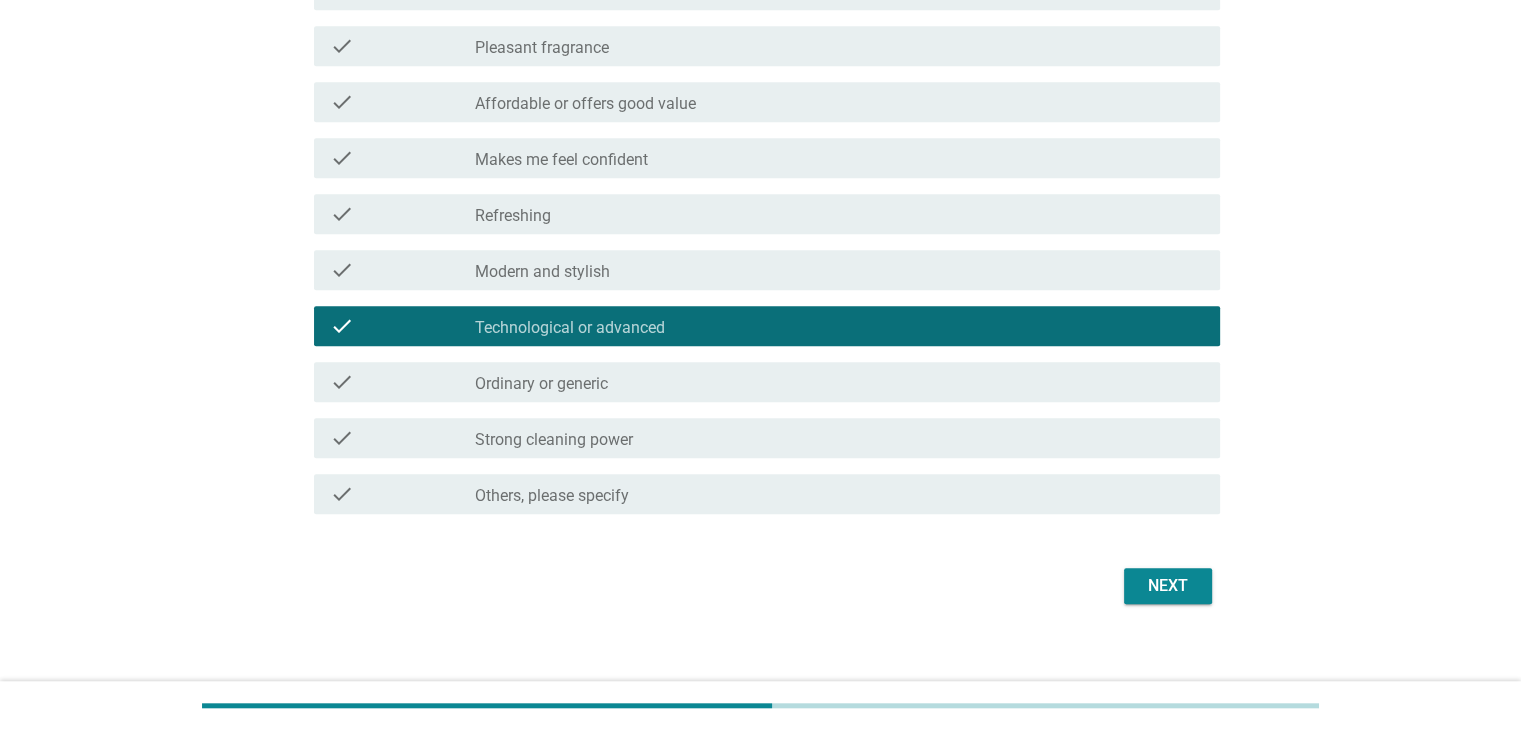 scroll, scrollTop: 1486, scrollLeft: 0, axis: vertical 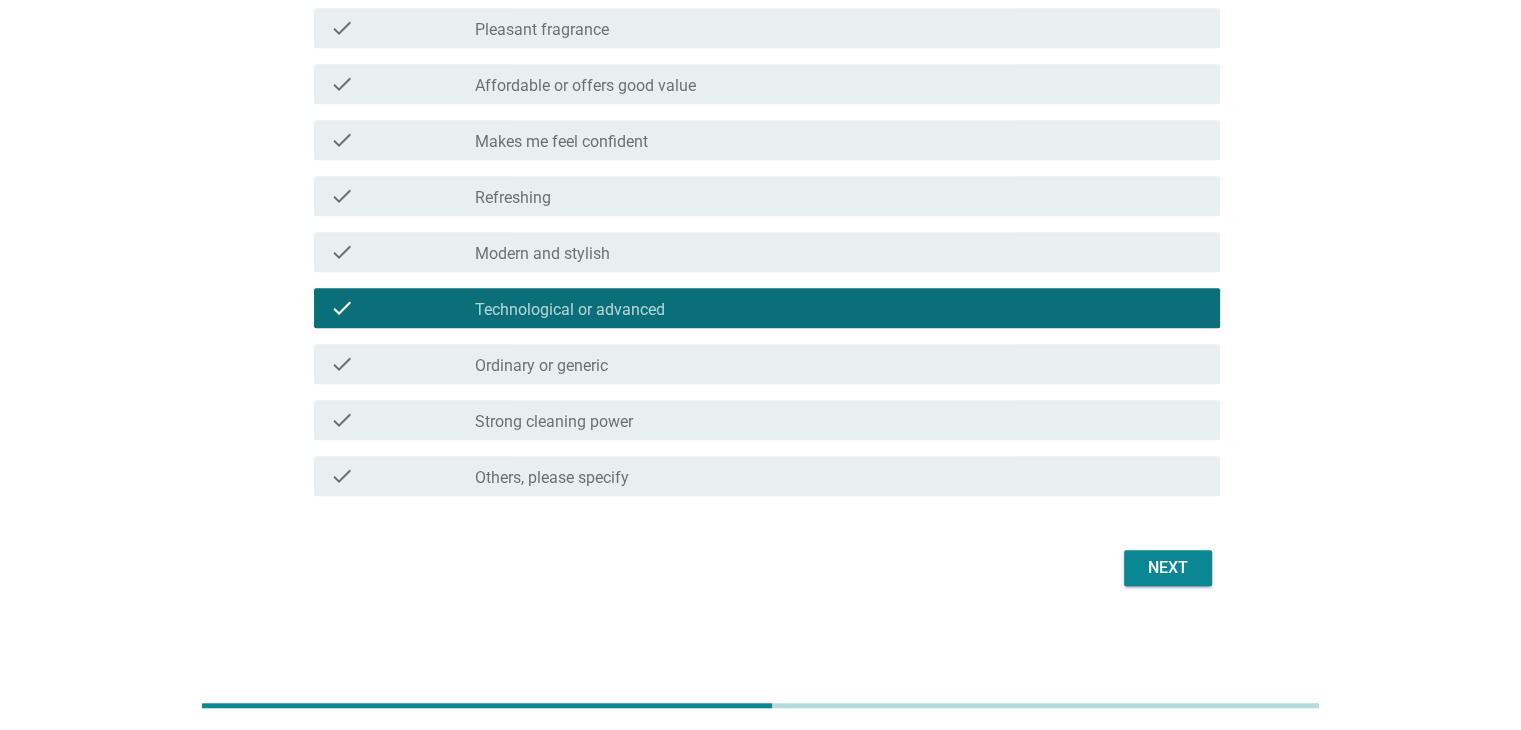click on "check_box_outline_blank Strong cleaning power" at bounding box center [839, 420] 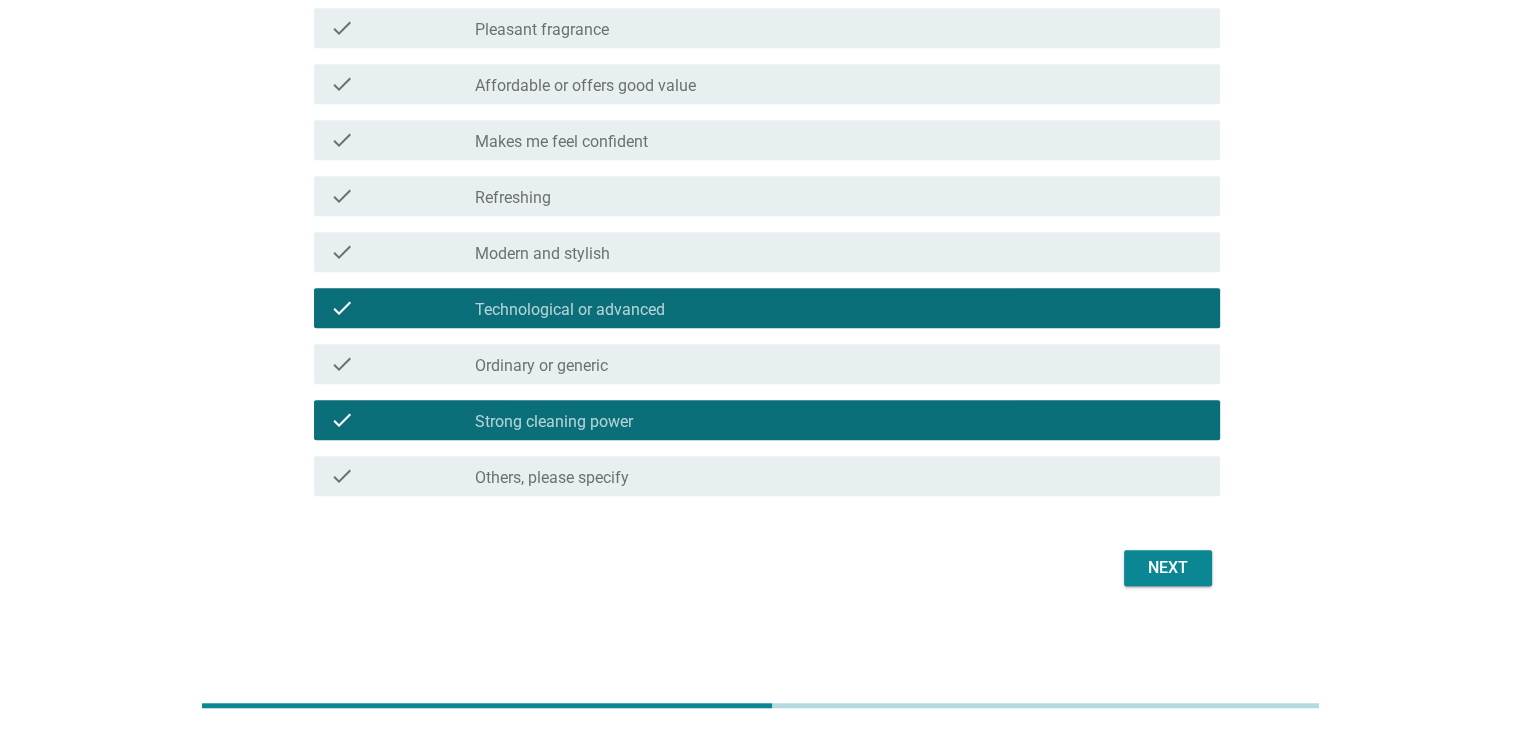 click on "Next" at bounding box center (1168, 568) 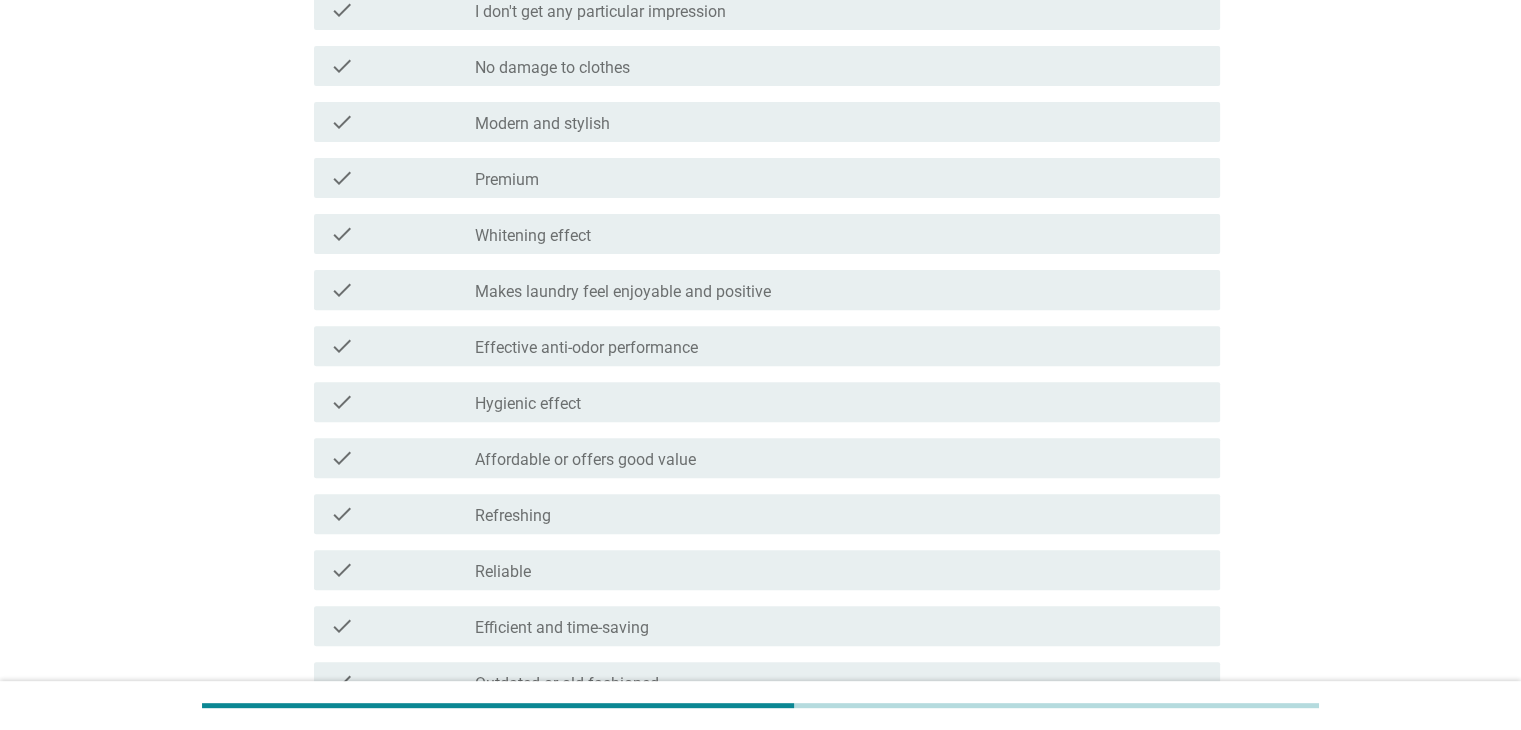 scroll, scrollTop: 700, scrollLeft: 0, axis: vertical 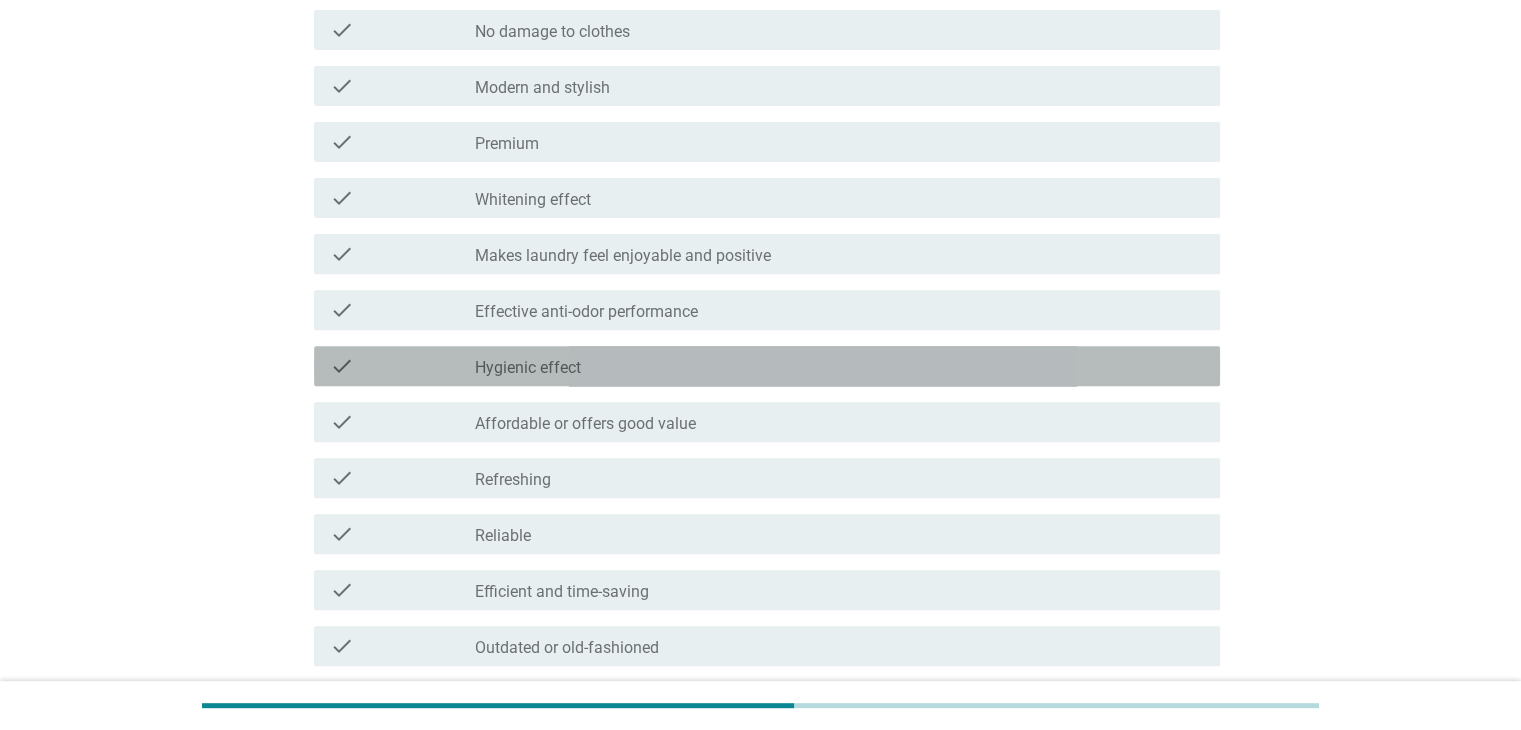 click on "check_box_outline_blank Hygienic effect" at bounding box center (839, 366) 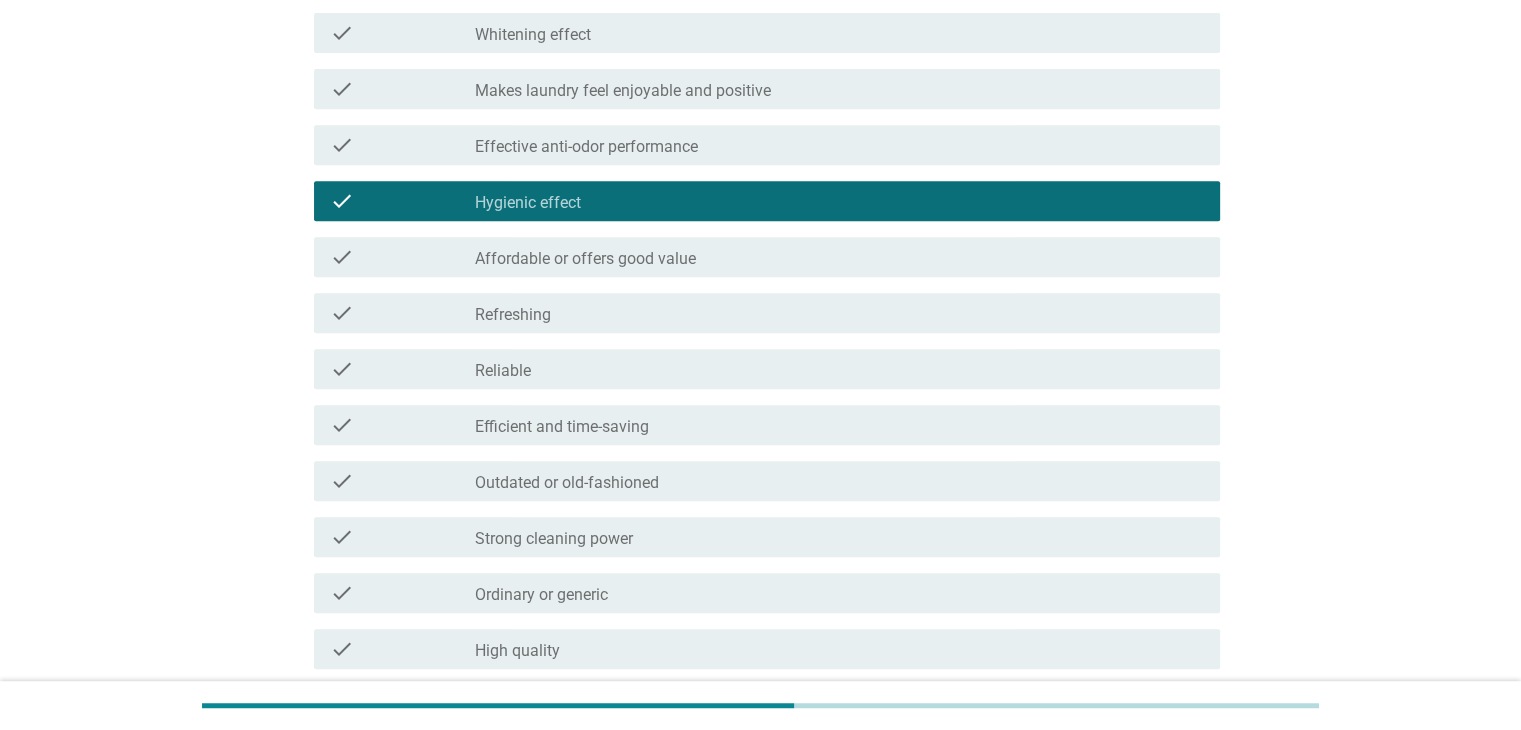 scroll, scrollTop: 900, scrollLeft: 0, axis: vertical 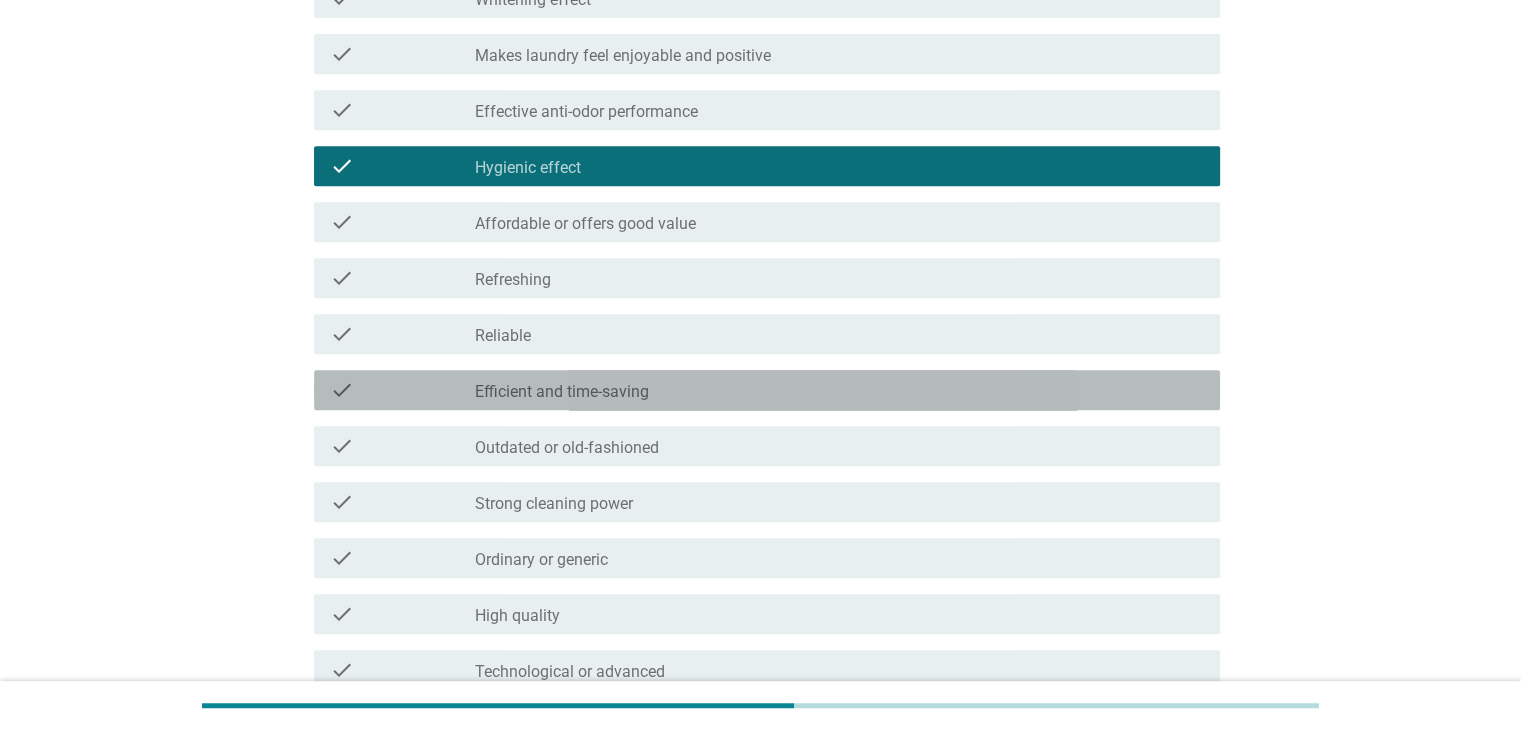 click on "check_box_outline_blank Efficient and time-saving" at bounding box center [839, 390] 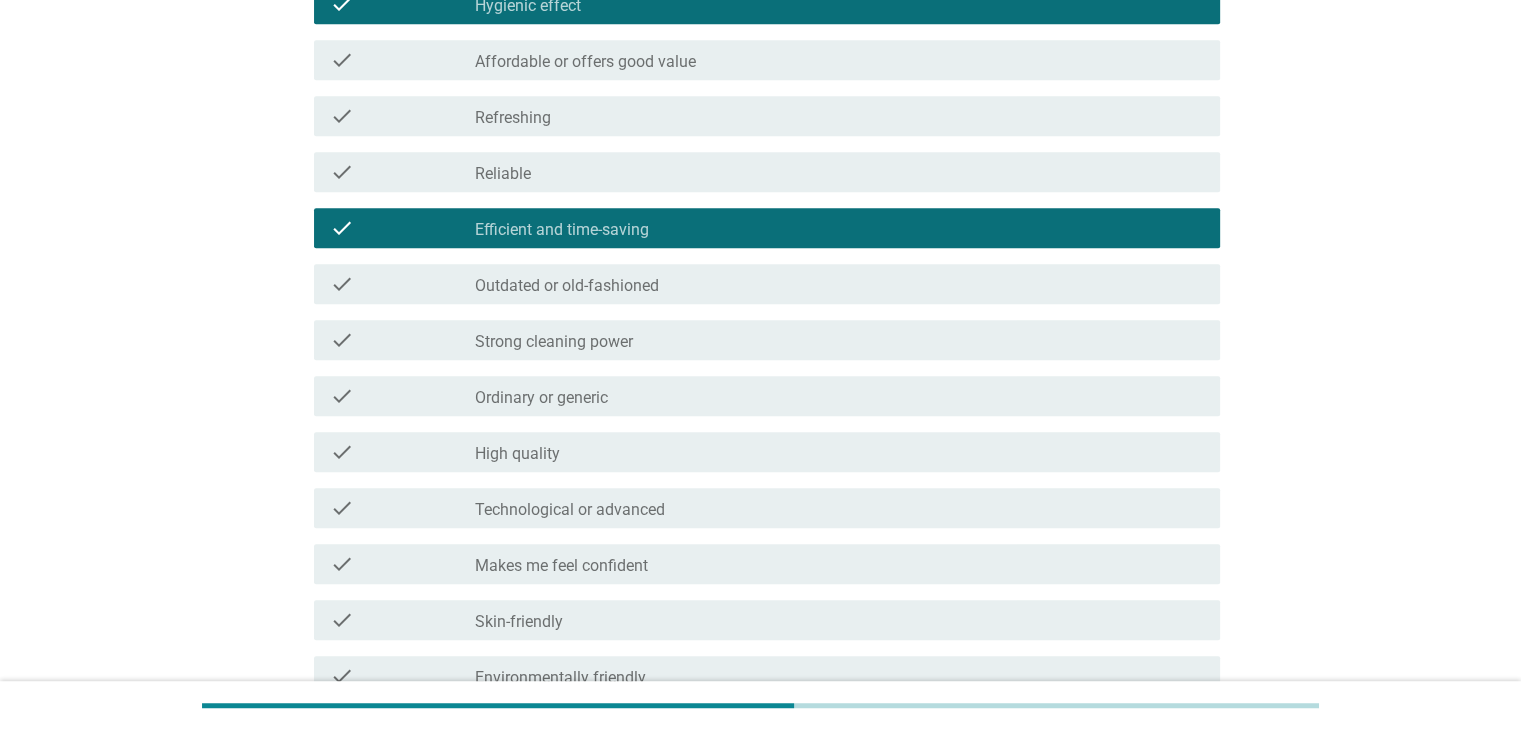 scroll, scrollTop: 1100, scrollLeft: 0, axis: vertical 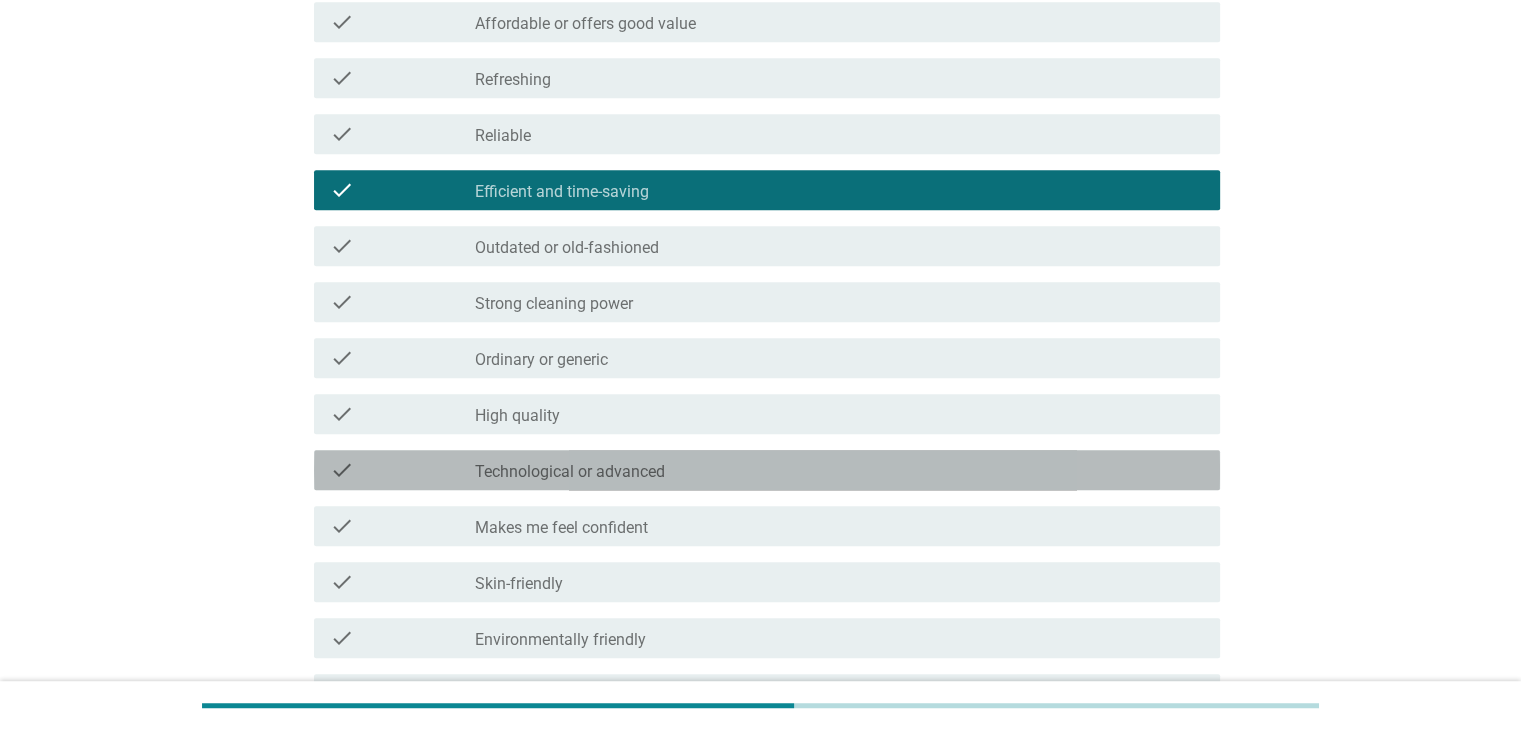 click on "check_box_outline_blank Technological or advanced" at bounding box center [839, 470] 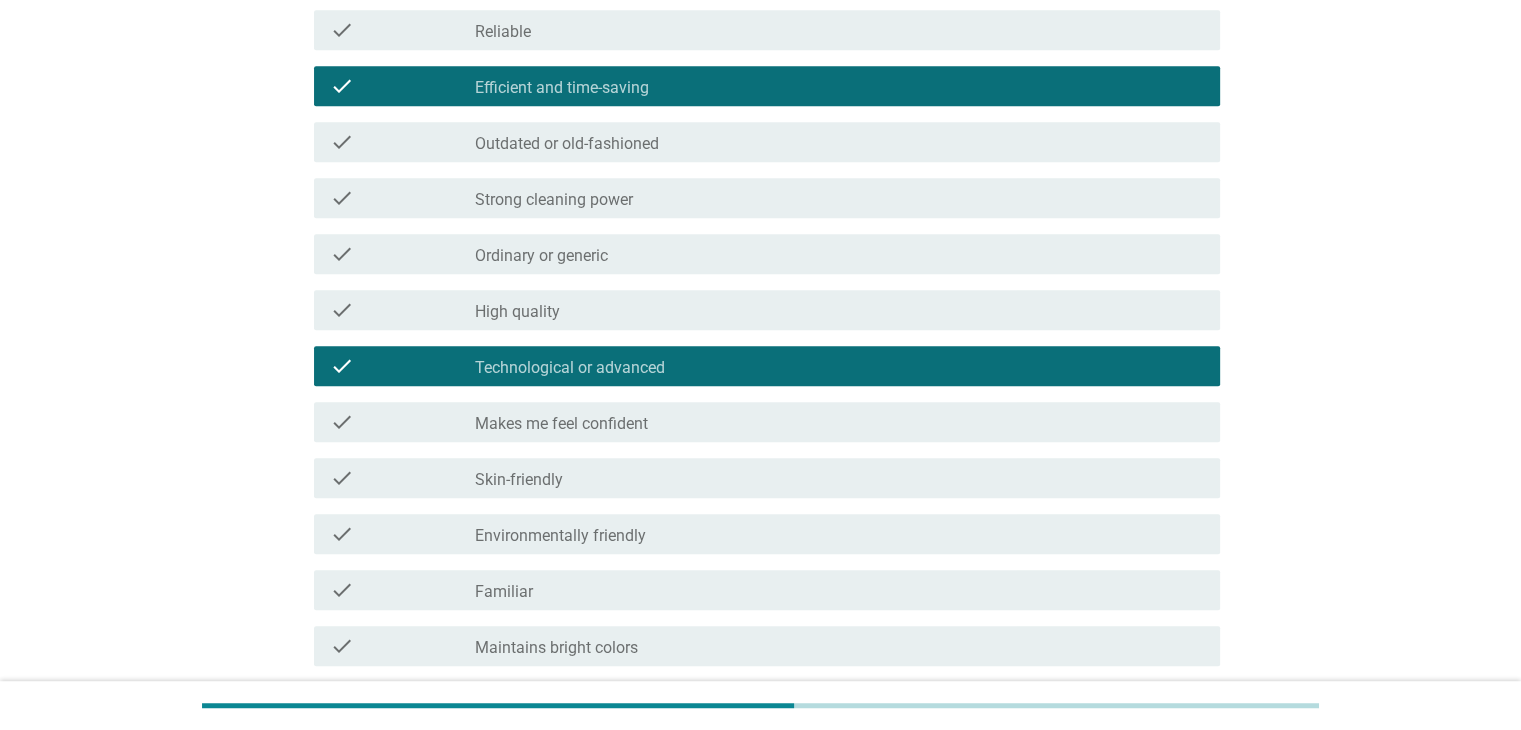 scroll, scrollTop: 1300, scrollLeft: 0, axis: vertical 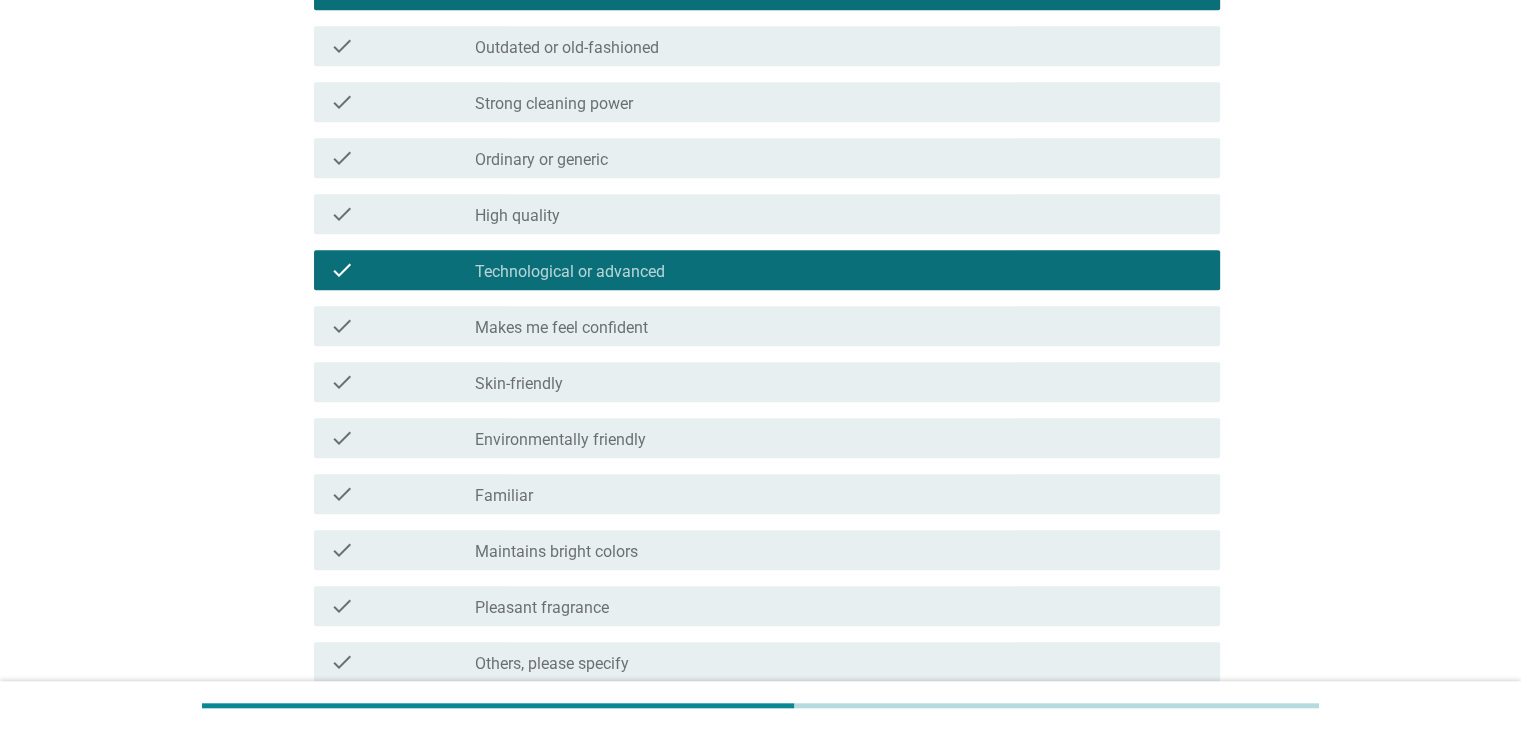 click on "check_box_outline_blank Environmentally friendly" at bounding box center [839, 438] 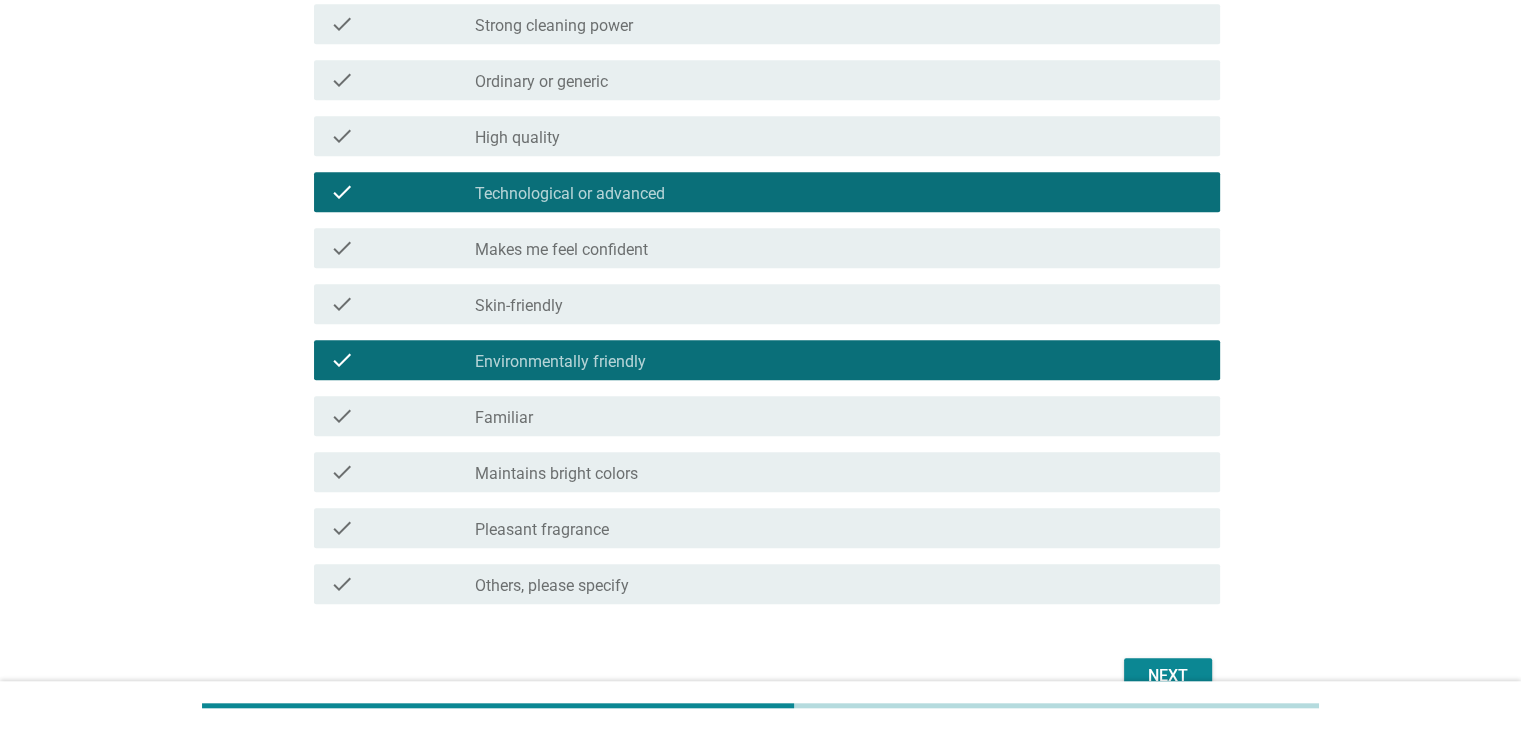scroll, scrollTop: 1486, scrollLeft: 0, axis: vertical 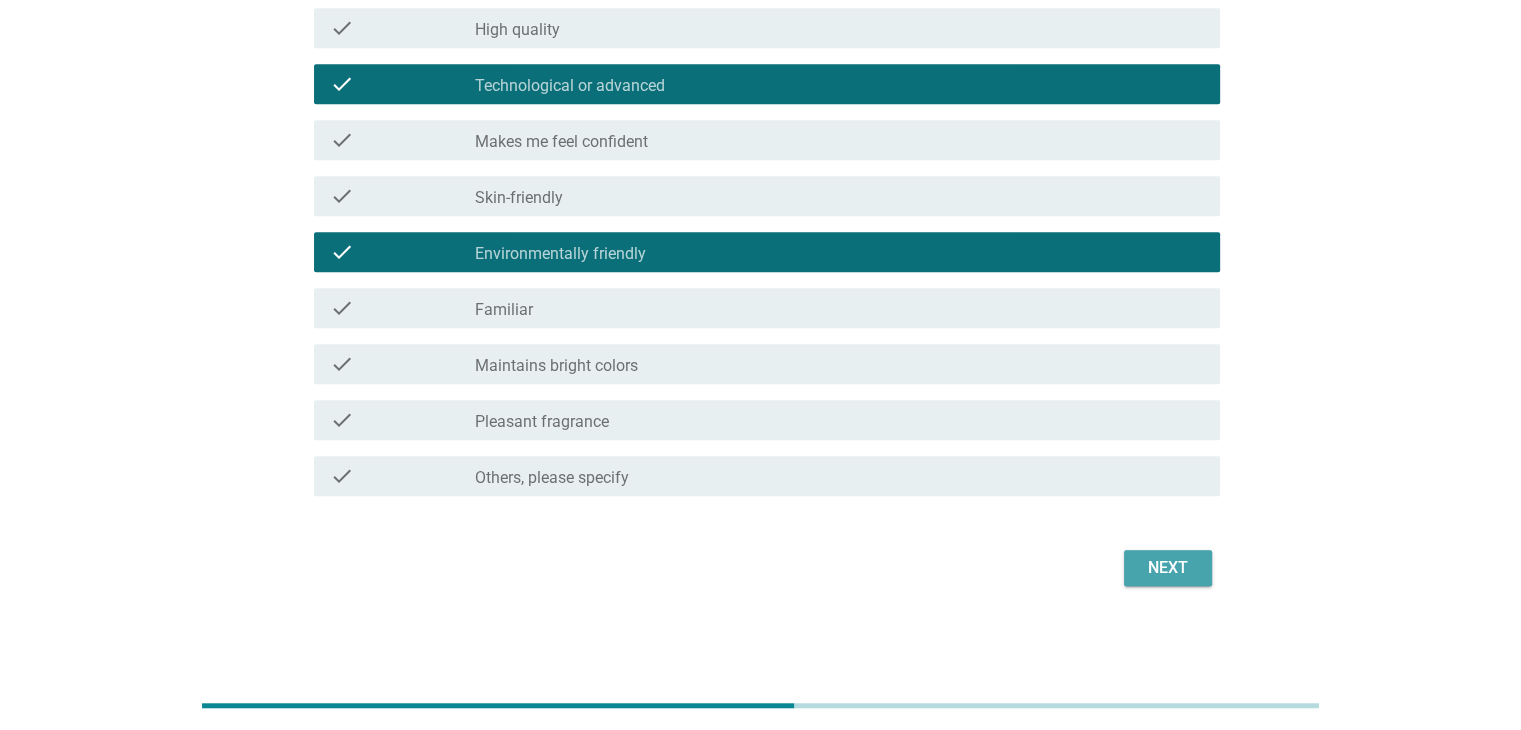 click on "Next" at bounding box center (1168, 568) 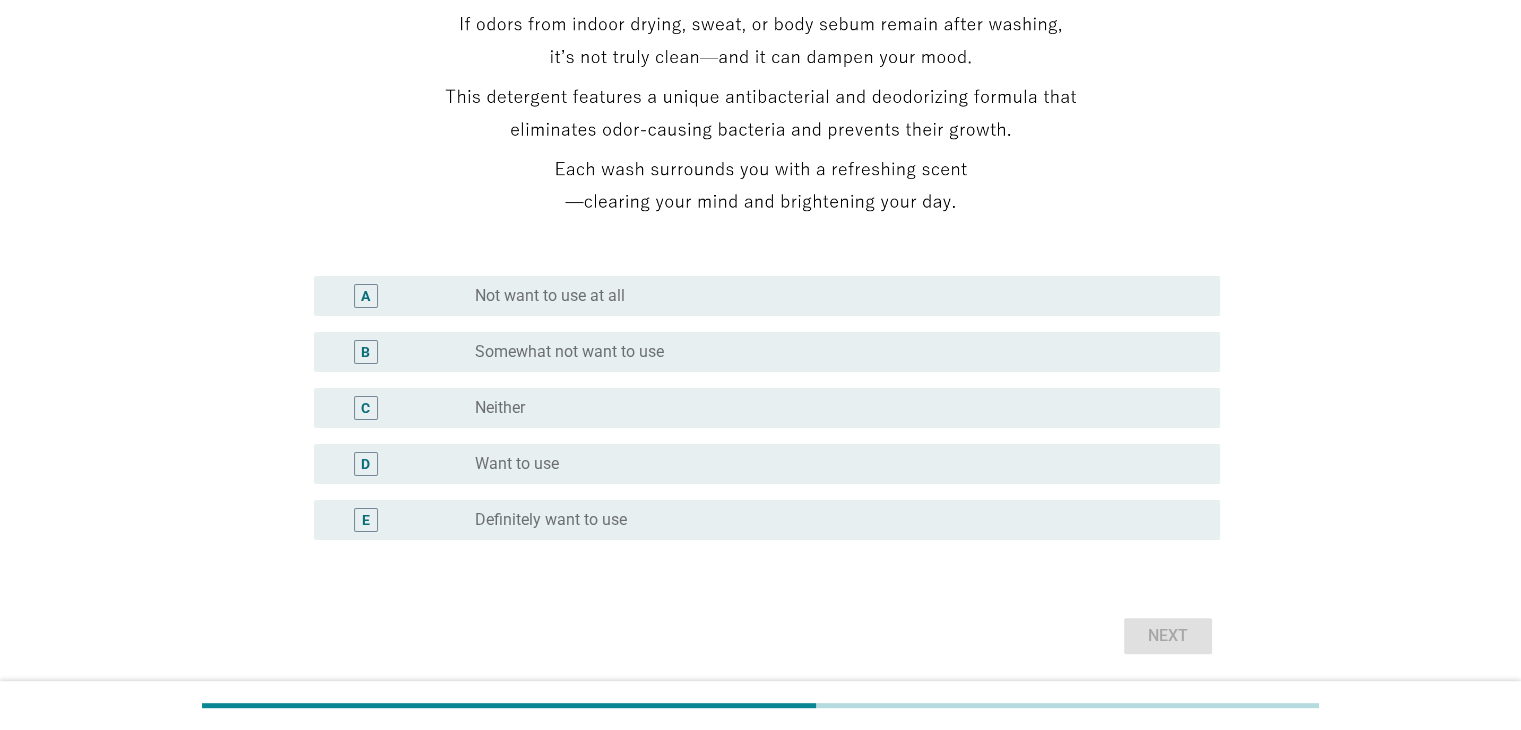 scroll, scrollTop: 400, scrollLeft: 0, axis: vertical 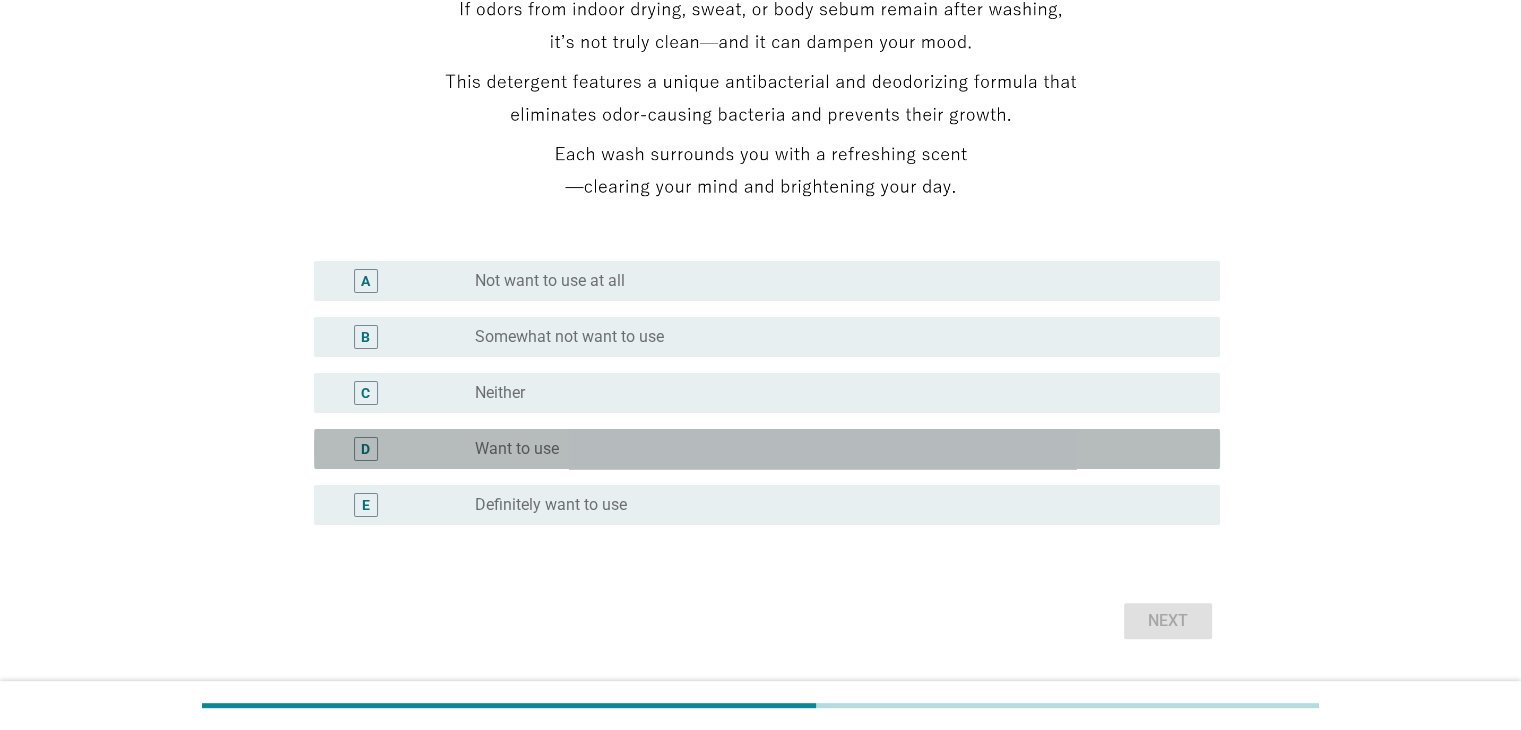 click on "radio_button_unchecked Want to use" at bounding box center (831, 449) 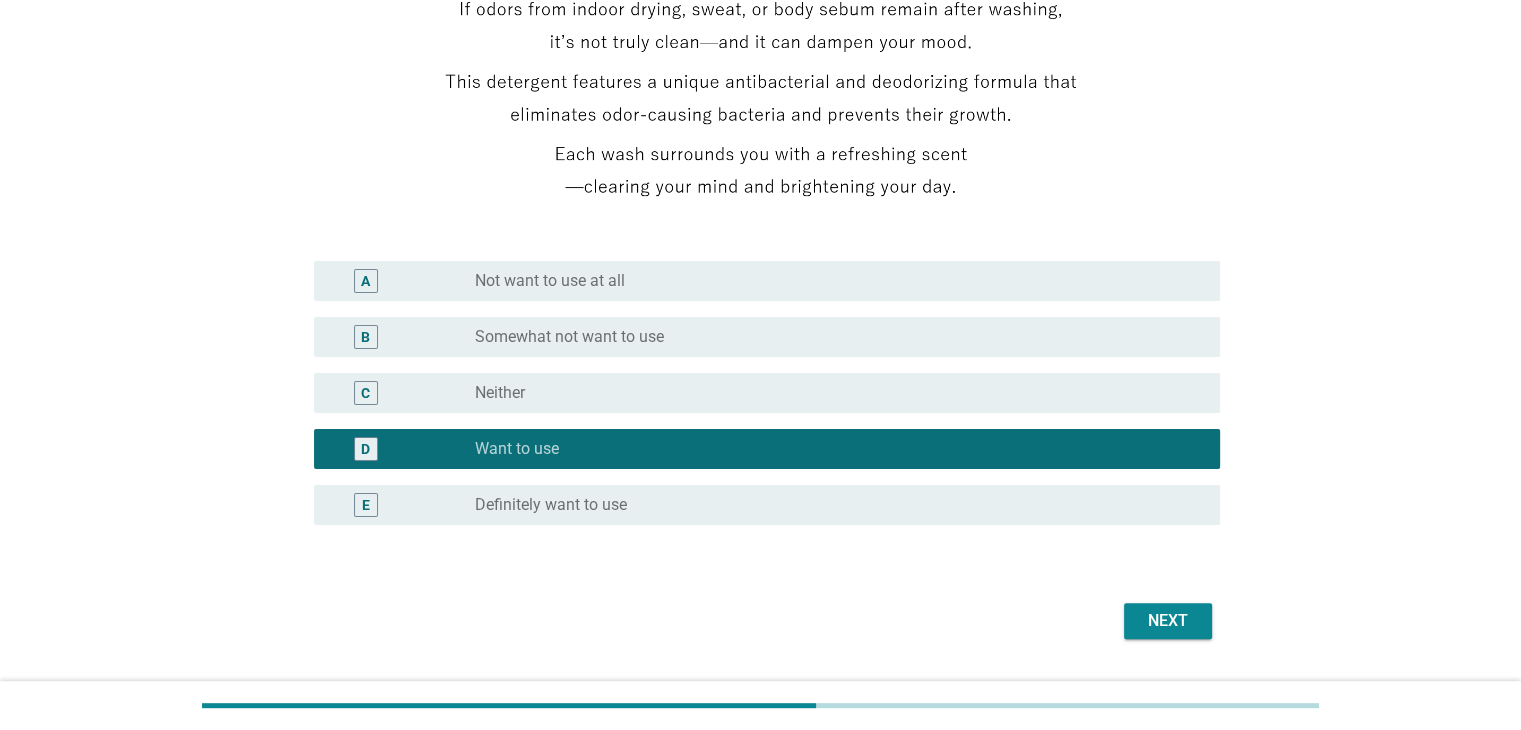 click on "Next" at bounding box center (1168, 621) 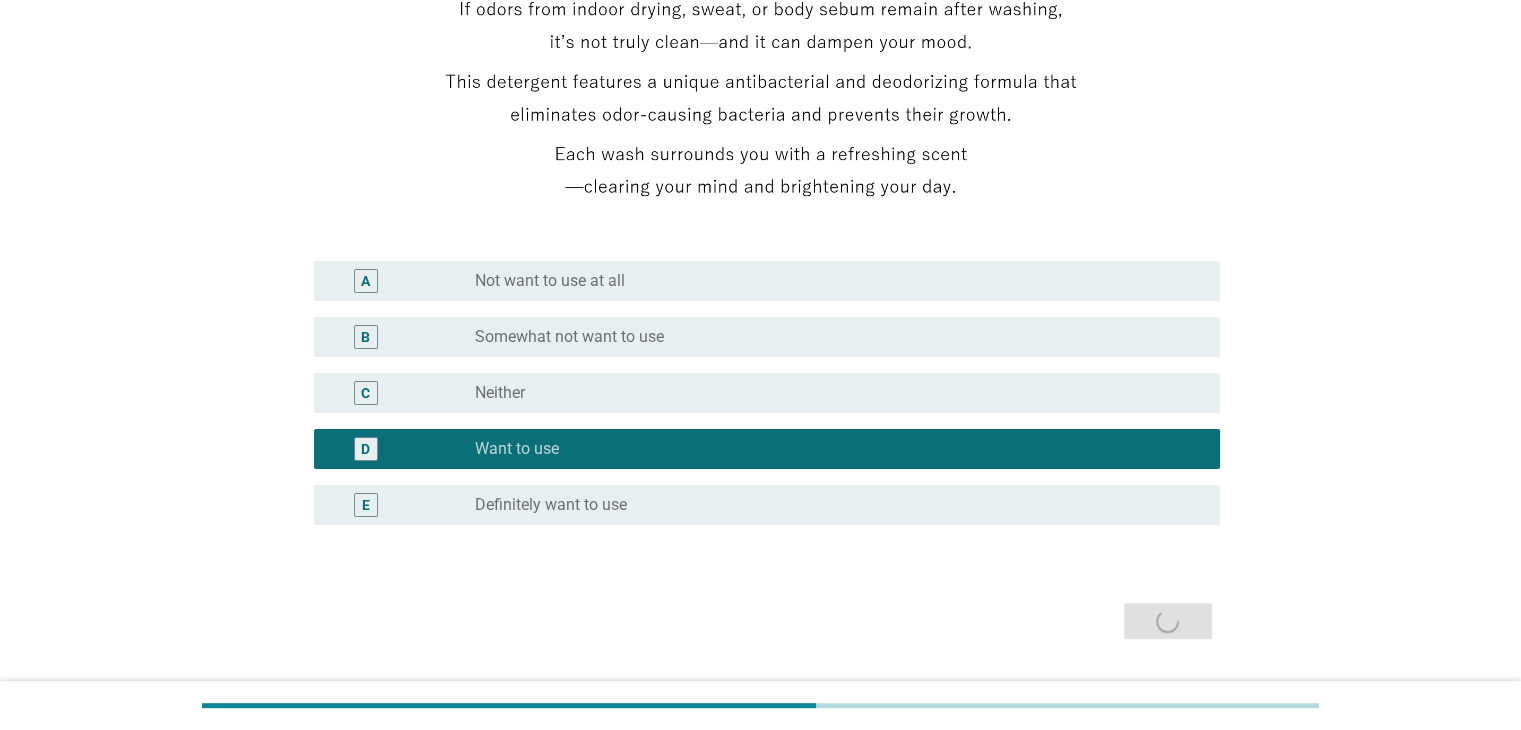 scroll, scrollTop: 0, scrollLeft: 0, axis: both 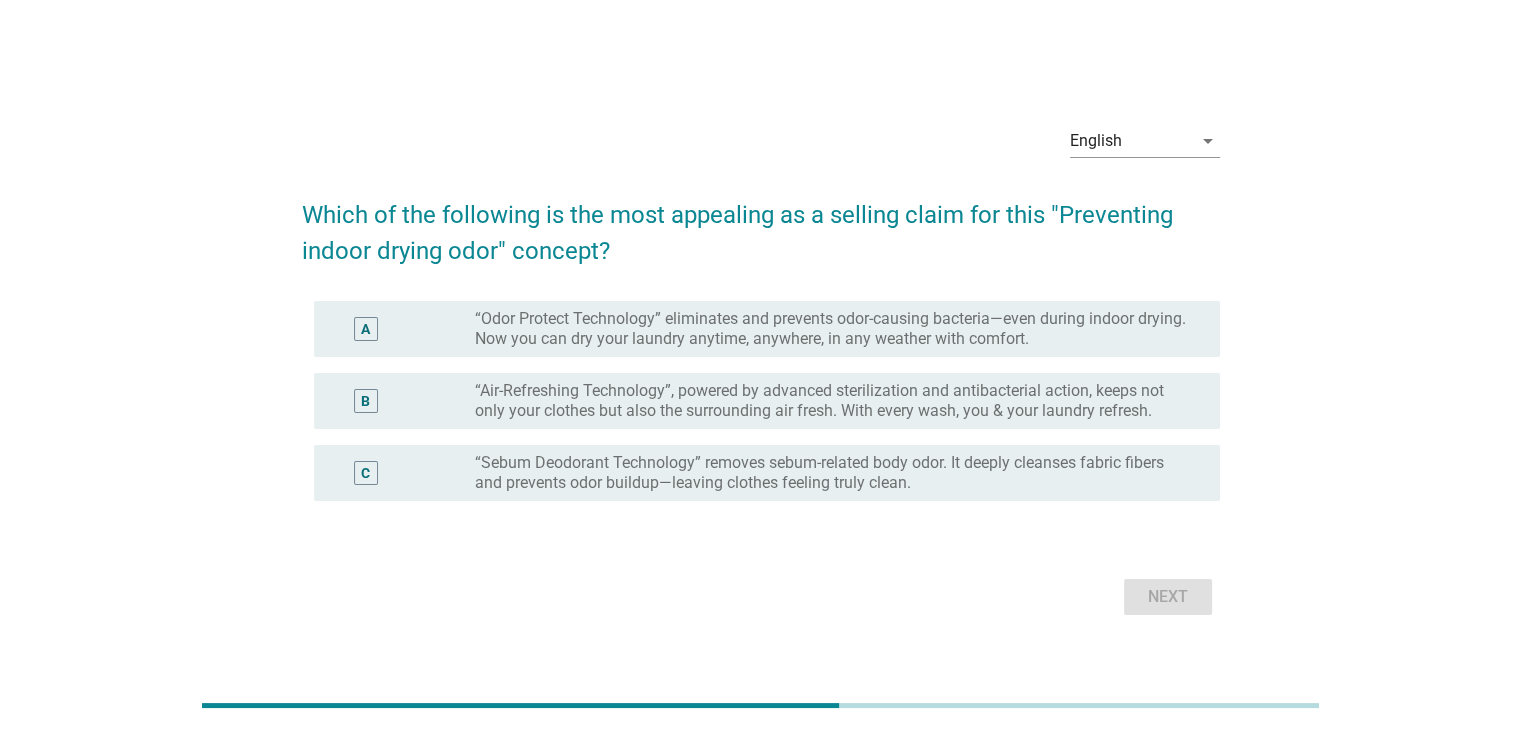 click on "“Odor Protect Technology” eliminates and prevents odor-causing bacteria—even during indoor drying. Now you can dry your laundry anytime, anywhere, in any weather with comfort." at bounding box center [831, 329] 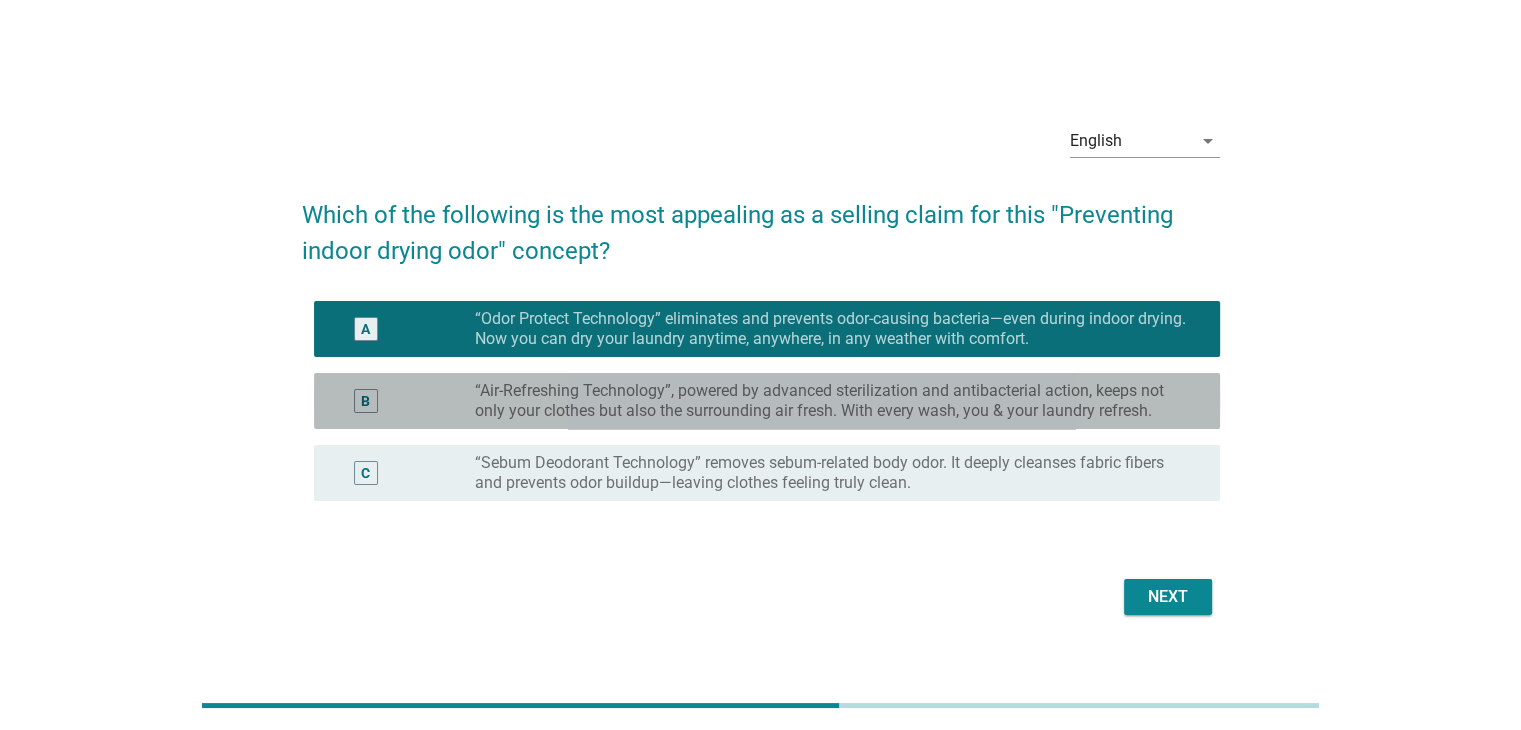click on "“Air-Refreshing Technology”, powered by advanced sterilization and antibacterial action, keeps not only your clothes but also the surrounding air fresh. With every wash, you & your laundry refresh." at bounding box center [831, 401] 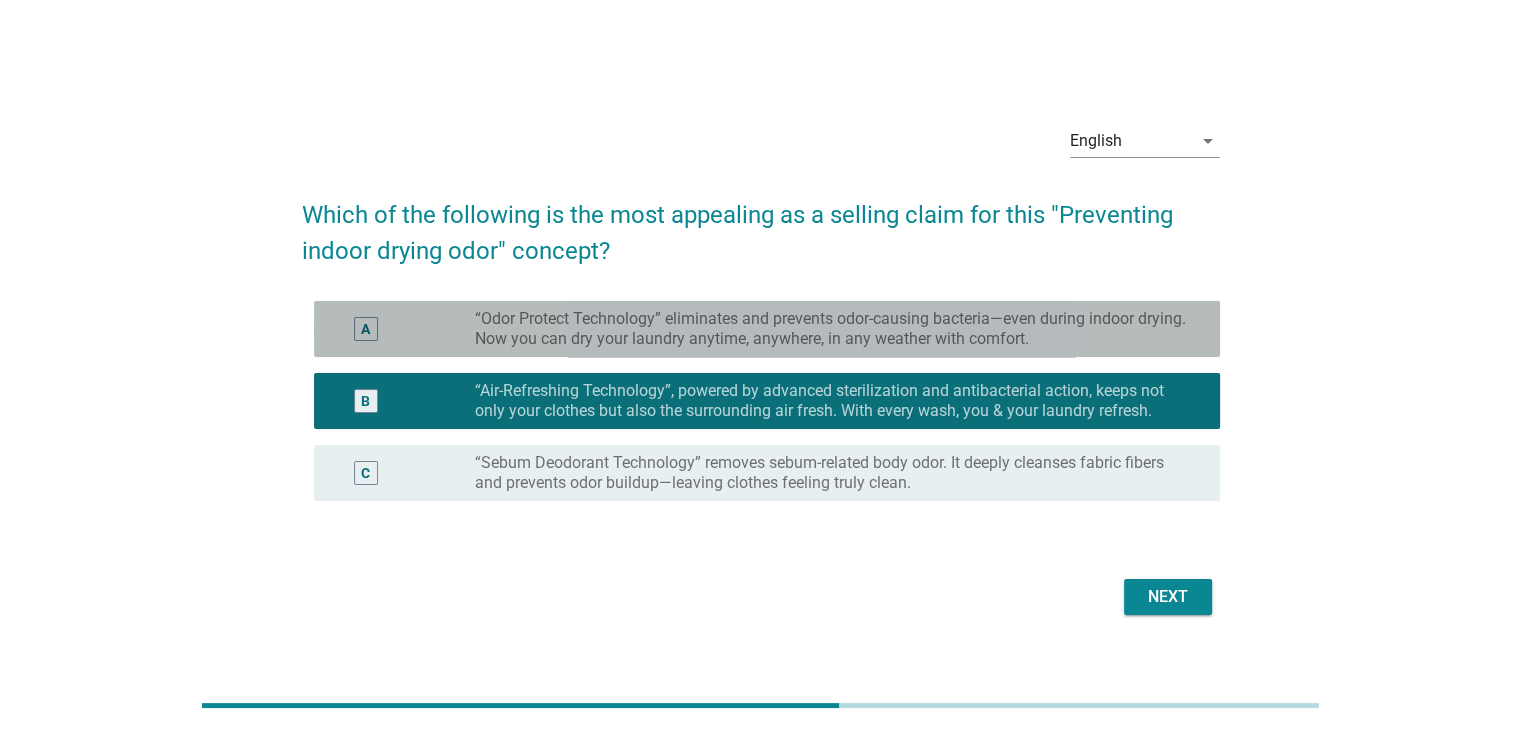 click on "“Odor Protect Technology” eliminates and prevents odor-causing bacteria—even during indoor drying. Now you can dry your laundry anytime, anywhere, in any weather with comfort." at bounding box center [831, 329] 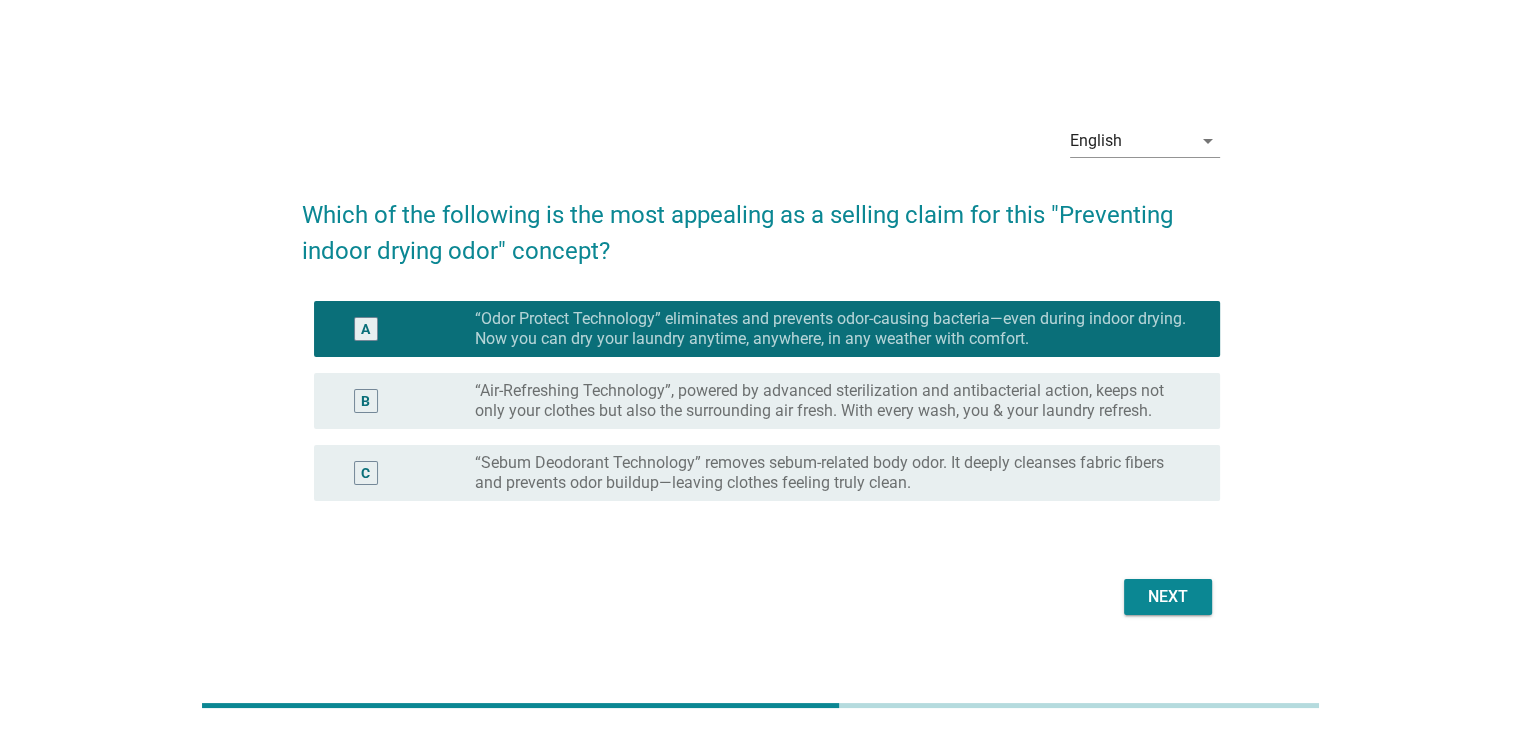 click on "Next" at bounding box center (1168, 597) 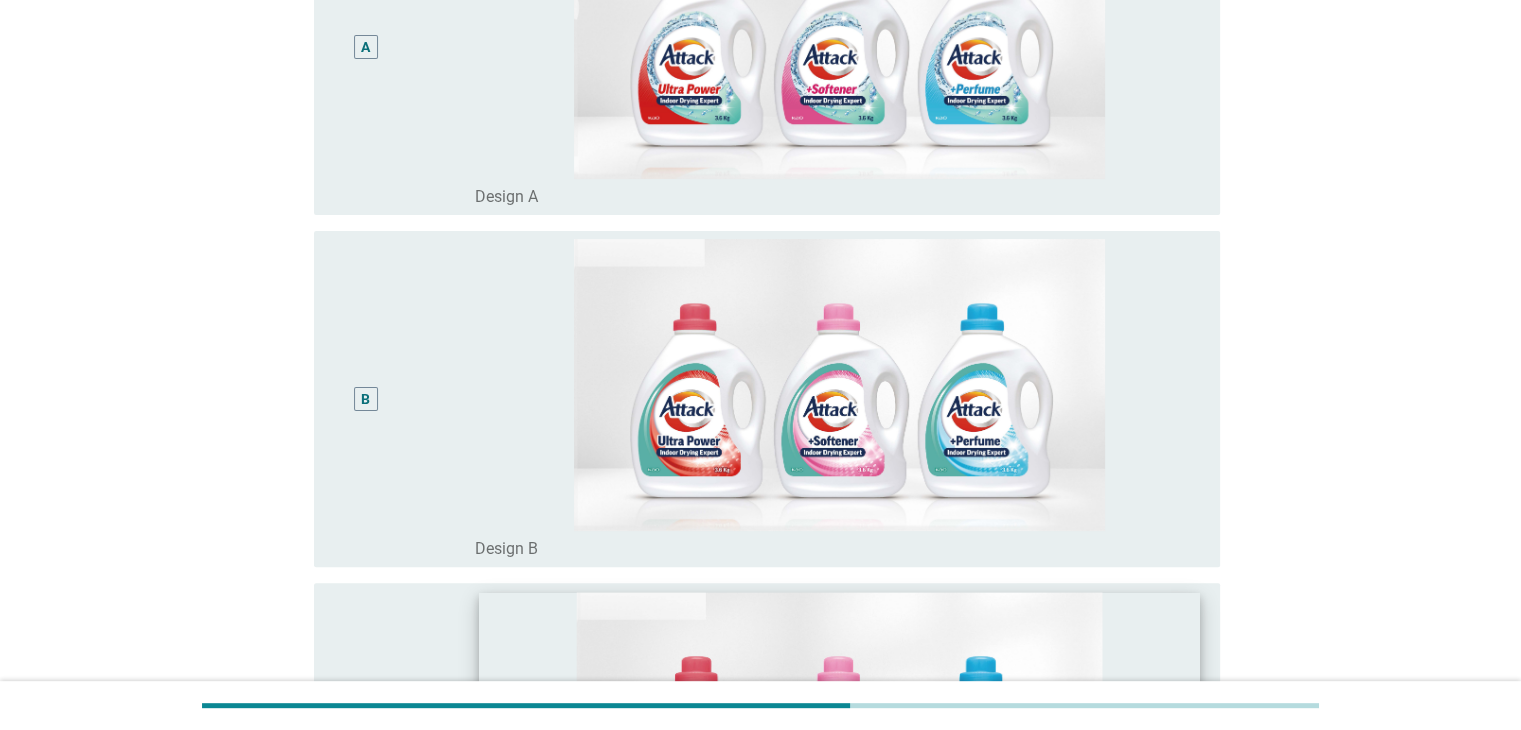 scroll, scrollTop: 400, scrollLeft: 0, axis: vertical 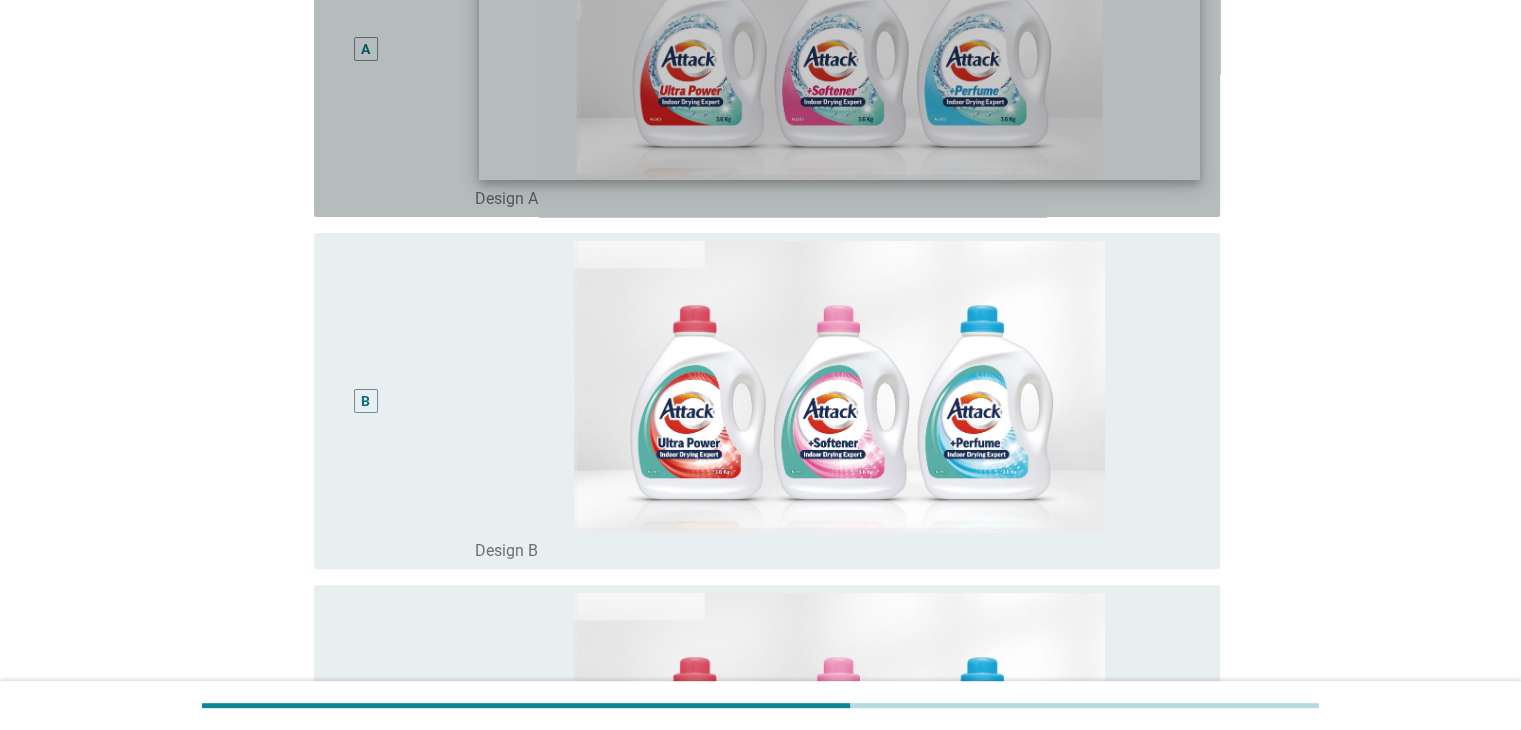 click at bounding box center [839, 34] 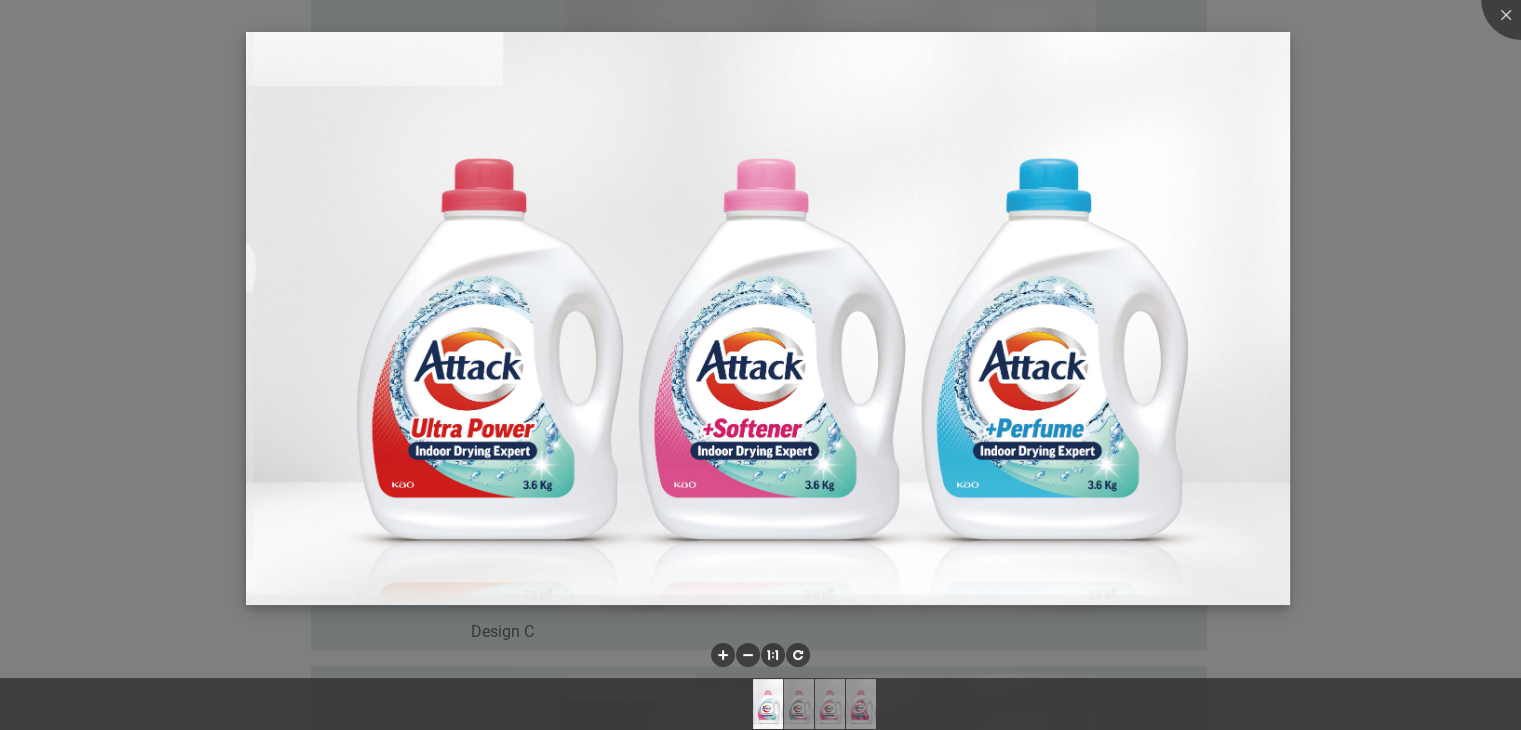 scroll, scrollTop: 1000, scrollLeft: 0, axis: vertical 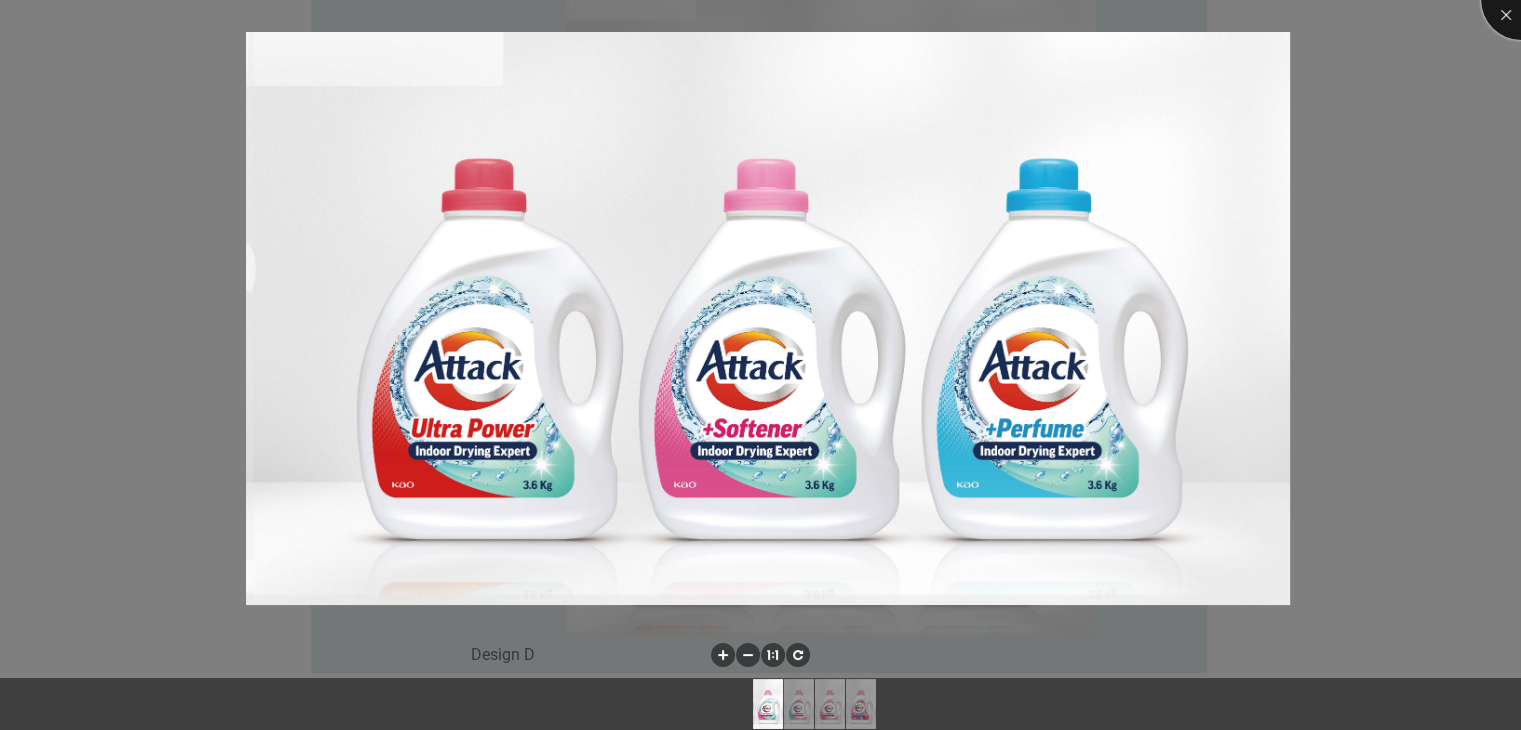 click at bounding box center [1521, 0] 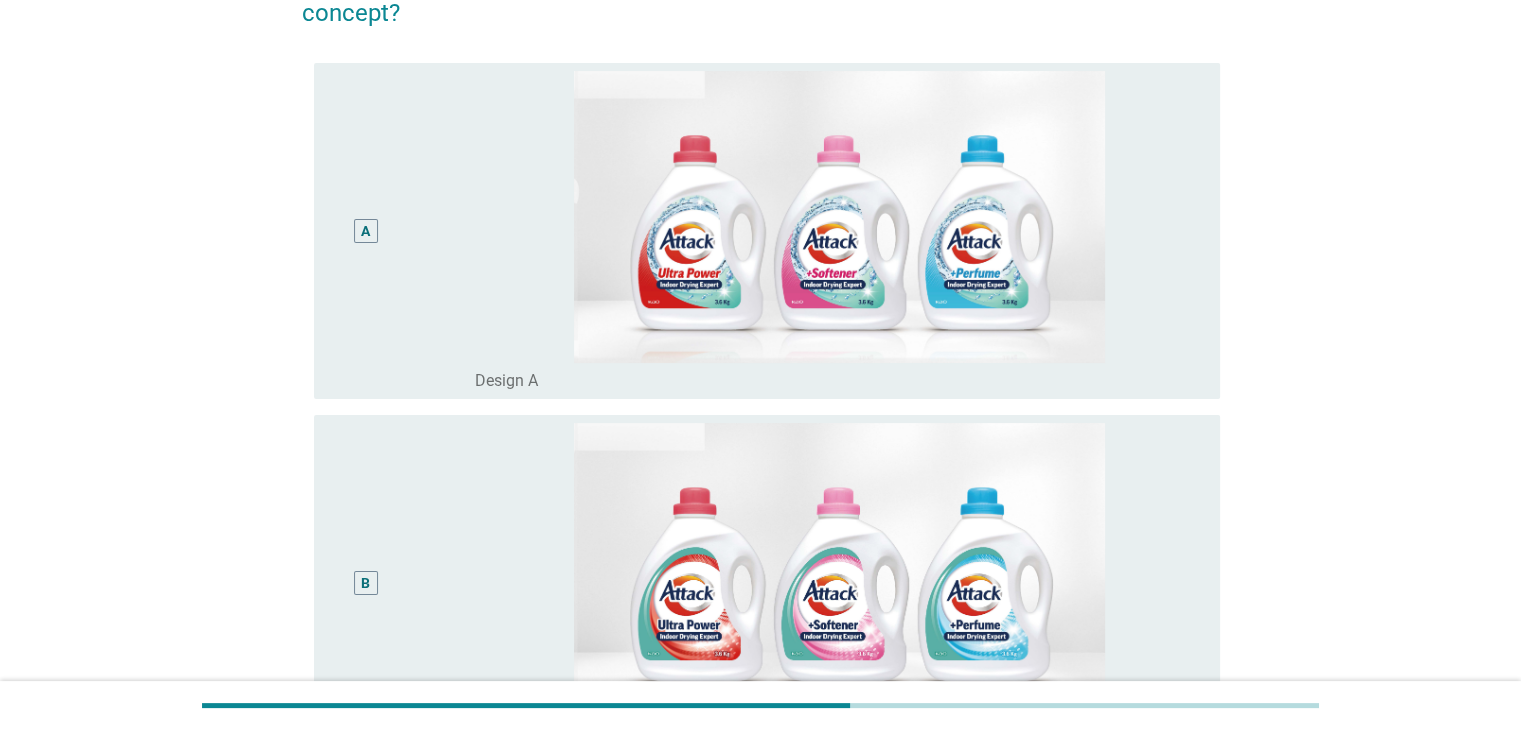 scroll, scrollTop: 0, scrollLeft: 0, axis: both 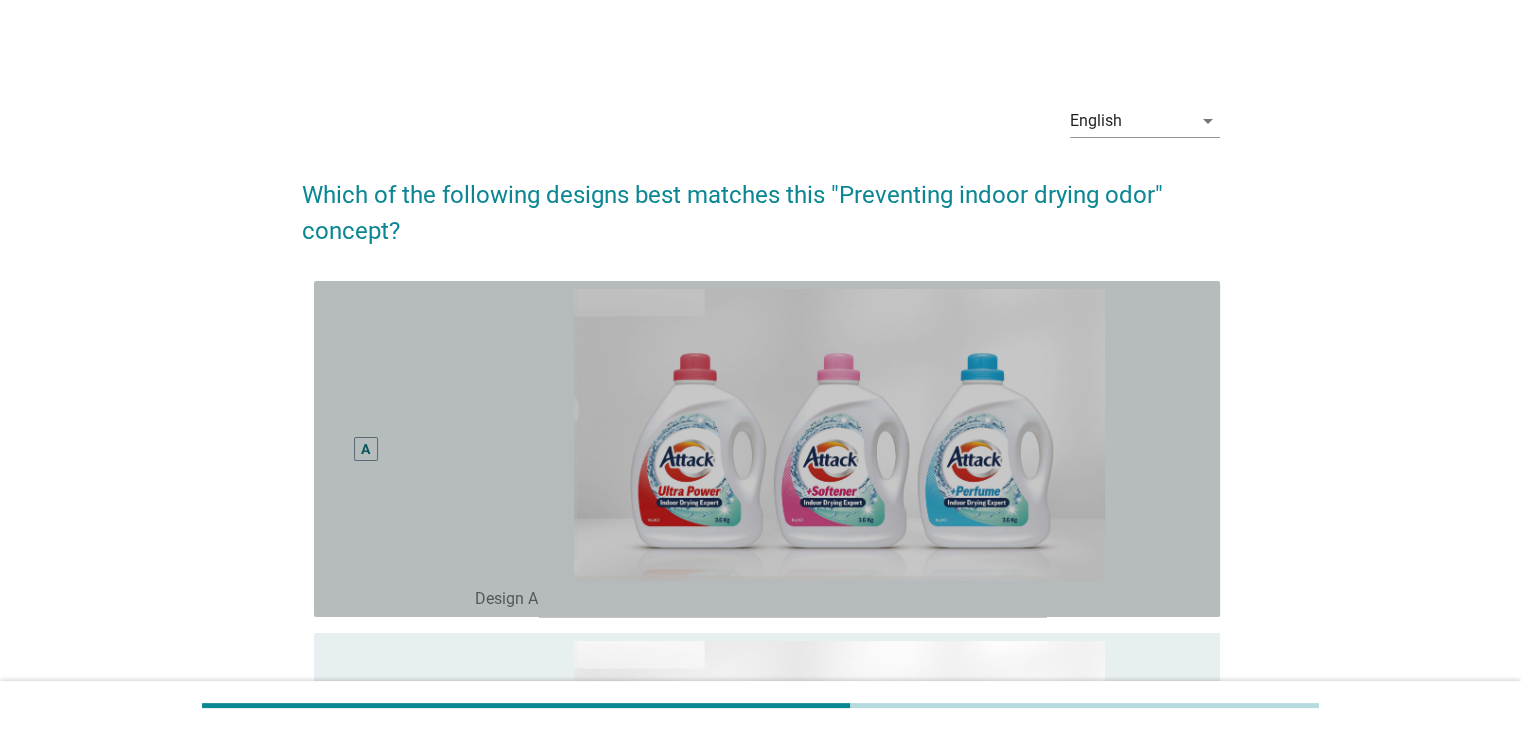 click on "A" at bounding box center (366, 449) 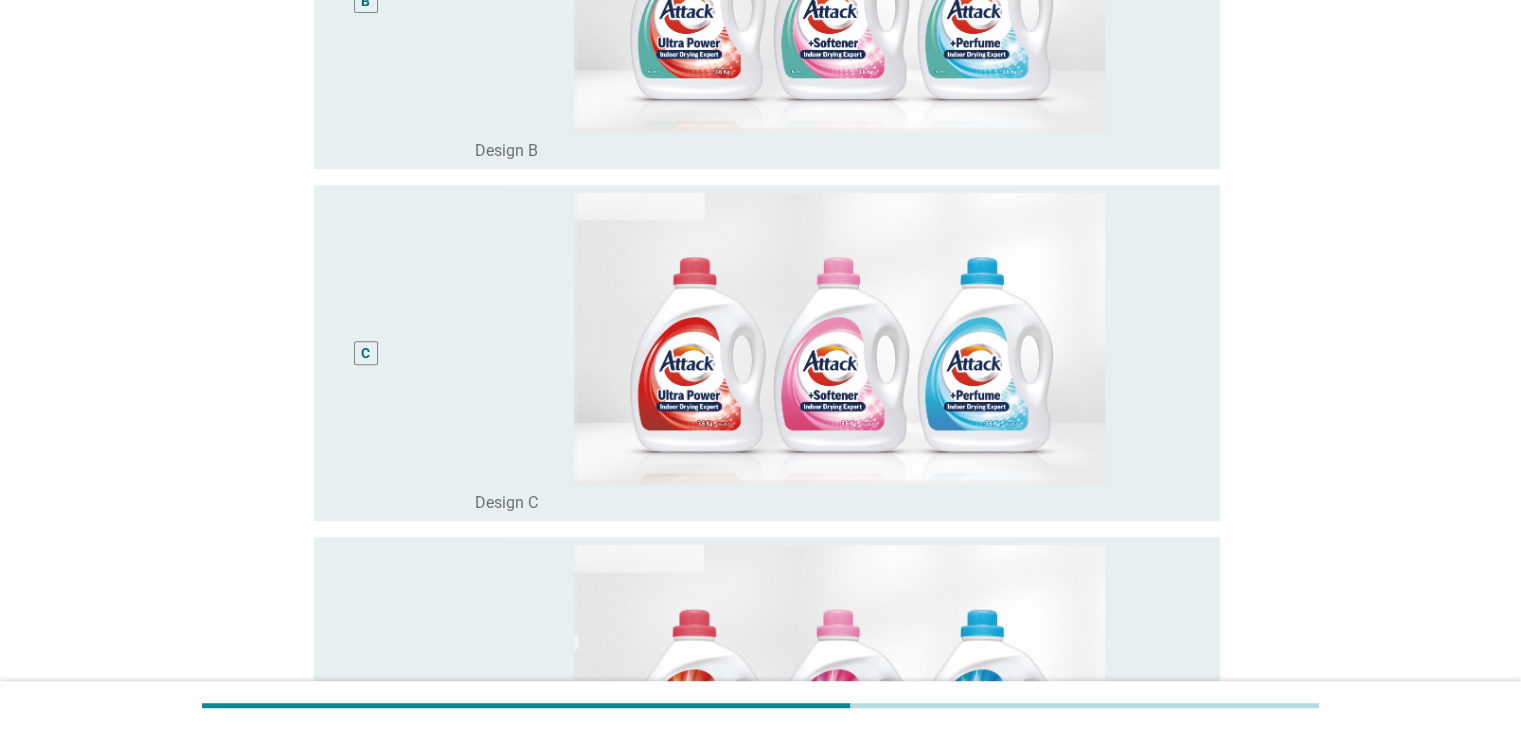 scroll, scrollTop: 1200, scrollLeft: 0, axis: vertical 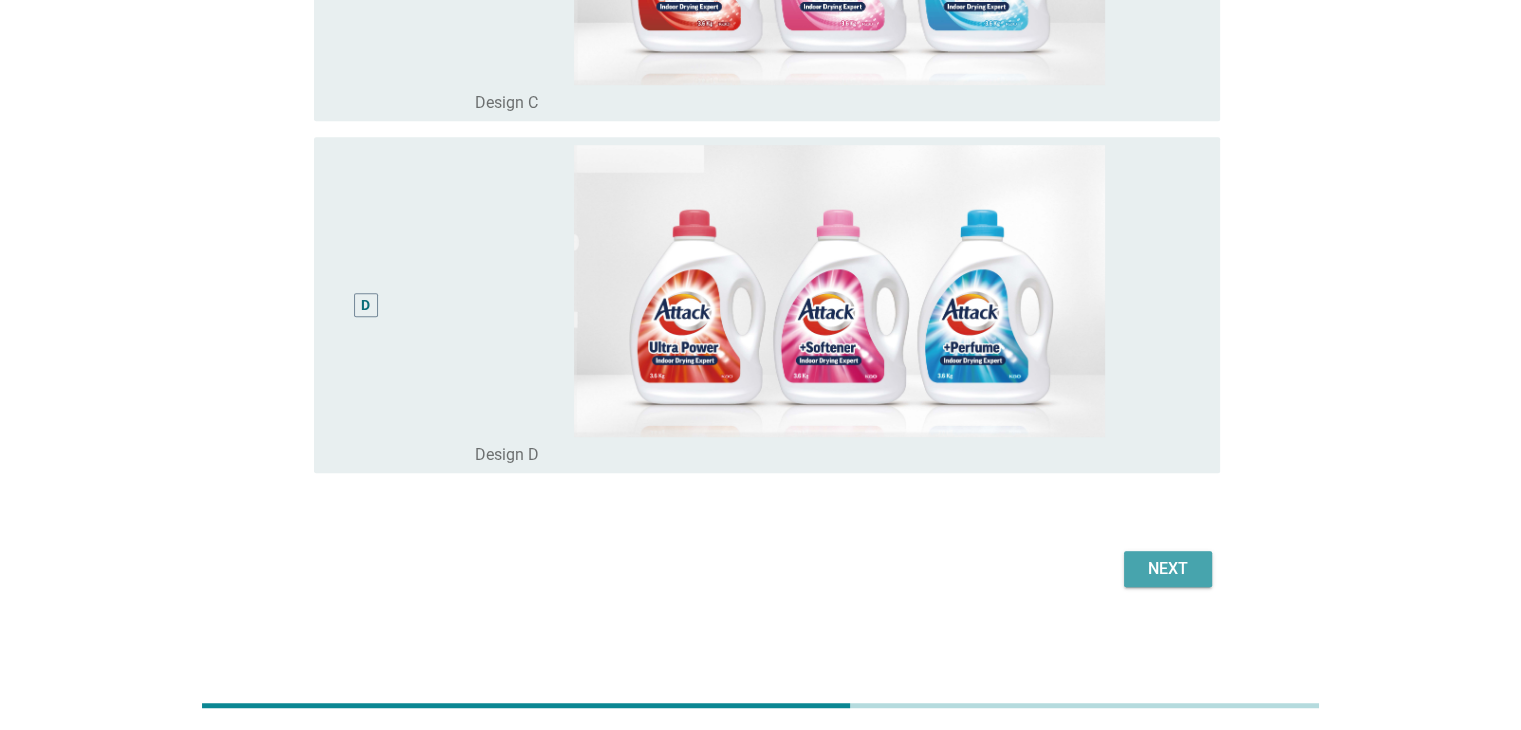 click on "Next" at bounding box center [1168, 569] 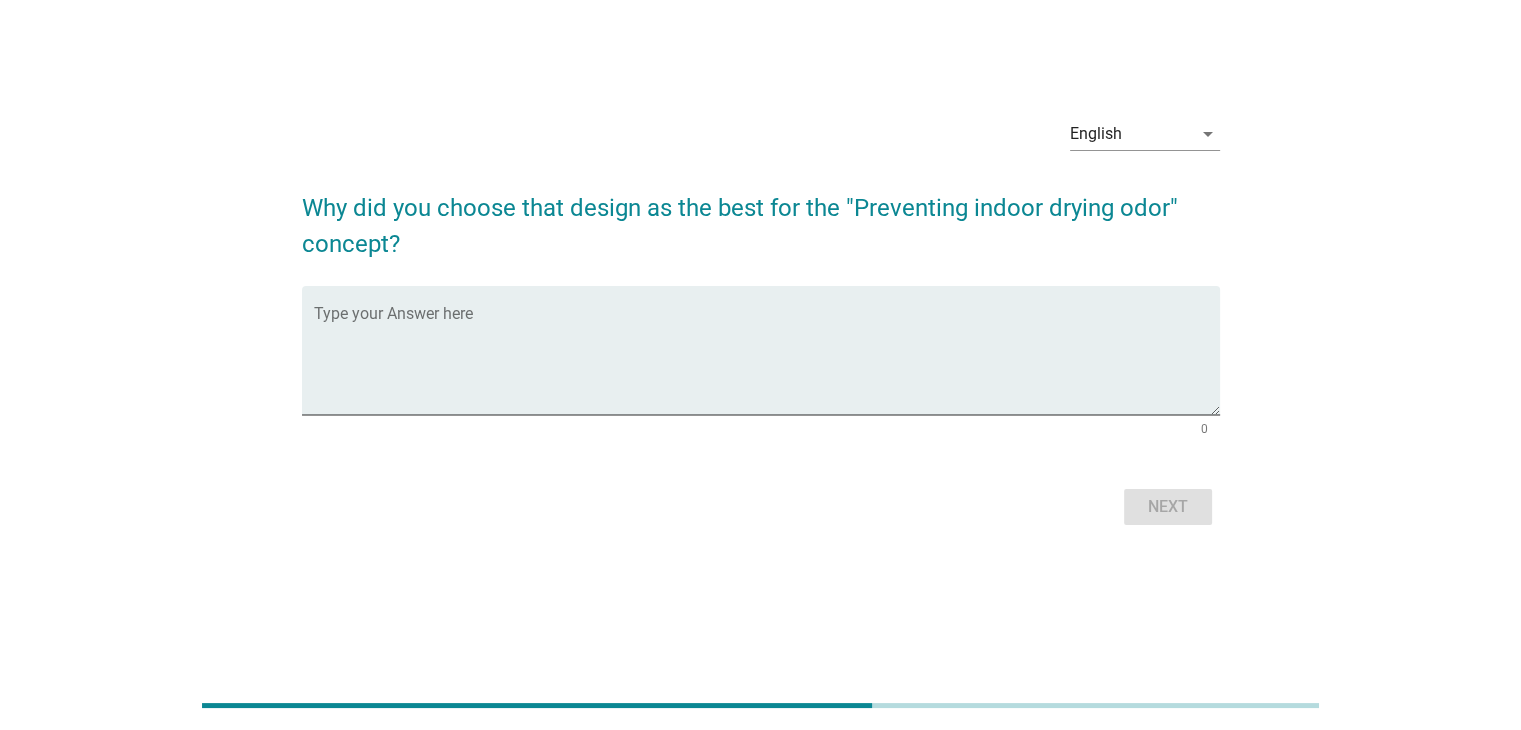 scroll, scrollTop: 0, scrollLeft: 0, axis: both 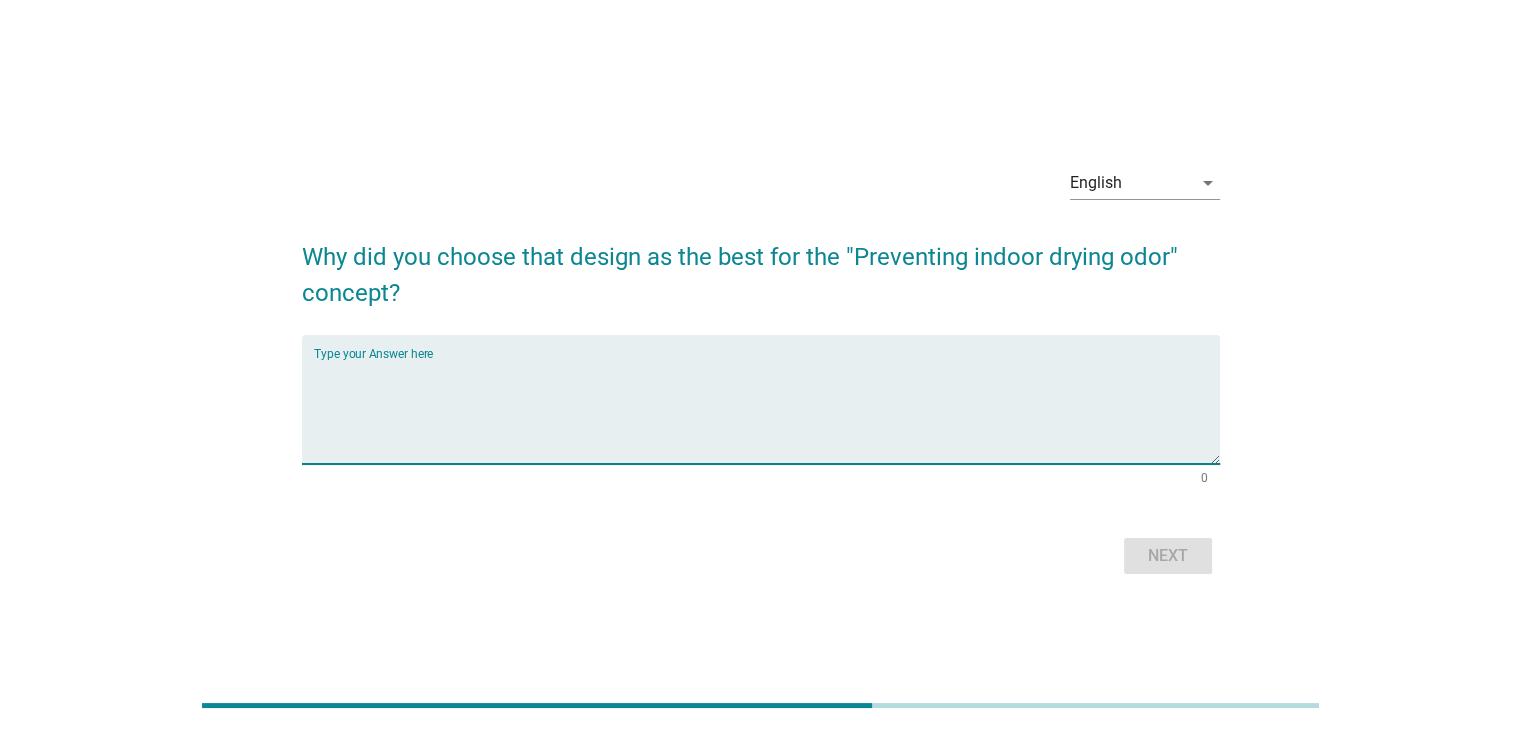 click at bounding box center (767, 411) 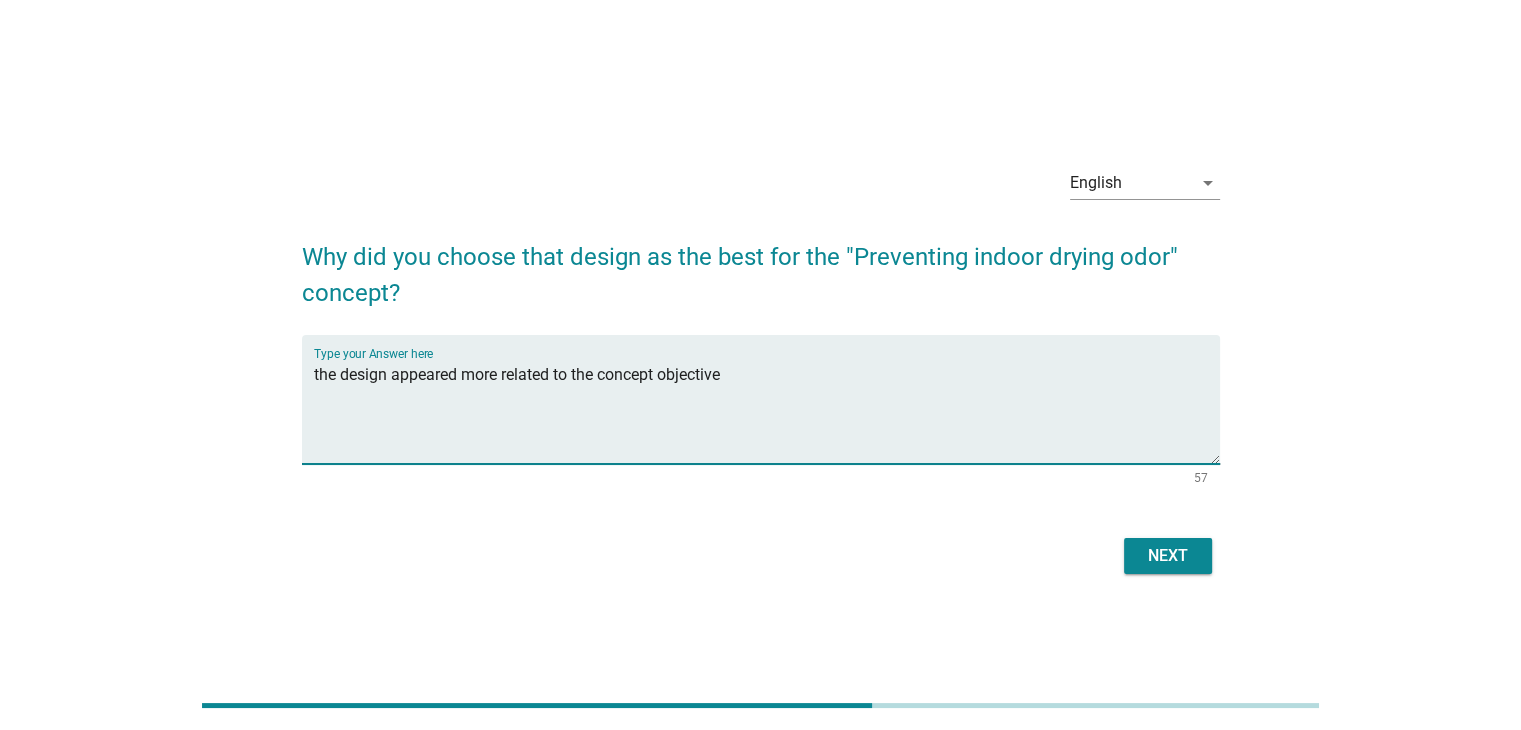 click on "the design appeared more related to the concept objective" at bounding box center [767, 411] 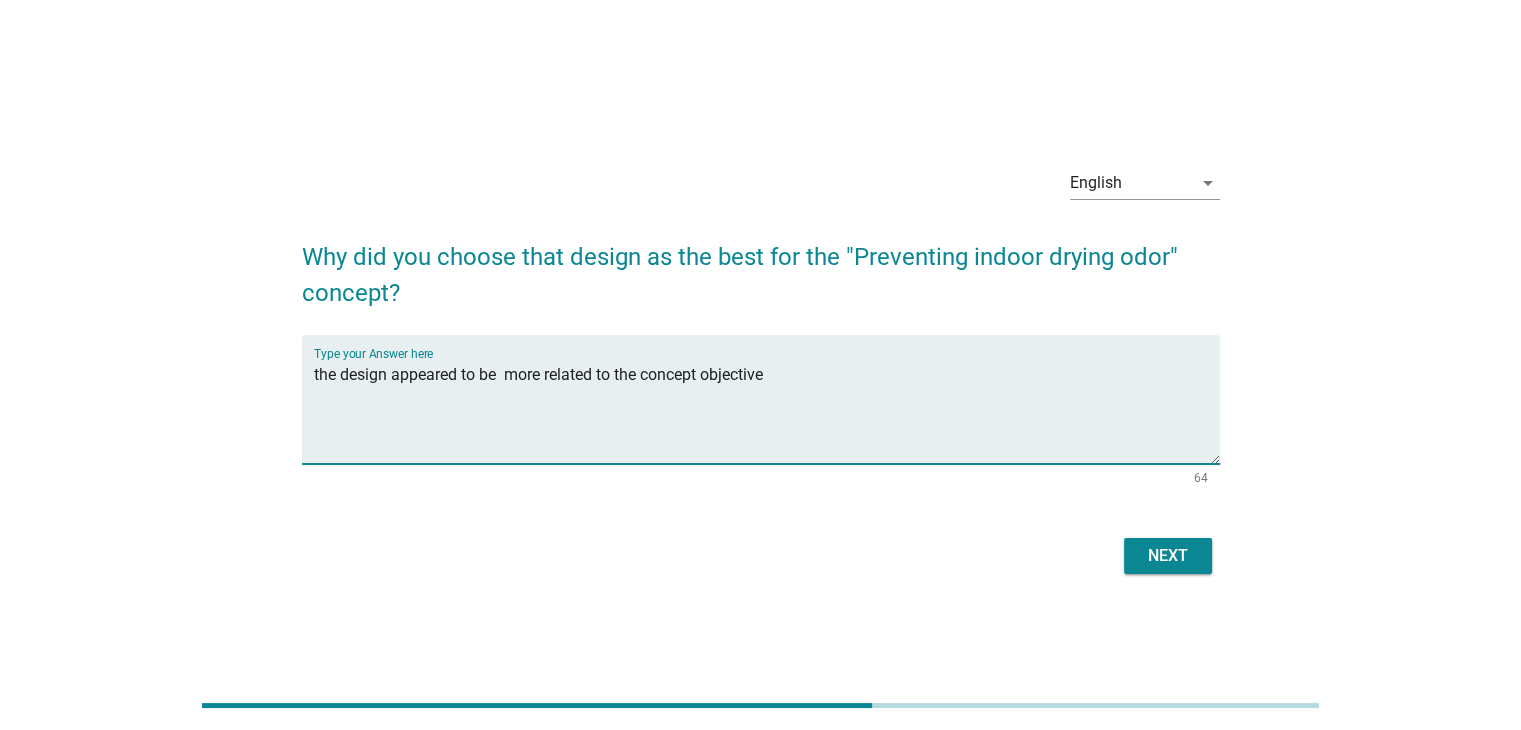 type on "the design appeared to be  more related to the concept objective" 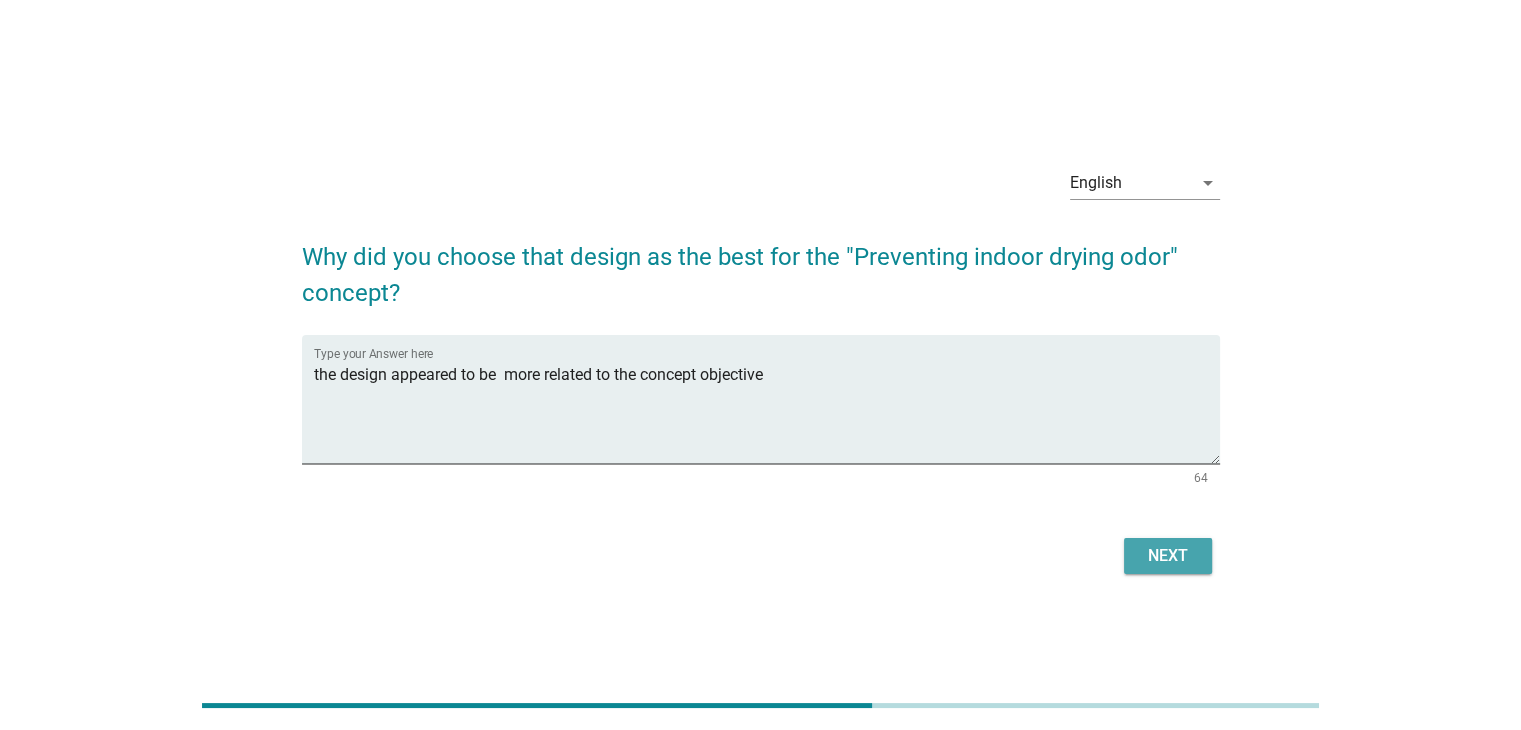 click on "Next" at bounding box center (1168, 556) 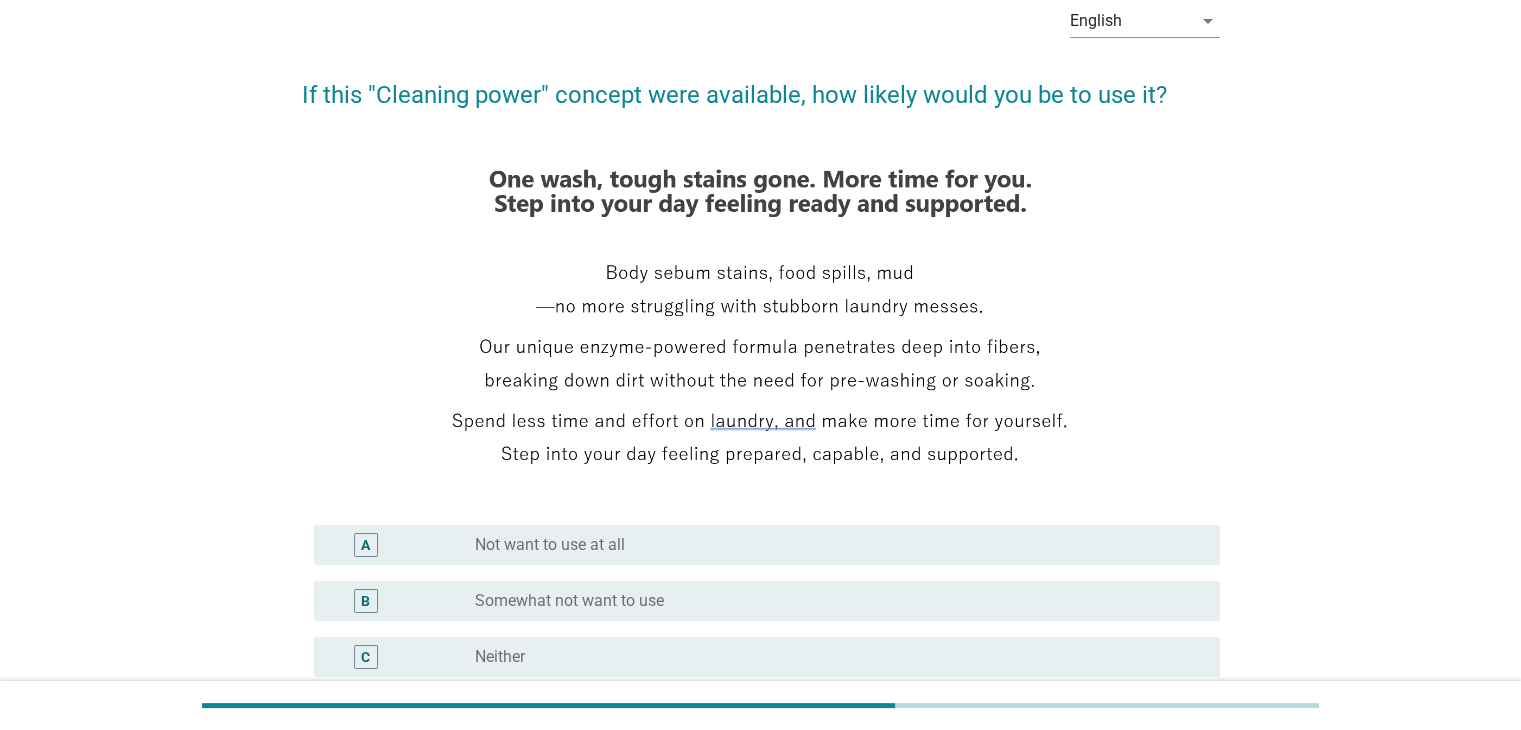 scroll, scrollTop: 200, scrollLeft: 0, axis: vertical 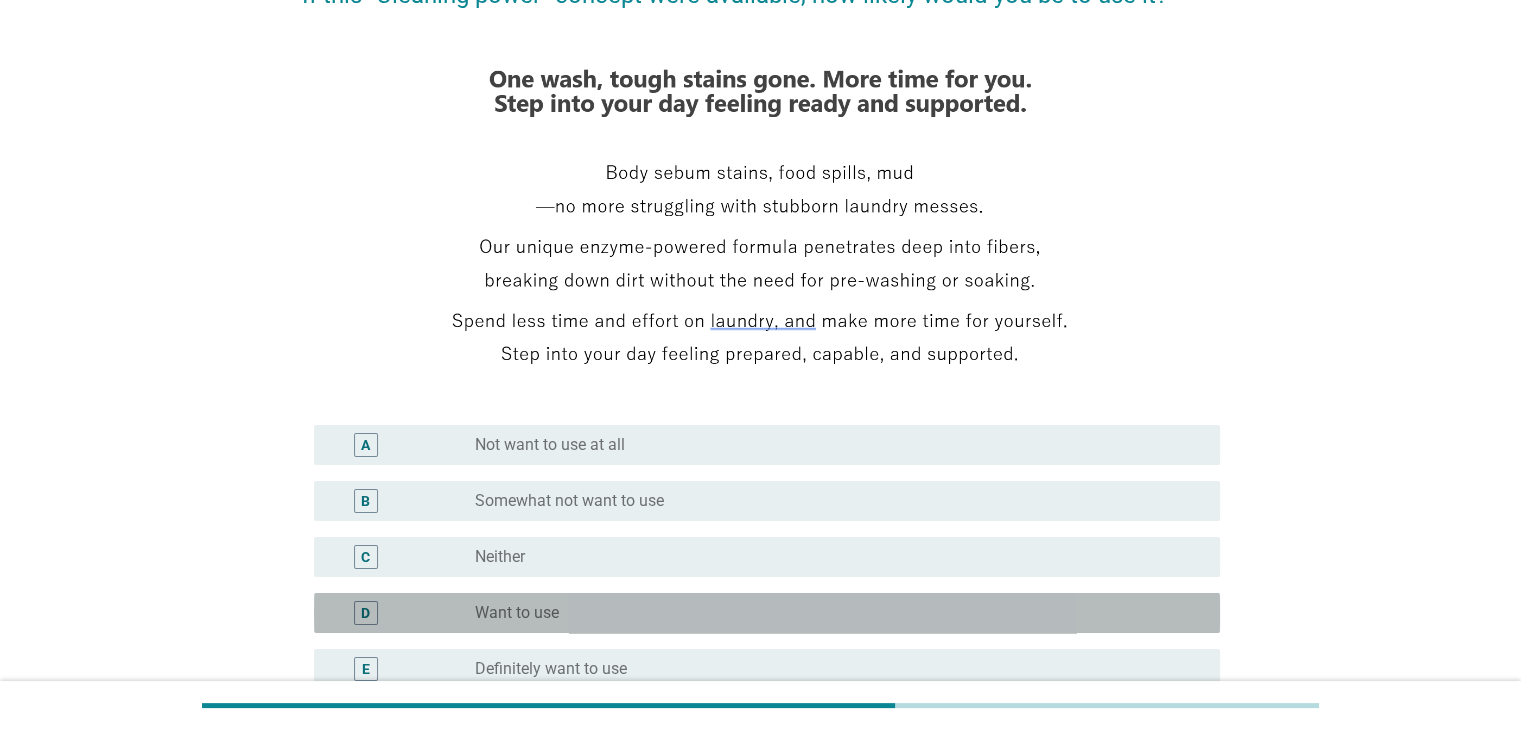 click on "radio_button_unchecked Want to use" at bounding box center [831, 613] 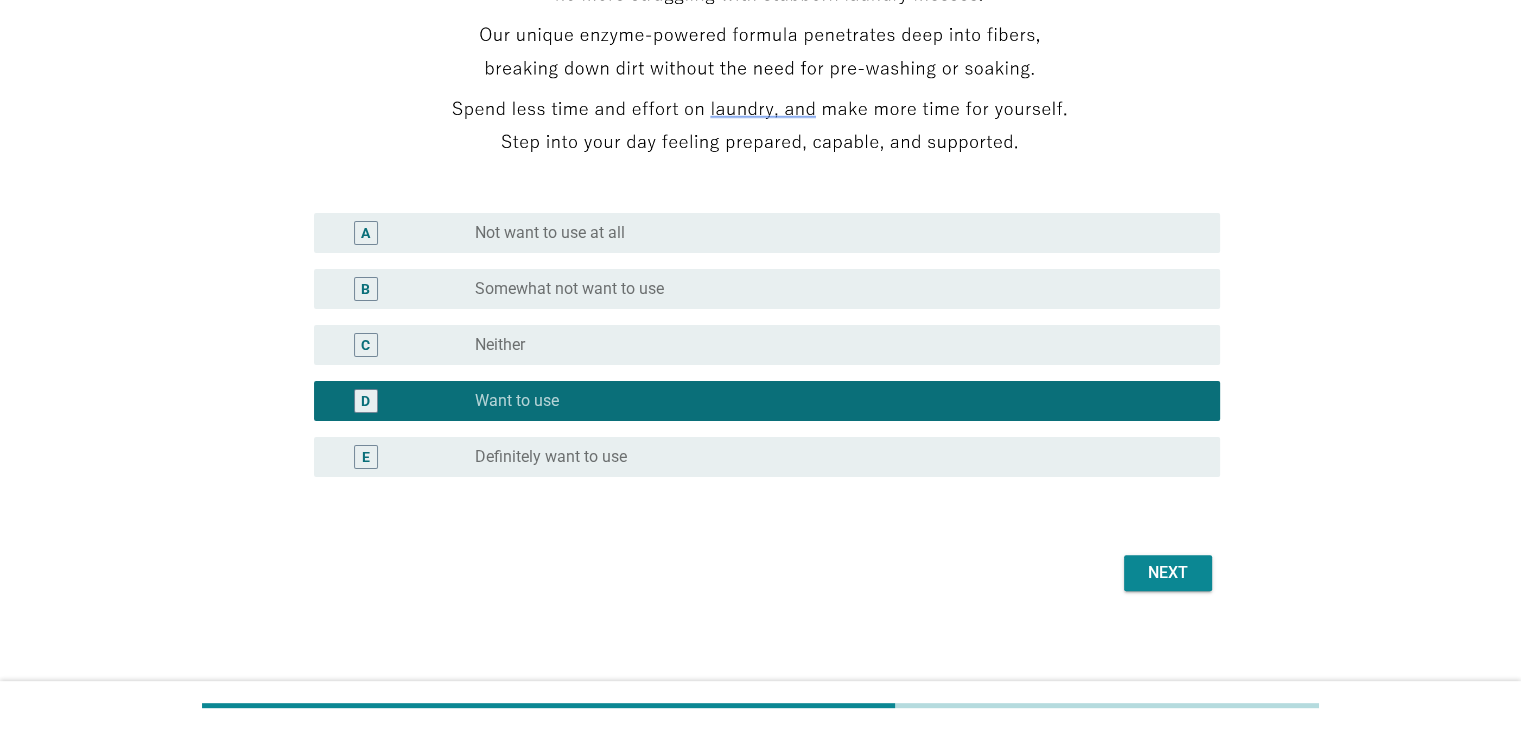 scroll, scrollTop: 416, scrollLeft: 0, axis: vertical 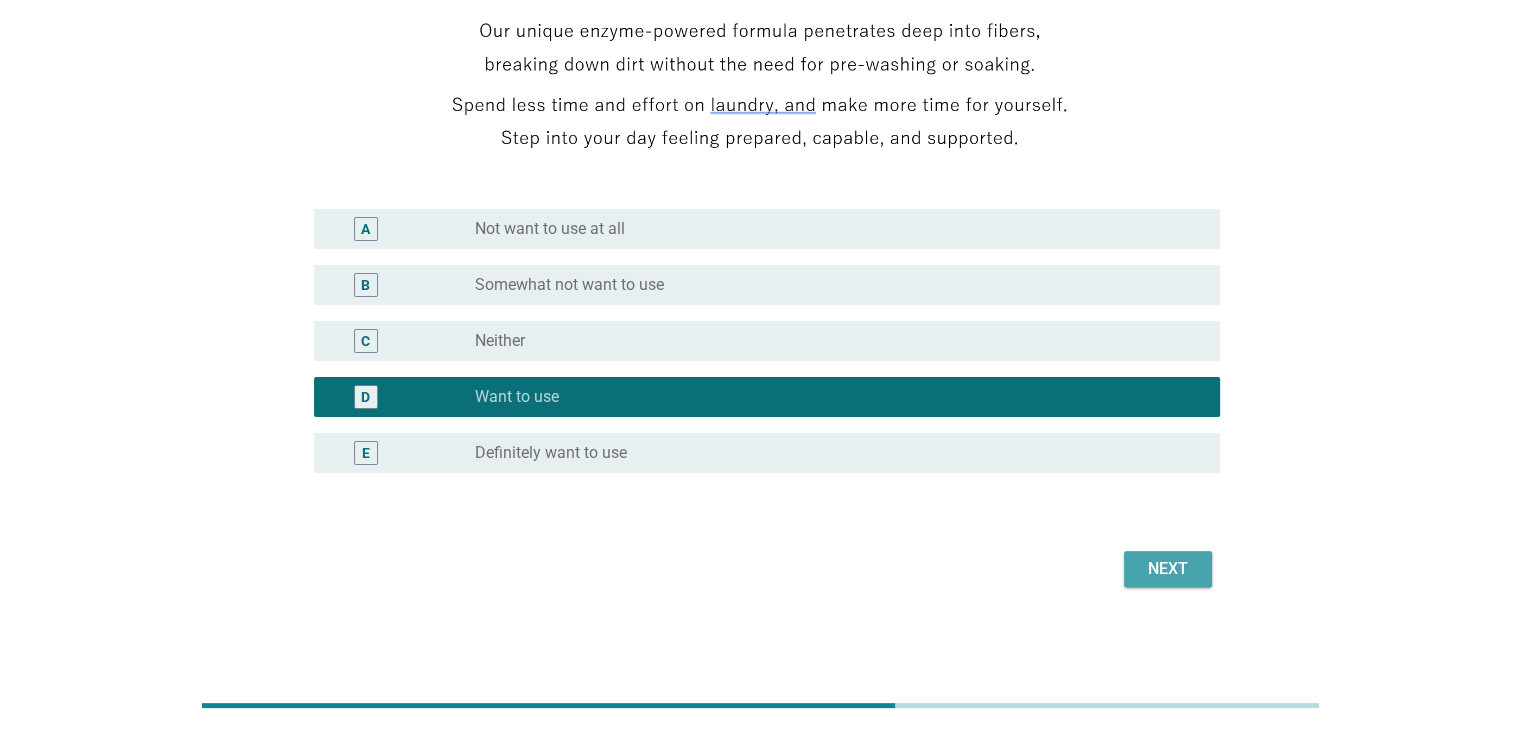 click on "Next" at bounding box center (1168, 569) 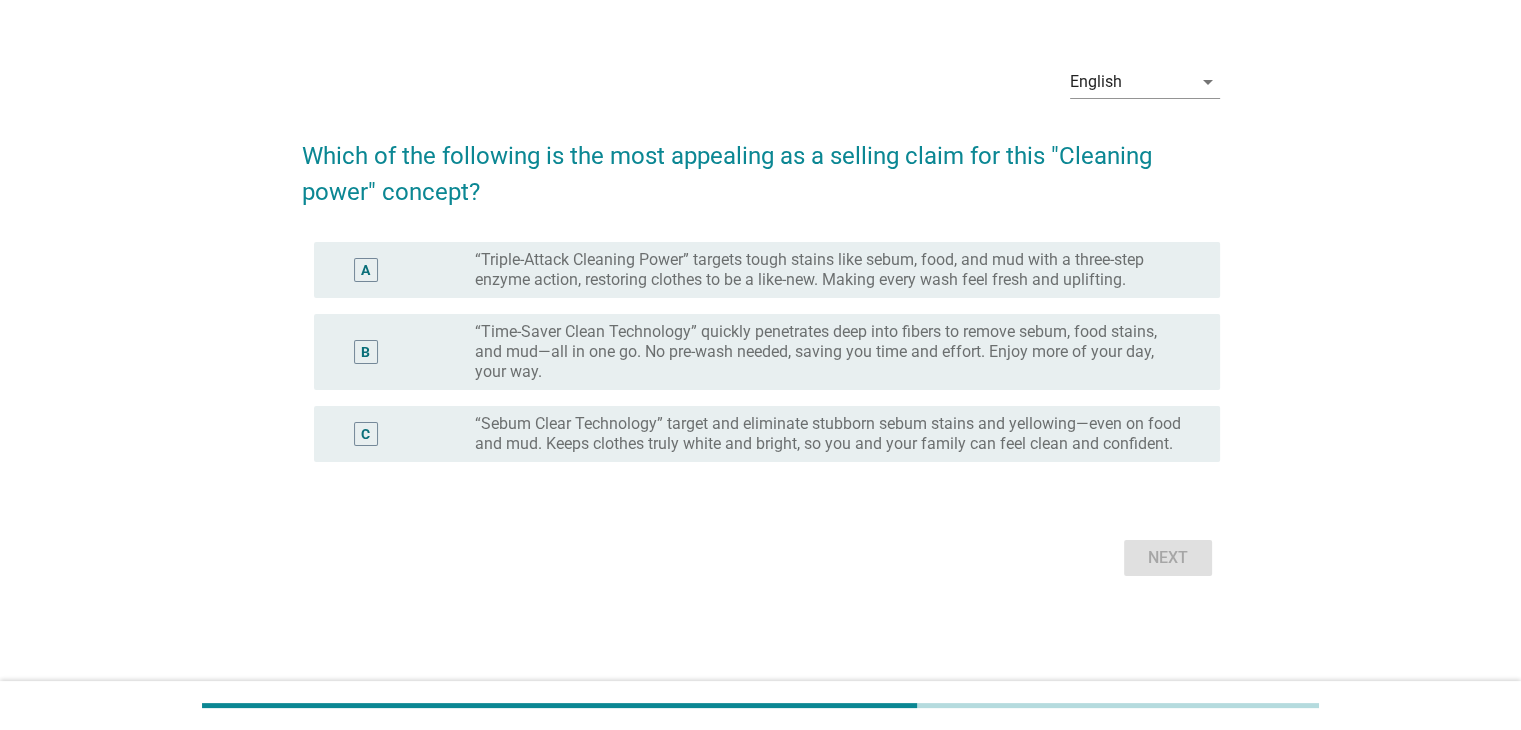 scroll, scrollTop: 0, scrollLeft: 0, axis: both 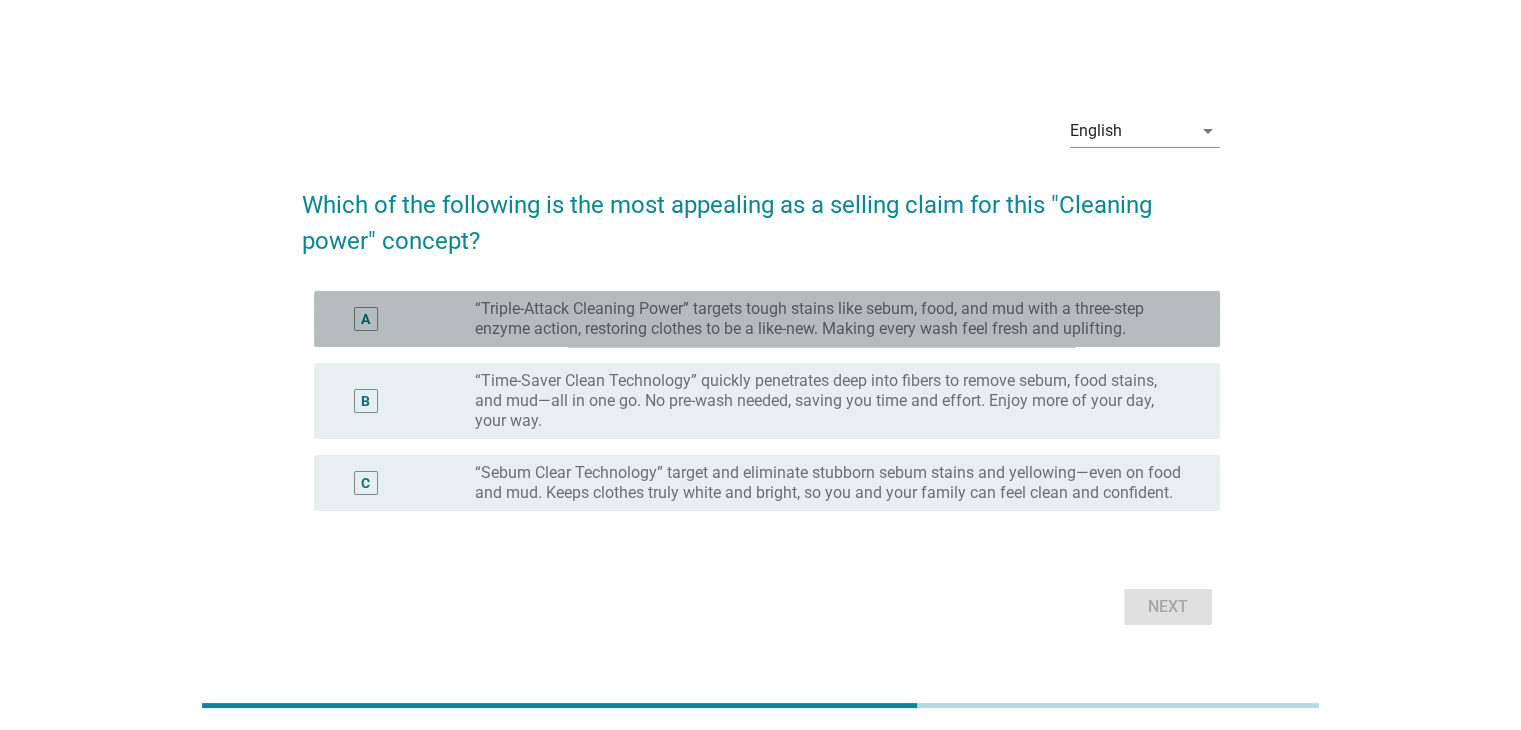click on "“Triple-Attack Cleaning Power” targets tough stains like sebum, food, and mud with a three-step enzyme action, restoring clothes to be a like-new. Making every wash feel fresh and uplifting." at bounding box center (831, 319) 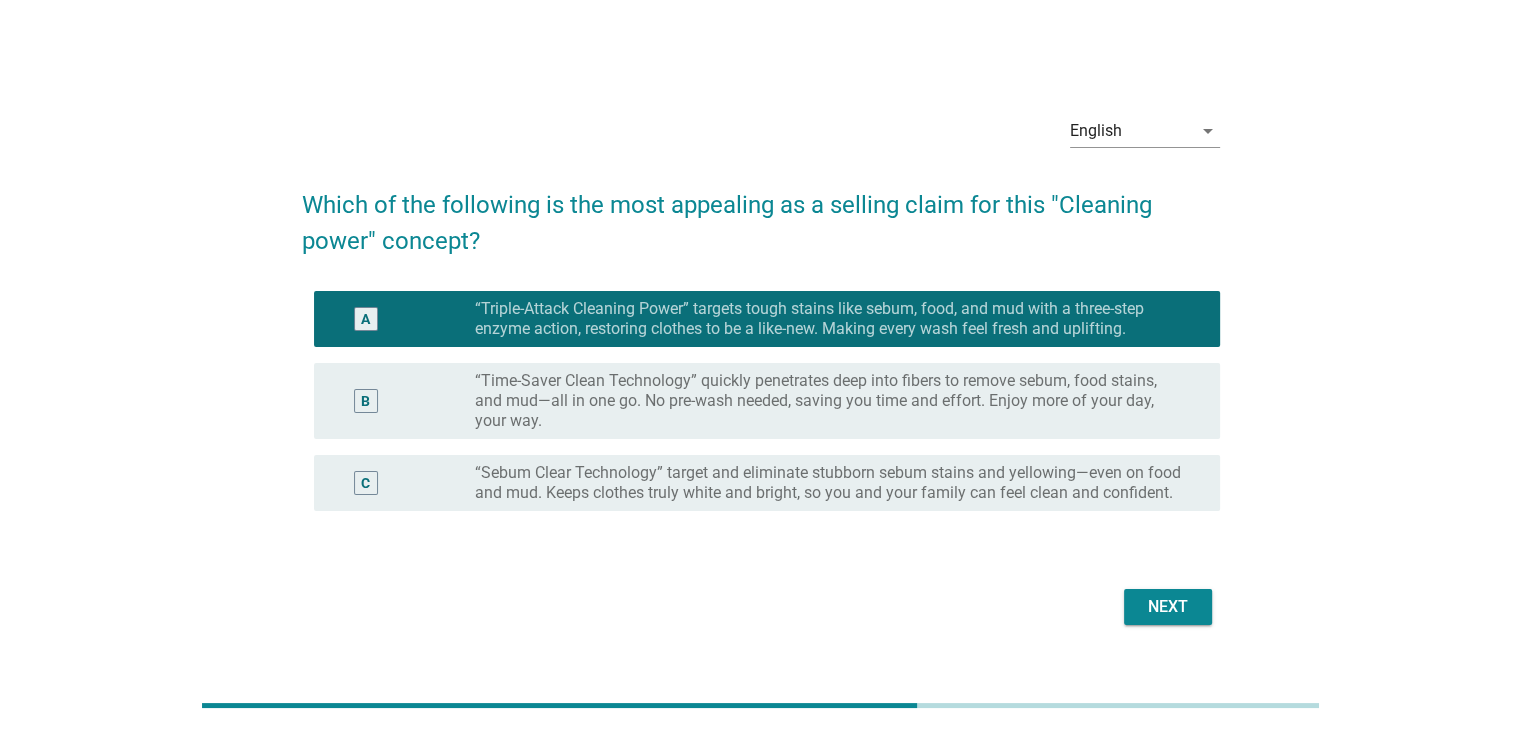 click on "Next" at bounding box center (1168, 607) 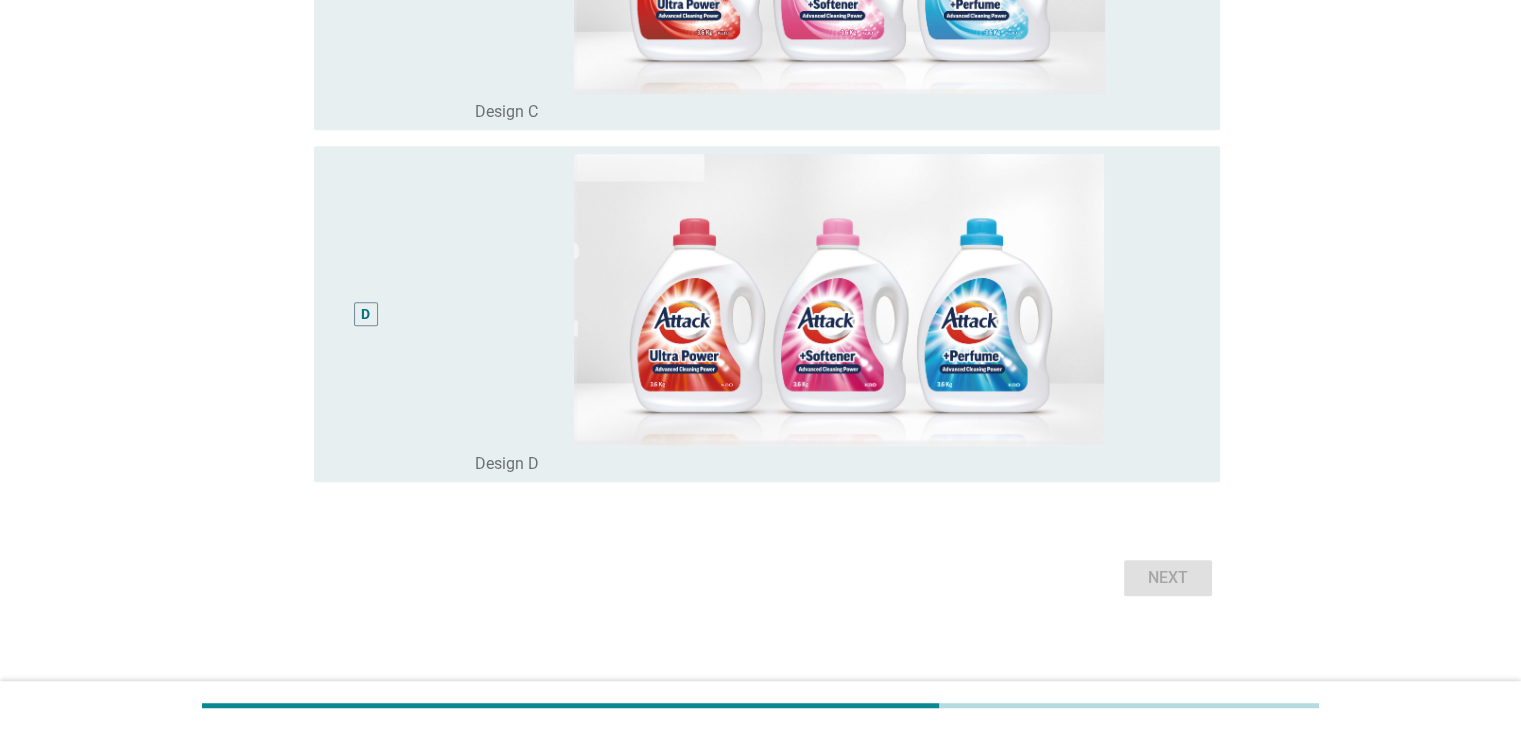 scroll, scrollTop: 1164, scrollLeft: 0, axis: vertical 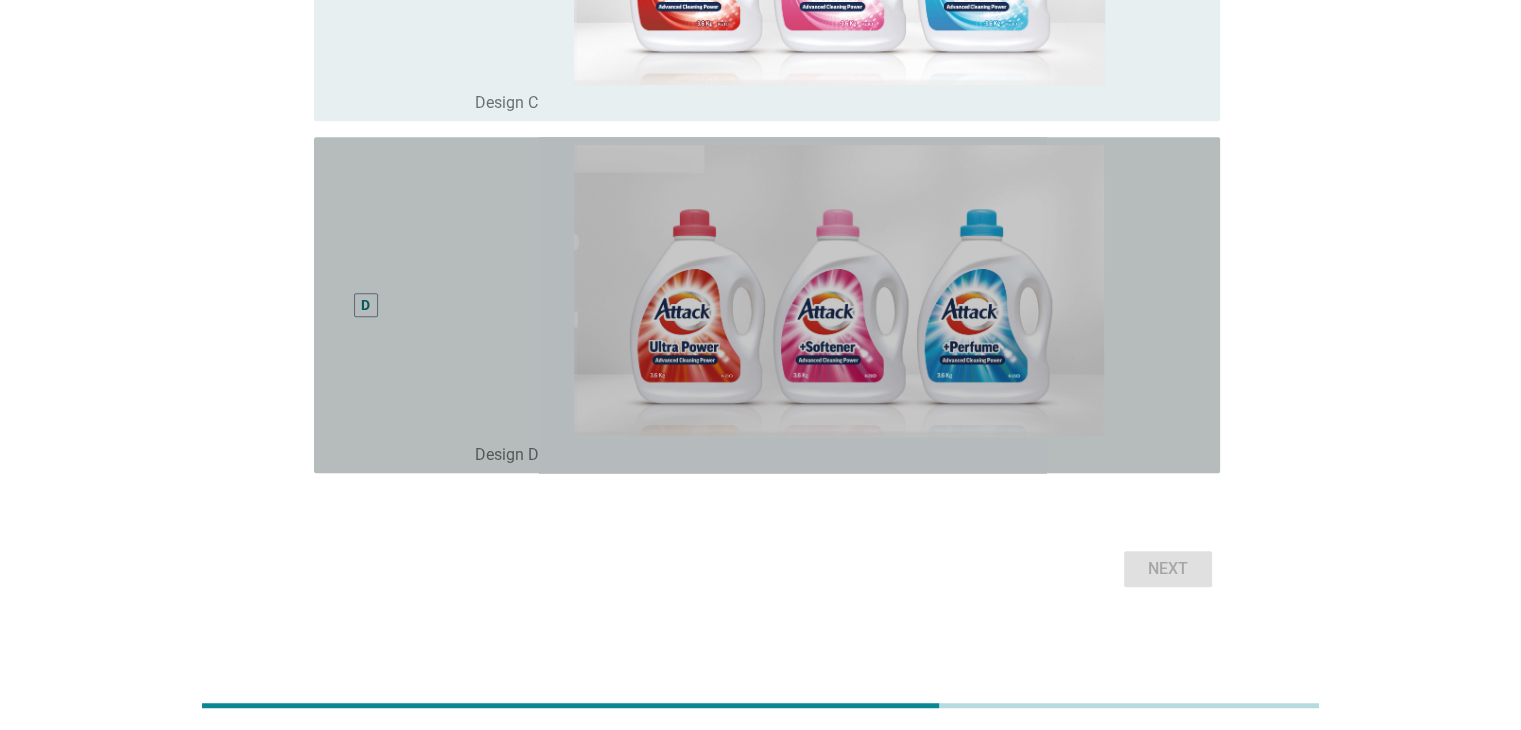 click on "D" at bounding box center [403, 305] 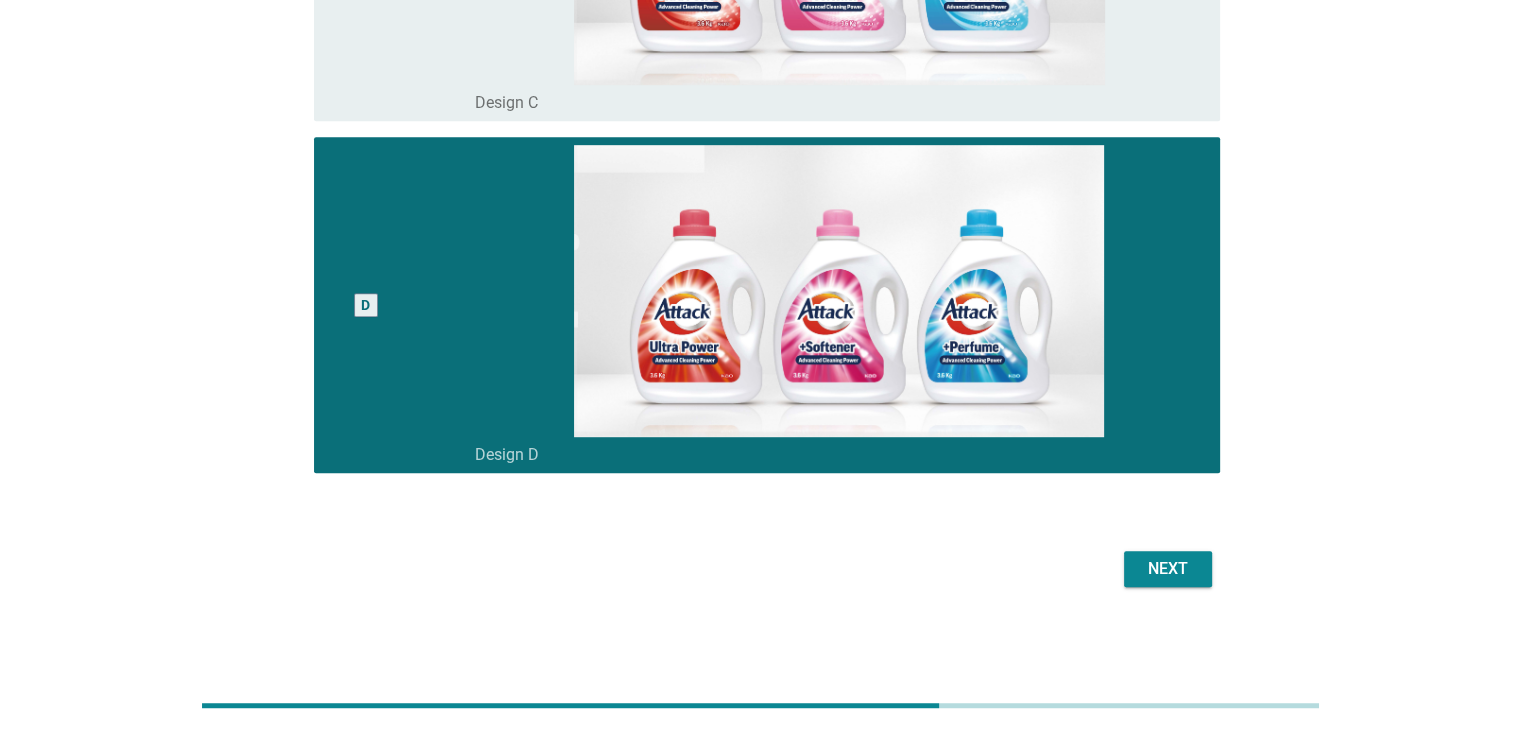 click on "Next" at bounding box center [1168, 569] 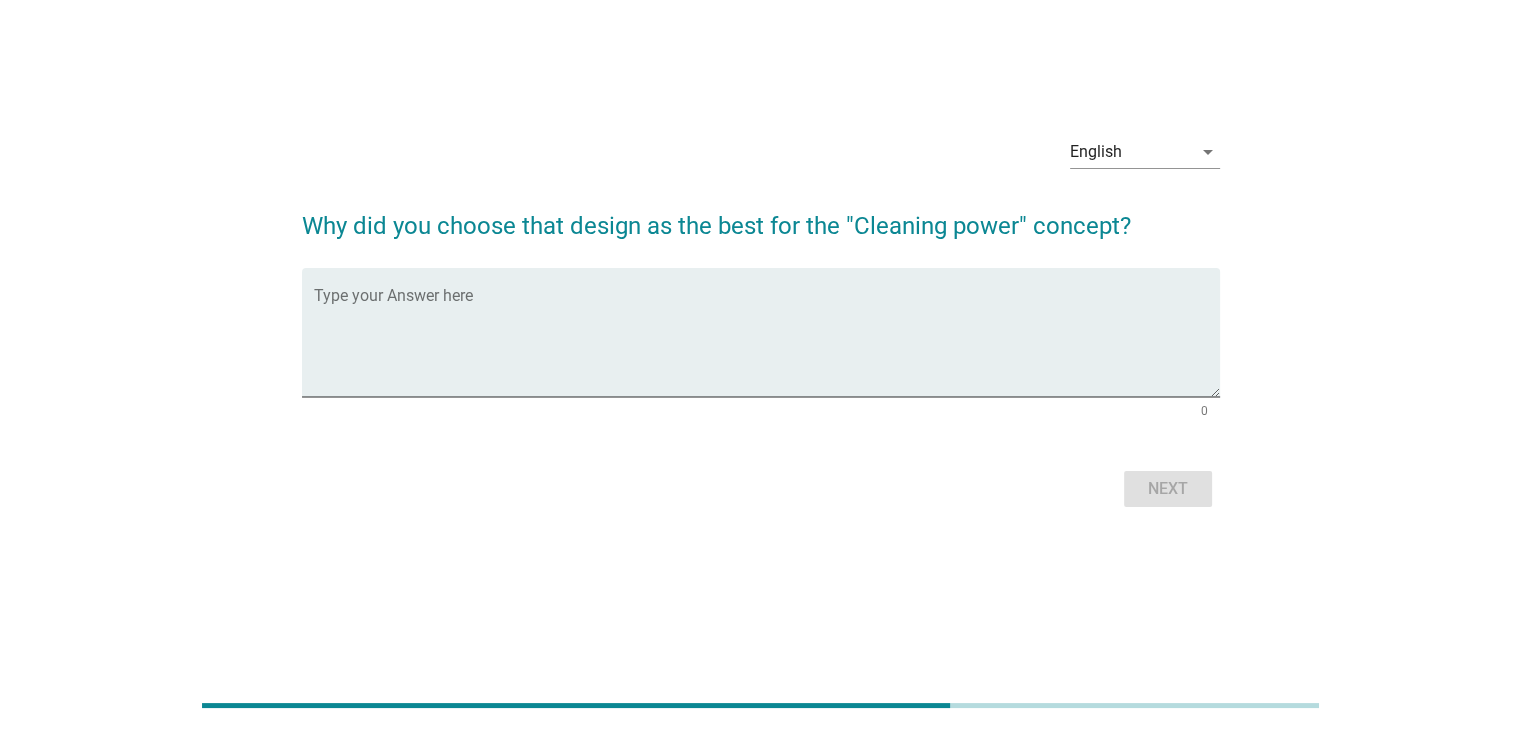scroll, scrollTop: 0, scrollLeft: 0, axis: both 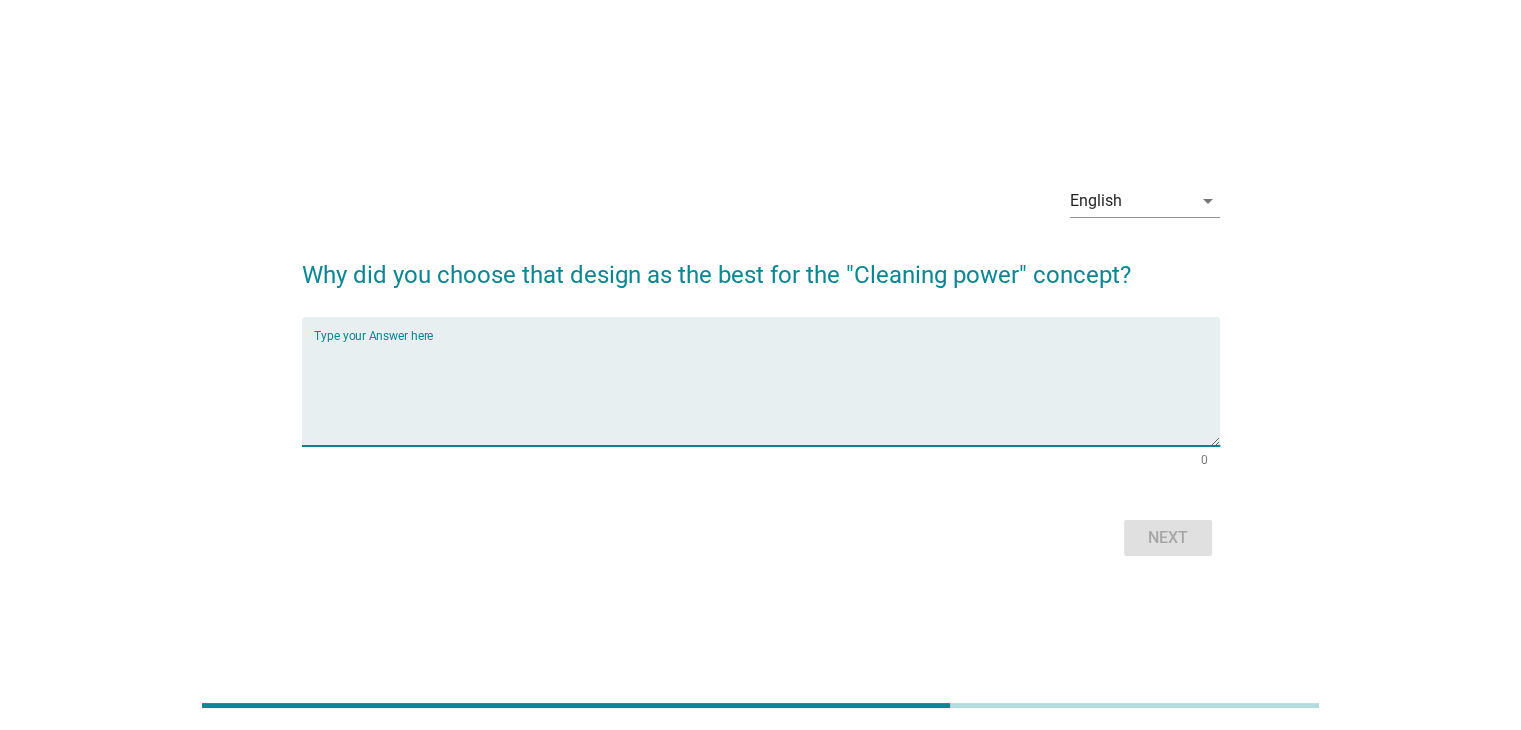 click at bounding box center (767, 393) 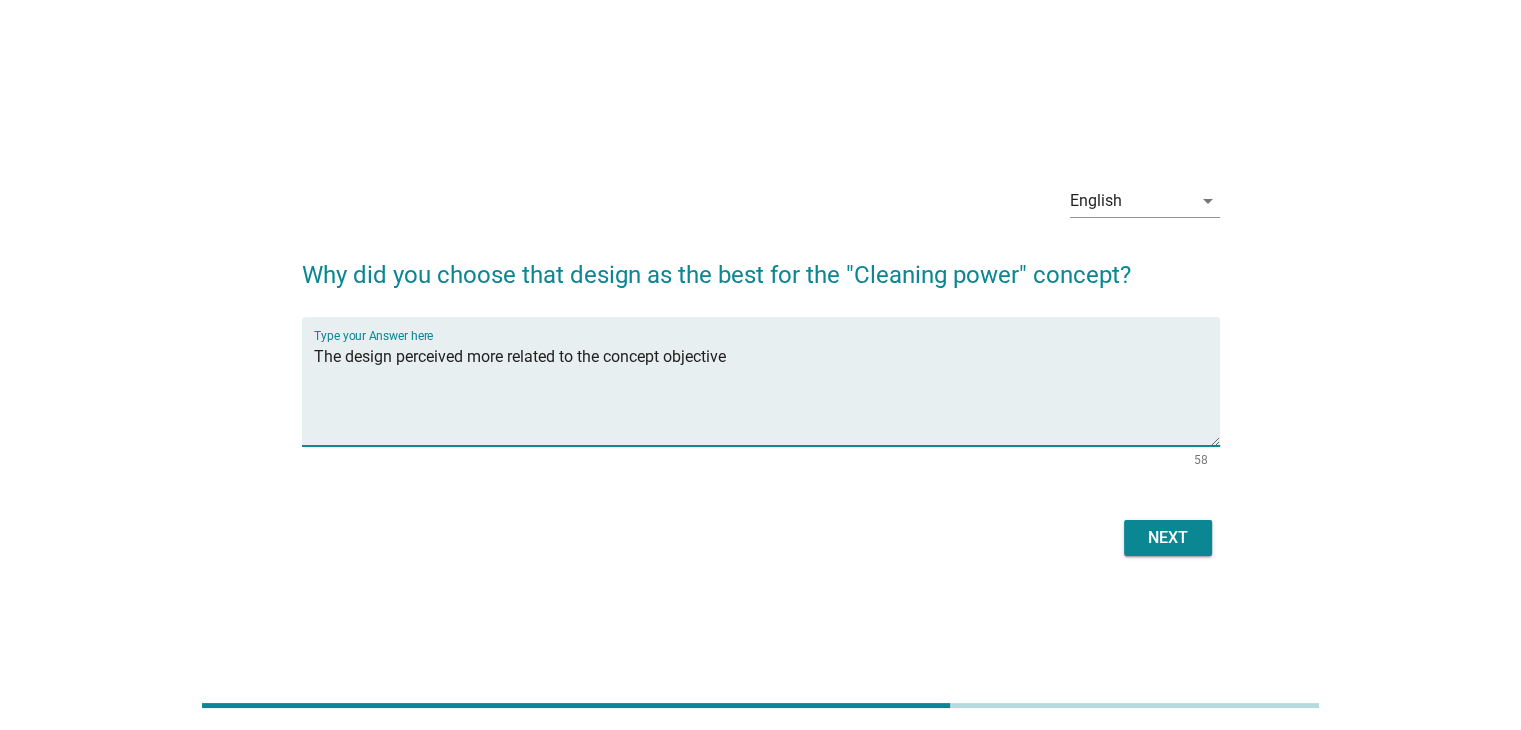 type on "The design perceived more related to the concept objective" 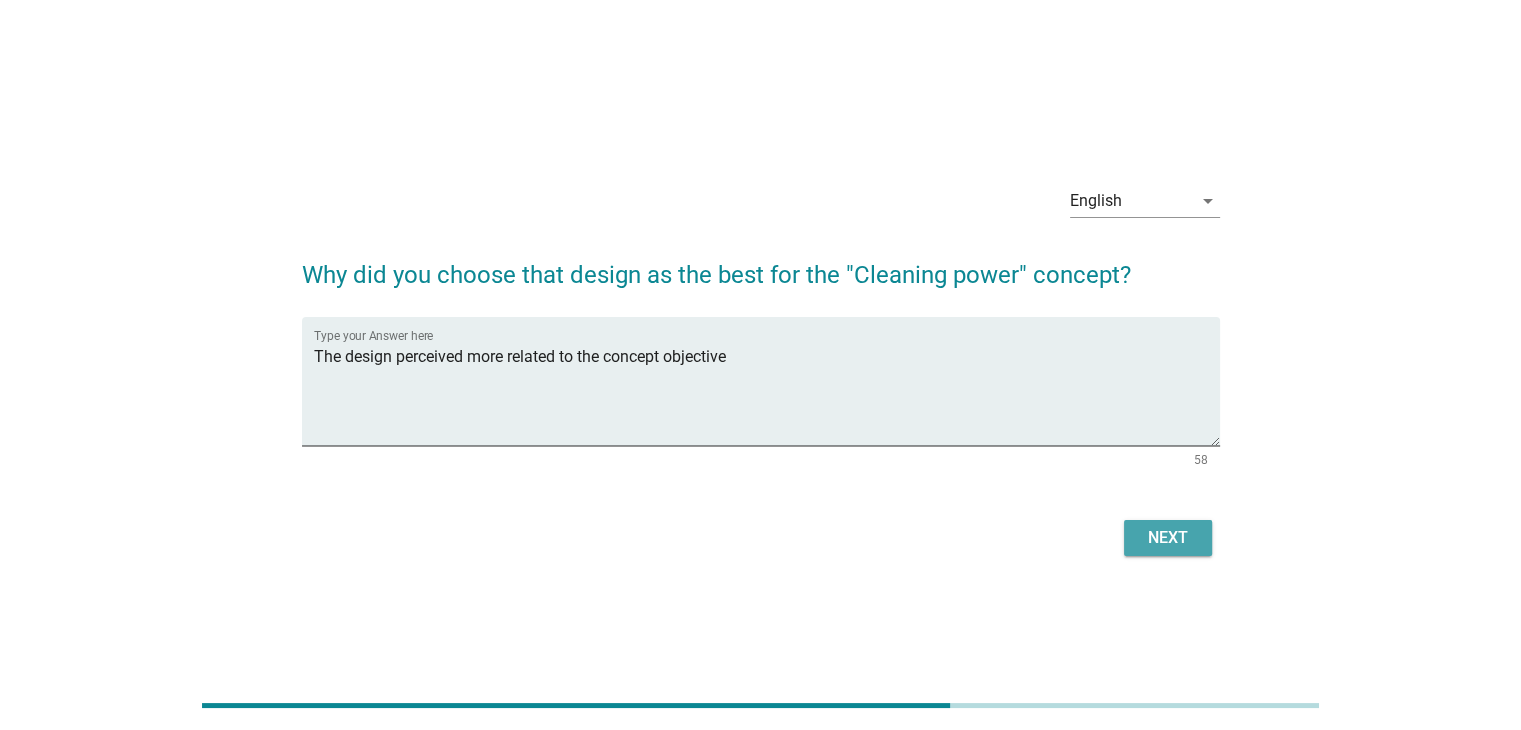 click on "Next" at bounding box center [1168, 538] 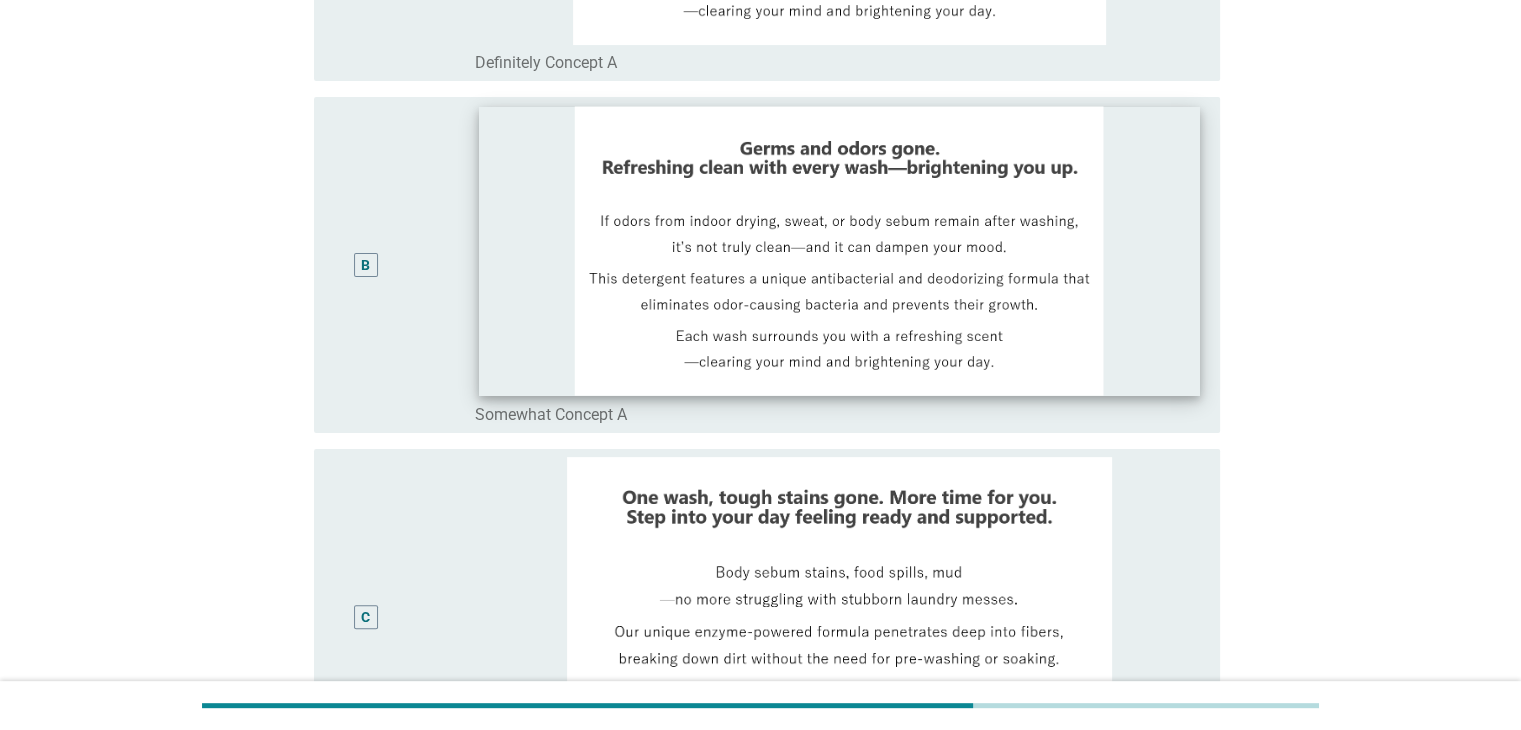 scroll, scrollTop: 200, scrollLeft: 0, axis: vertical 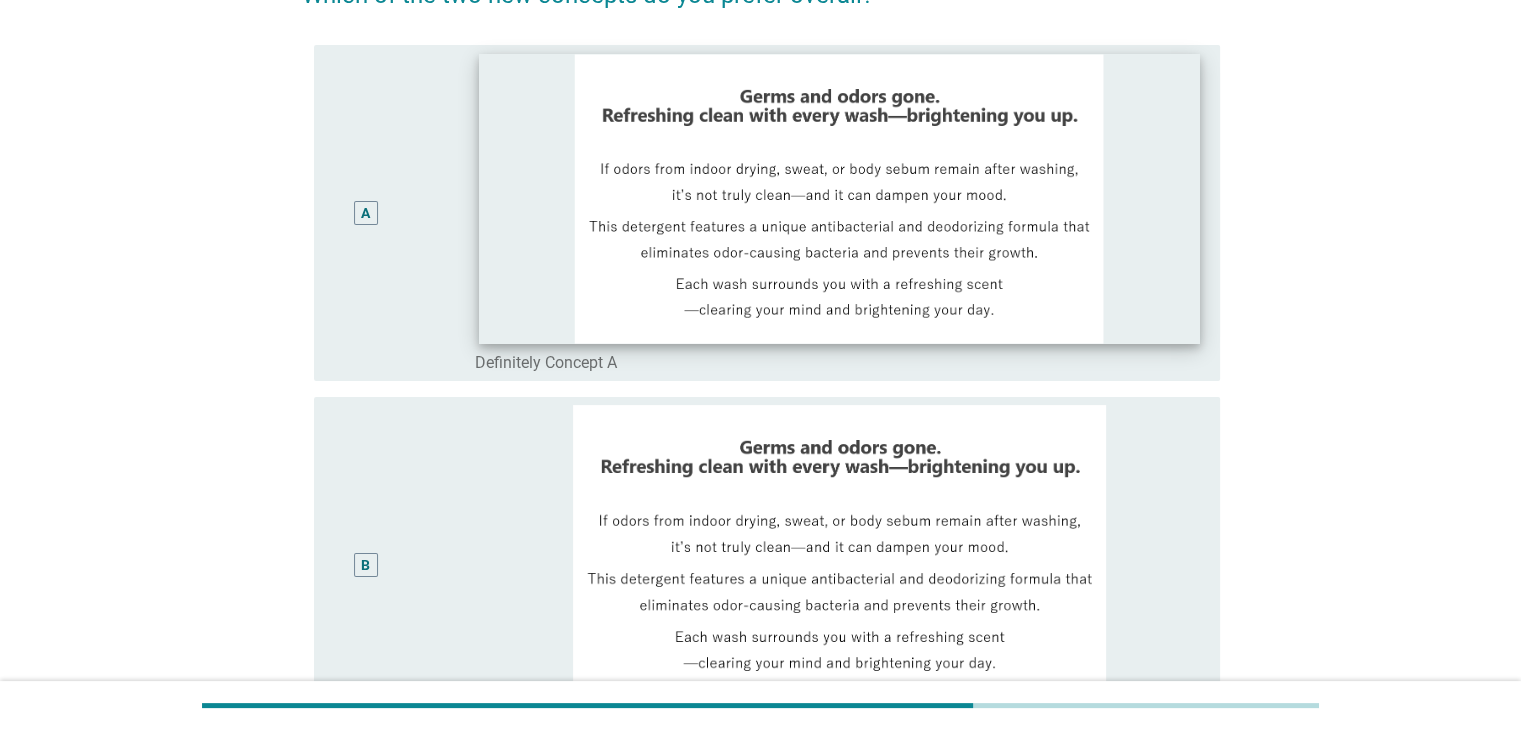 click at bounding box center (839, 198) 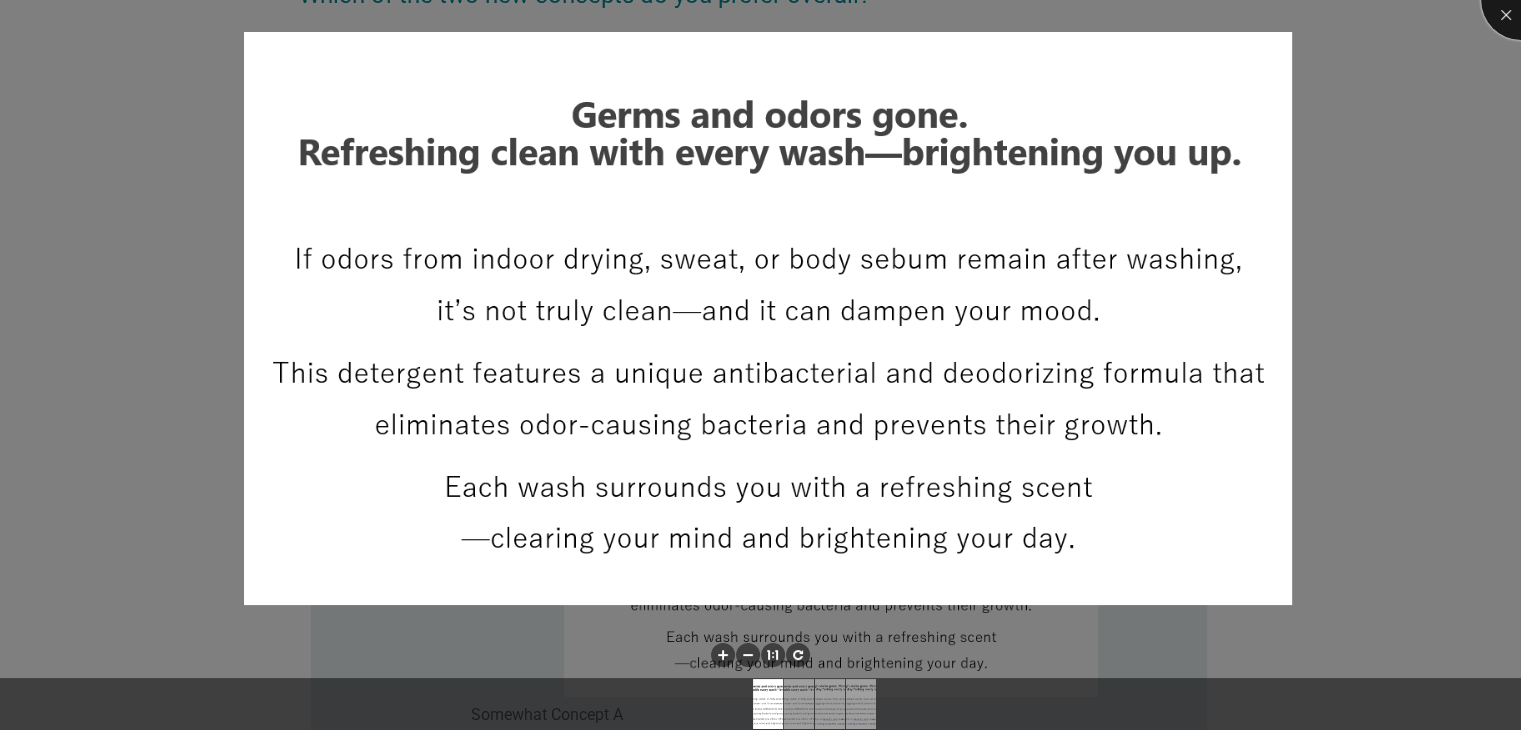 click at bounding box center (1521, 0) 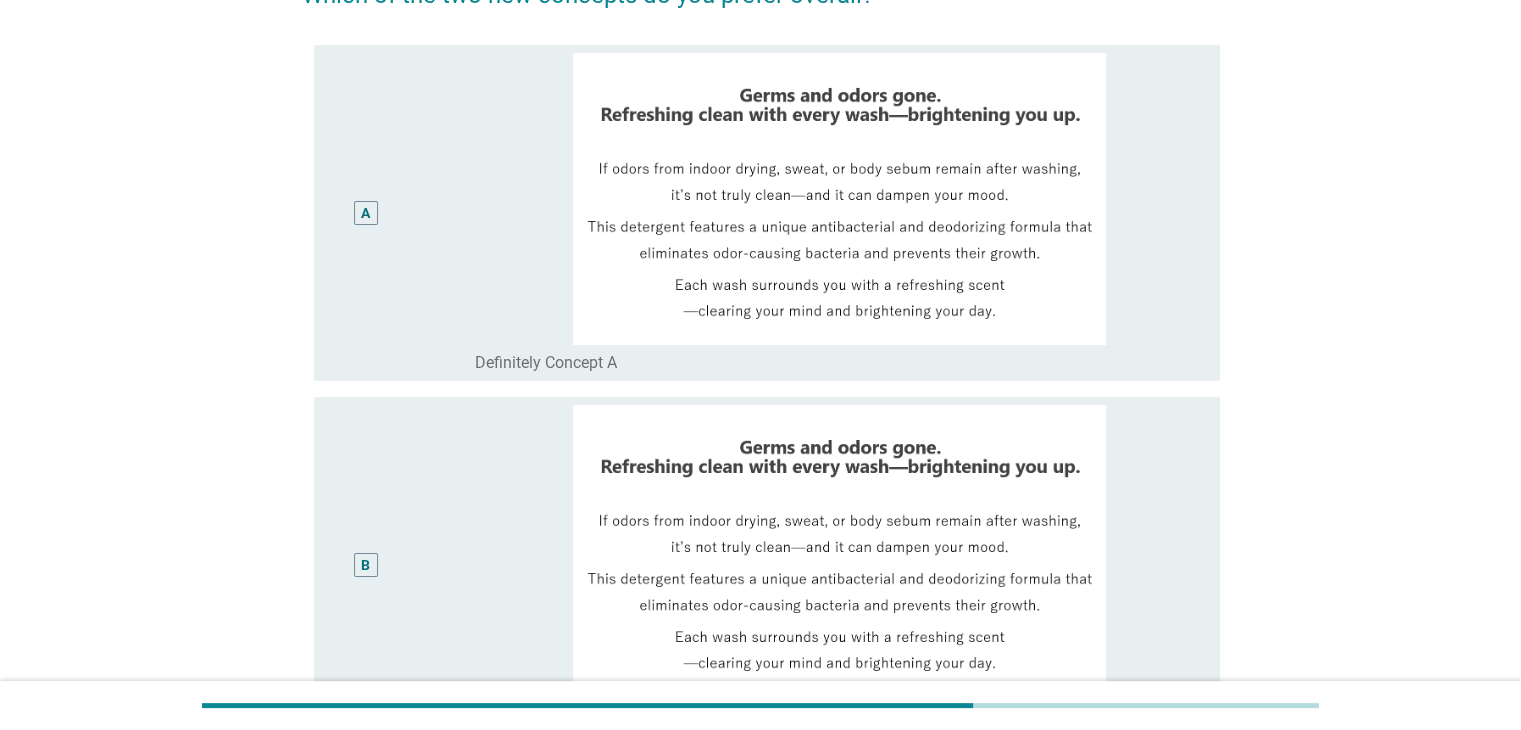click on "A" at bounding box center [366, 213] 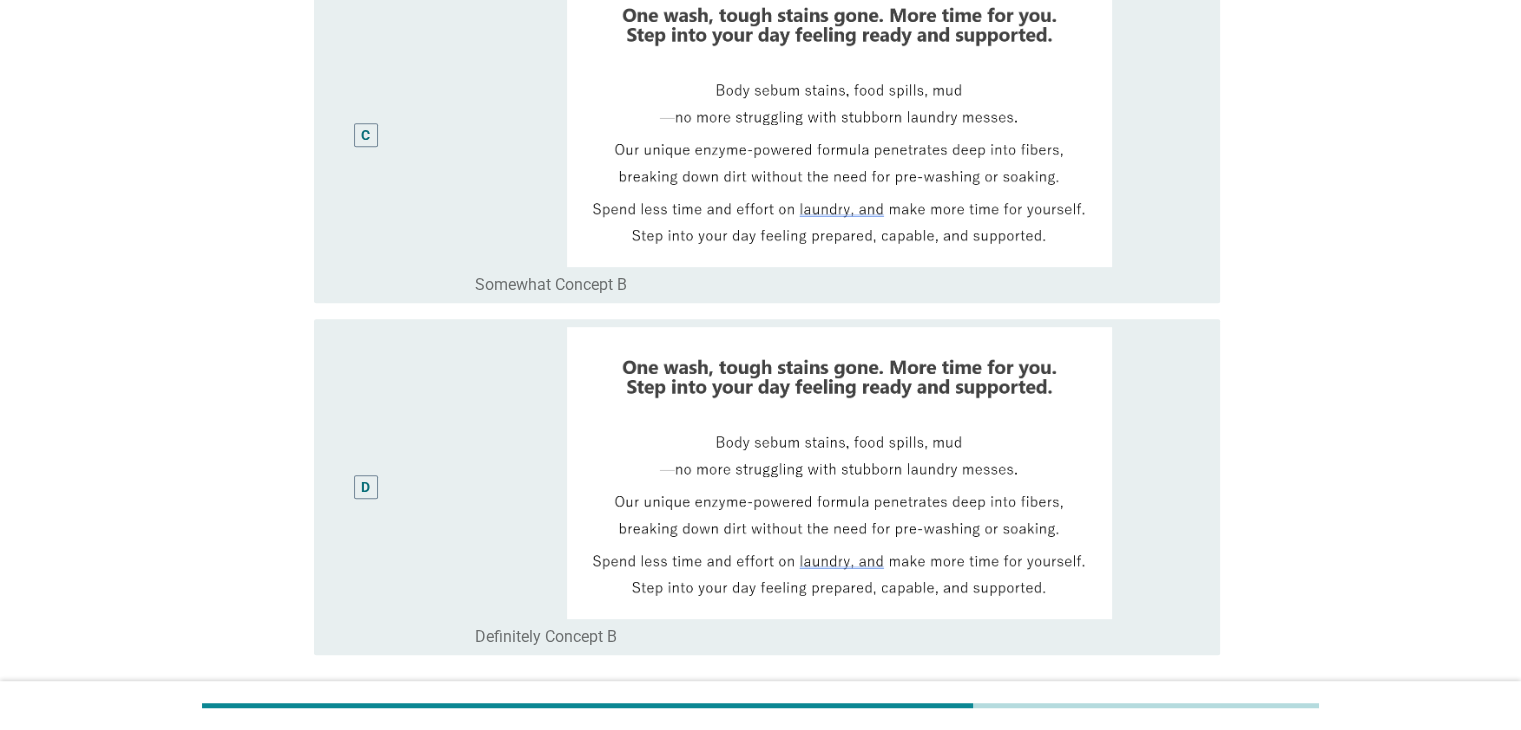 scroll, scrollTop: 1000, scrollLeft: 0, axis: vertical 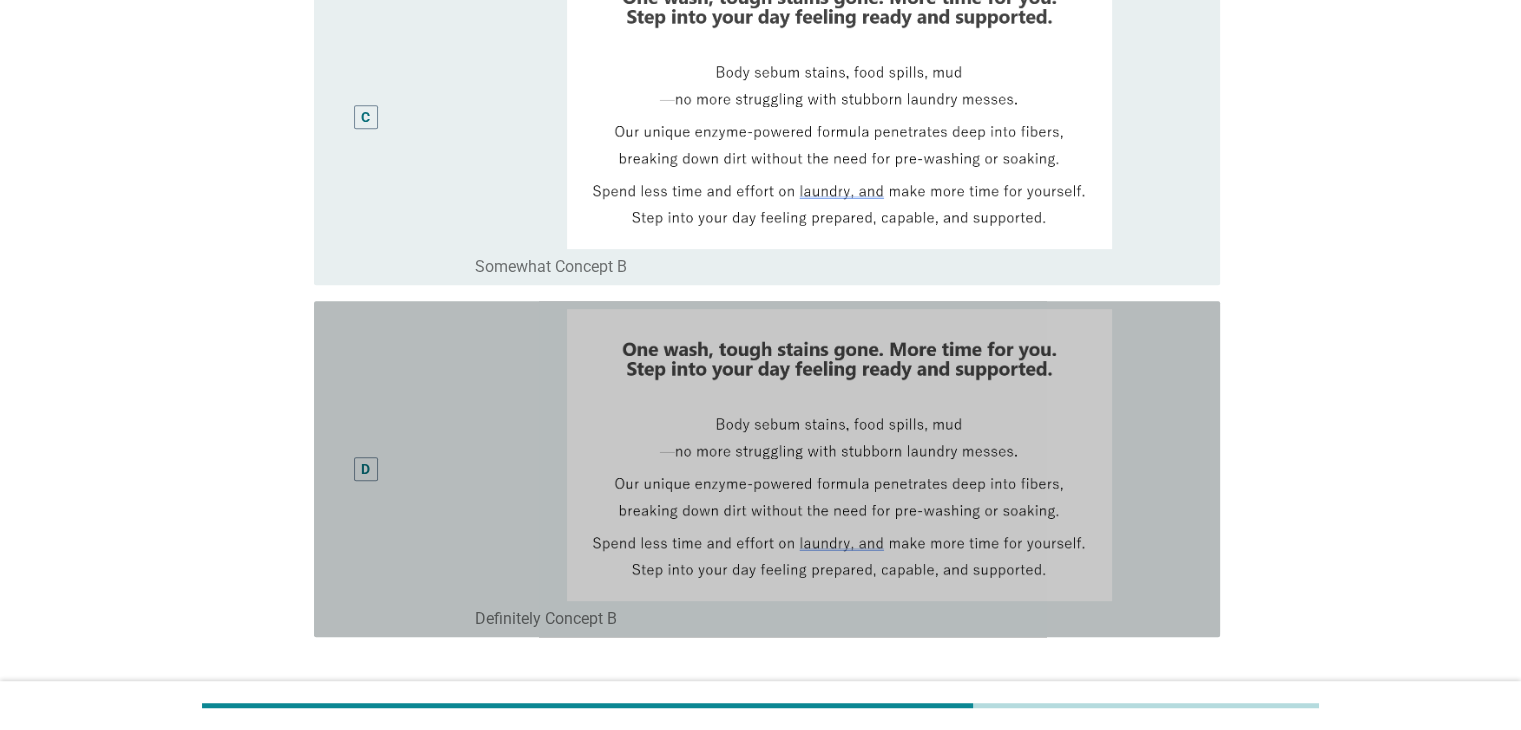 click on "D" at bounding box center (403, 469) 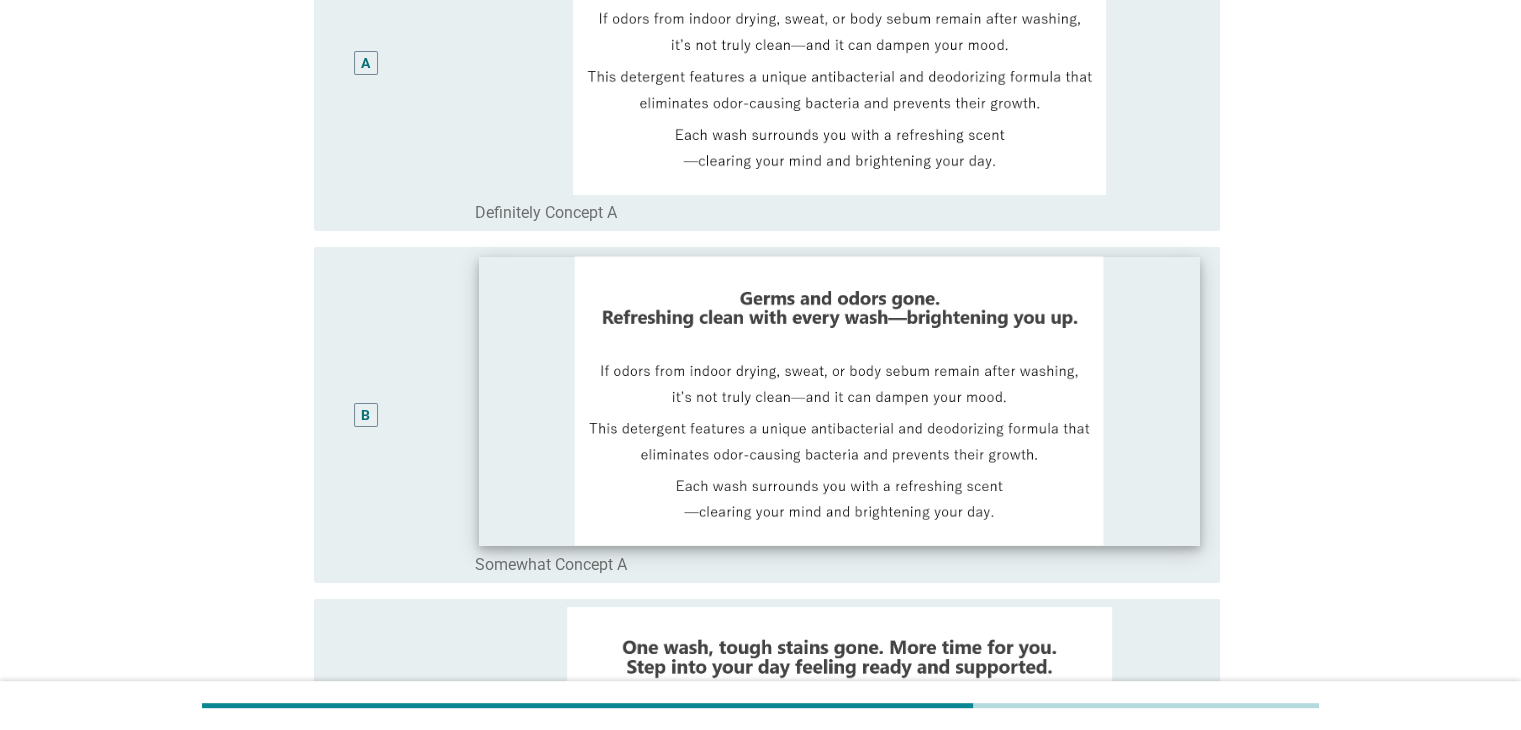 scroll, scrollTop: 0, scrollLeft: 0, axis: both 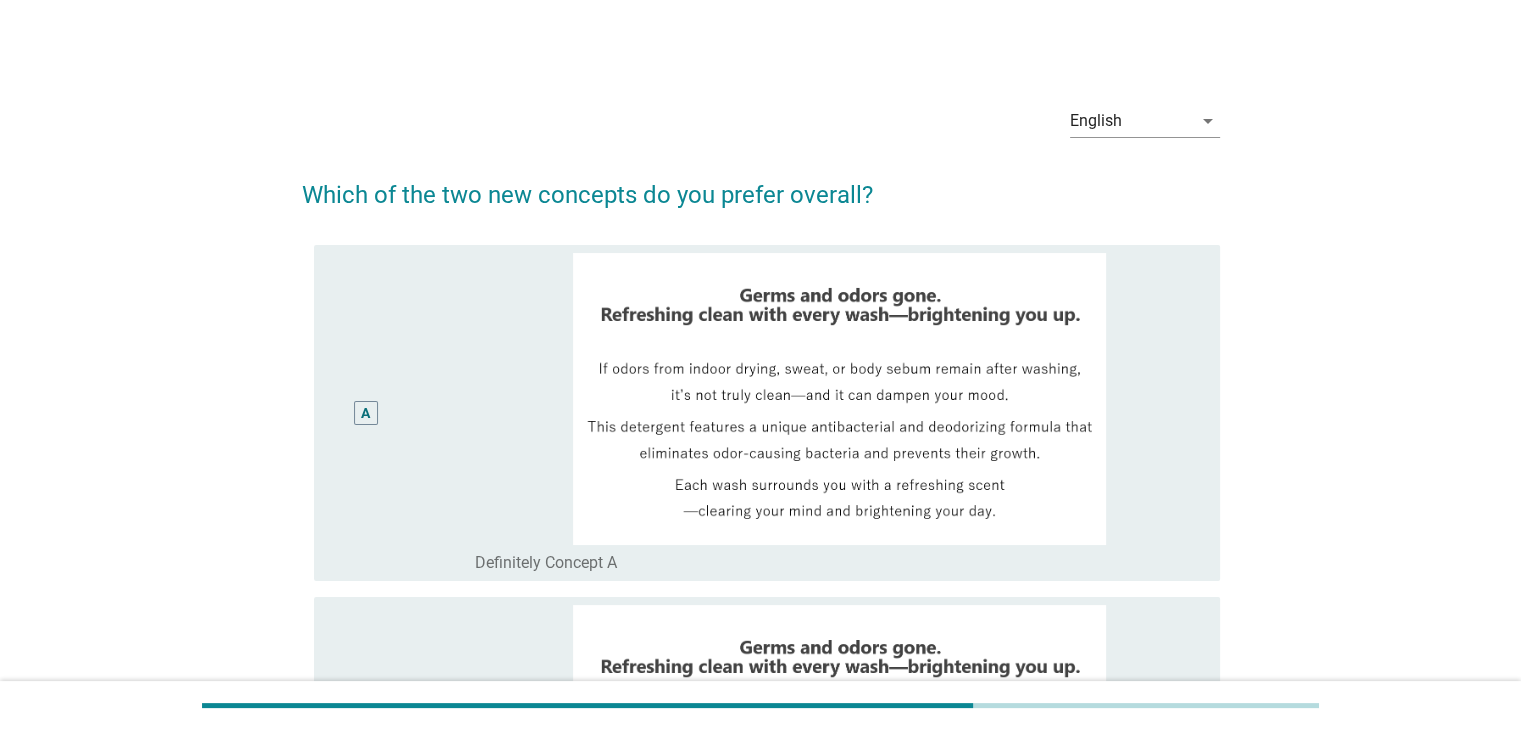 click on "A" at bounding box center (366, 413) 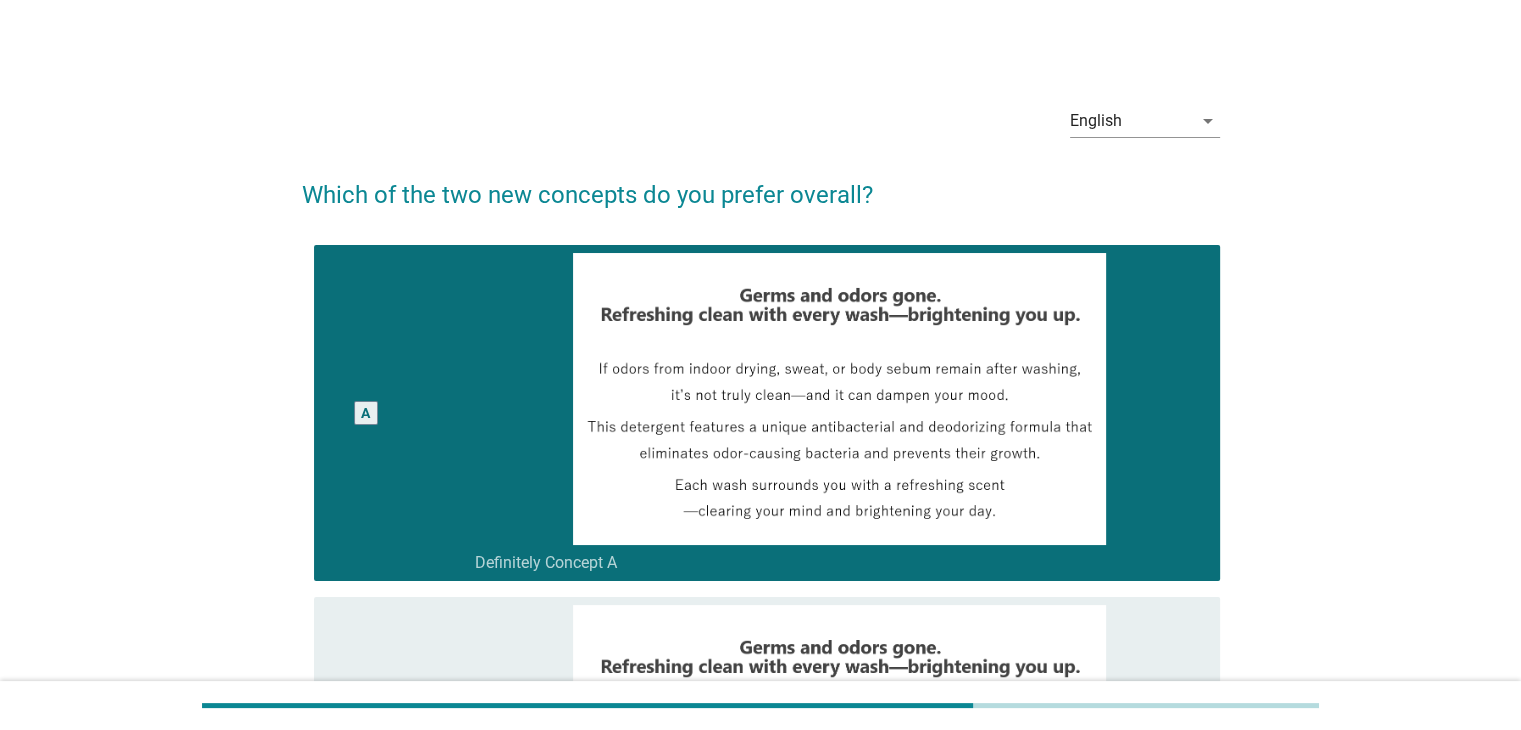 click on "B" at bounding box center [366, 765] 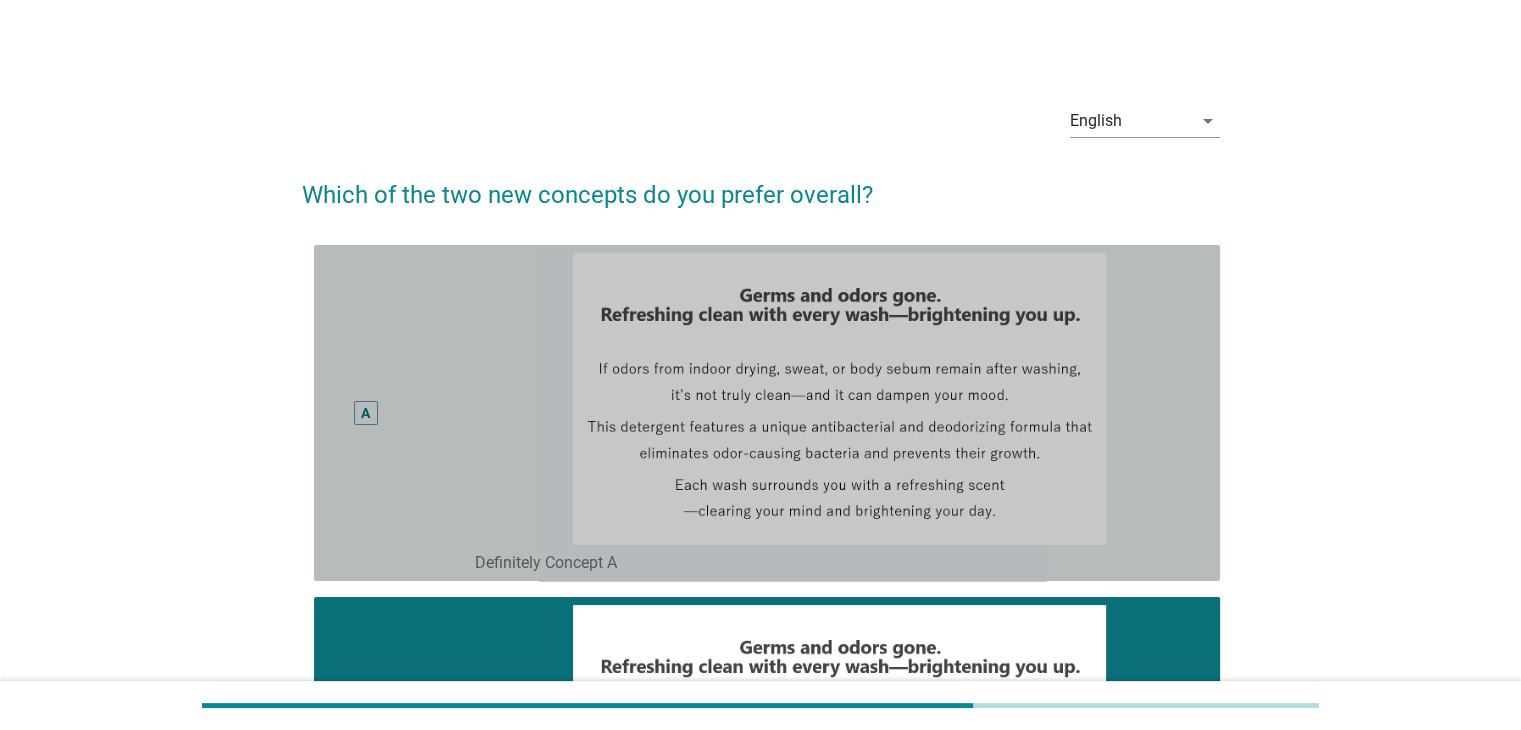 click on "A" at bounding box center (403, 413) 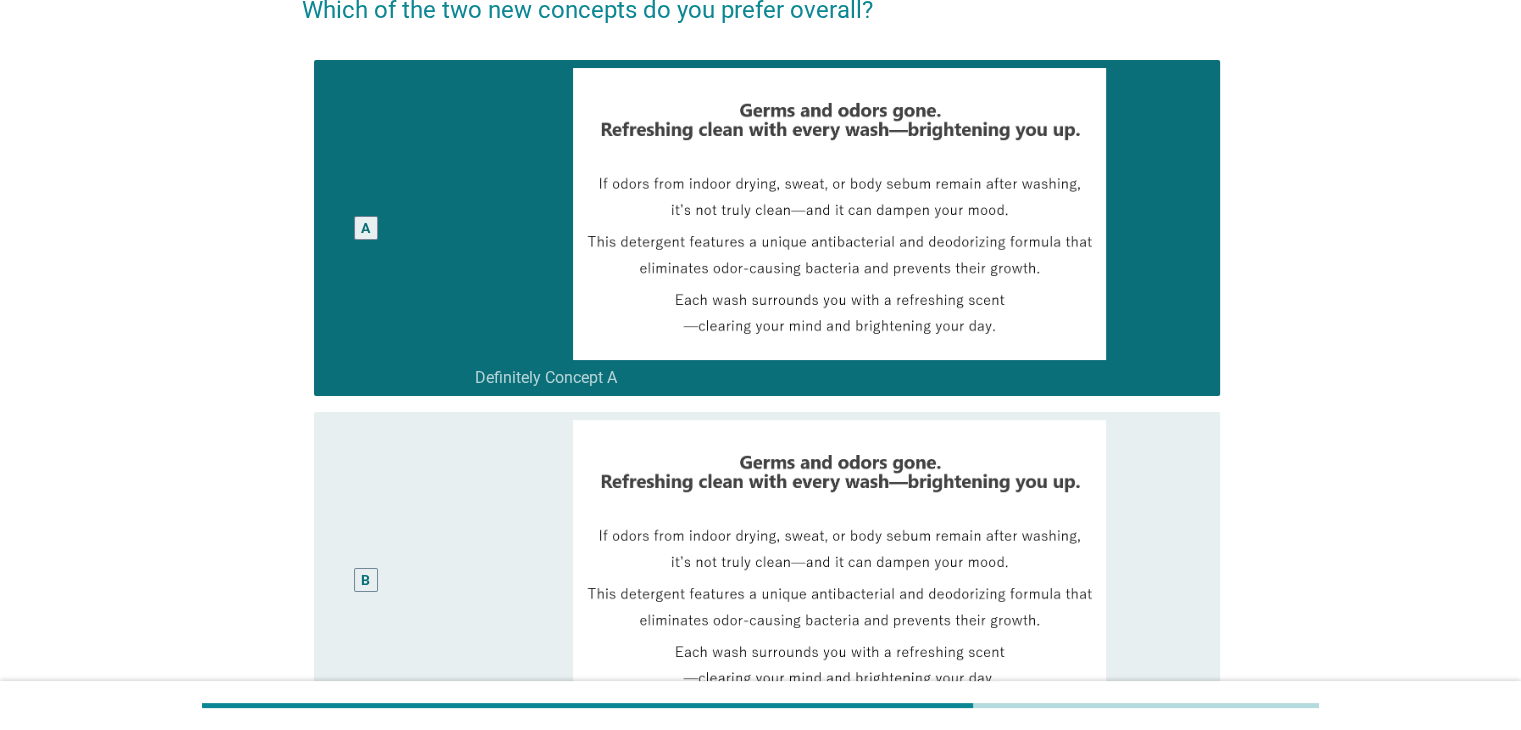 scroll, scrollTop: 200, scrollLeft: 0, axis: vertical 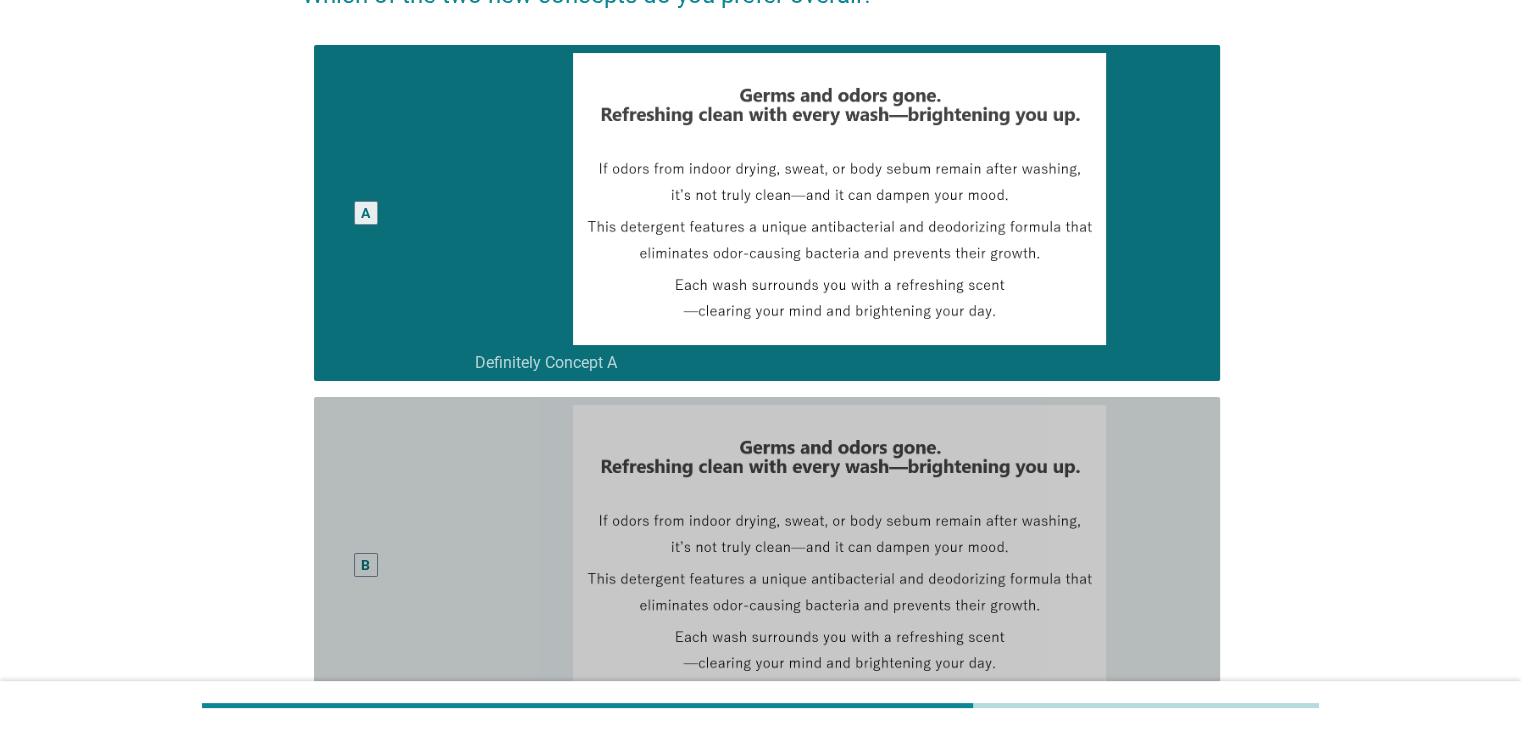 click on "B" at bounding box center (403, 565) 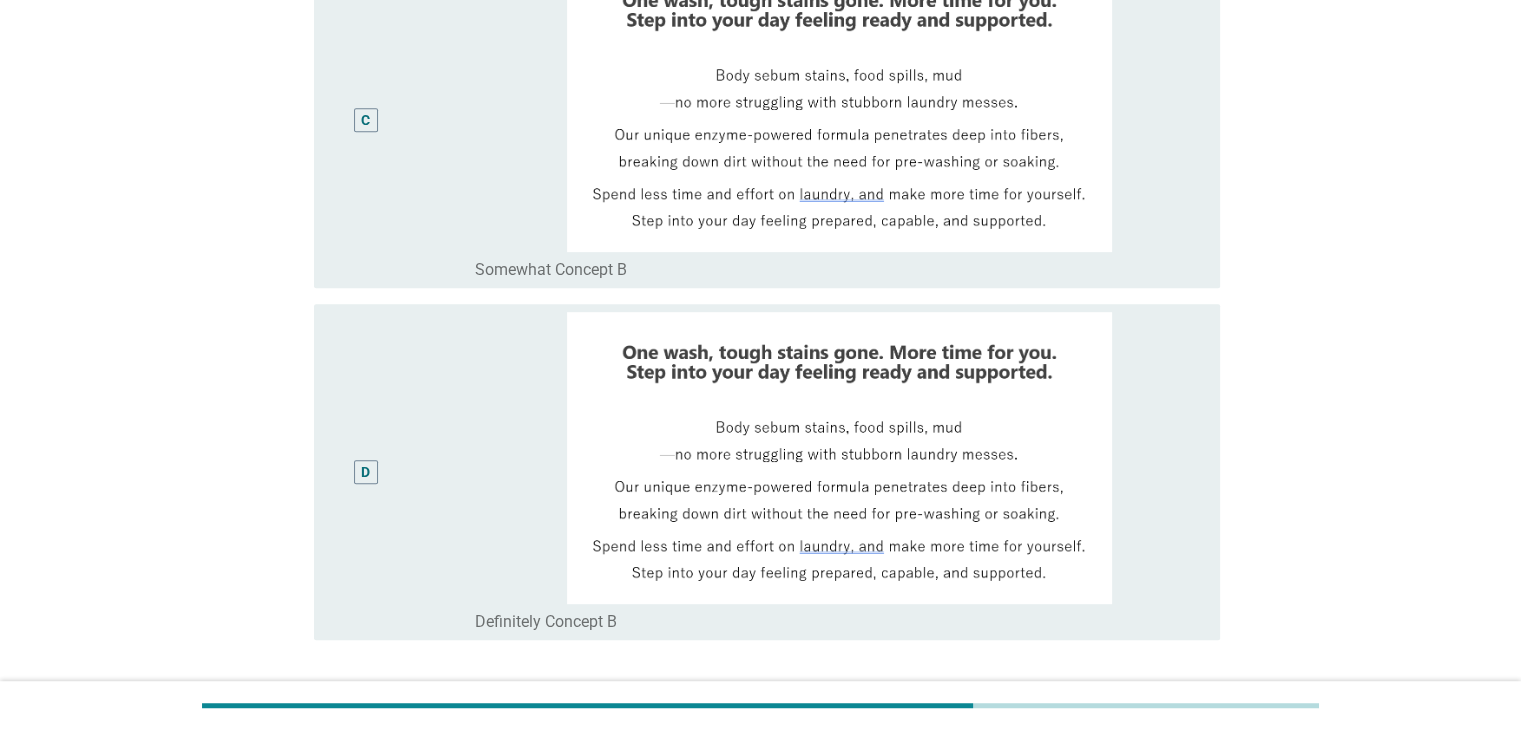 scroll, scrollTop: 1164, scrollLeft: 0, axis: vertical 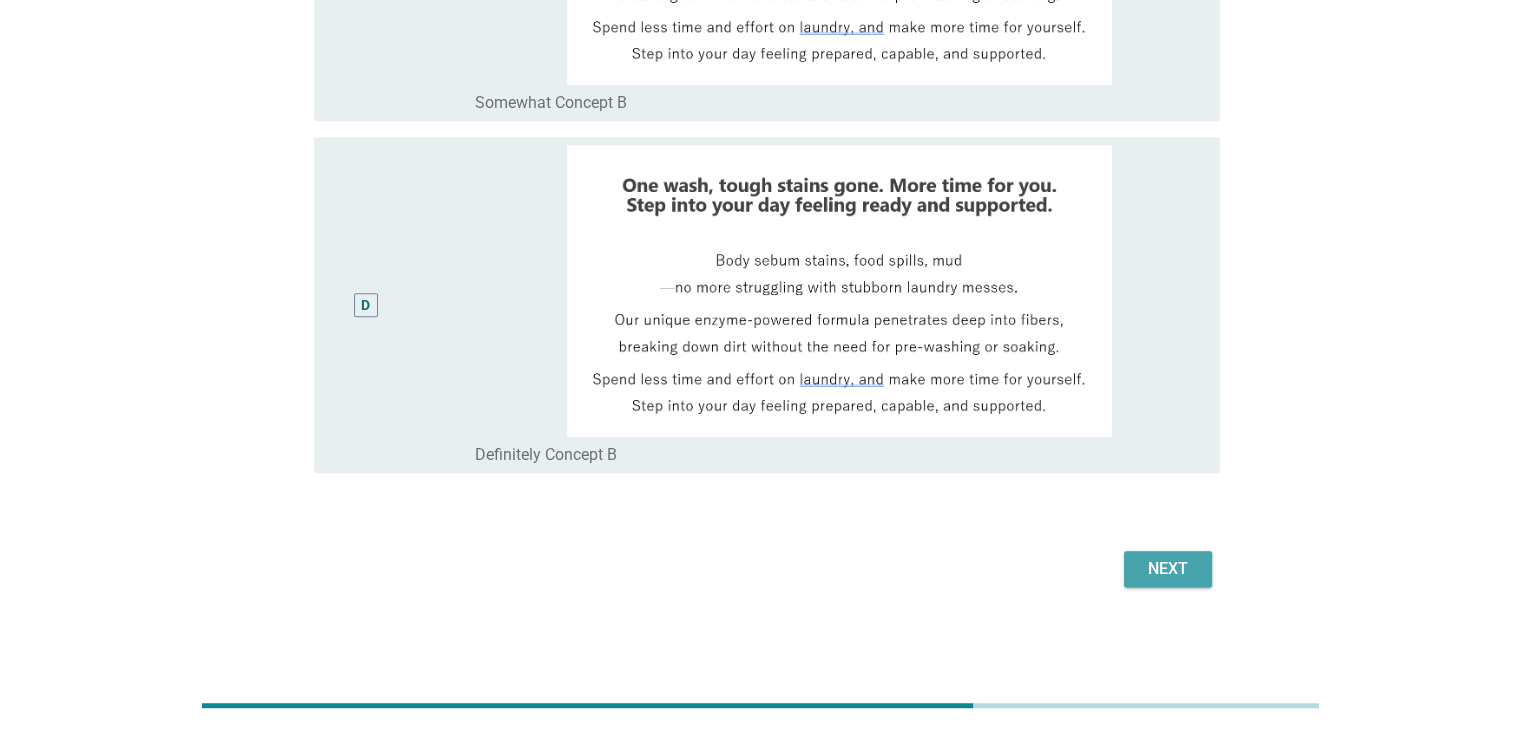 click on "Next" at bounding box center (1168, 569) 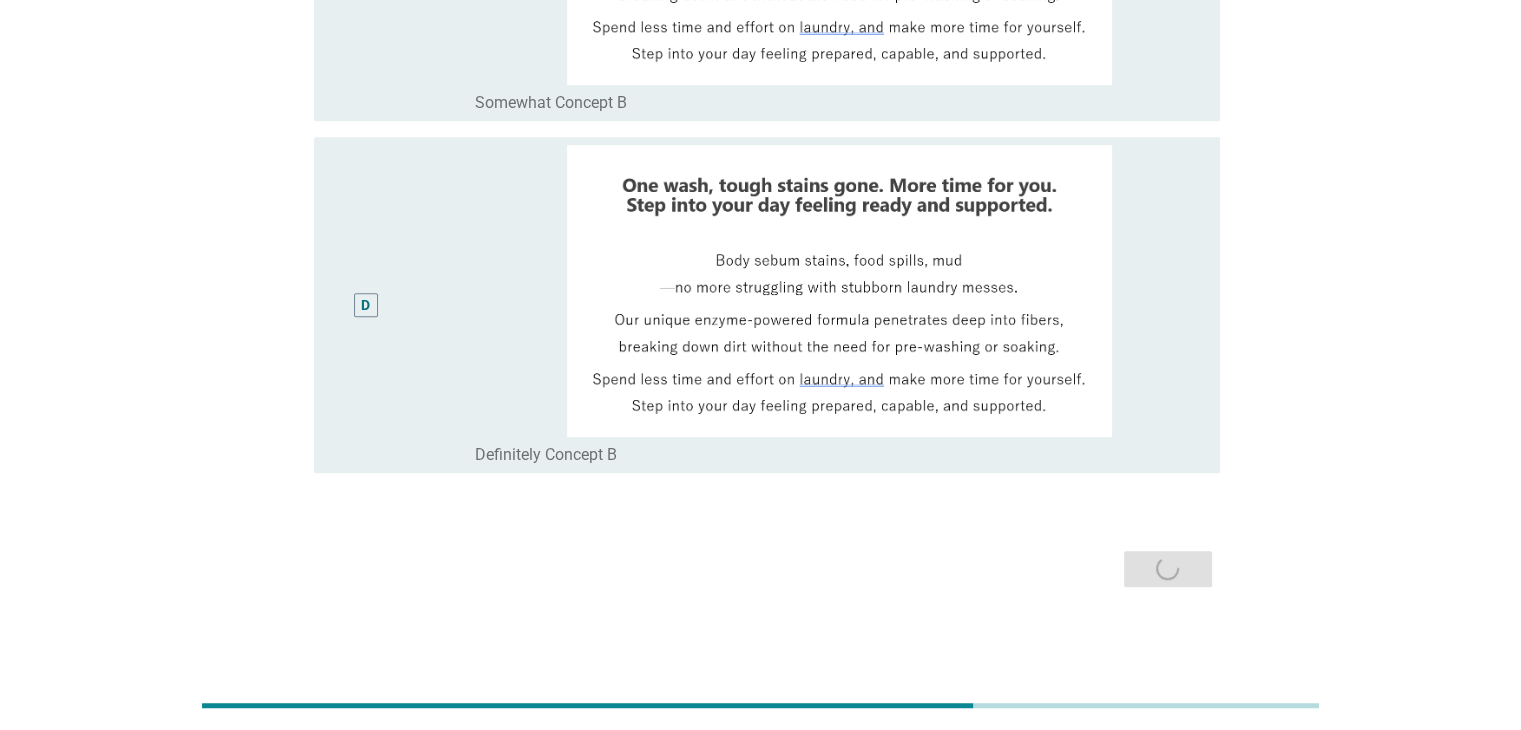 scroll, scrollTop: 0, scrollLeft: 0, axis: both 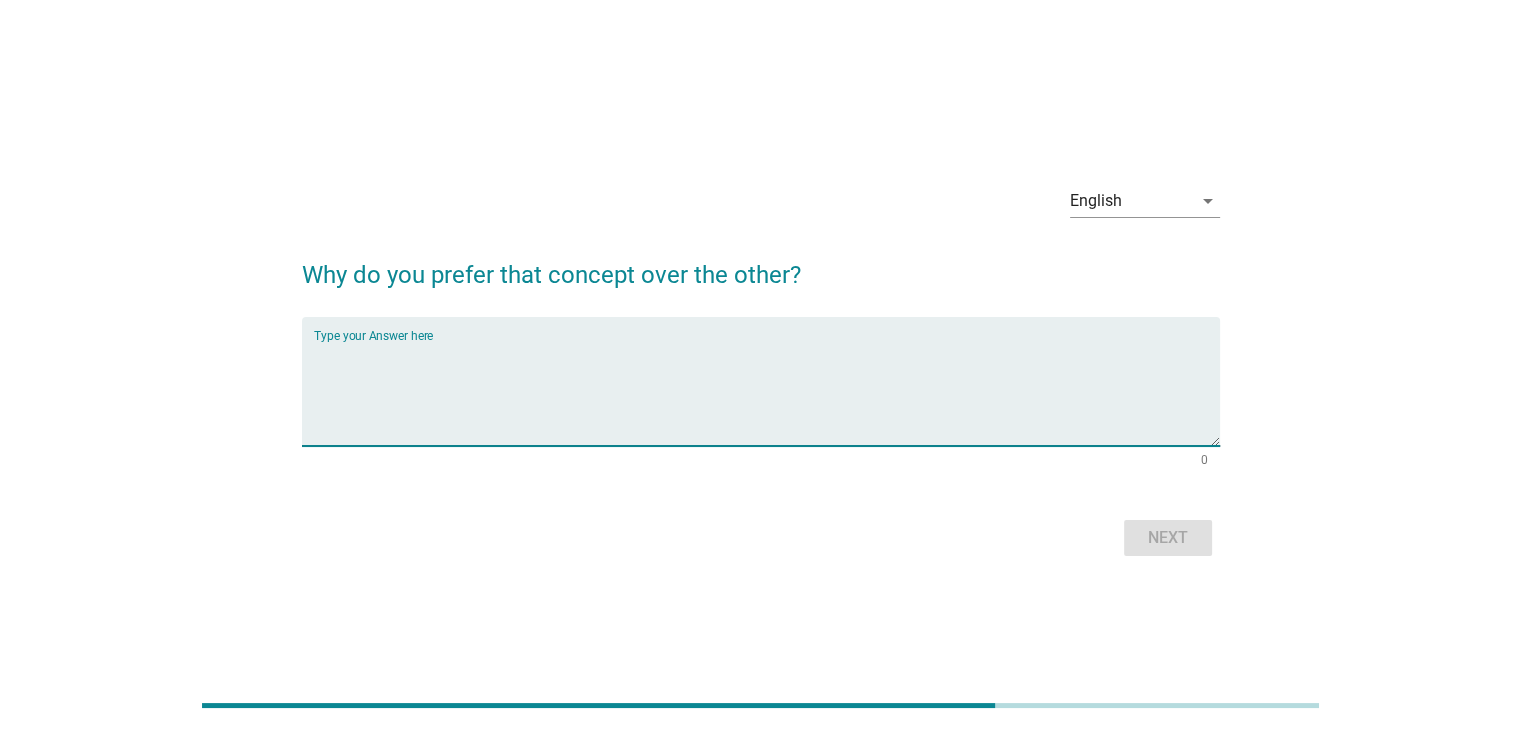 click at bounding box center (767, 393) 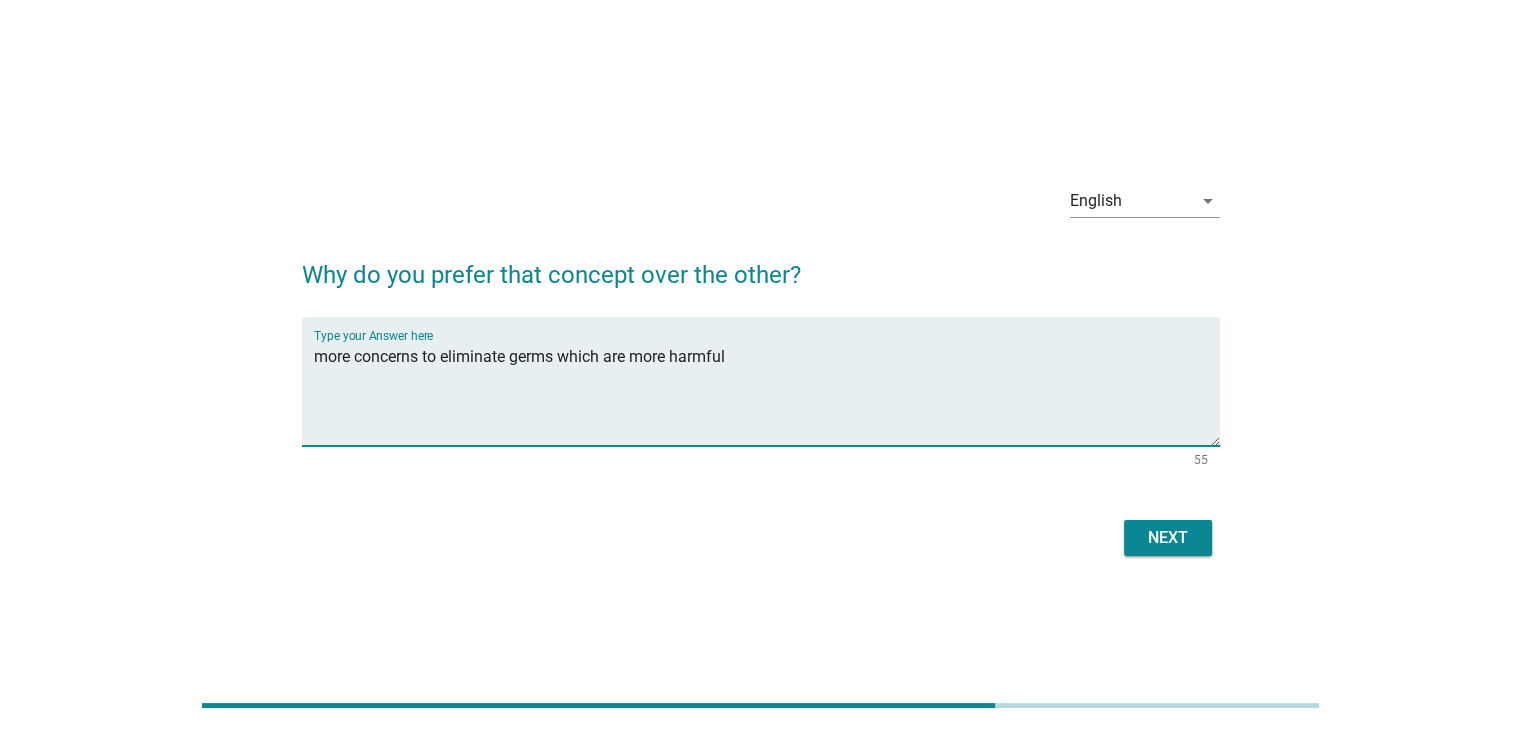 type on "more concerns to eliminate germs which are more harmful" 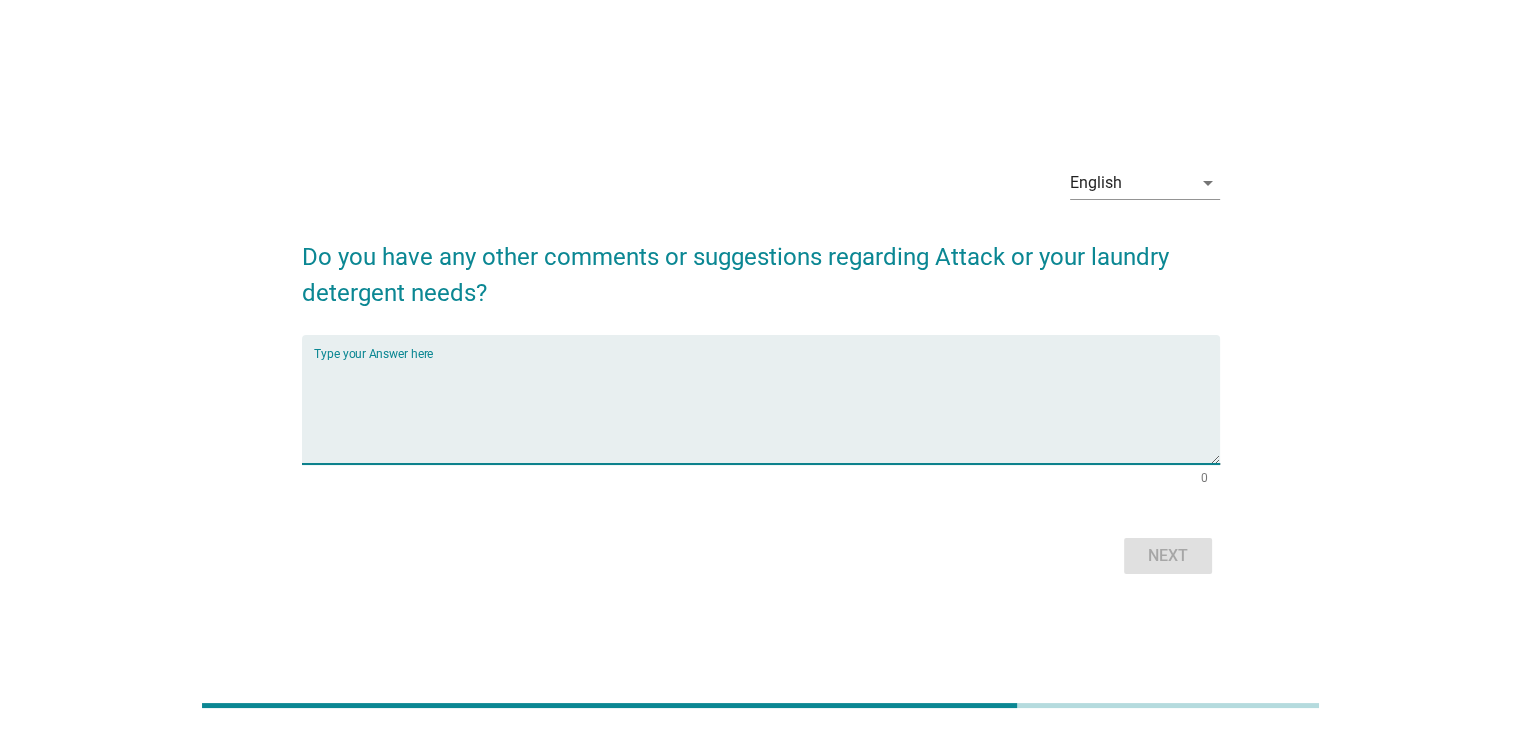 click at bounding box center (767, 411) 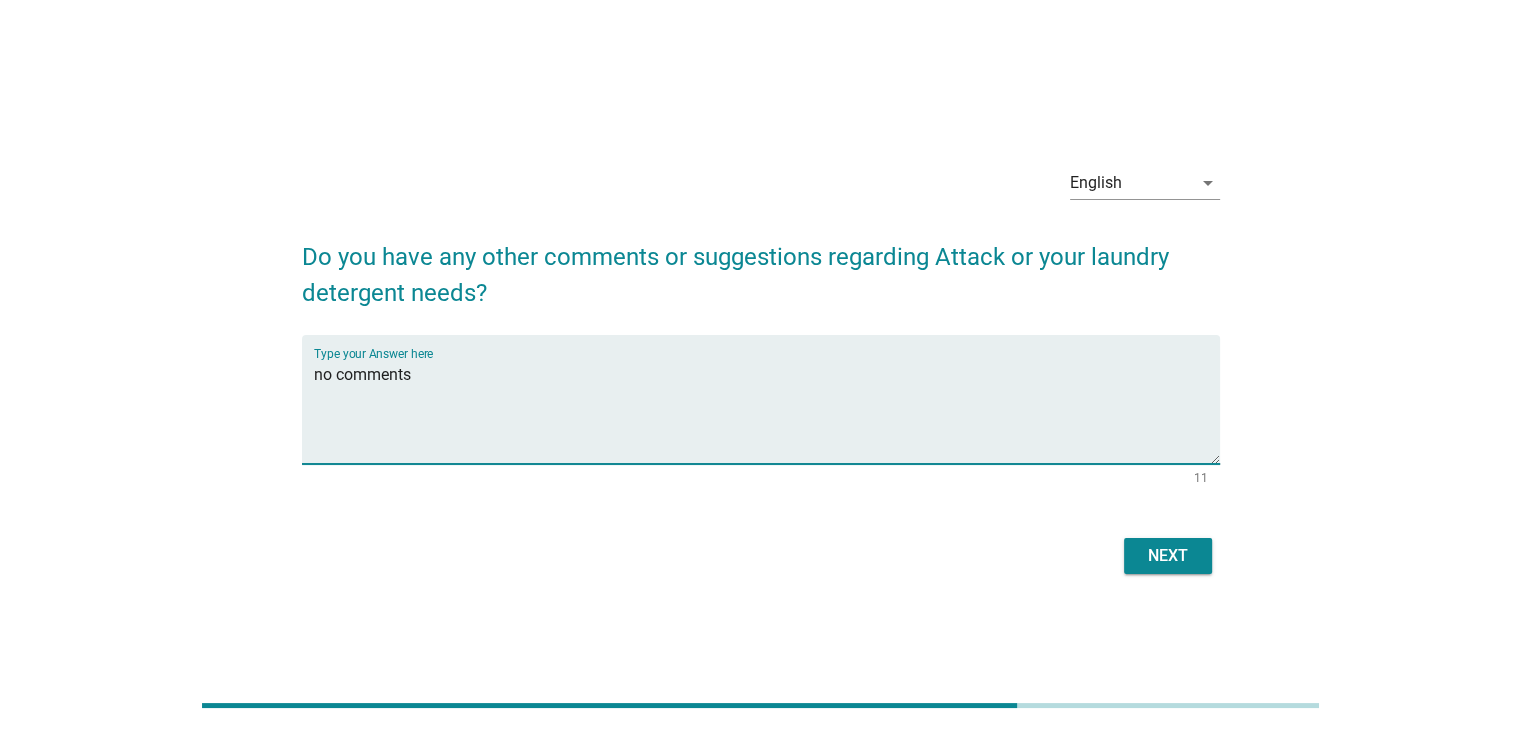 type on "no comments" 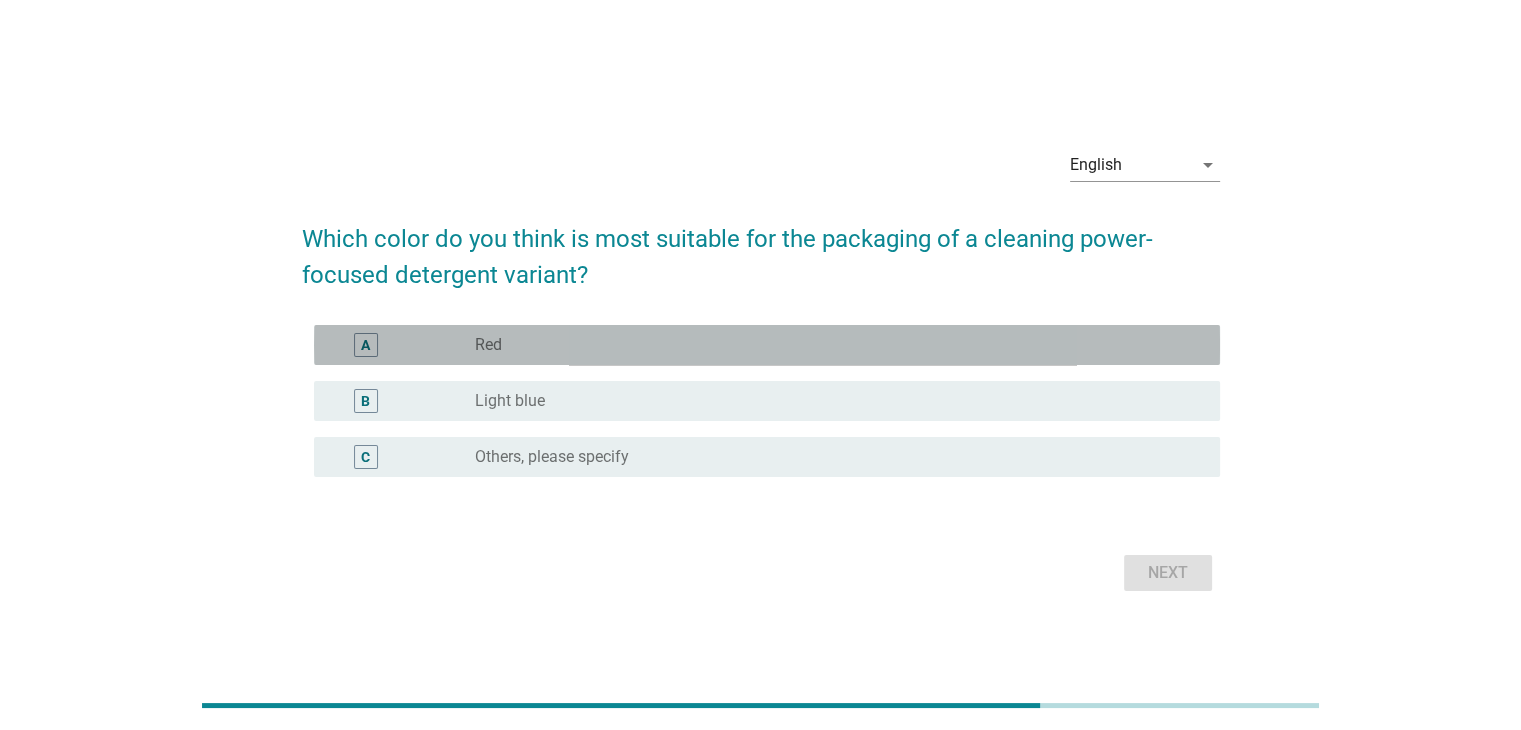 click on "radio_button_unchecked Red" at bounding box center [831, 345] 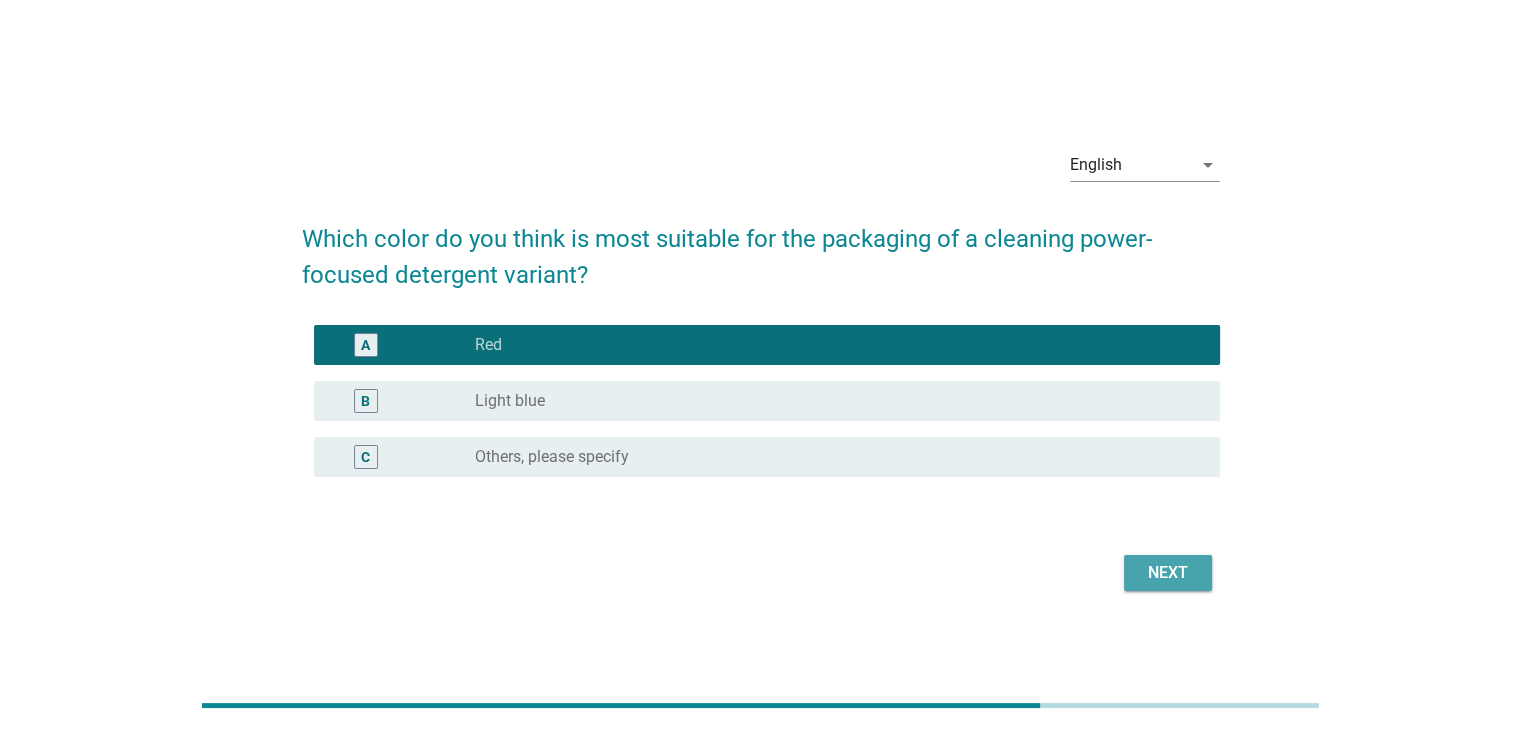 click on "Next" at bounding box center [1168, 573] 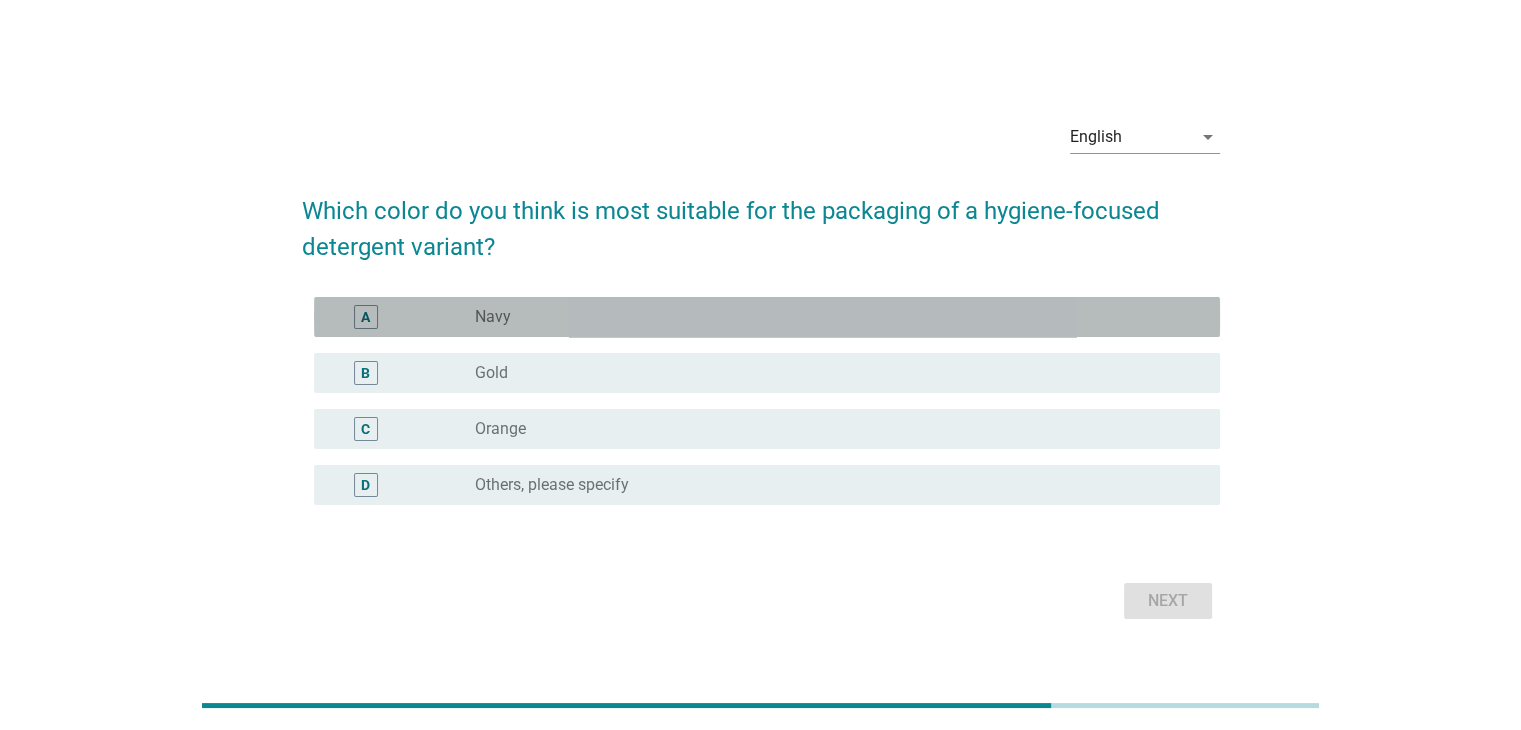 click on "radio_button_unchecked Navy" at bounding box center (831, 317) 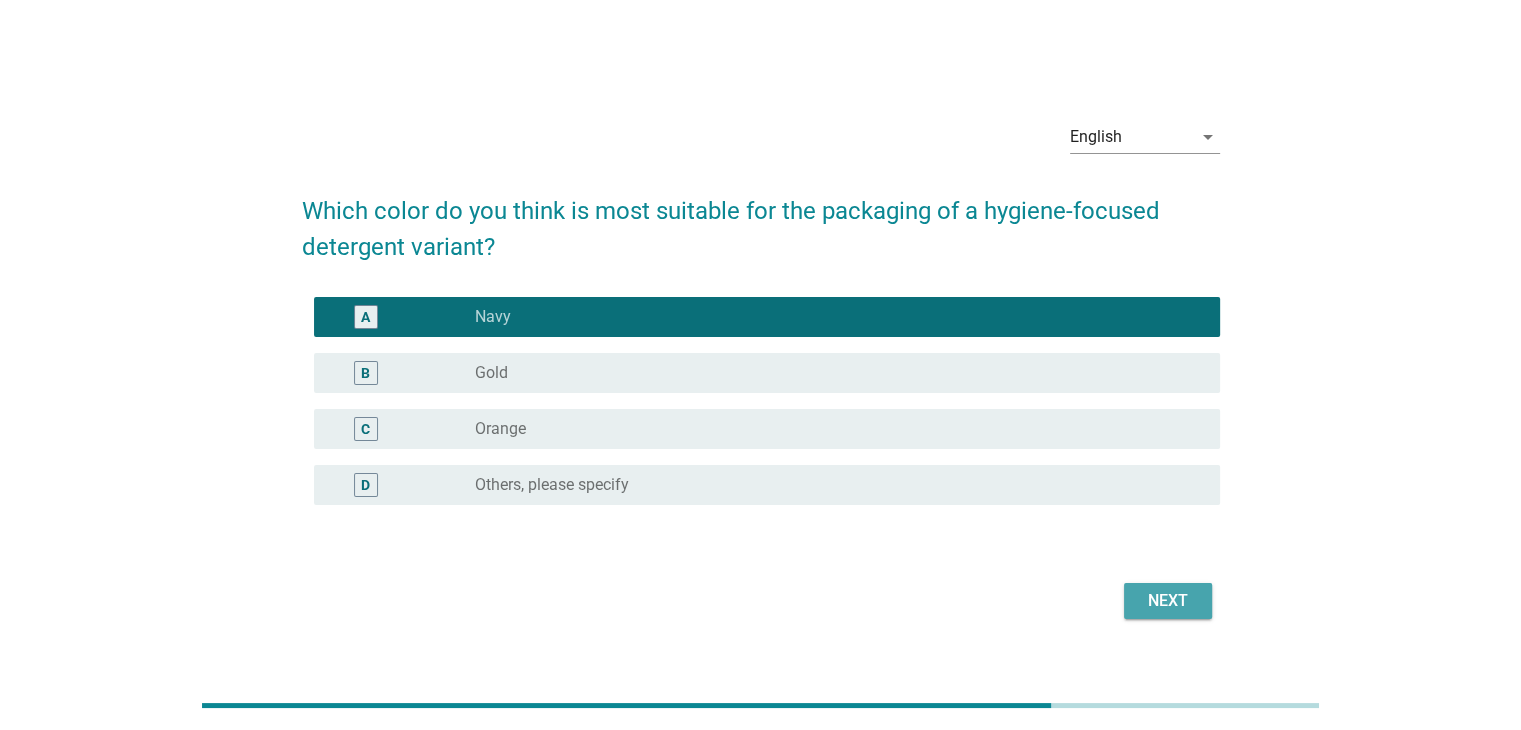 click on "Next" at bounding box center [1168, 601] 